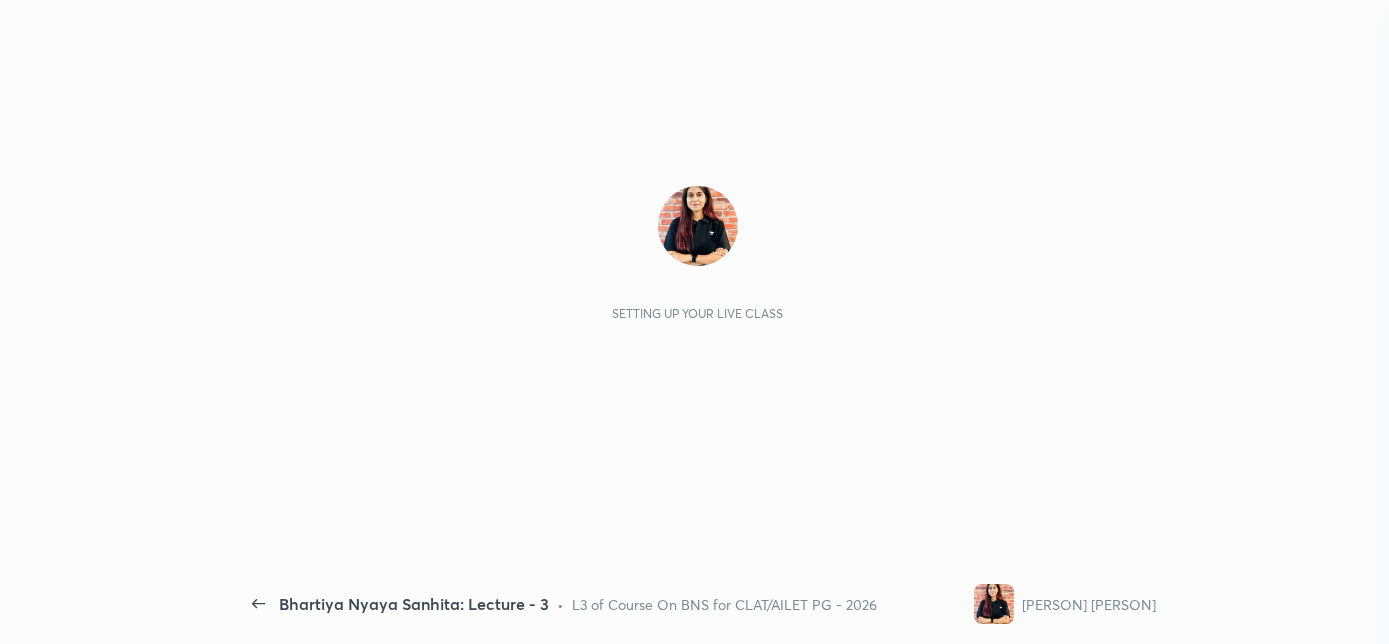 scroll, scrollTop: 0, scrollLeft: 0, axis: both 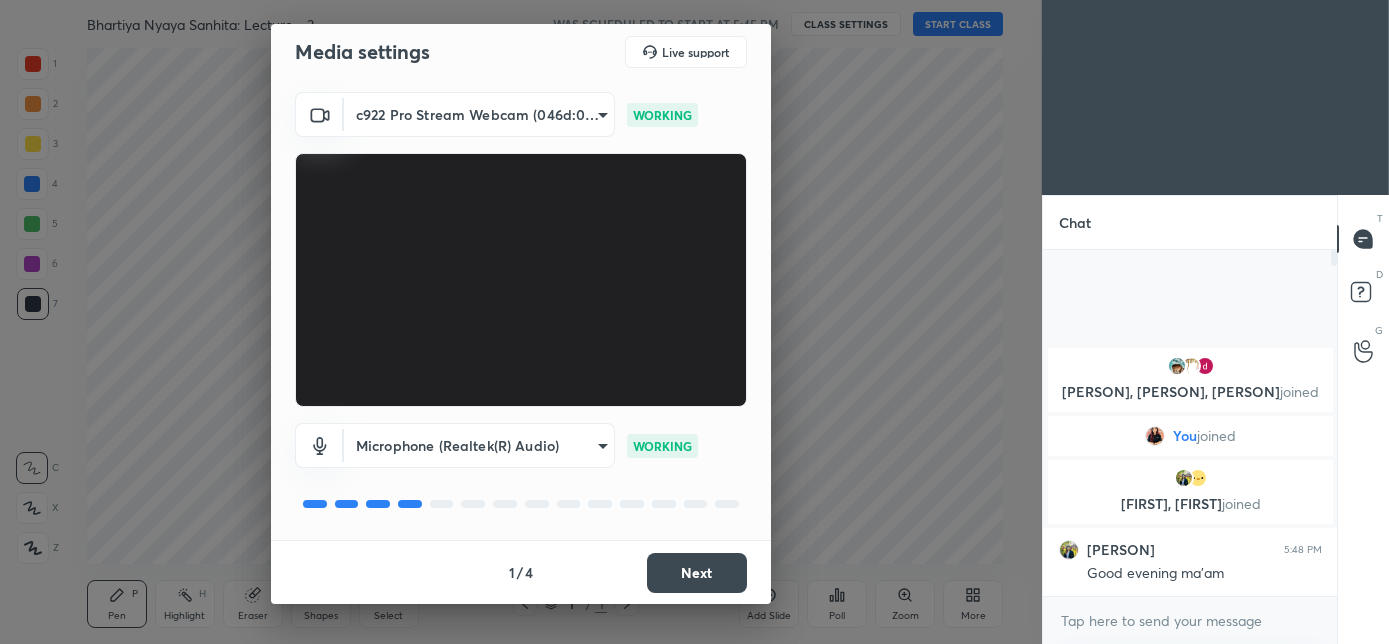 click on "Next" at bounding box center (697, 573) 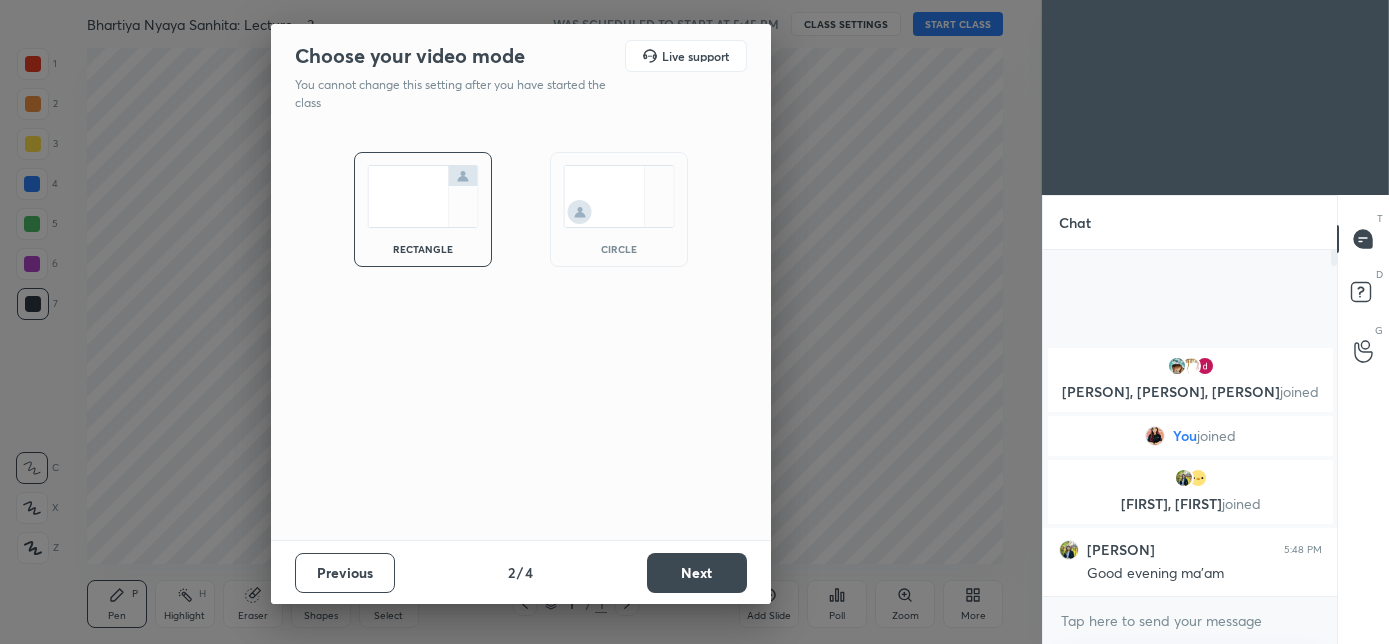 scroll, scrollTop: 0, scrollLeft: 0, axis: both 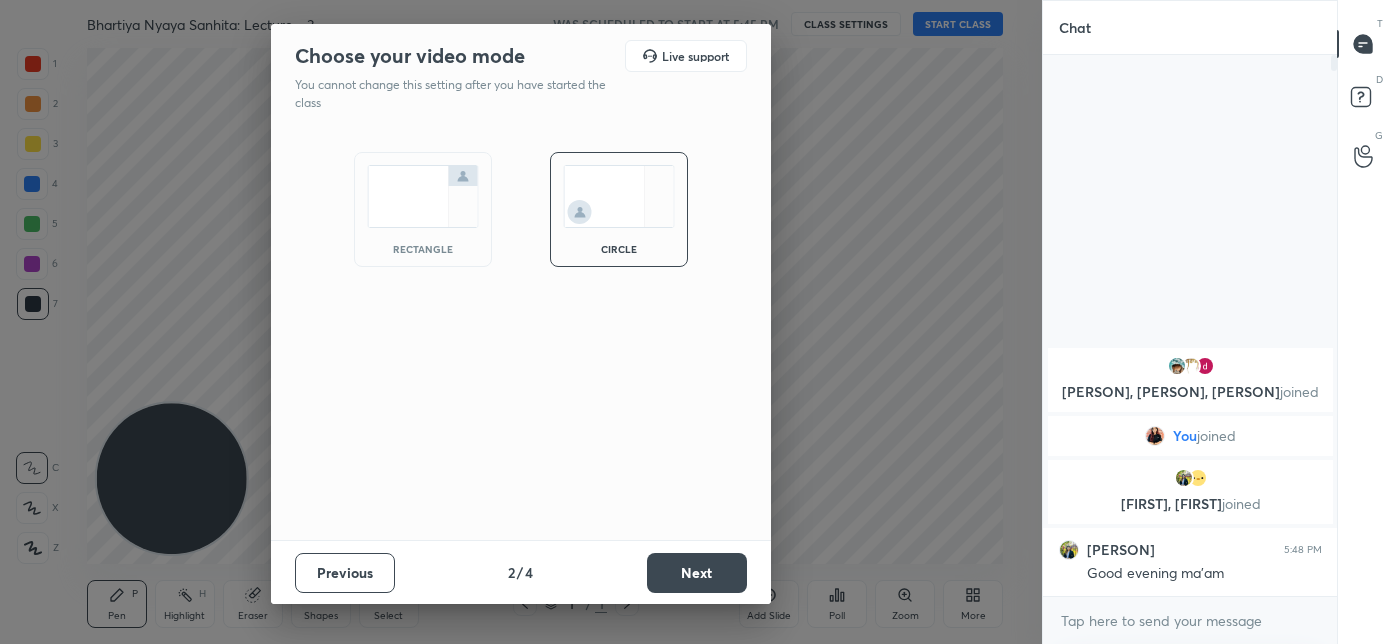 click on "Next" at bounding box center [697, 573] 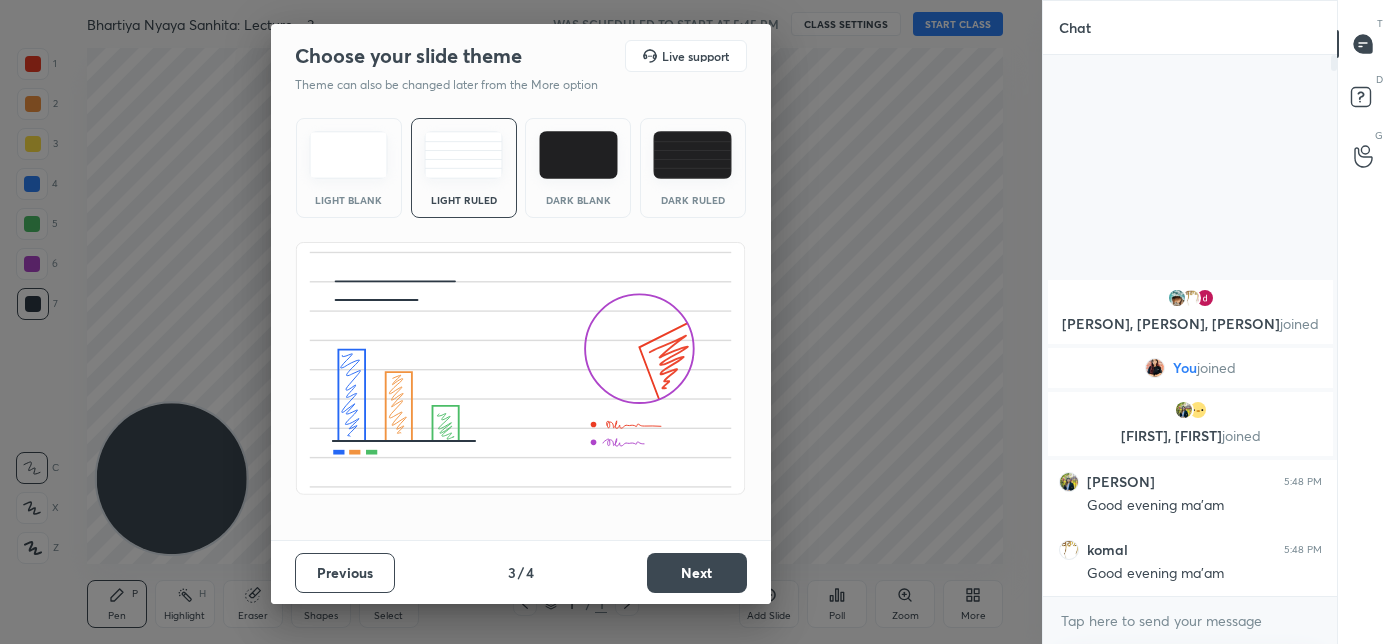 click on "Dark Blank" at bounding box center [578, 168] 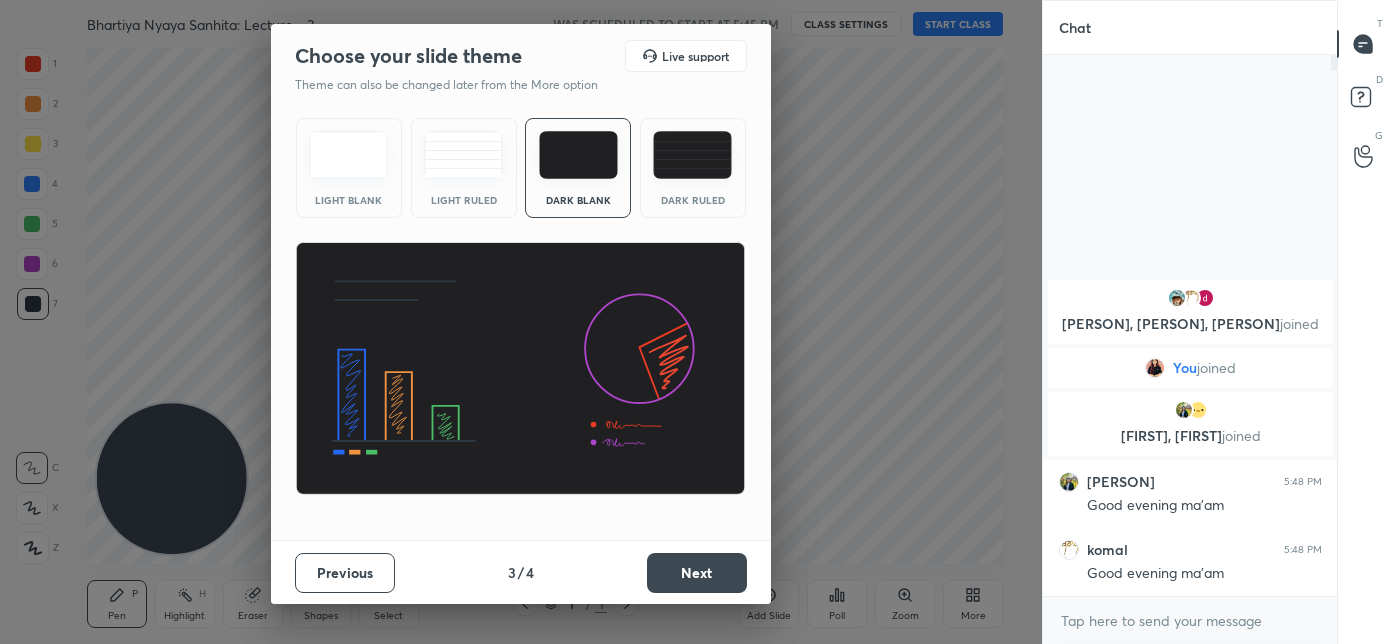 click on "Next" at bounding box center (697, 573) 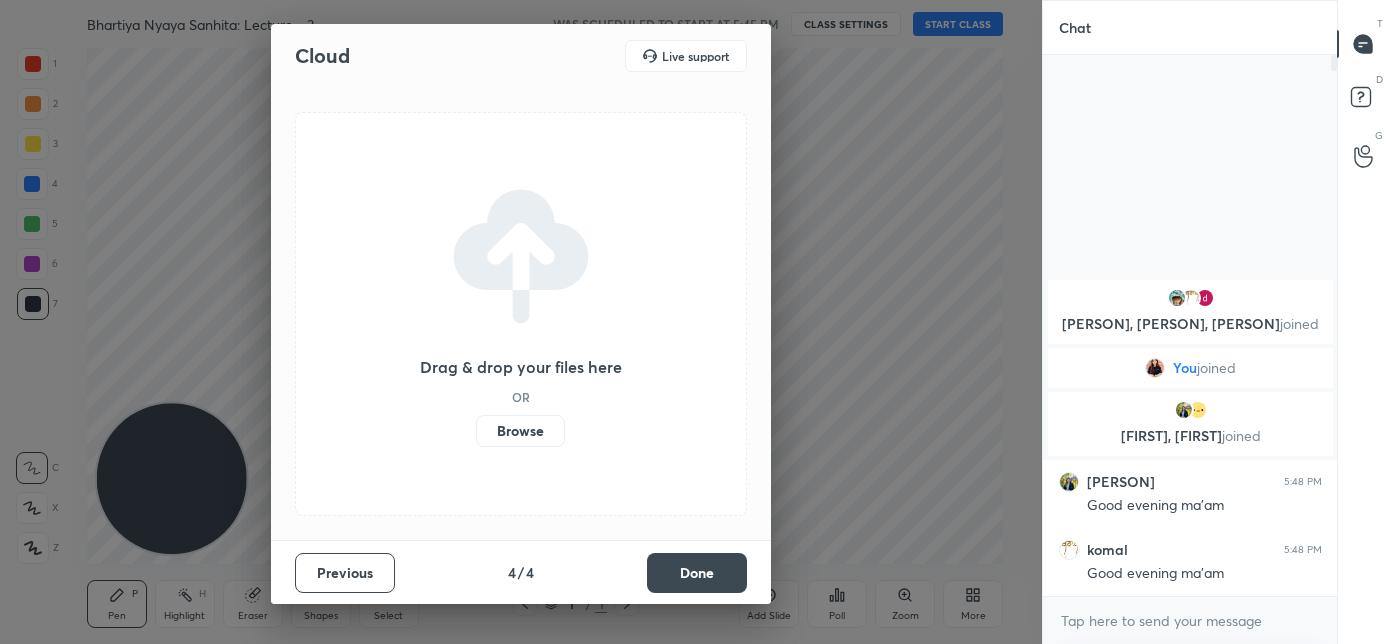 click on "Done" at bounding box center [697, 573] 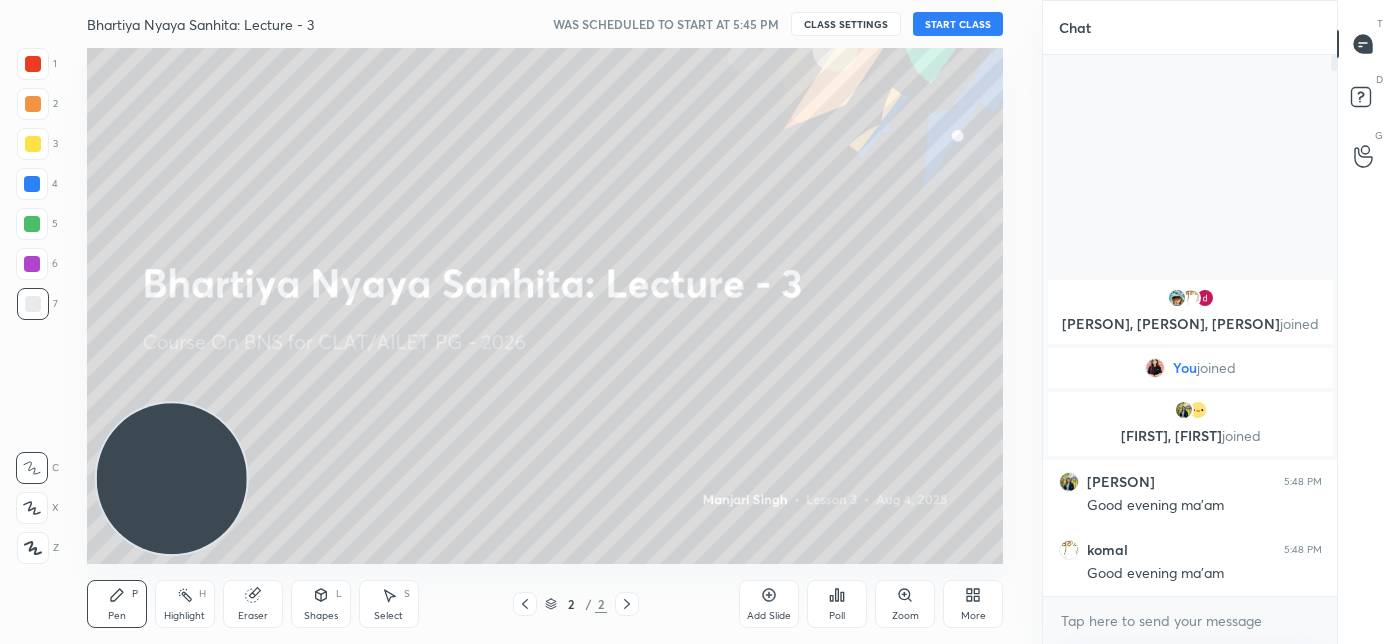 click on "START CLASS" at bounding box center [958, 24] 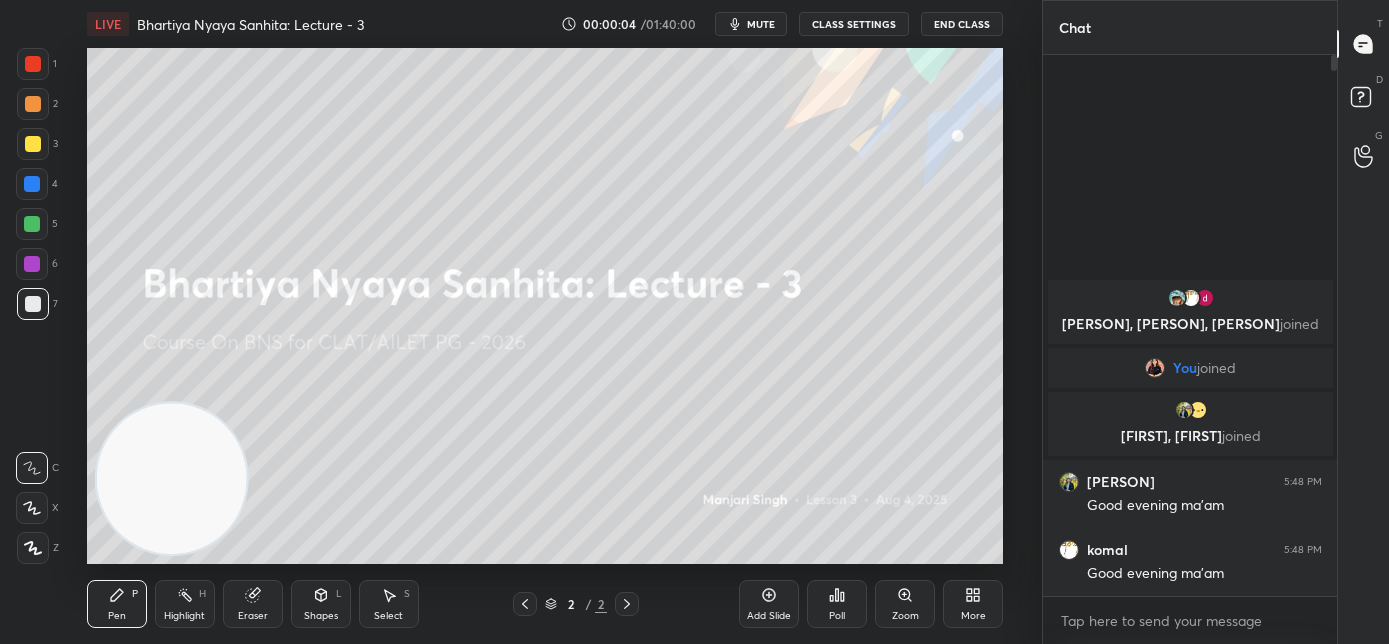 click on "mute" at bounding box center [761, 24] 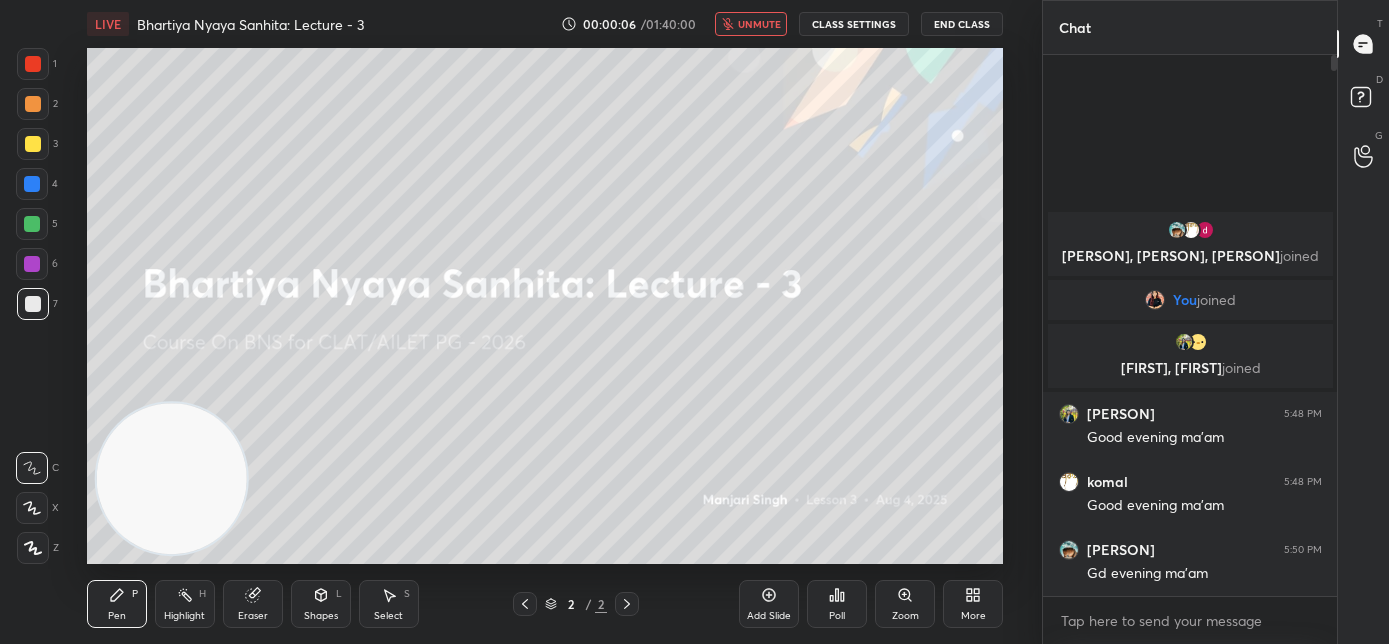 click on "unmute" at bounding box center [759, 24] 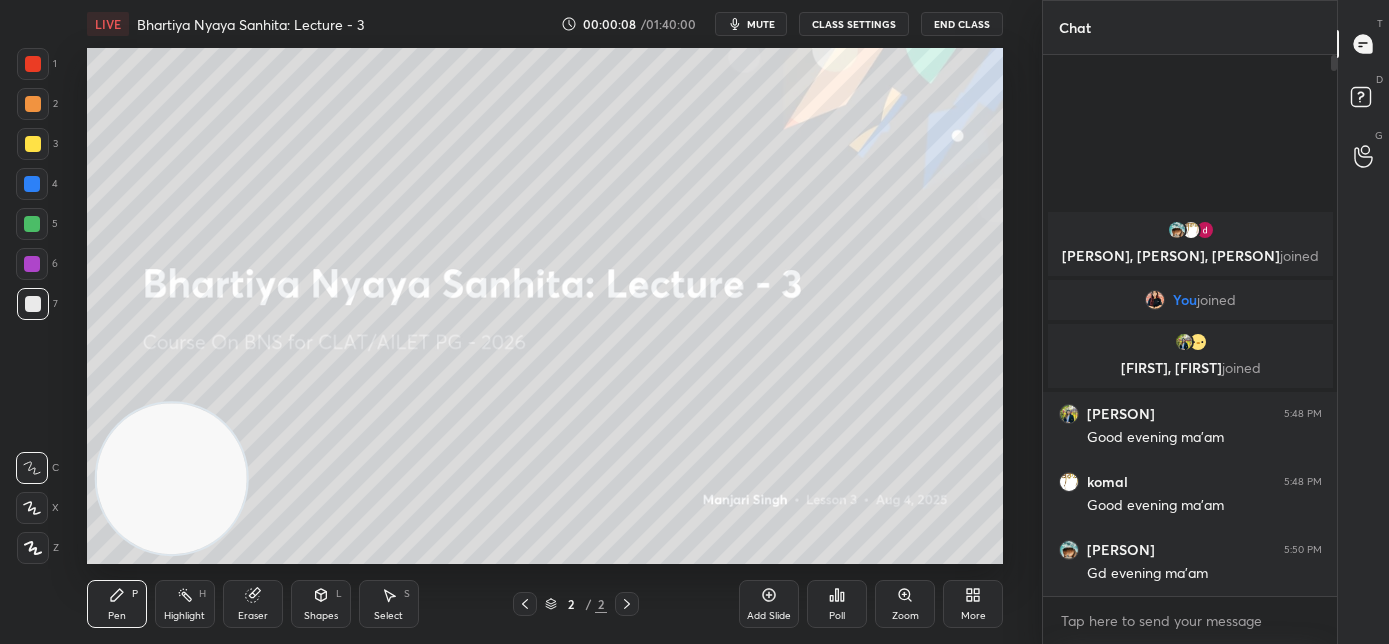 click on "mute" at bounding box center (761, 24) 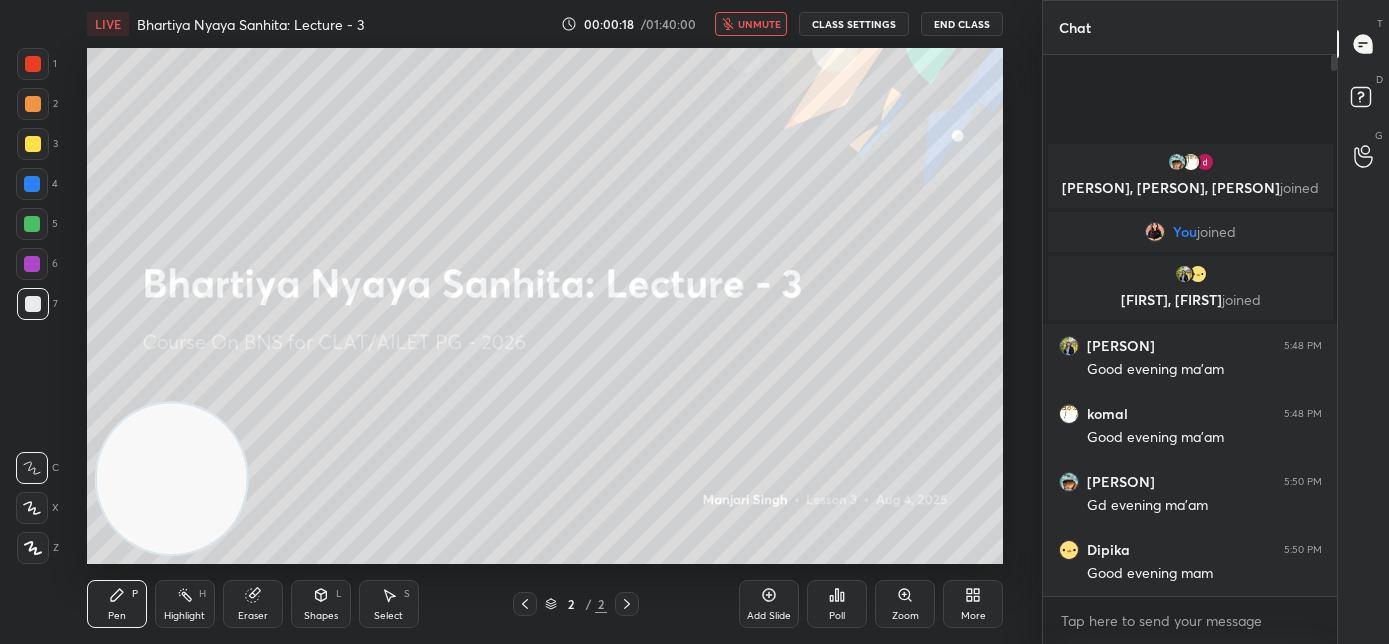 click on "unmute" at bounding box center (759, 24) 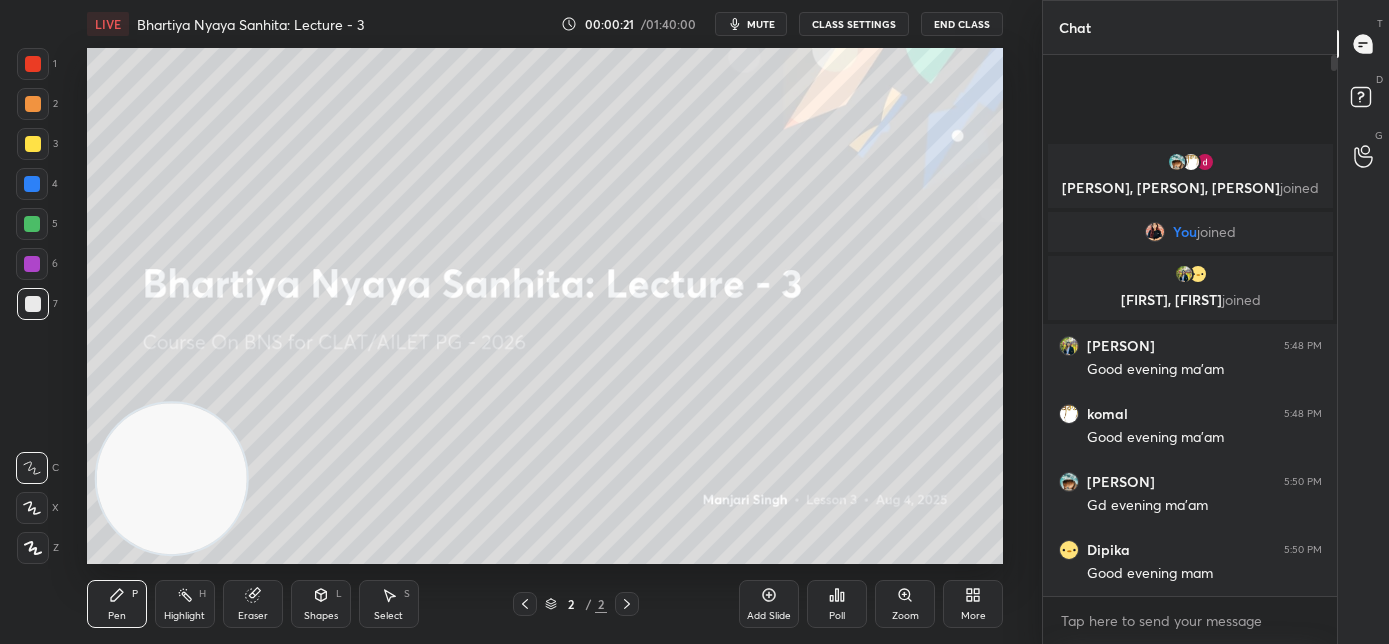 click on "mute" at bounding box center (761, 24) 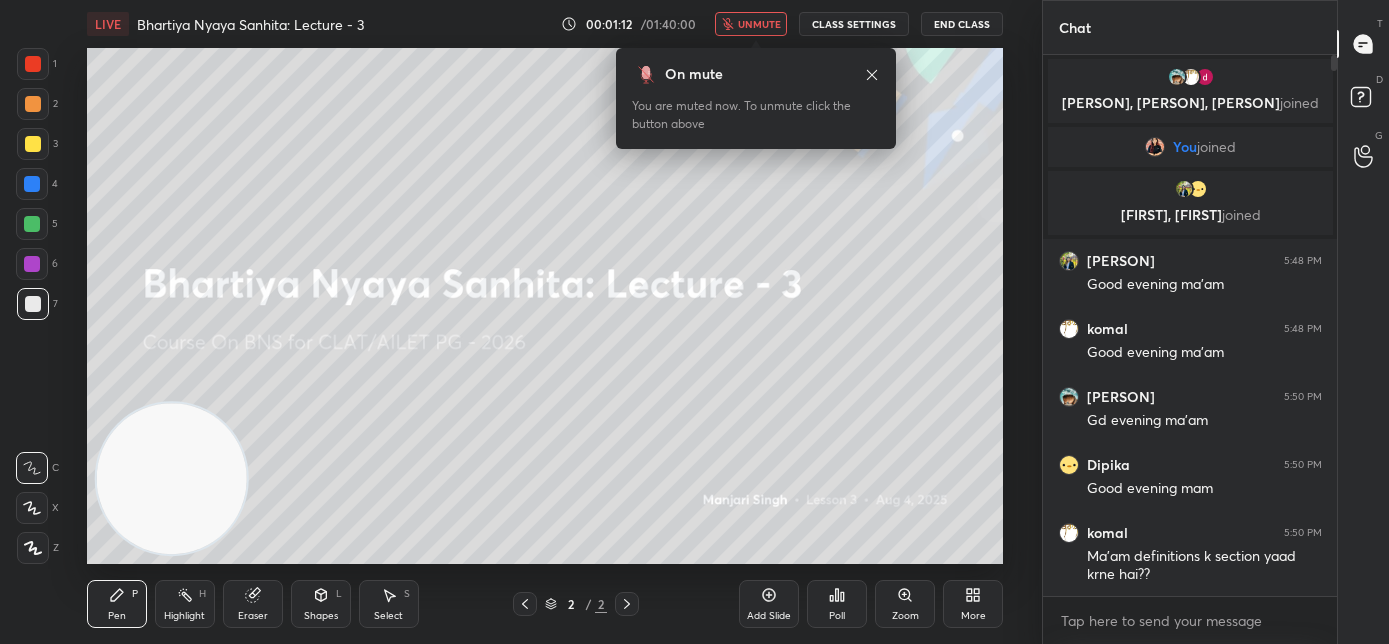 click on "unmute" at bounding box center (751, 24) 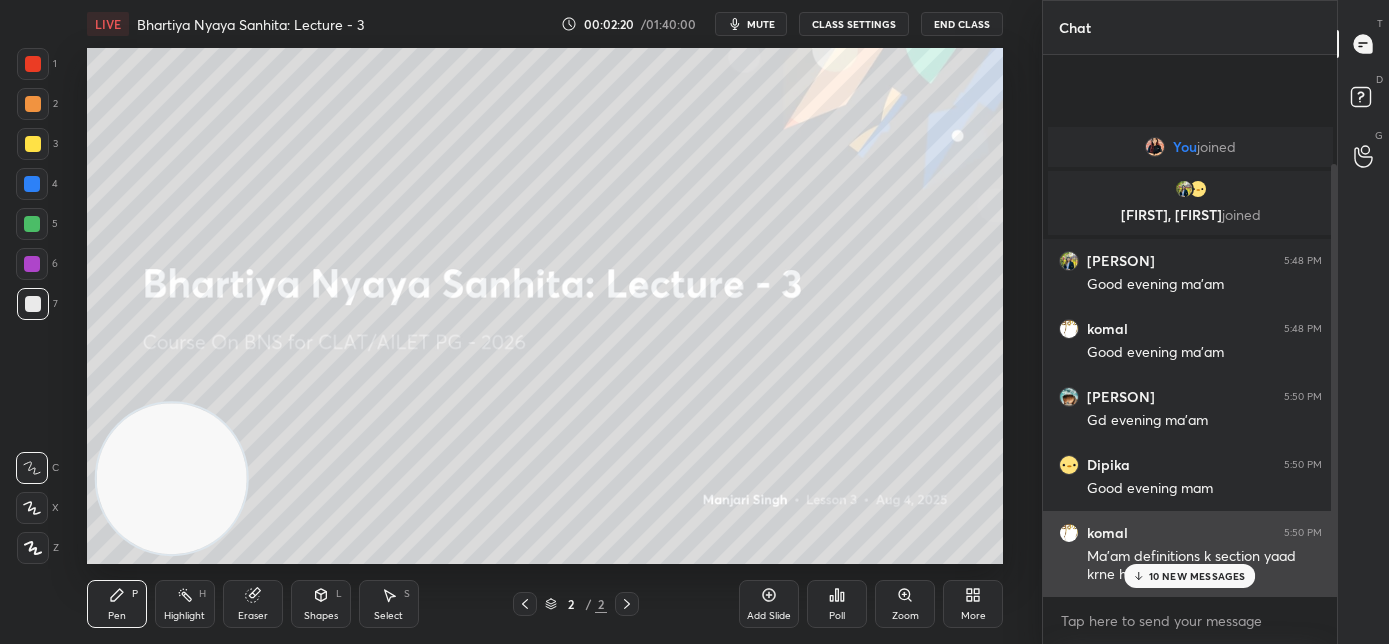 scroll, scrollTop: 136, scrollLeft: 0, axis: vertical 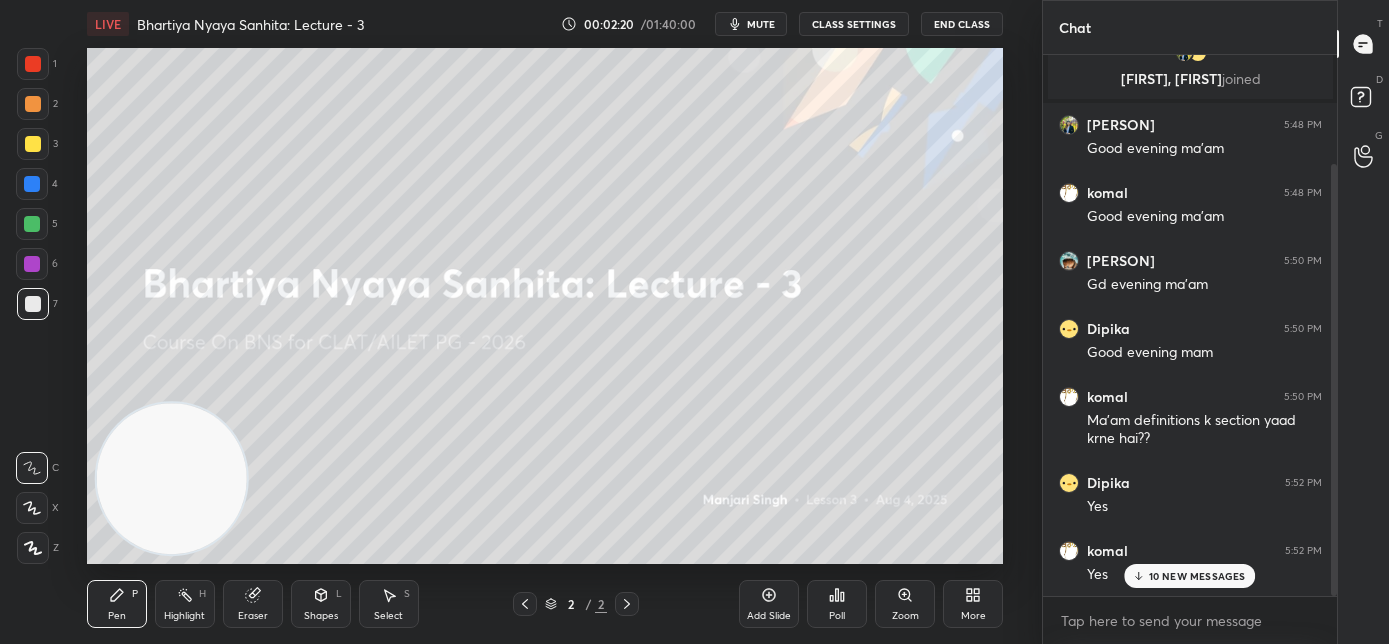 click 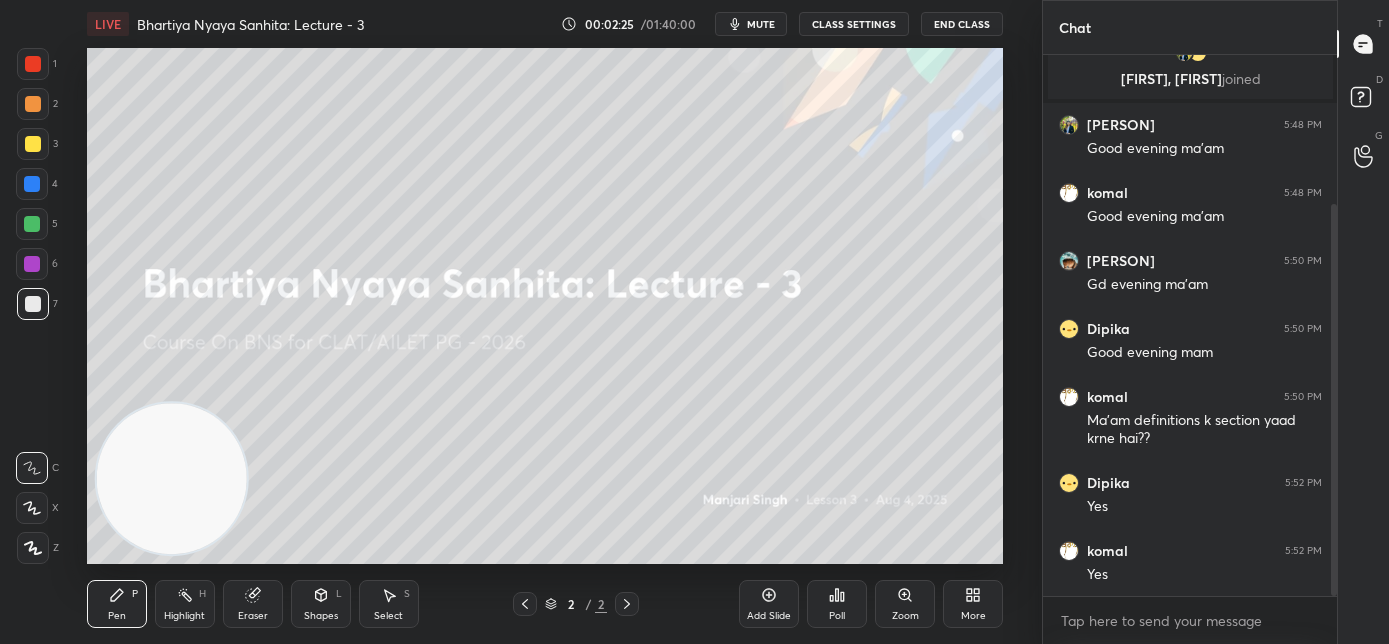 scroll, scrollTop: 205, scrollLeft: 0, axis: vertical 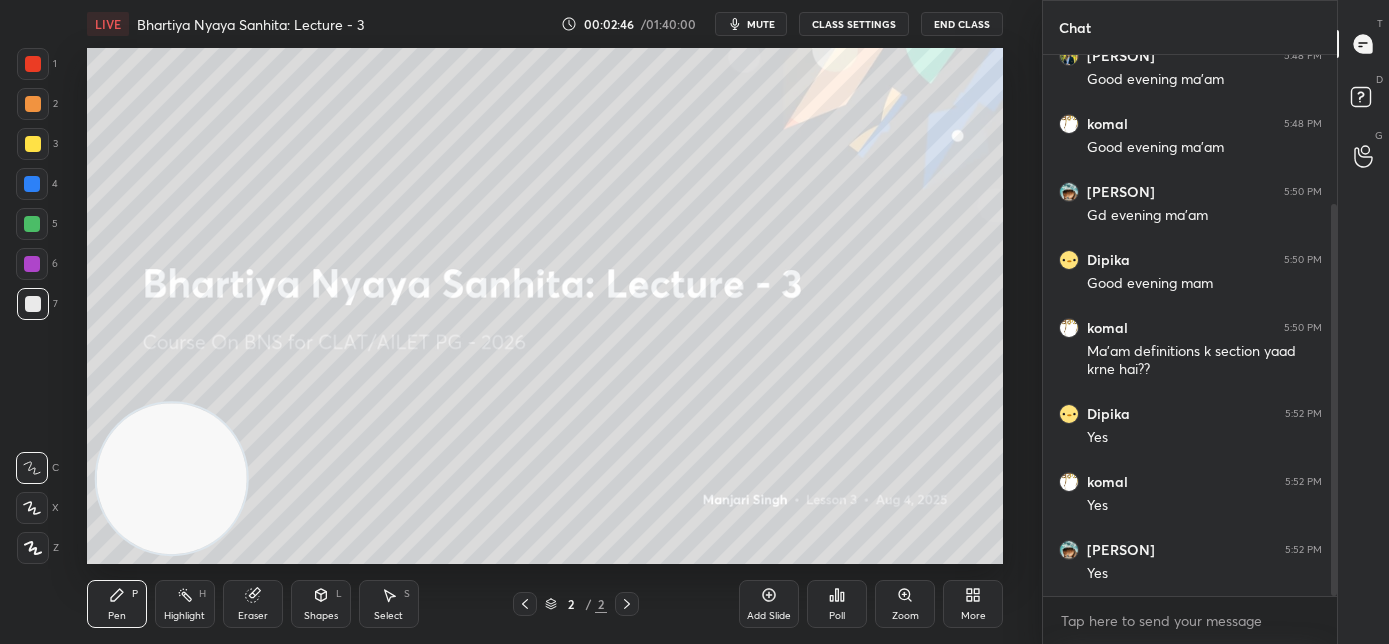 click on "Add Slide" at bounding box center (769, 604) 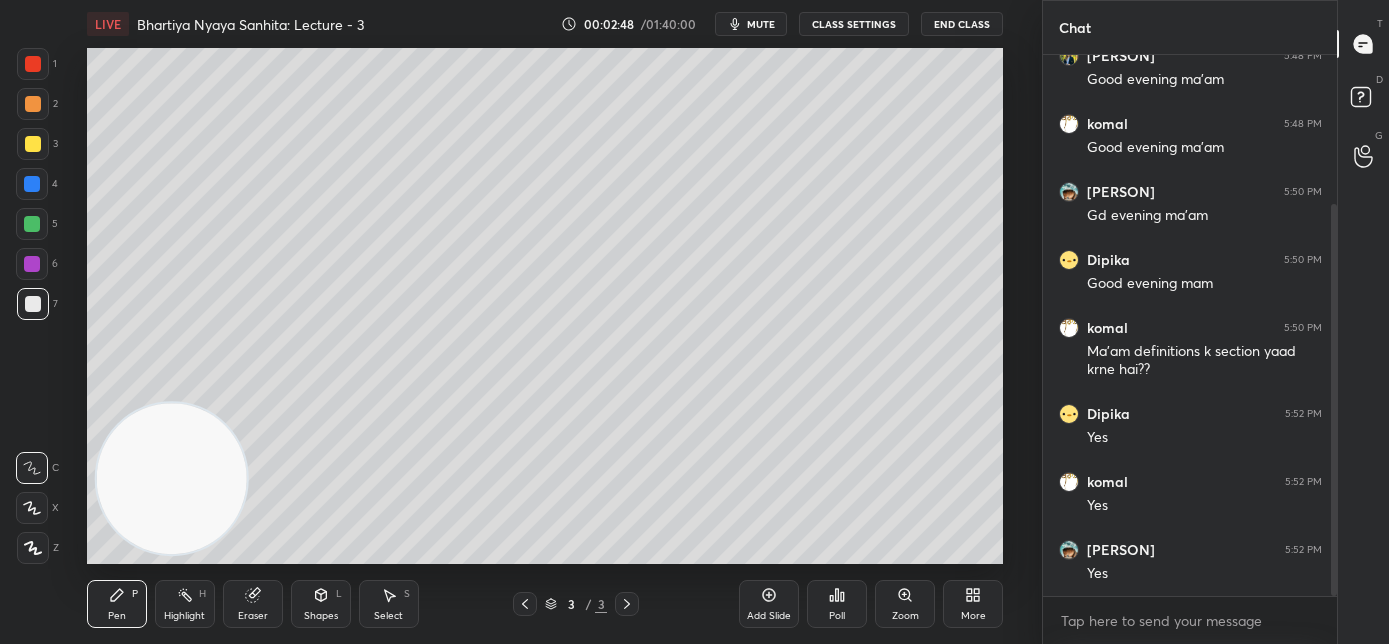 click 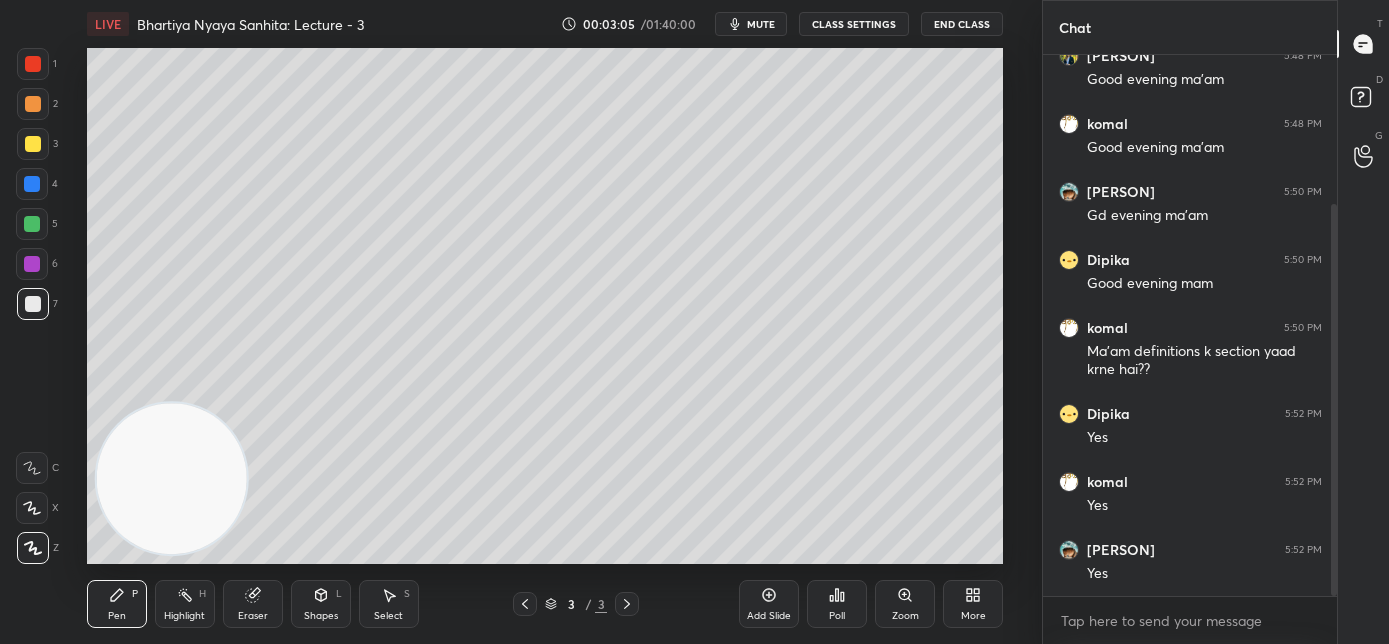 scroll, scrollTop: 277, scrollLeft: 0, axis: vertical 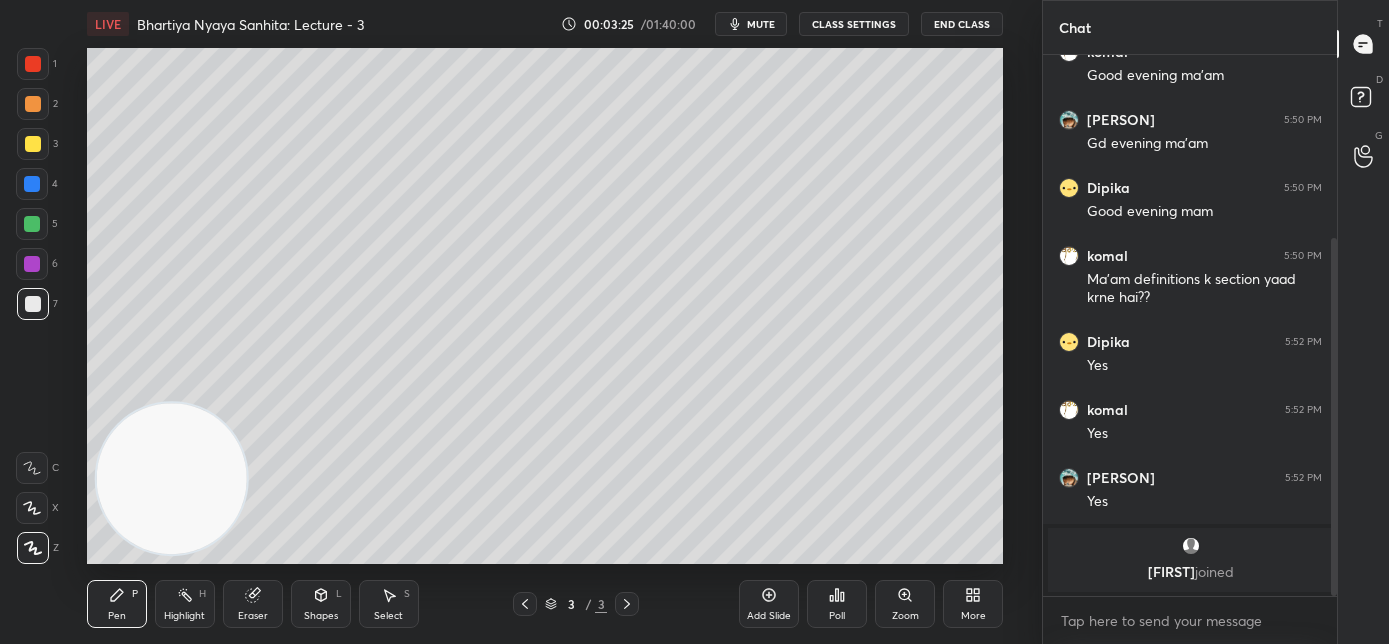 click on "mute" at bounding box center [761, 24] 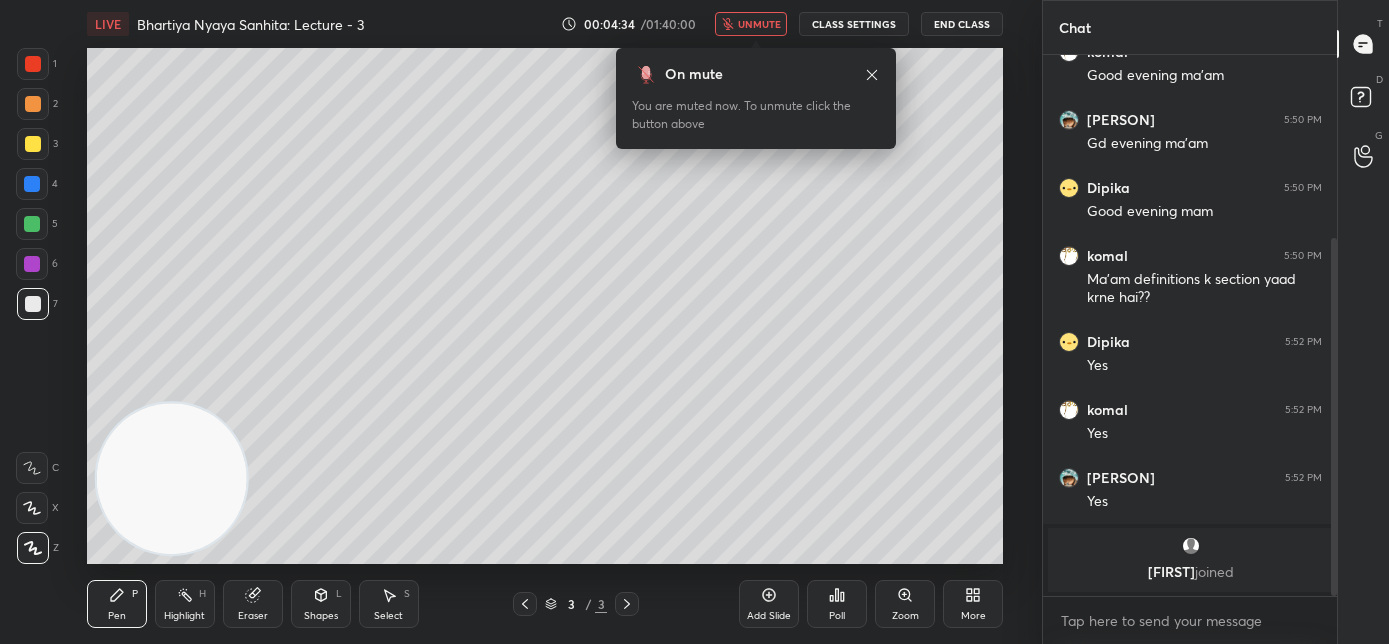 click 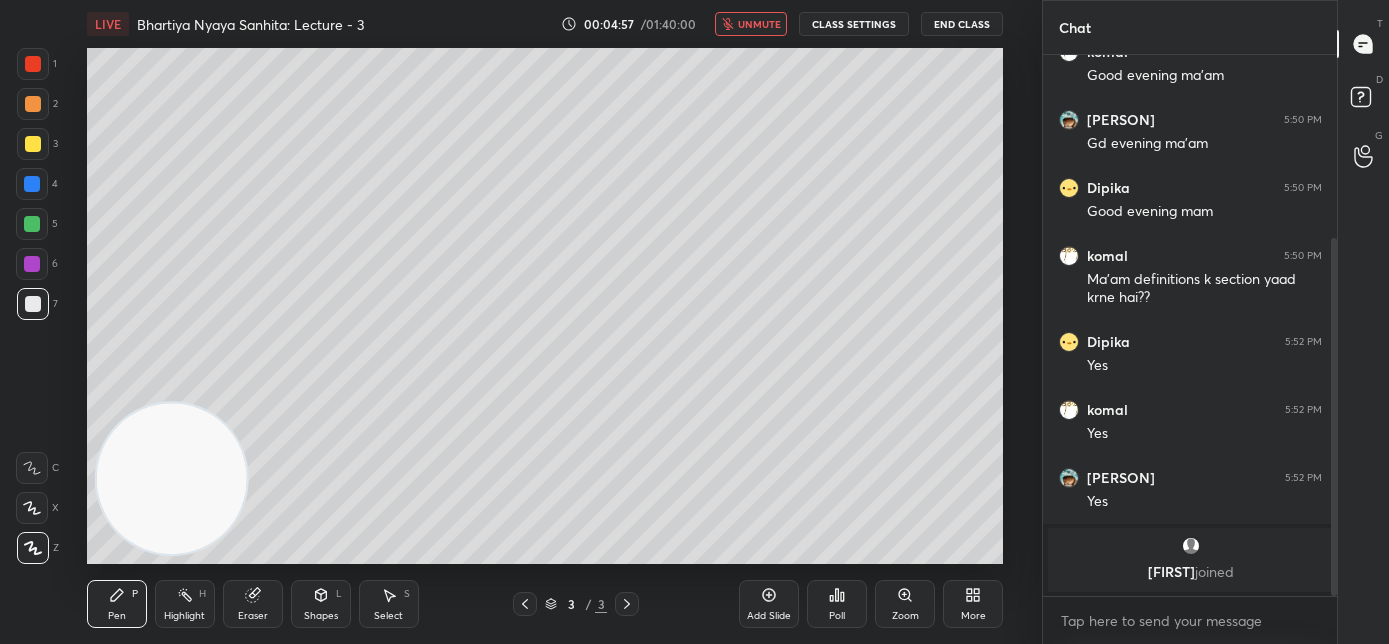 click on "unmute" at bounding box center (759, 24) 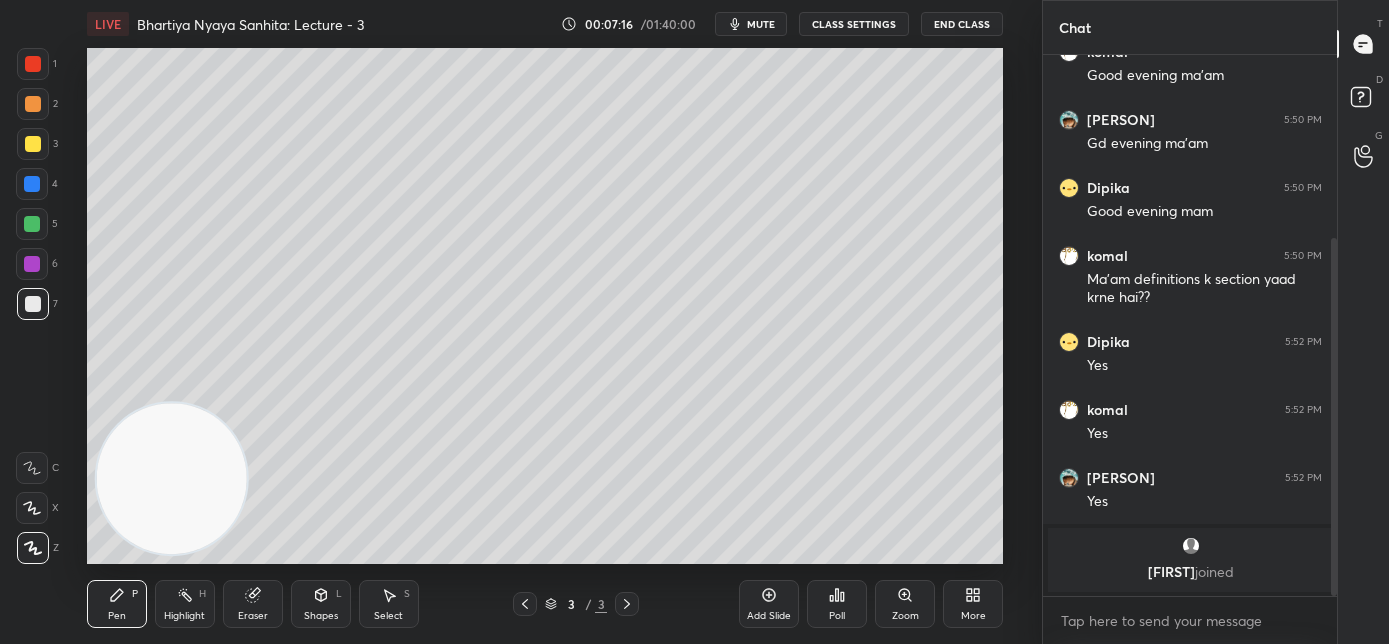 scroll, scrollTop: 346, scrollLeft: 0, axis: vertical 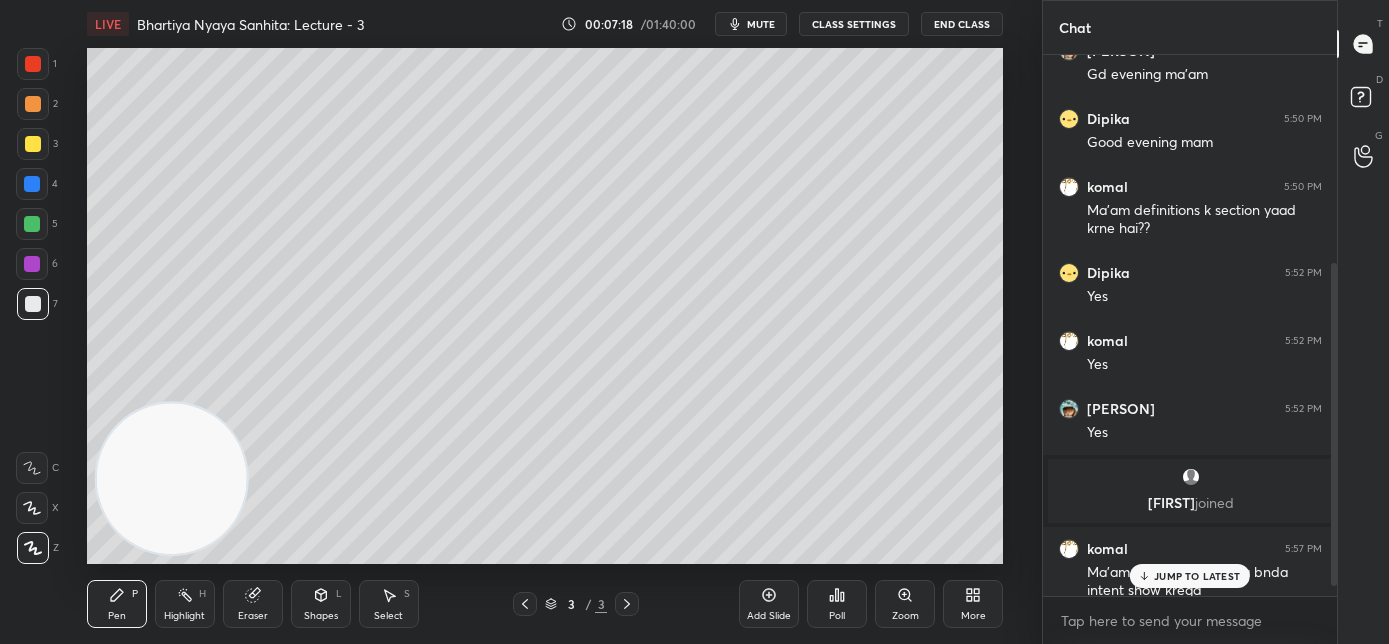 click on "JUMP TO LATEST" at bounding box center (1190, 576) 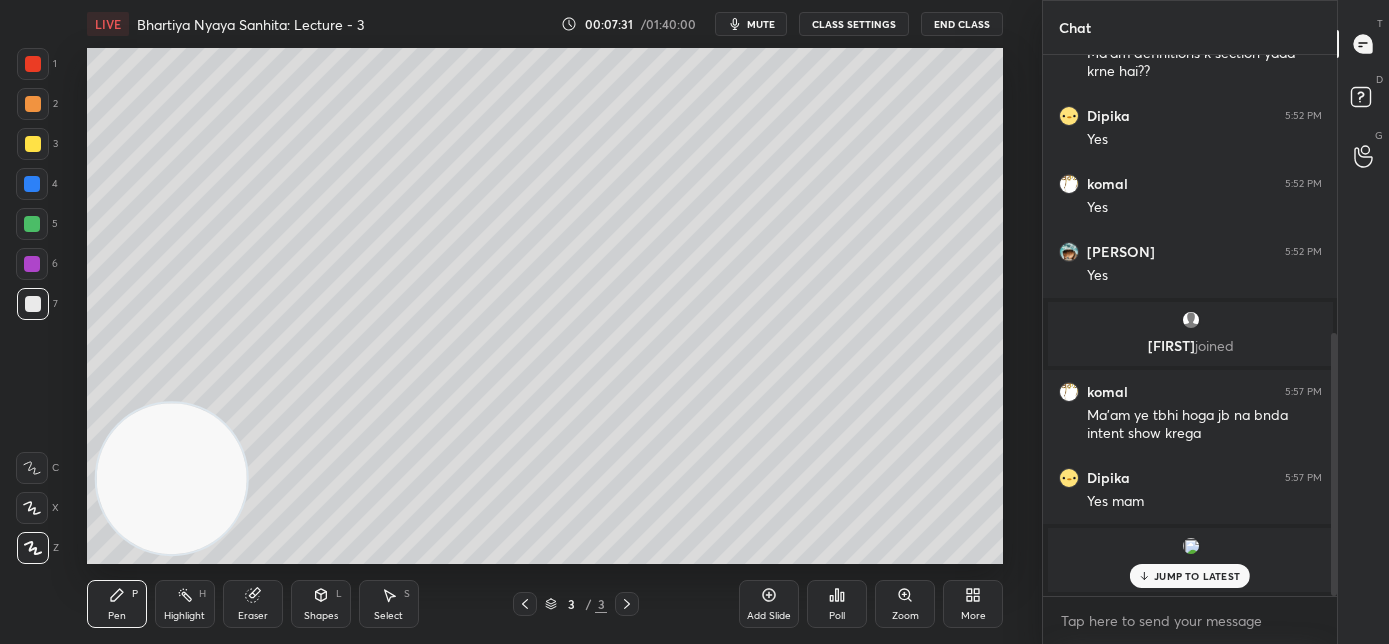 scroll, scrollTop: 570, scrollLeft: 0, axis: vertical 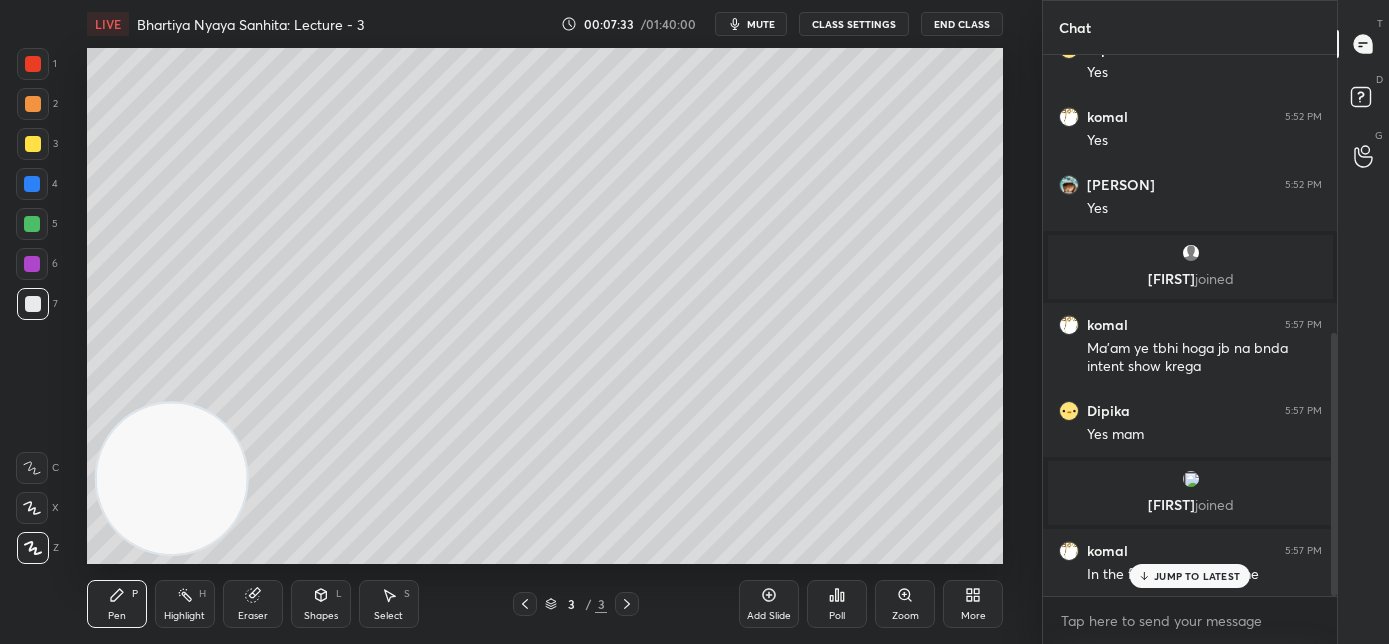 click 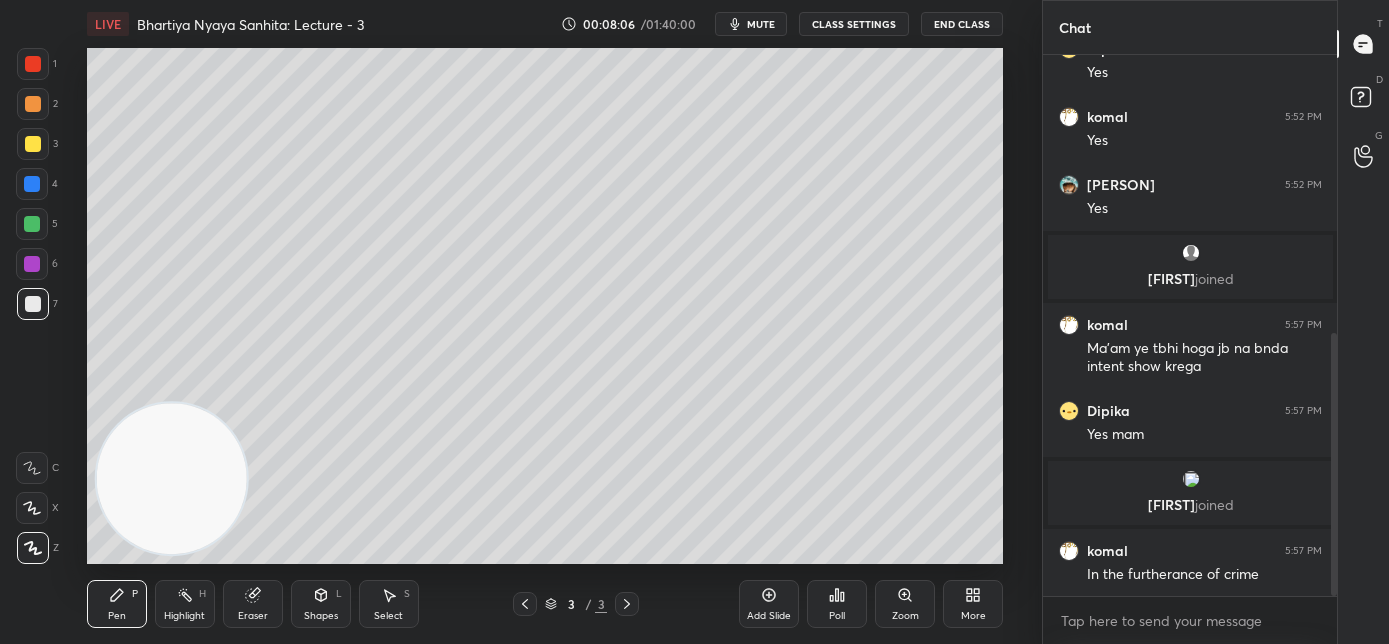 drag, startPoint x: 776, startPoint y: 25, endPoint x: 777, endPoint y: 42, distance: 17.029387 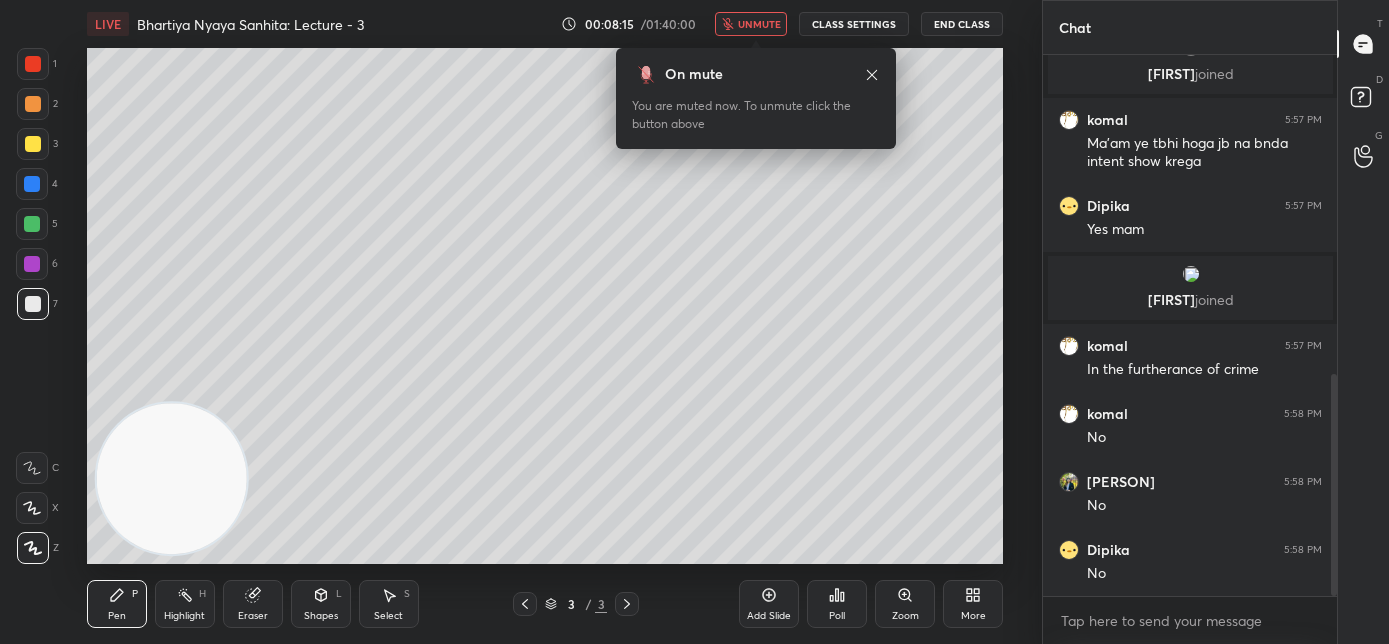 scroll, scrollTop: 842, scrollLeft: 0, axis: vertical 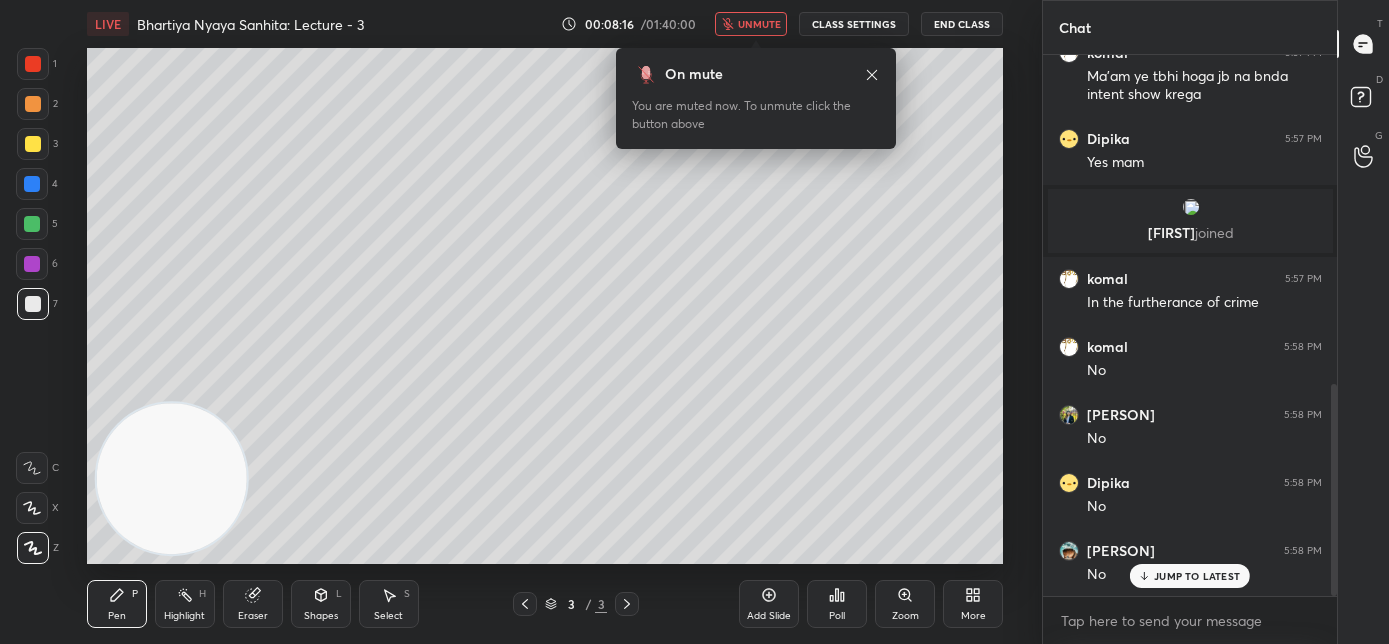 click on "unmute" at bounding box center [759, 24] 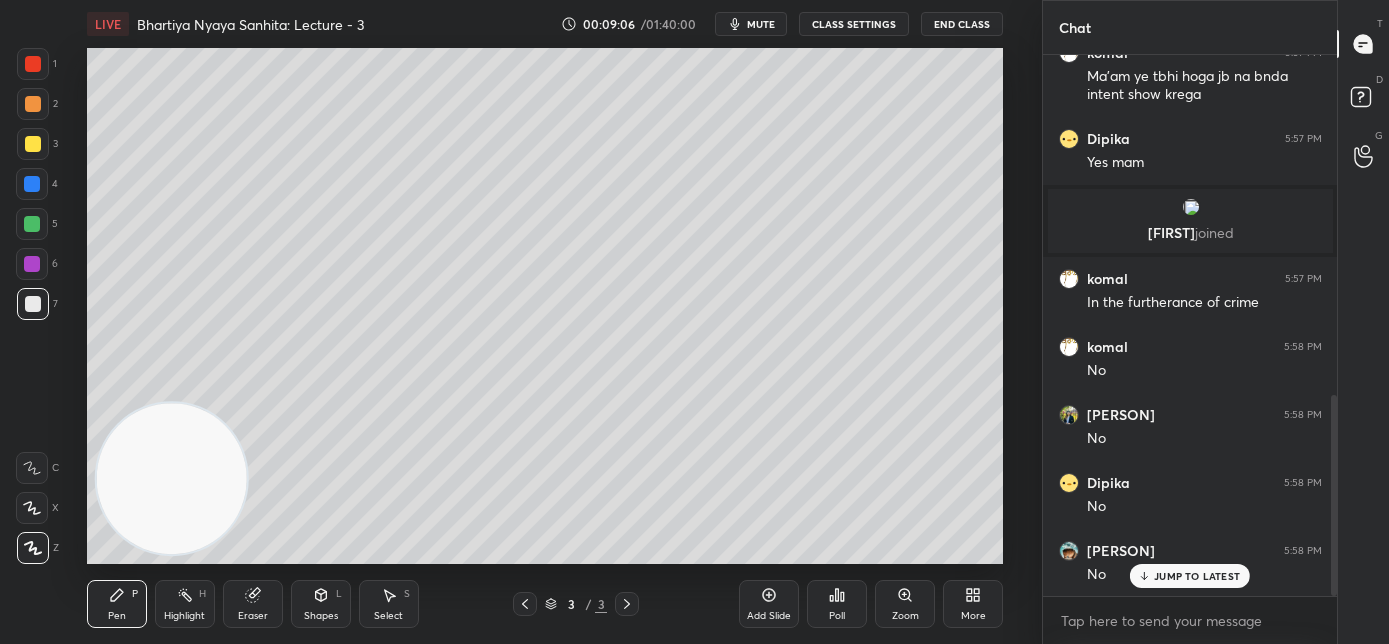 scroll, scrollTop: 914, scrollLeft: 0, axis: vertical 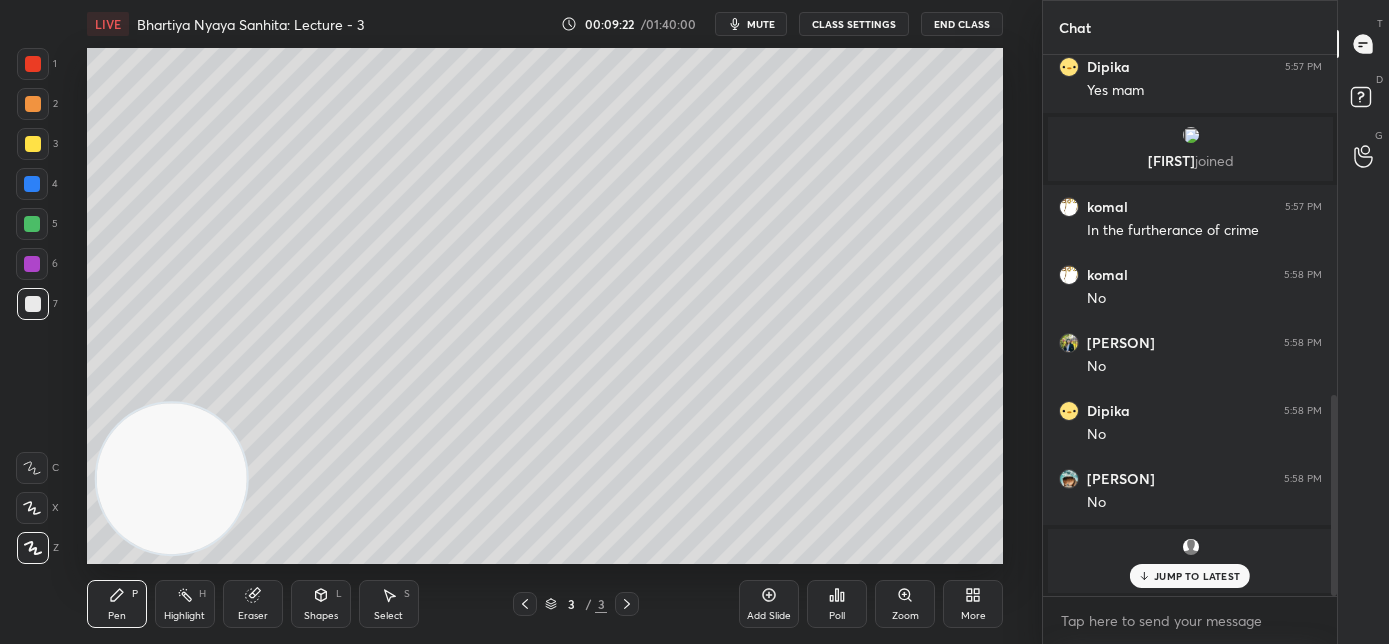 click on "JUMP TO LATEST" at bounding box center (1197, 576) 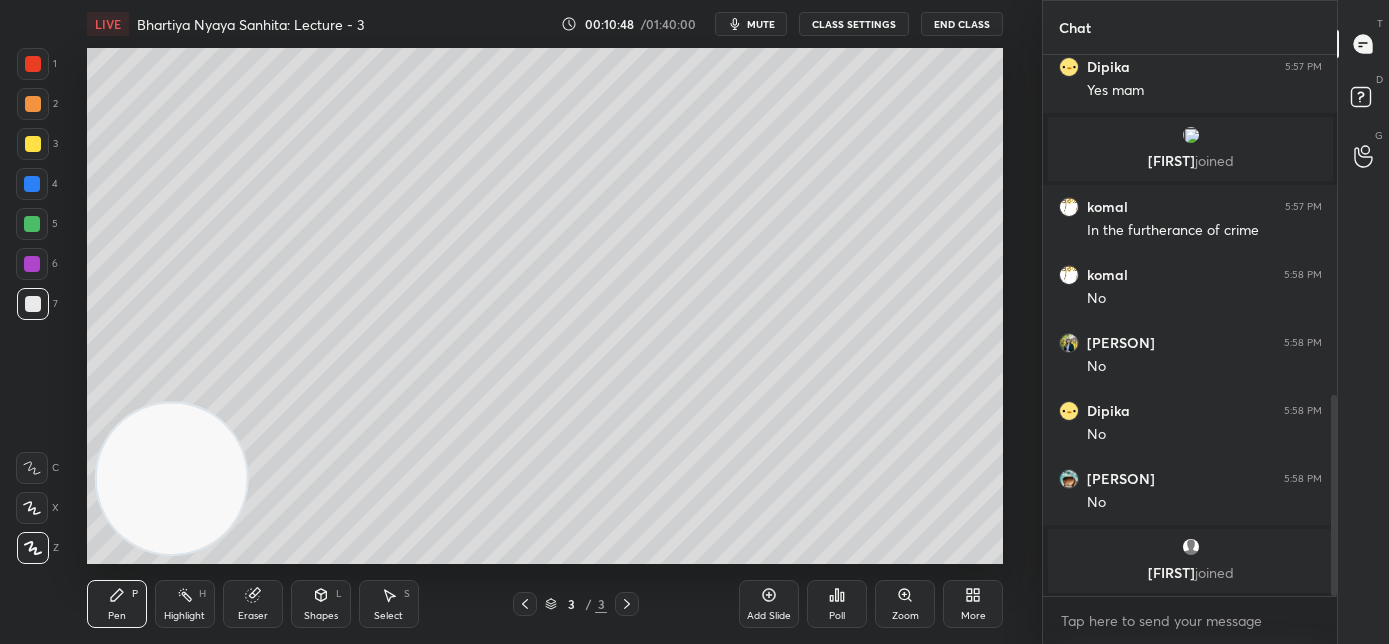 click on "Add Slide" at bounding box center (769, 616) 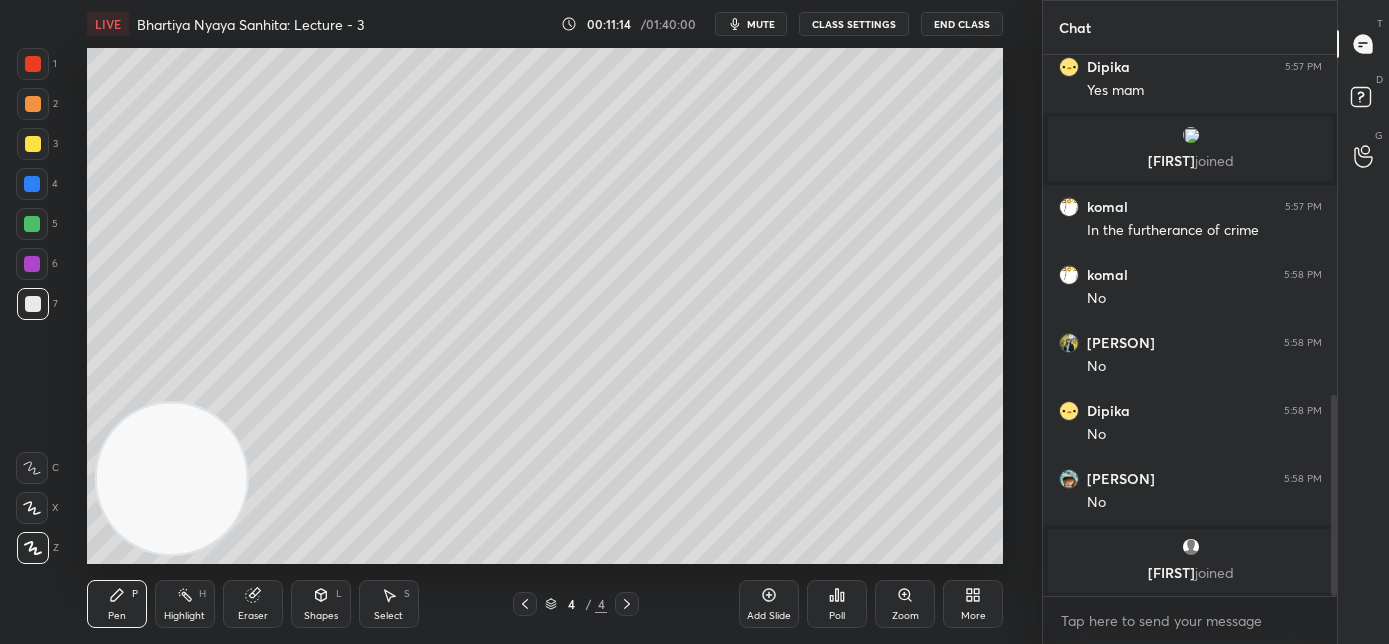 click 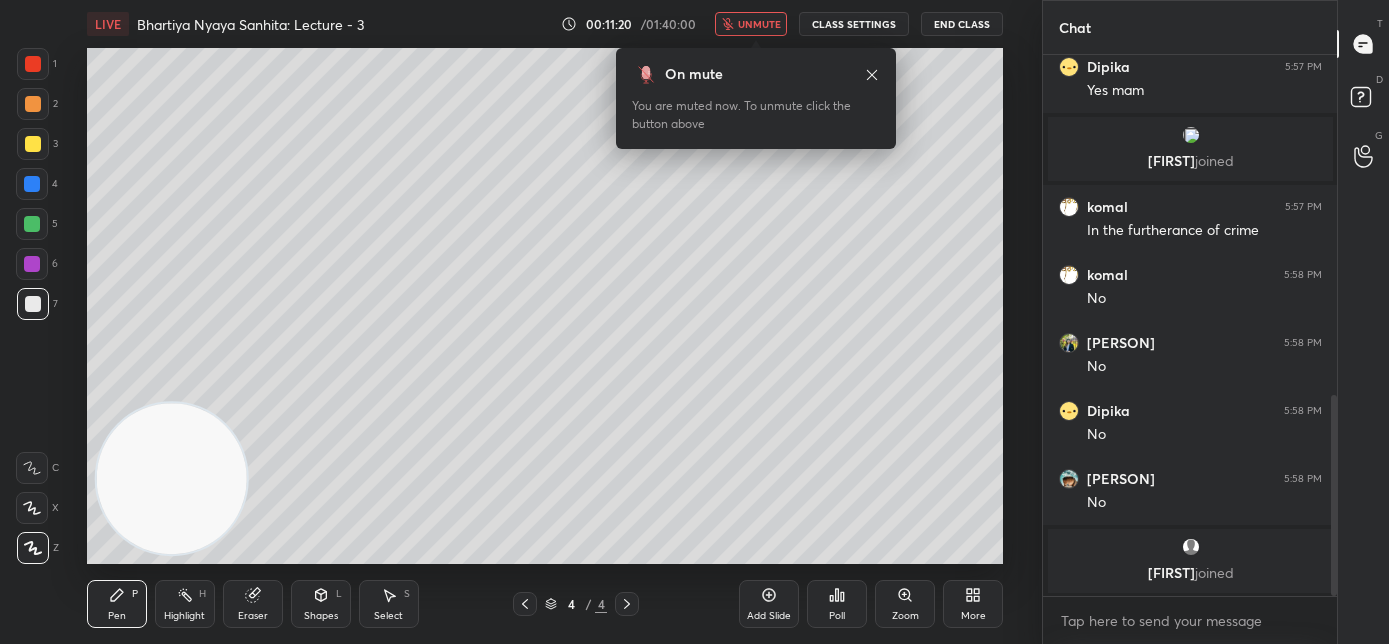 click 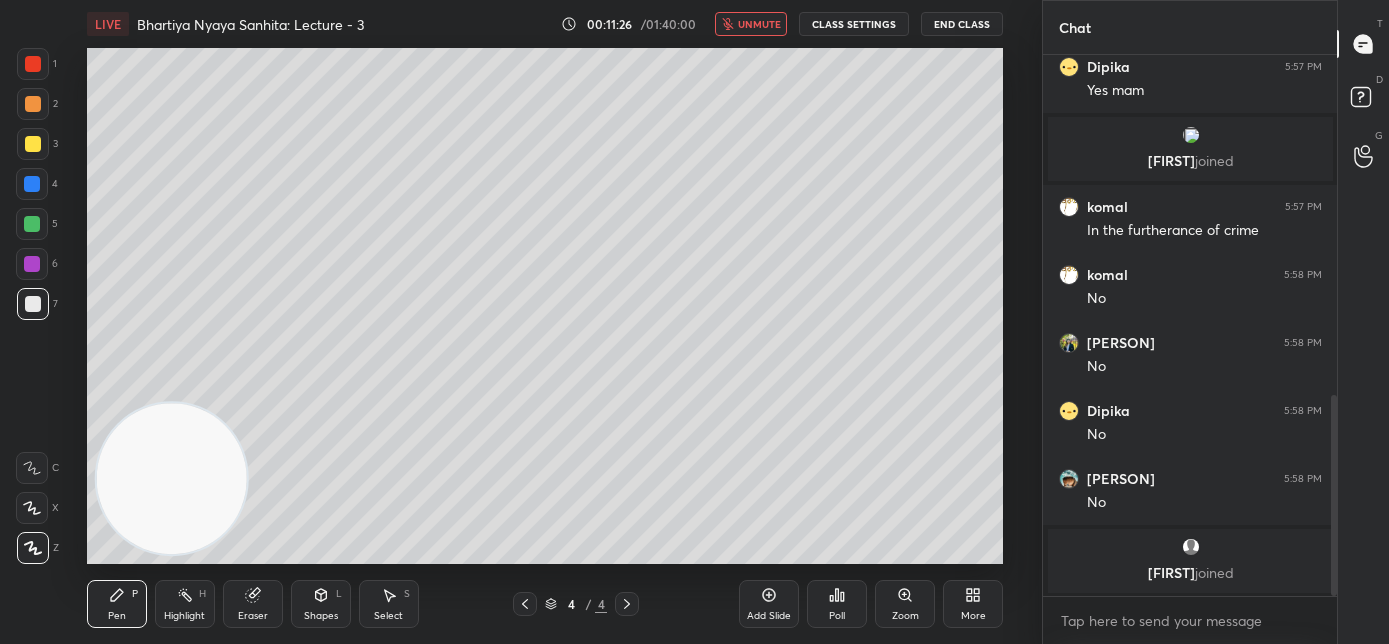 drag, startPoint x: 768, startPoint y: 29, endPoint x: 768, endPoint y: 43, distance: 14 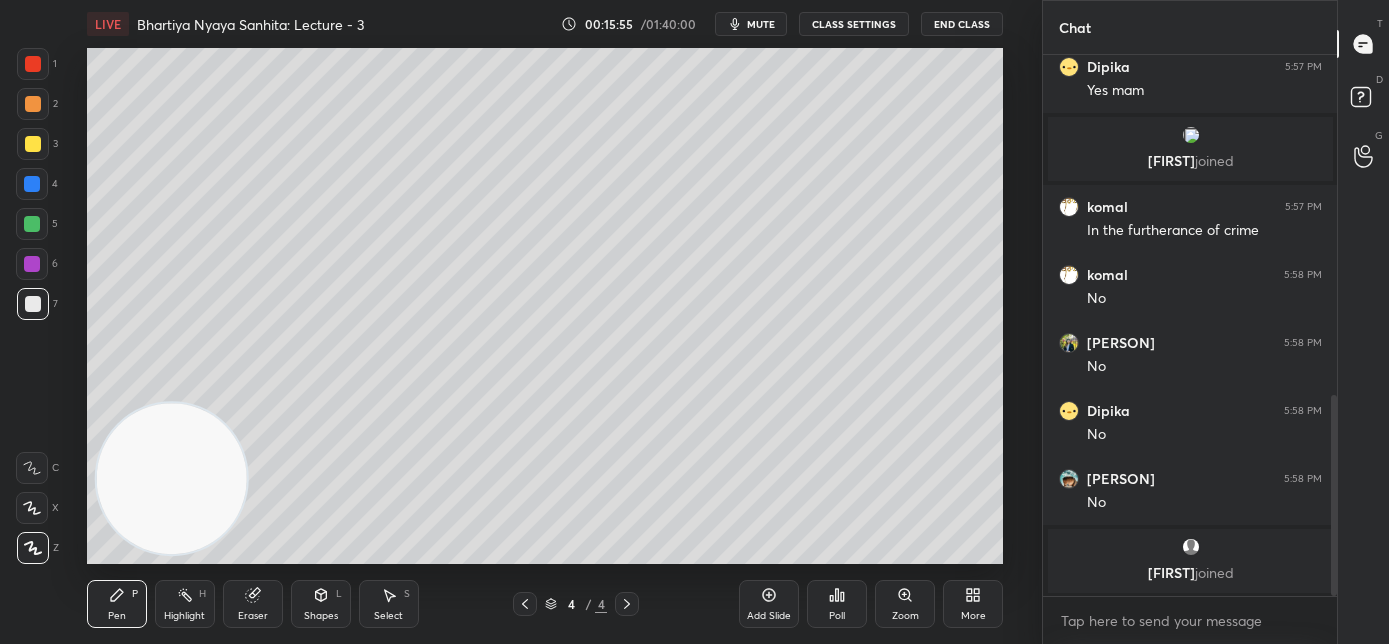 click on "Add Slide" at bounding box center [769, 616] 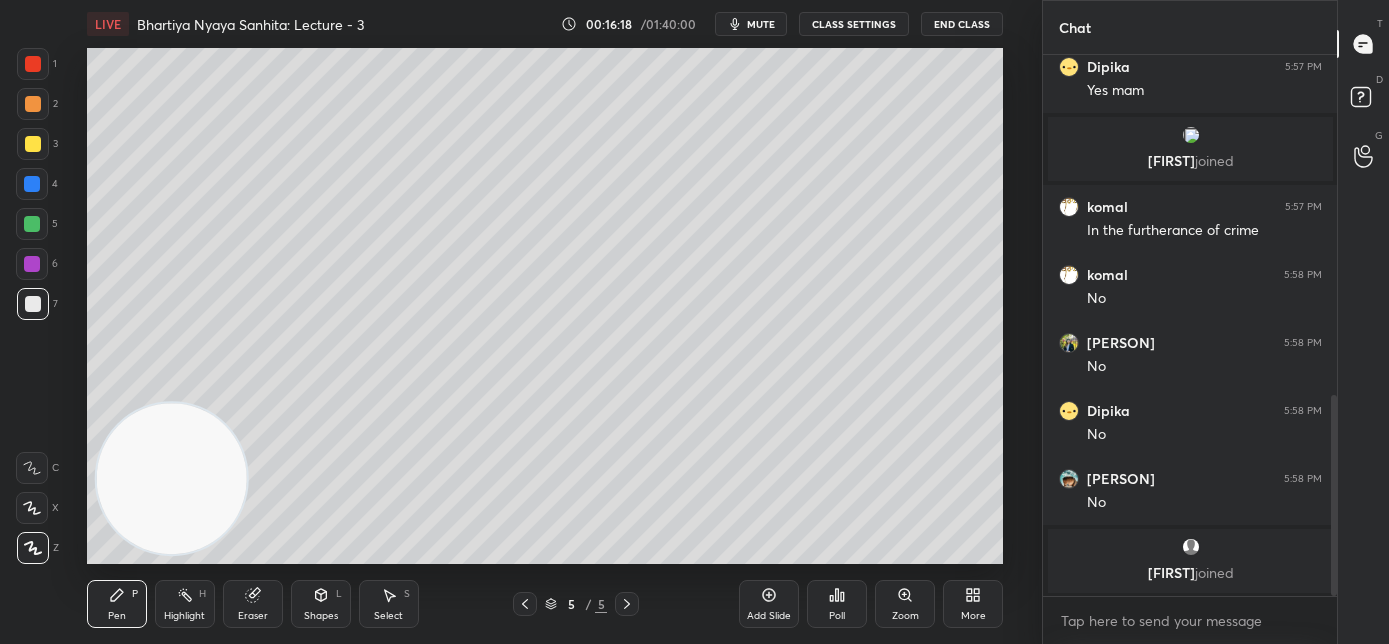 click on "mute" at bounding box center (761, 24) 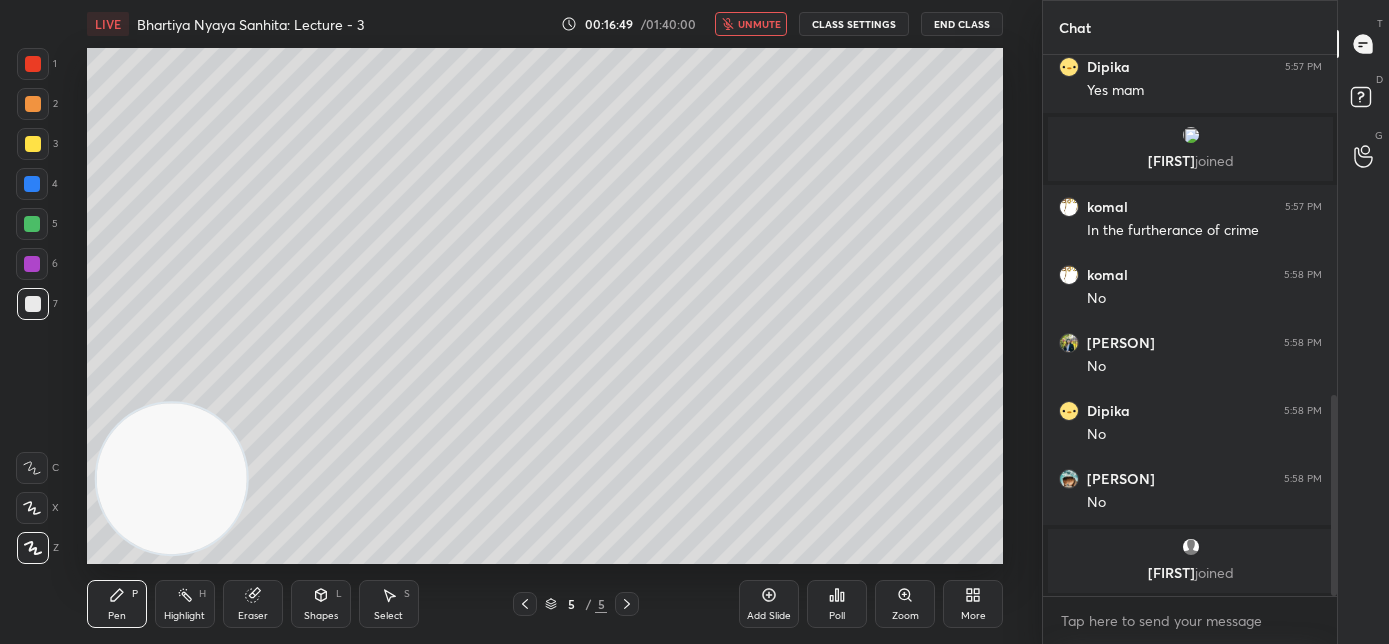 click on "unmute" at bounding box center [759, 24] 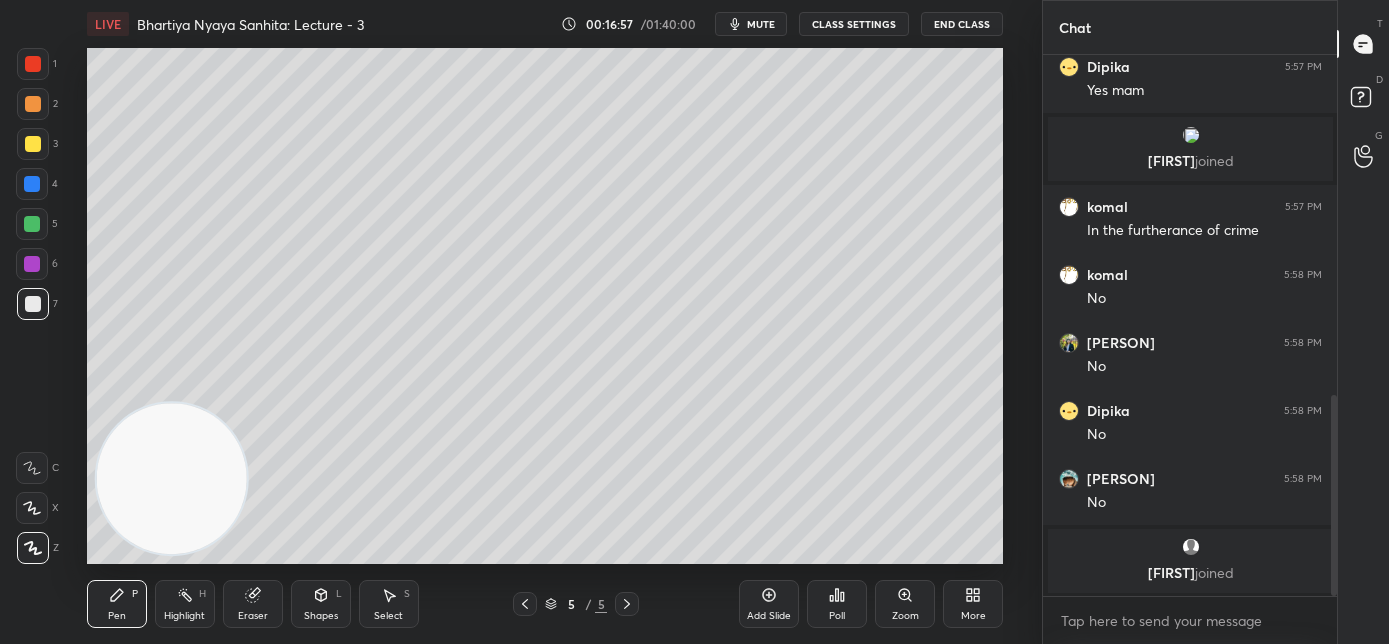 click on "mute" at bounding box center (761, 24) 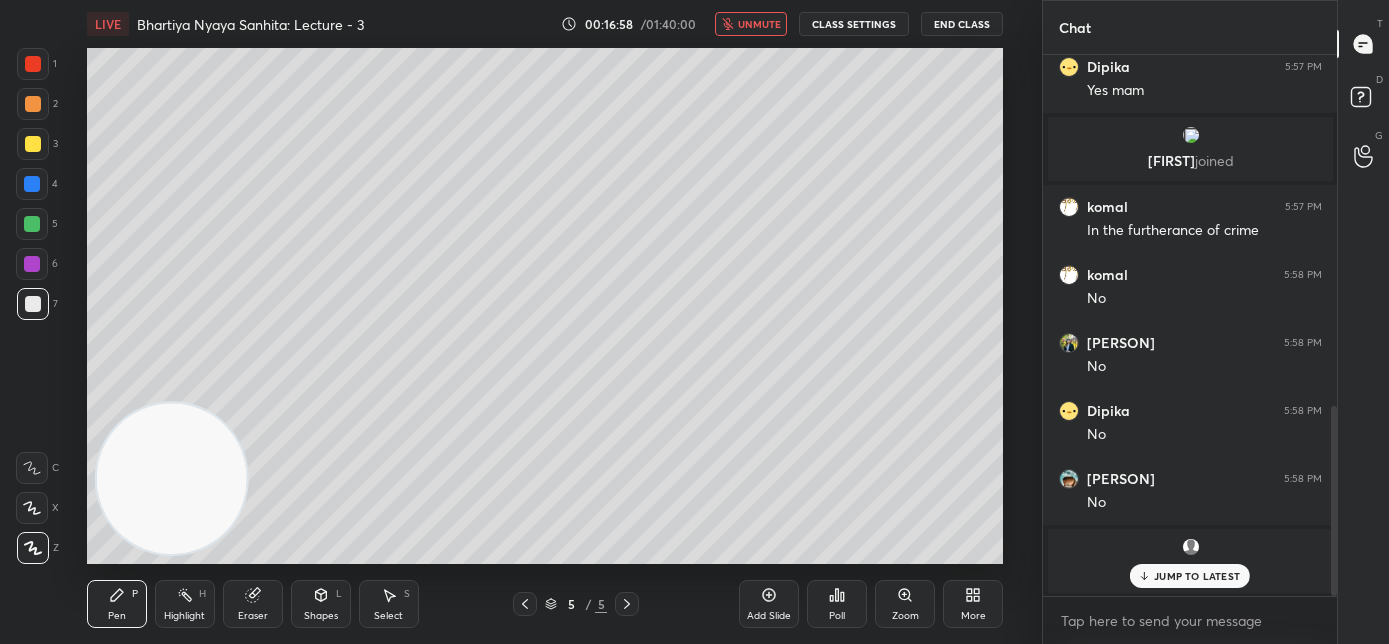 scroll, scrollTop: 1000, scrollLeft: 0, axis: vertical 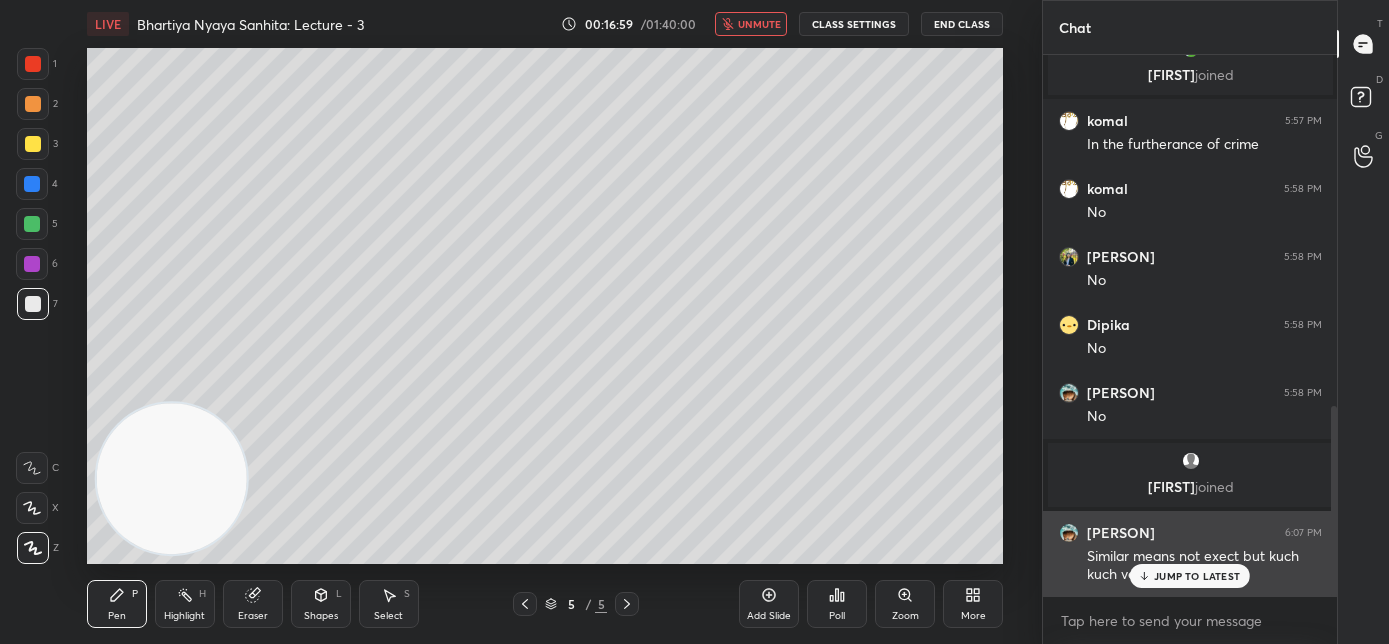 click on "JUMP TO LATEST" at bounding box center [1197, 576] 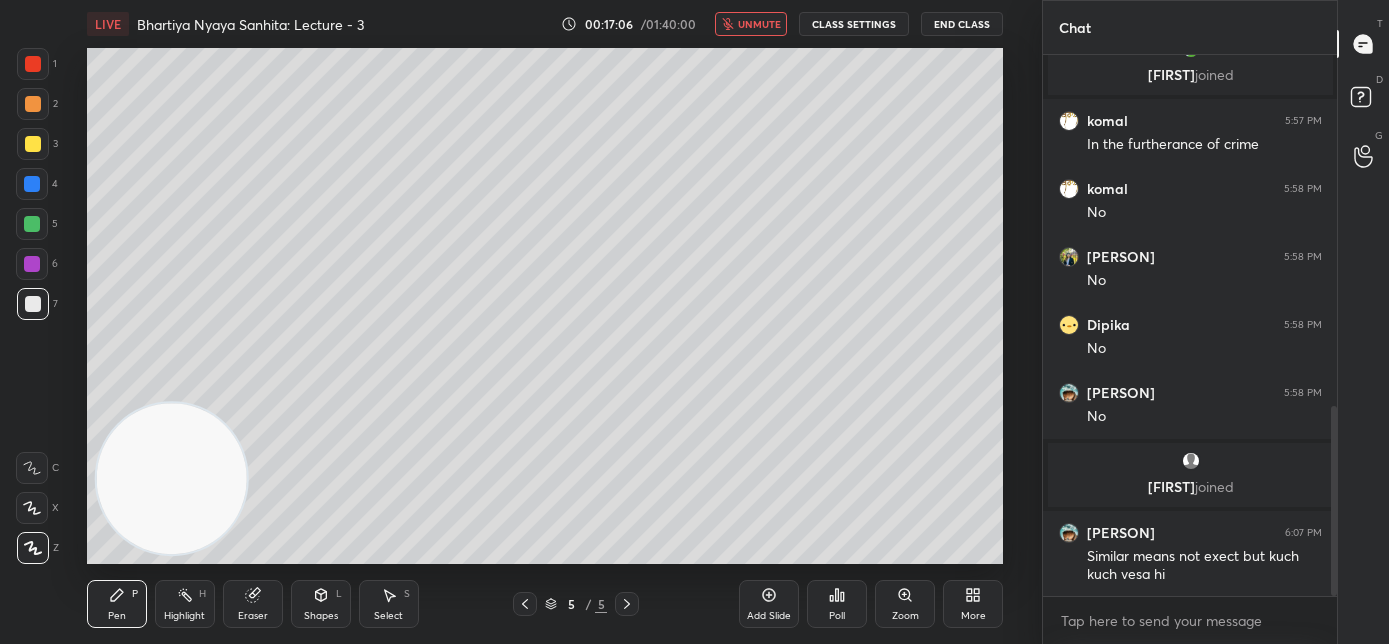 drag, startPoint x: 756, startPoint y: 21, endPoint x: 757, endPoint y: 35, distance: 14.035668 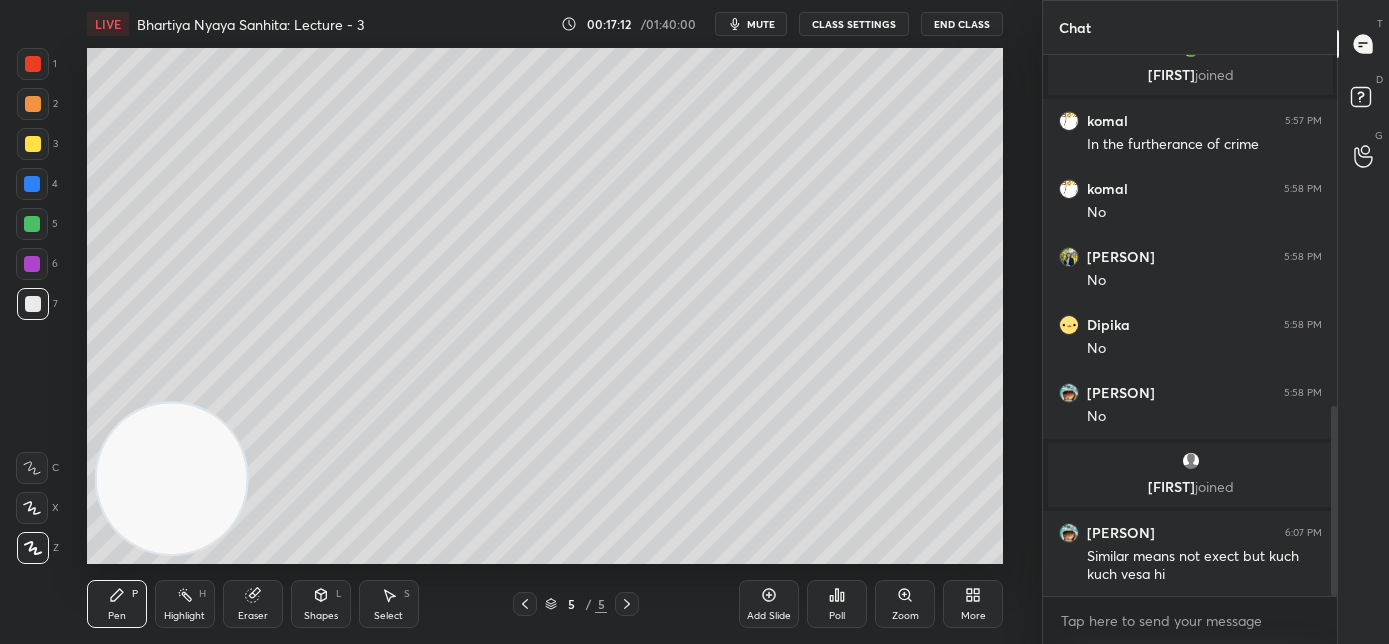 click on "mute" at bounding box center [761, 24] 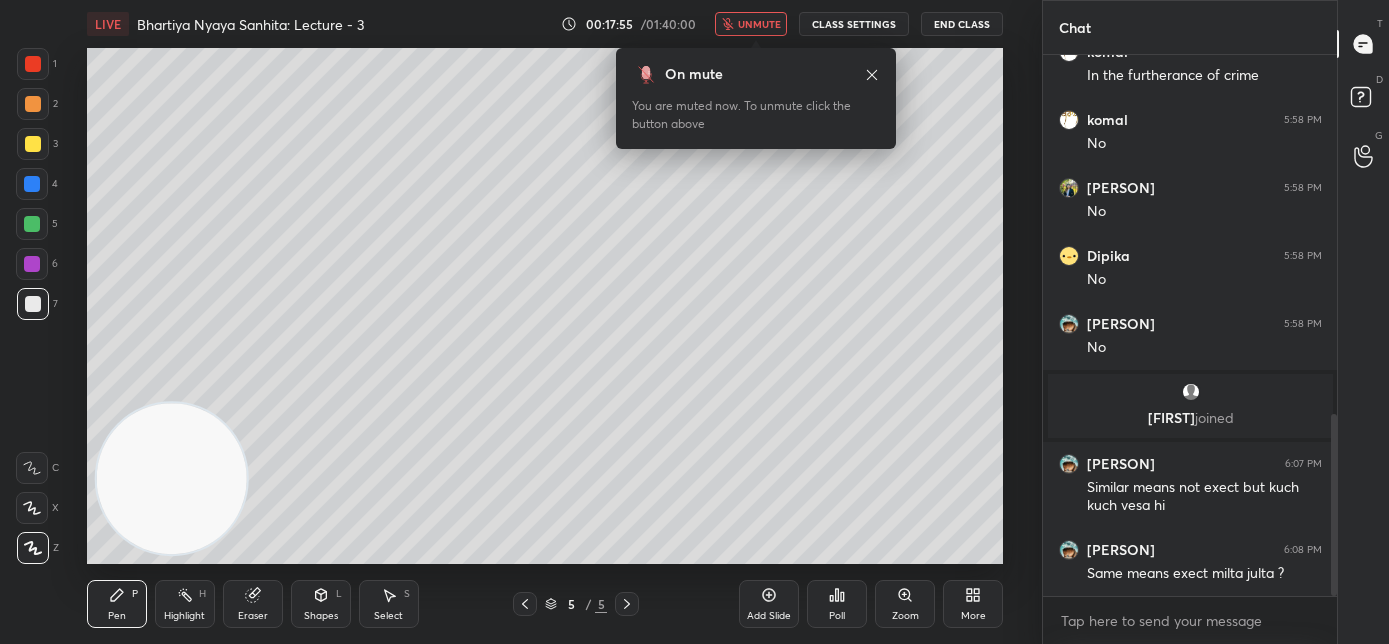 scroll, scrollTop: 1245, scrollLeft: 0, axis: vertical 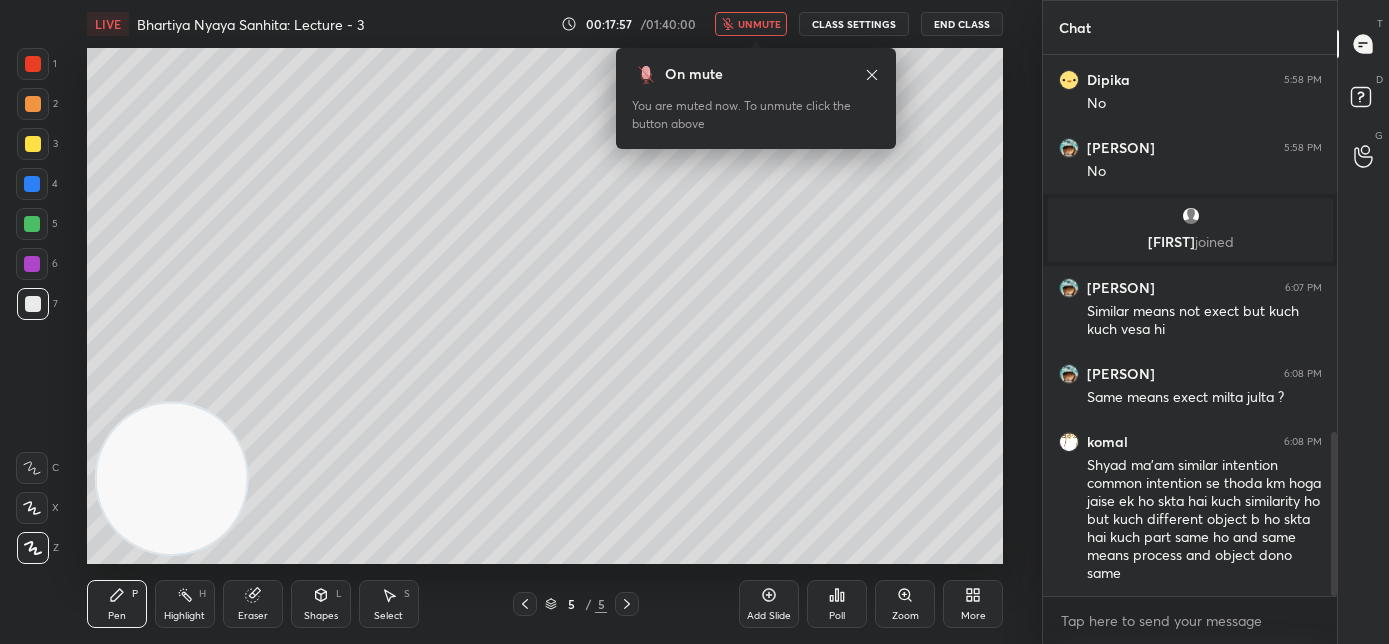 click on "unmute" at bounding box center (759, 24) 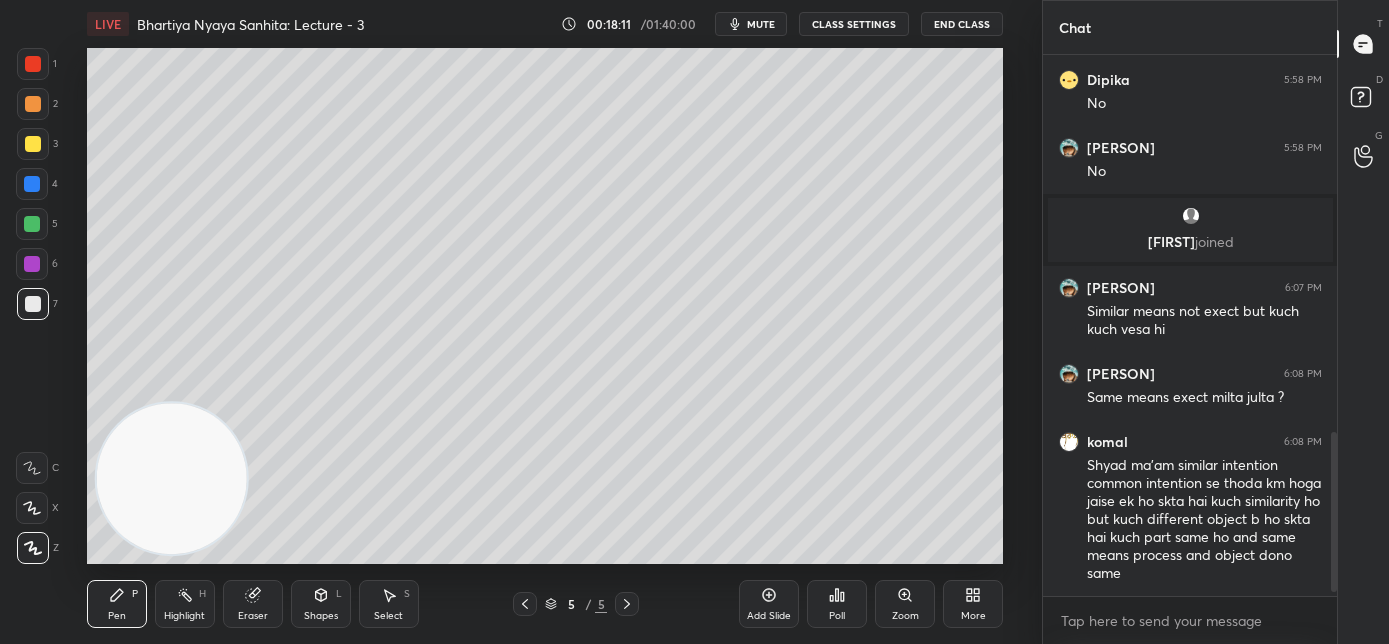 scroll, scrollTop: 1439, scrollLeft: 0, axis: vertical 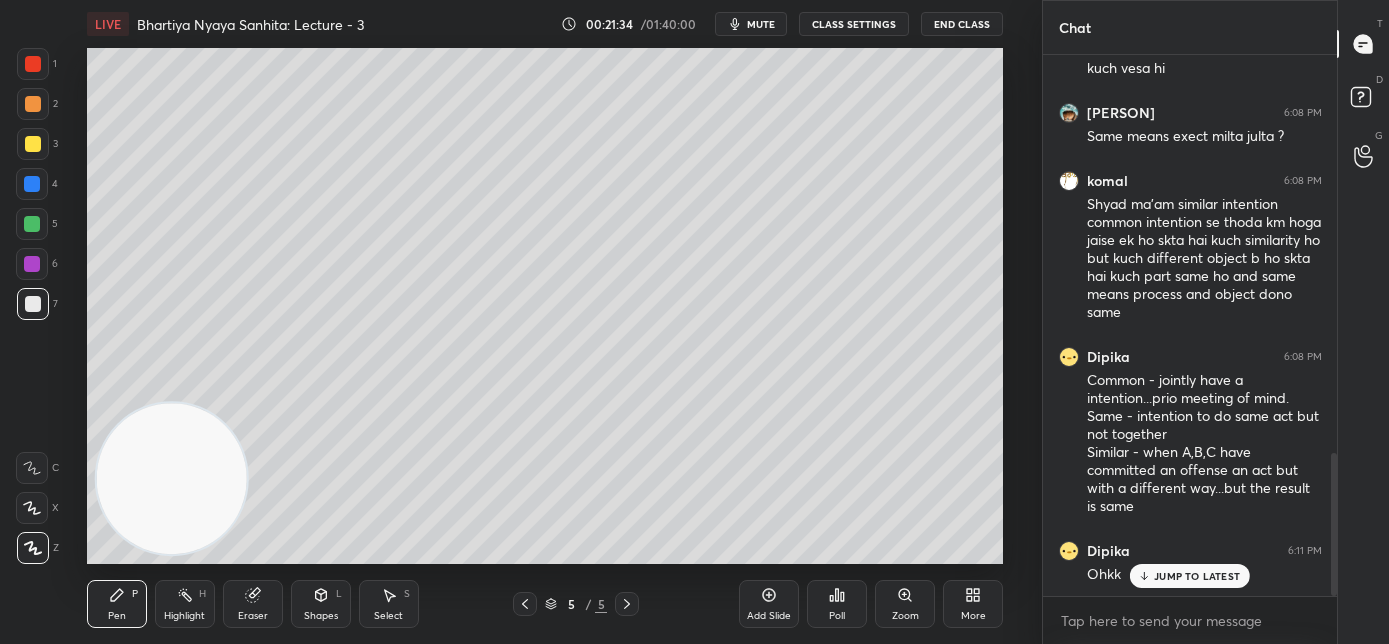 click on "Add Slide" at bounding box center [769, 604] 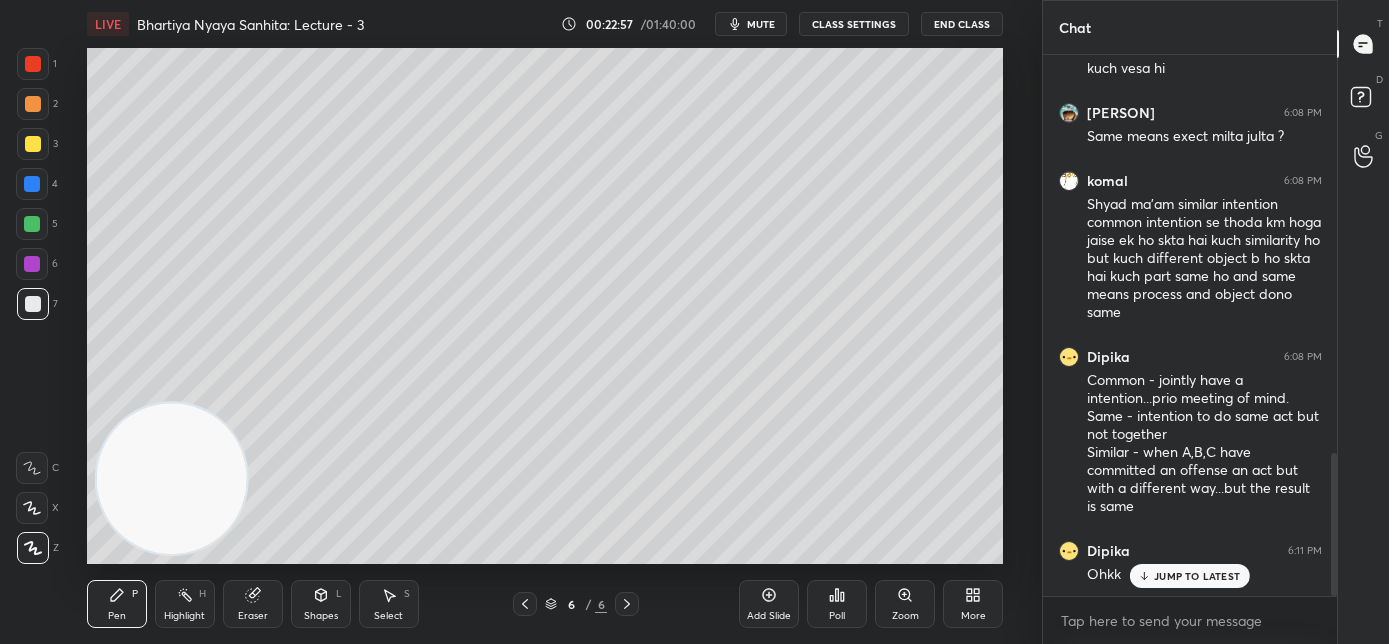 click on "Add Slide" at bounding box center [769, 616] 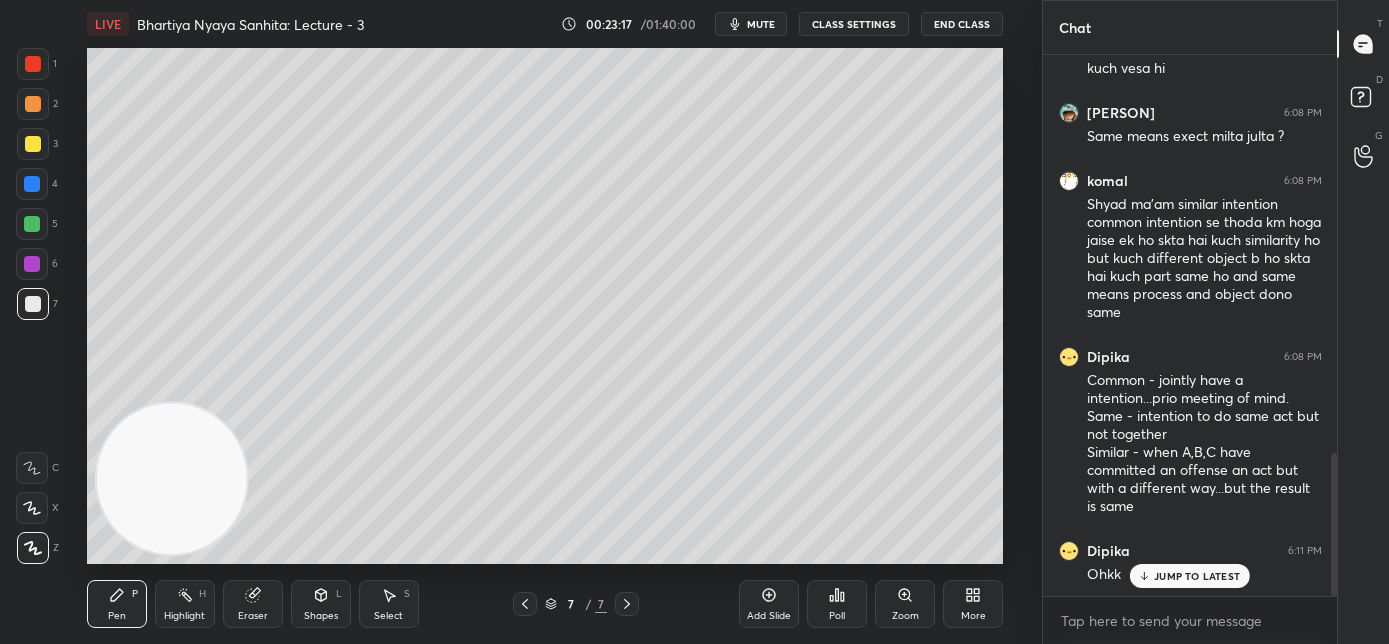 click 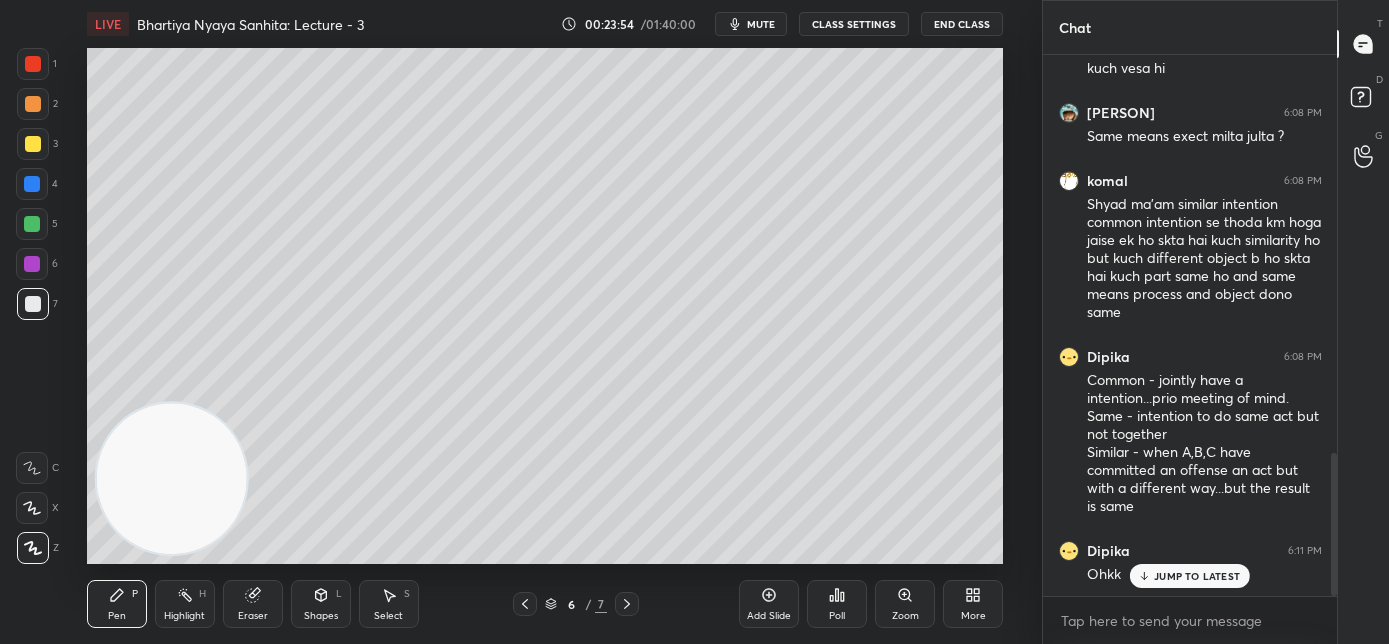 click 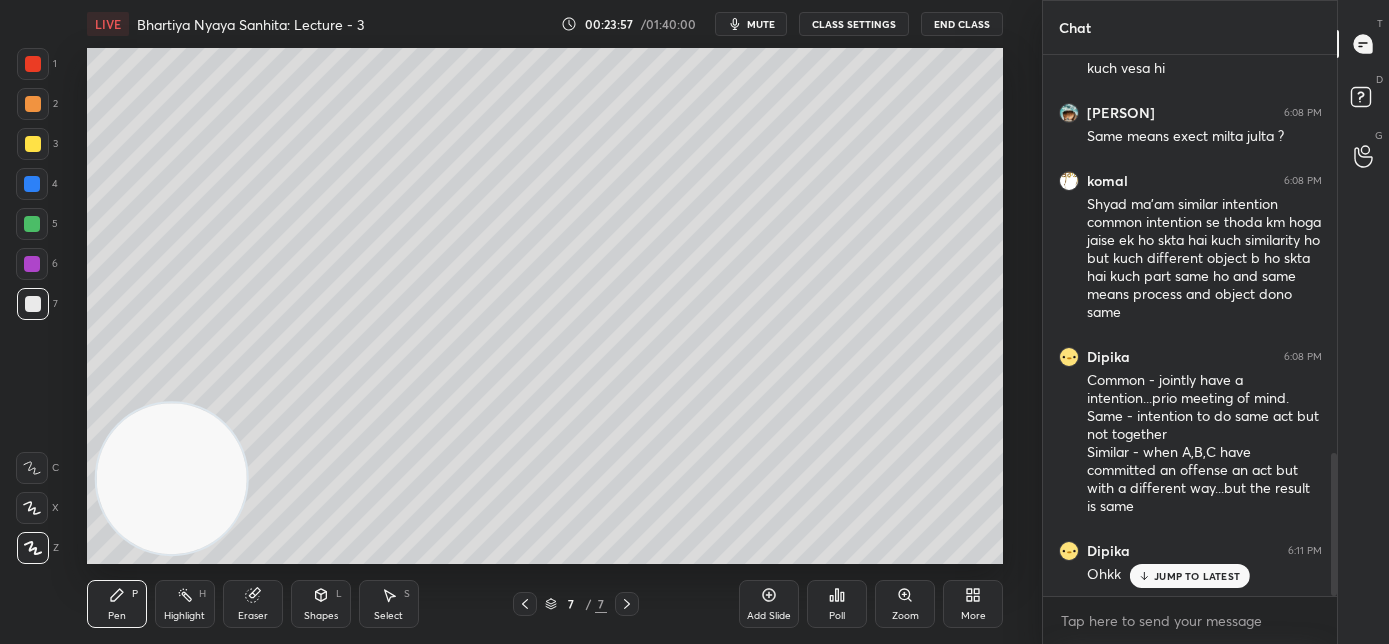 click on "Add Slide" at bounding box center (769, 604) 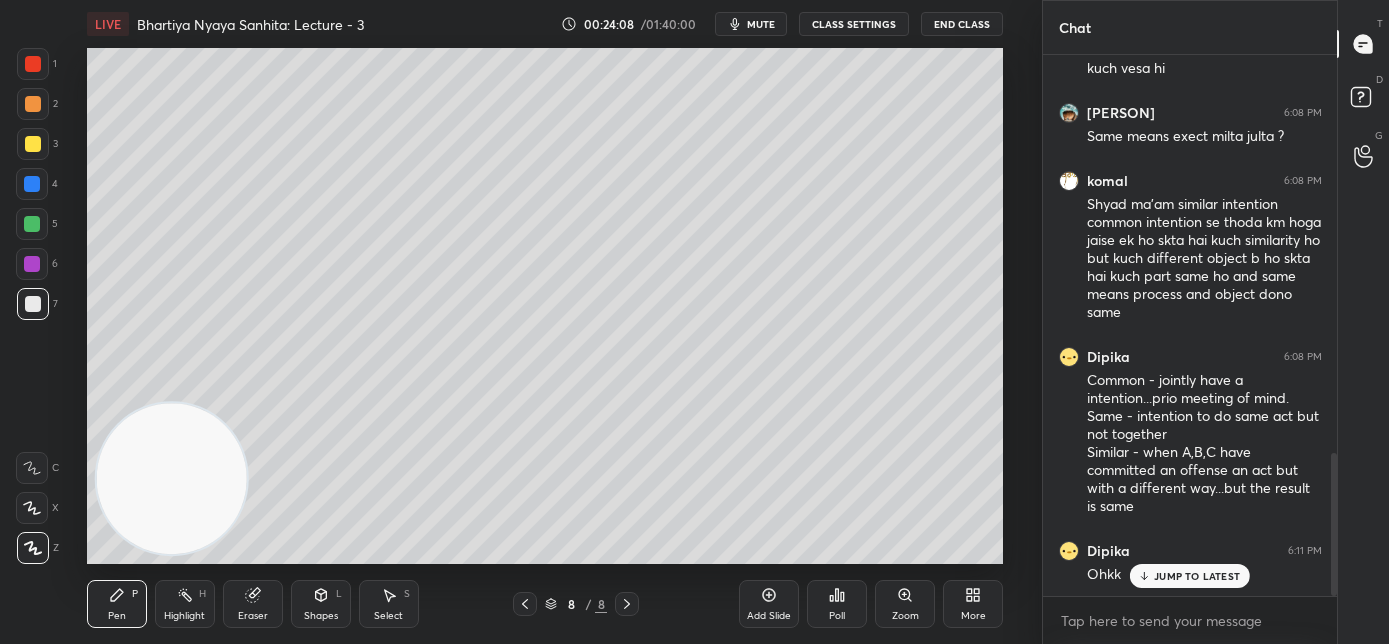 click on "mute" at bounding box center [751, 24] 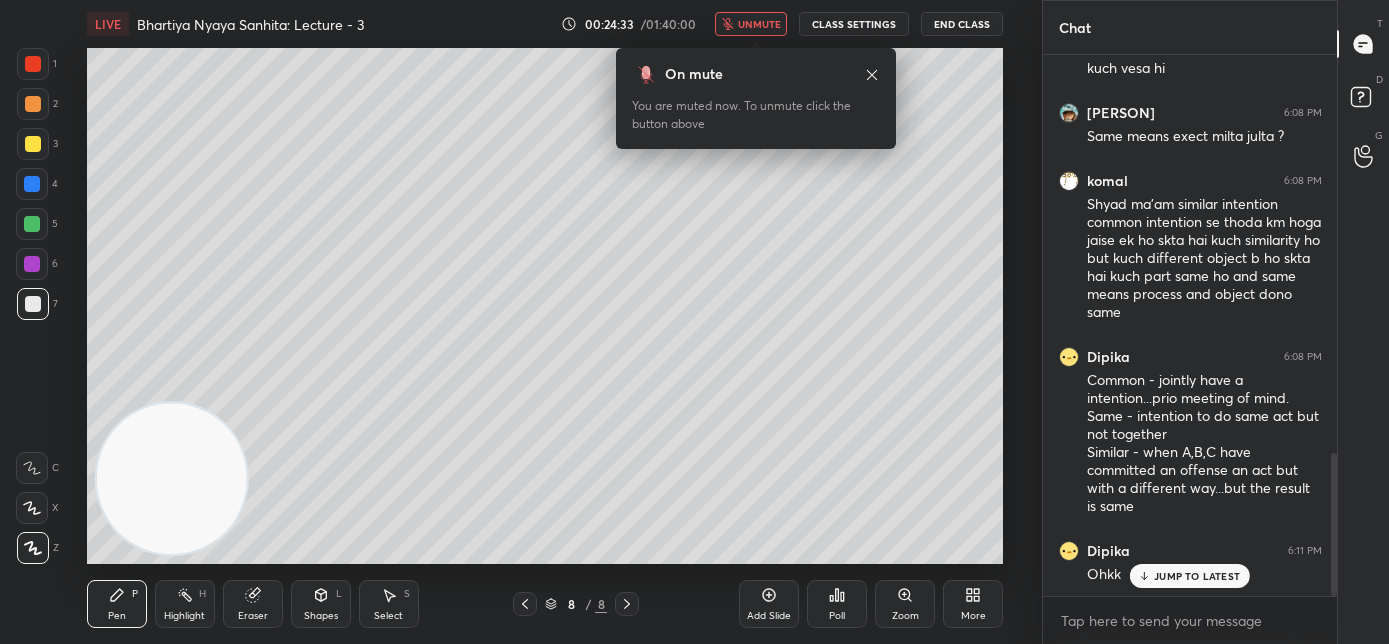 click 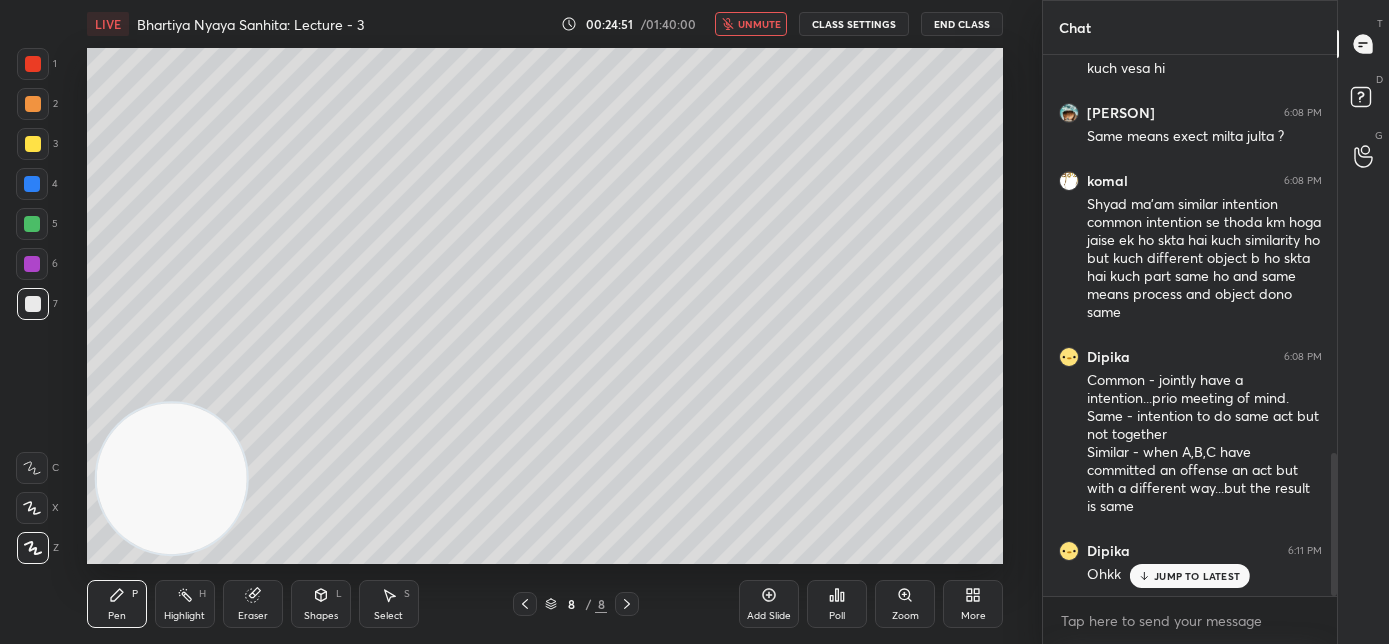 click on "unmute" at bounding box center [759, 24] 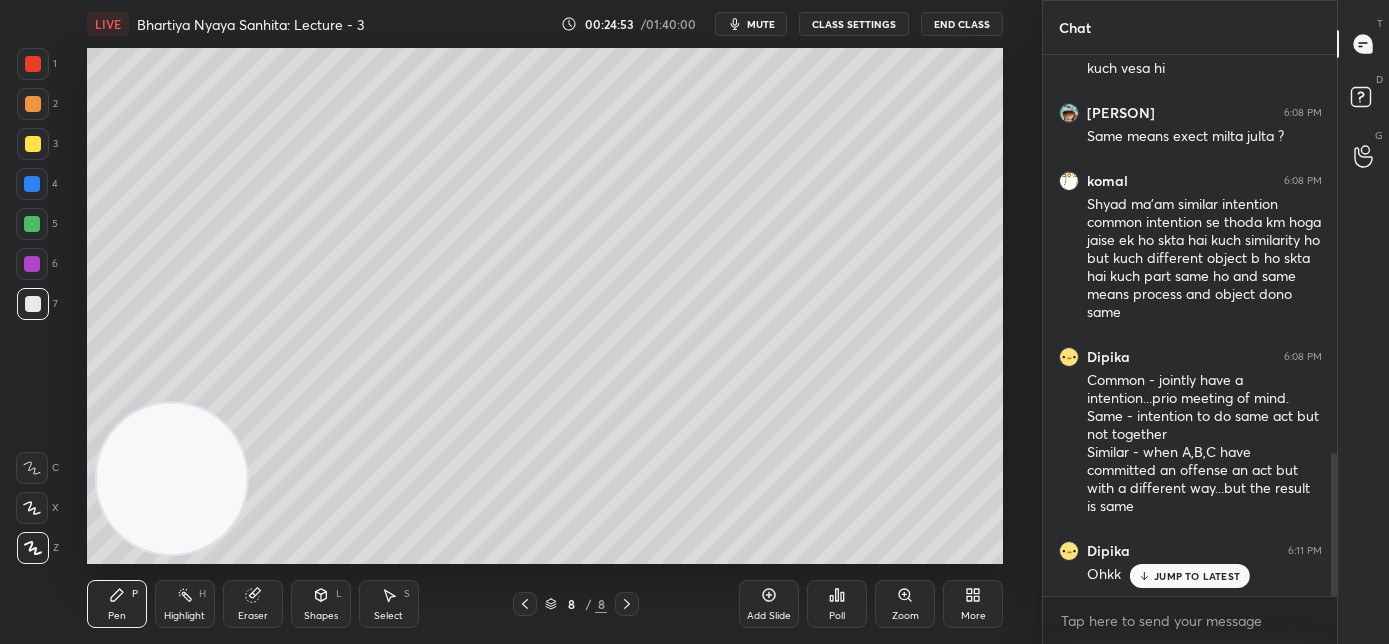 click 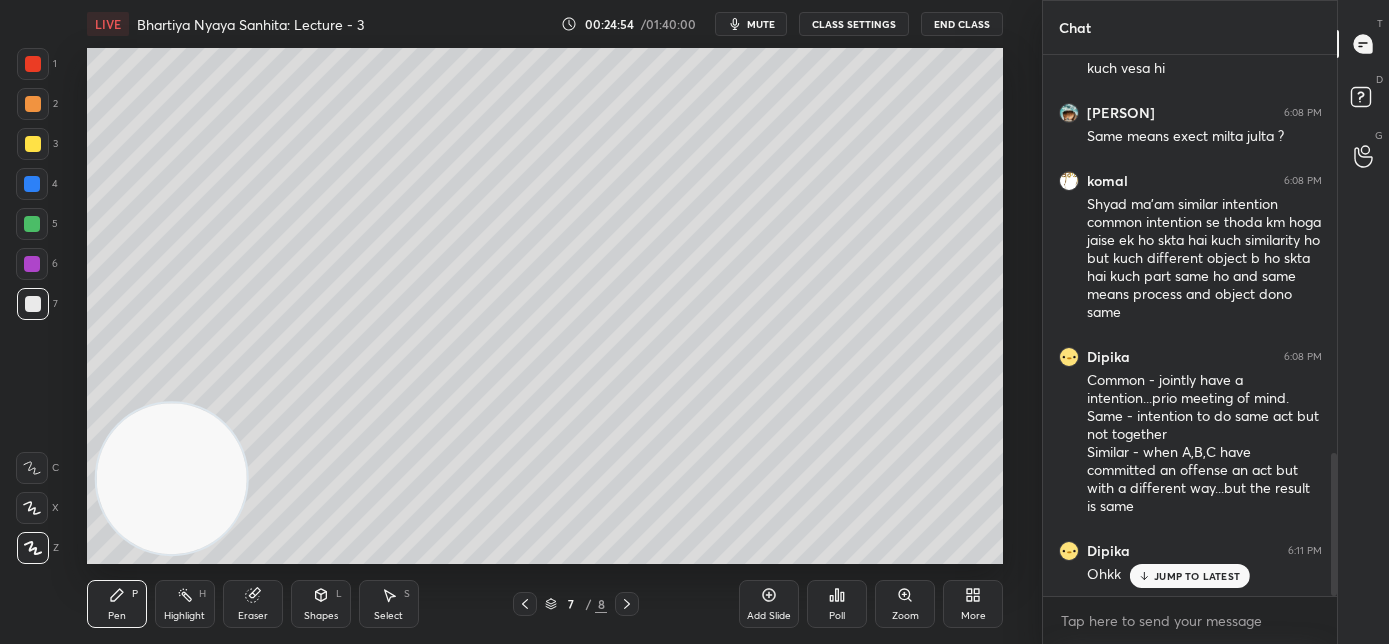 click 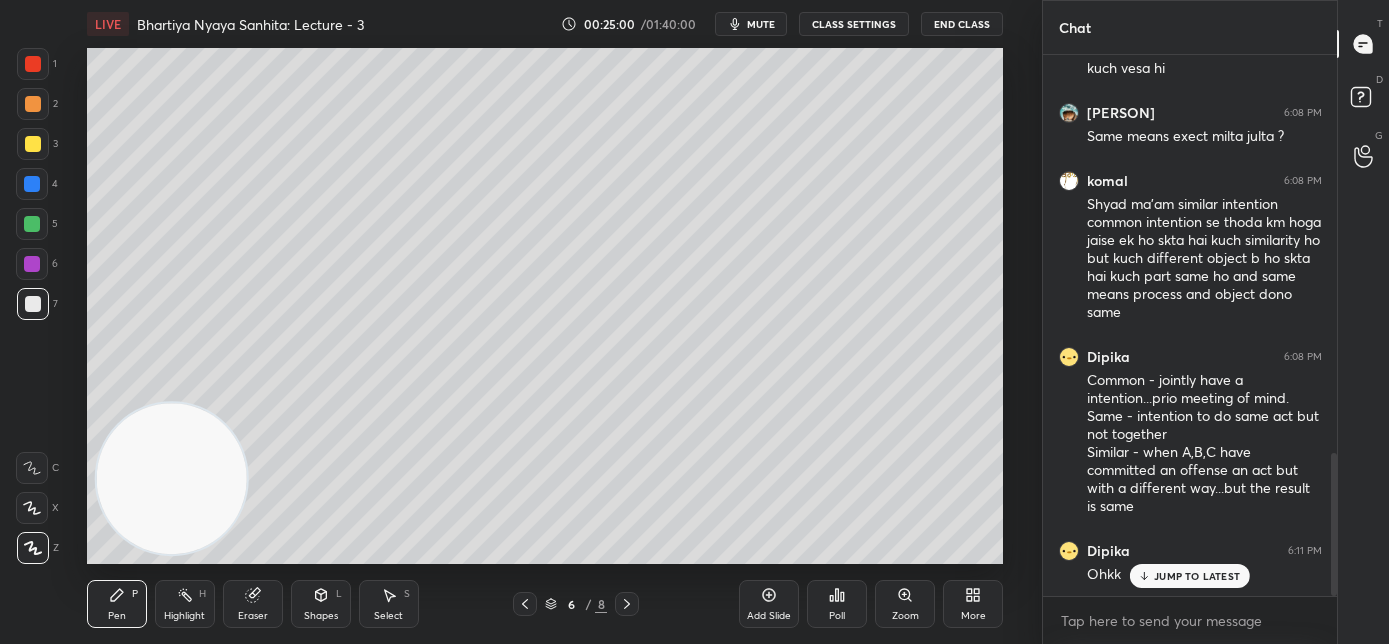 click 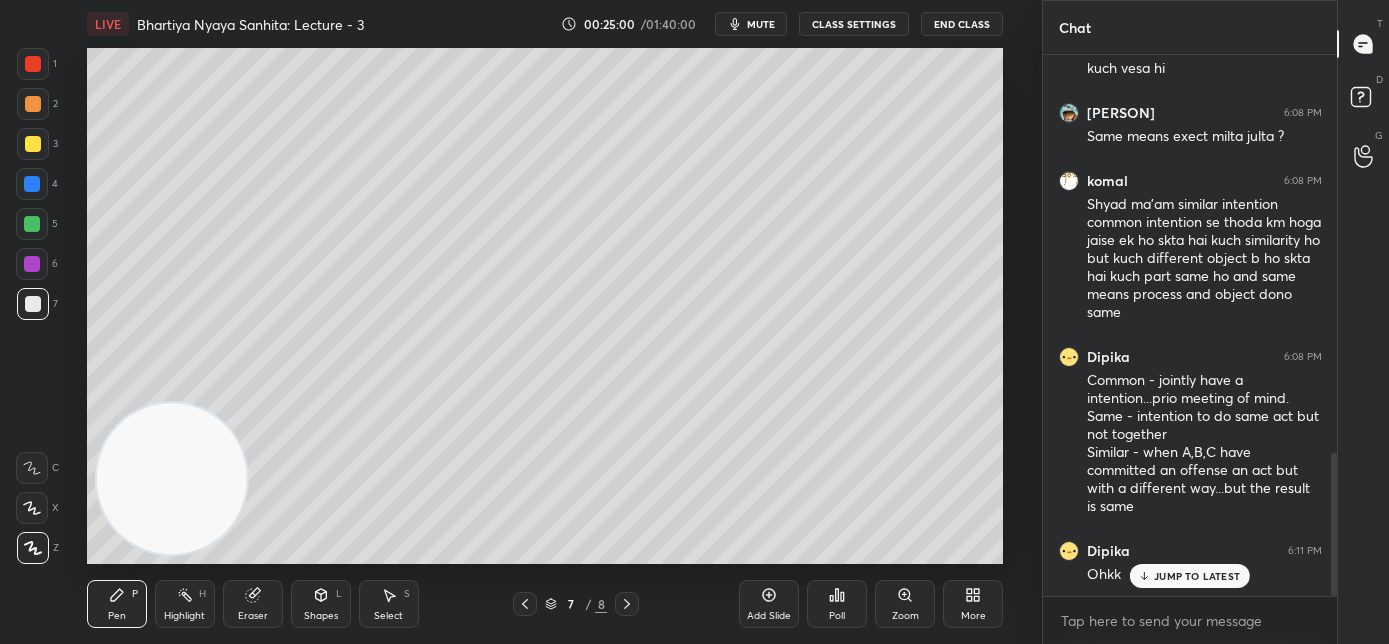 click 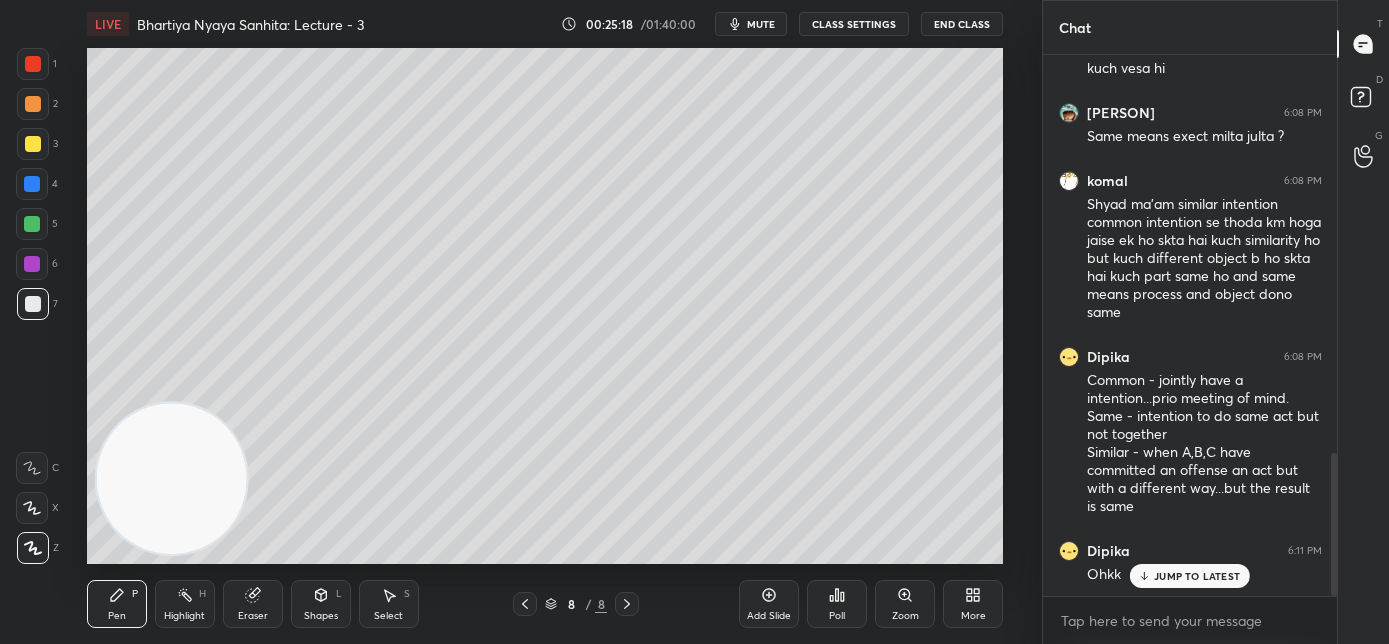 click at bounding box center [525, 604] 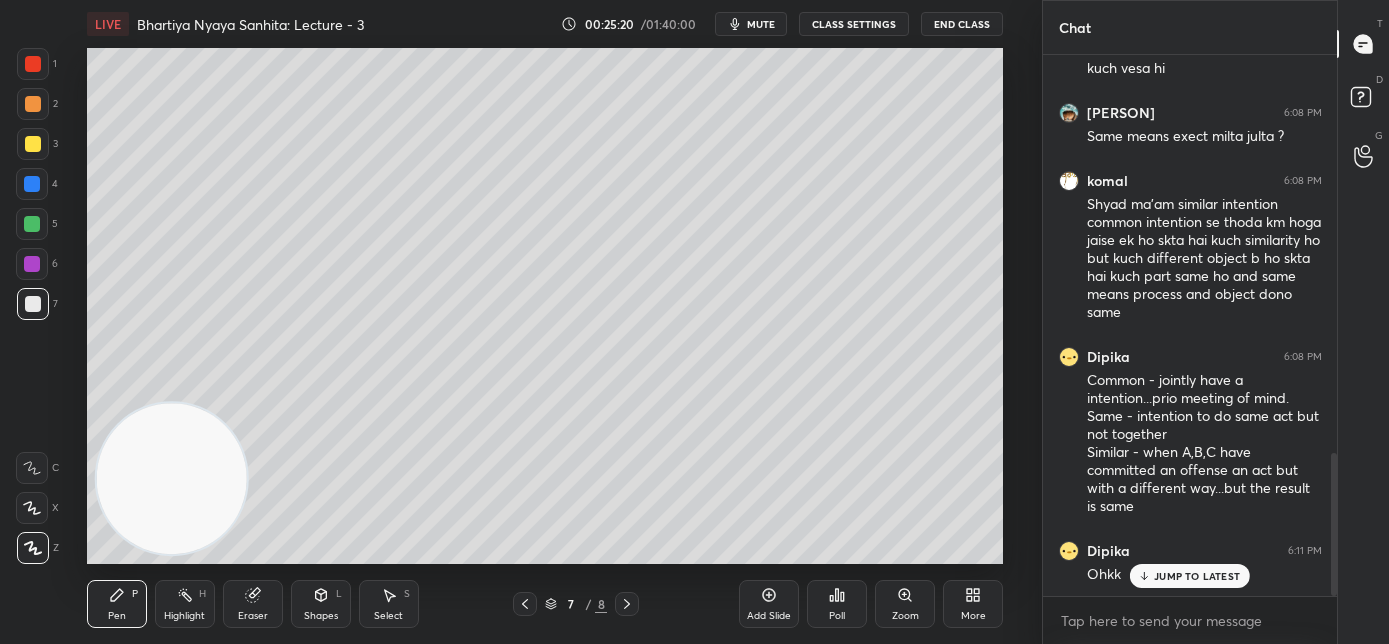 click 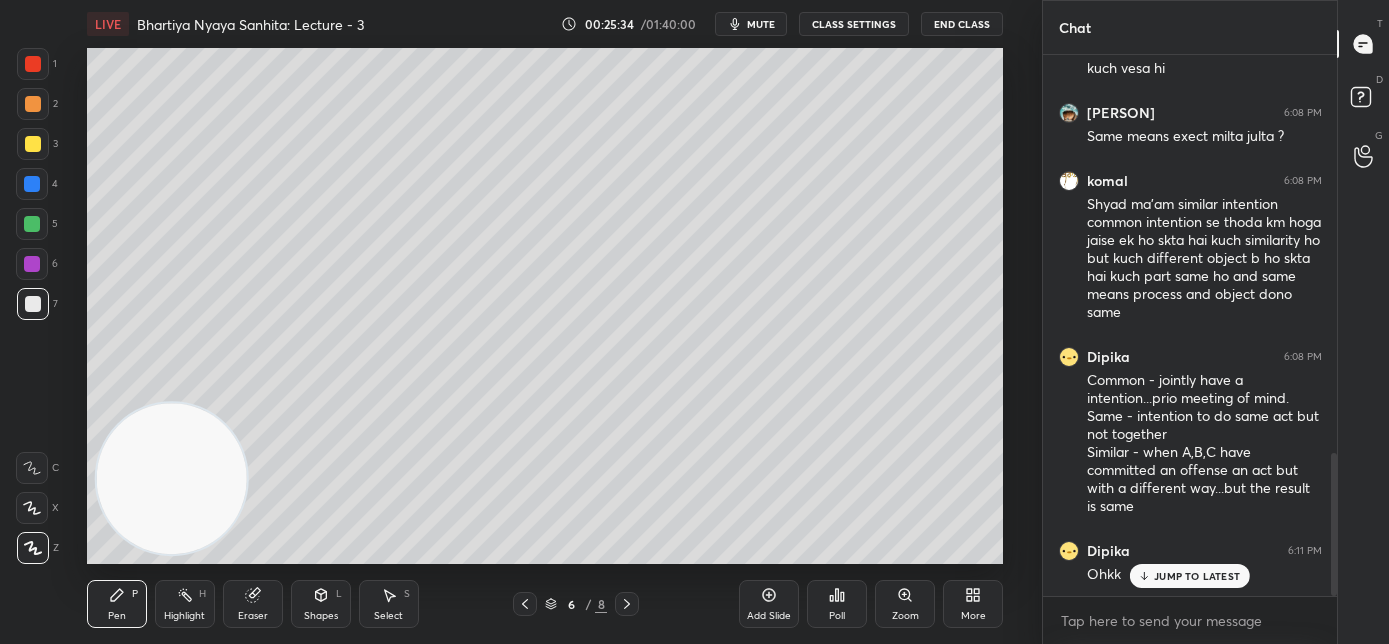 click 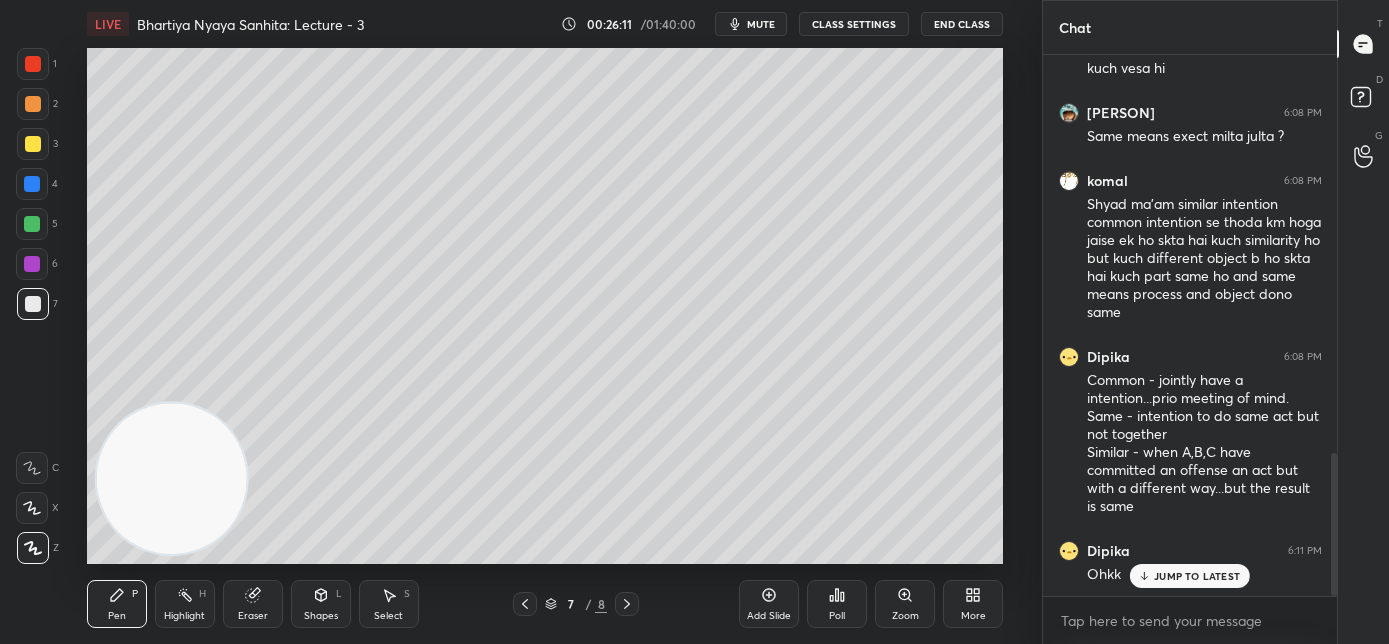 click on "mute" at bounding box center [761, 24] 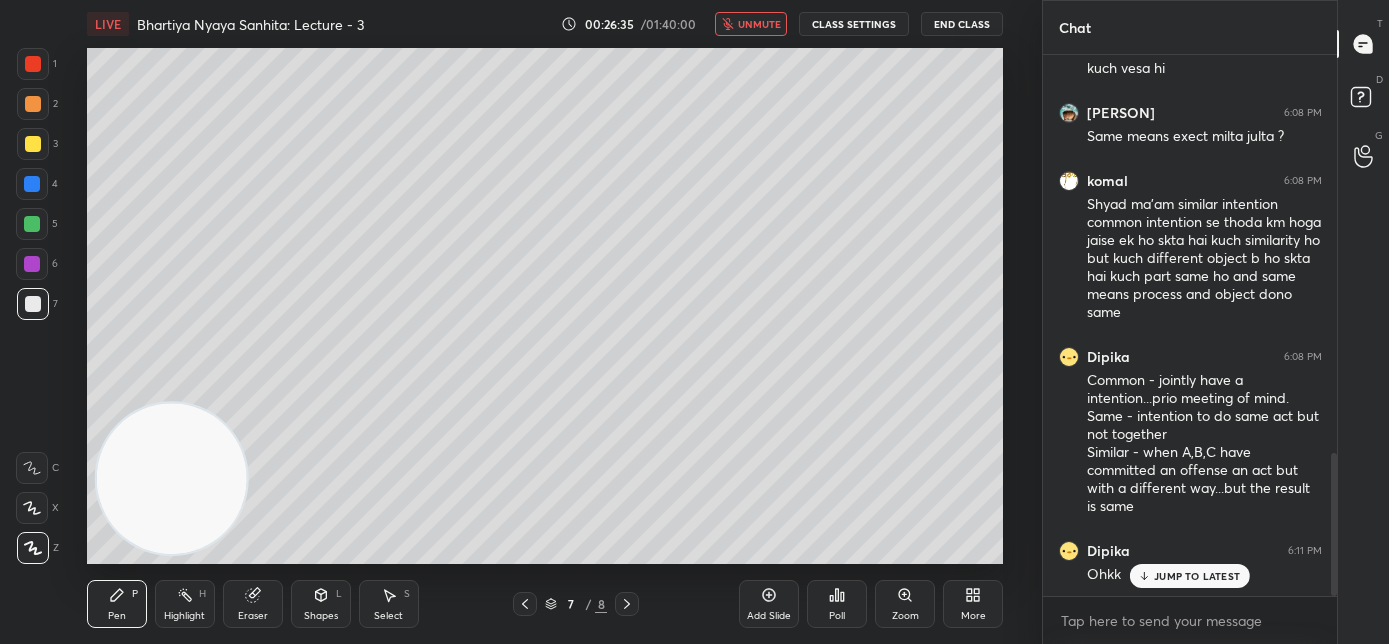 click on "unmute" at bounding box center [759, 24] 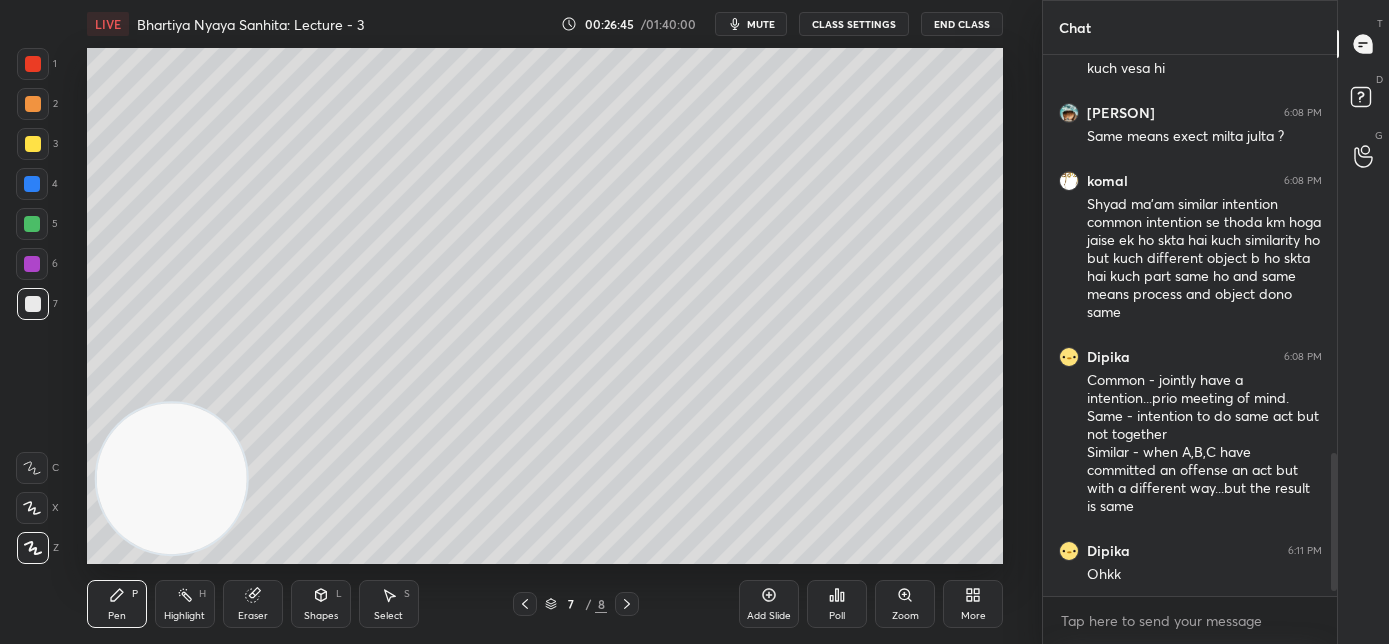 scroll, scrollTop: 1575, scrollLeft: 0, axis: vertical 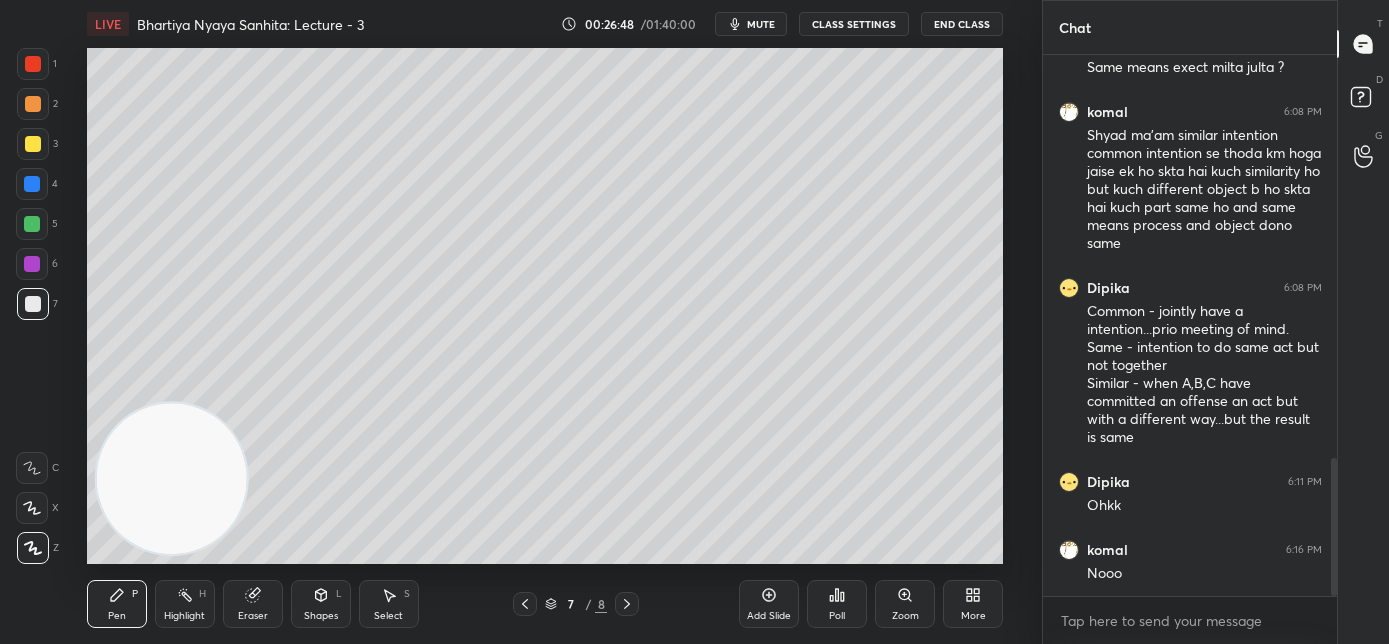 click 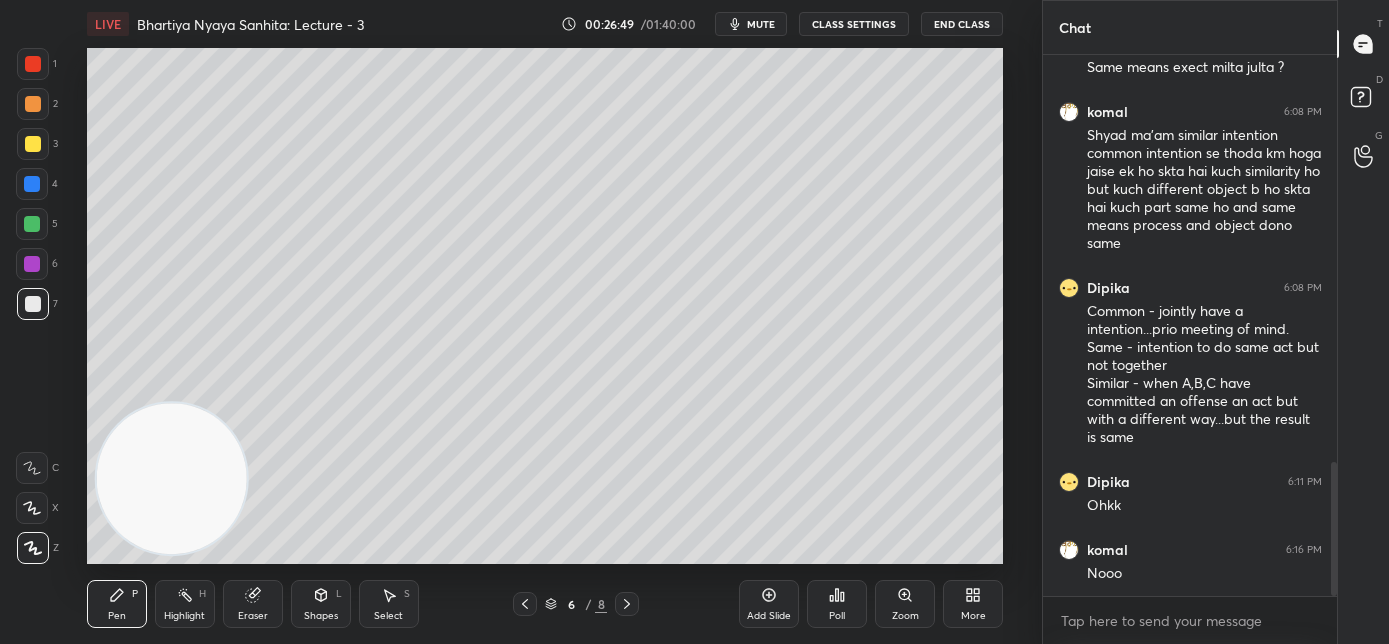 scroll, scrollTop: 1642, scrollLeft: 0, axis: vertical 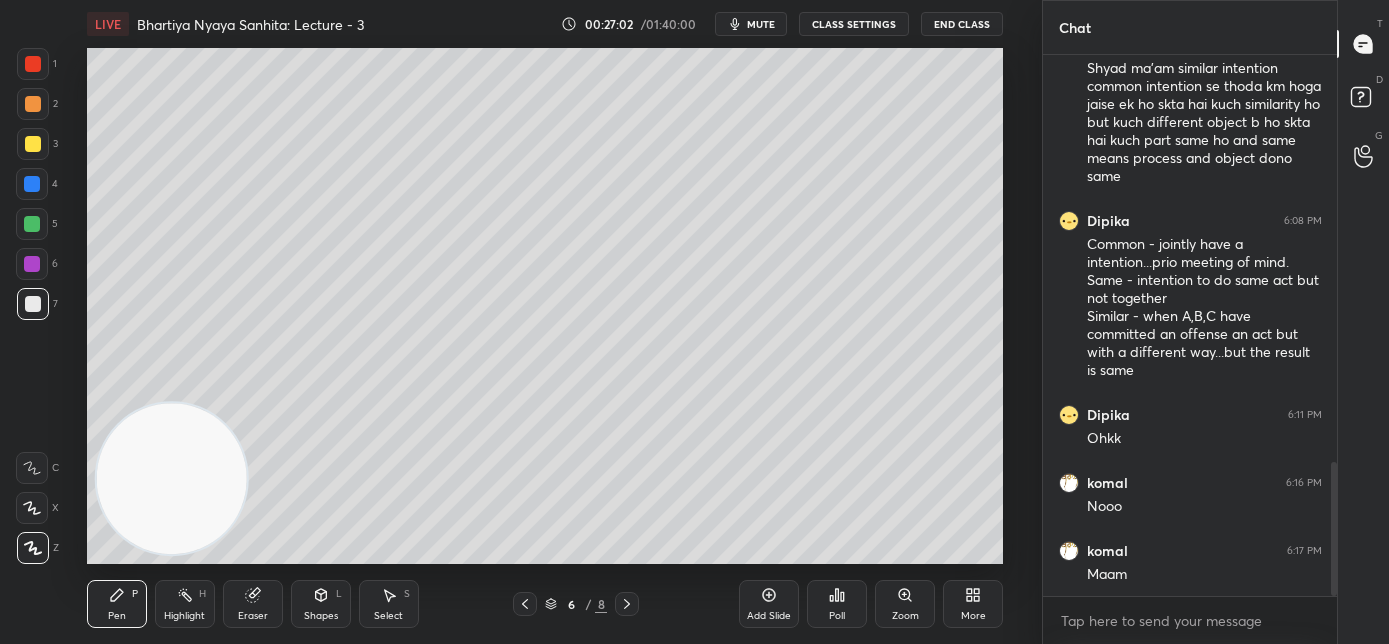 click 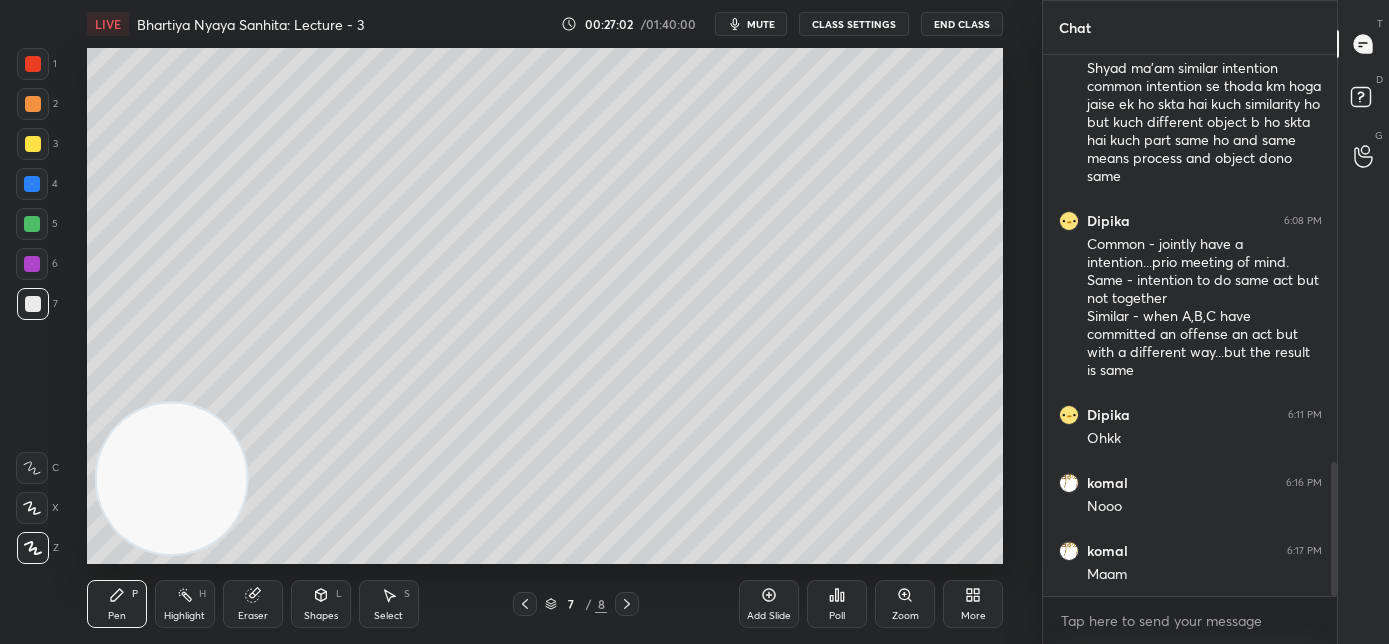 click 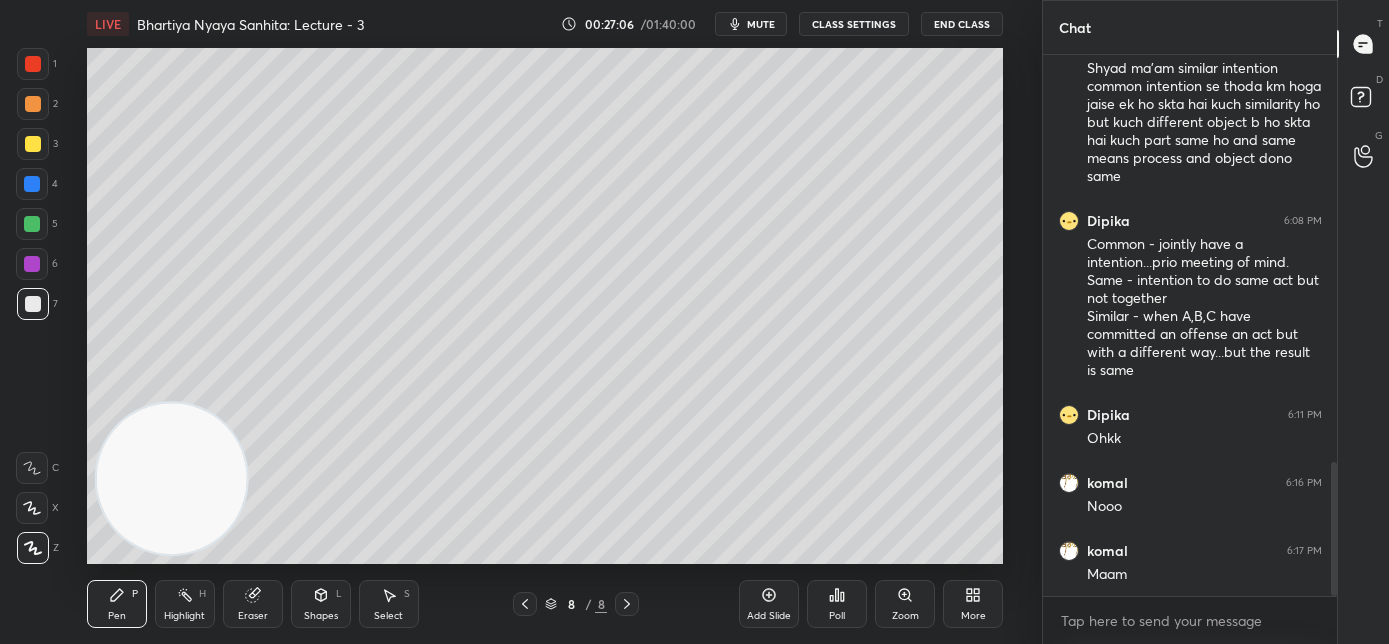 scroll, scrollTop: 1663, scrollLeft: 0, axis: vertical 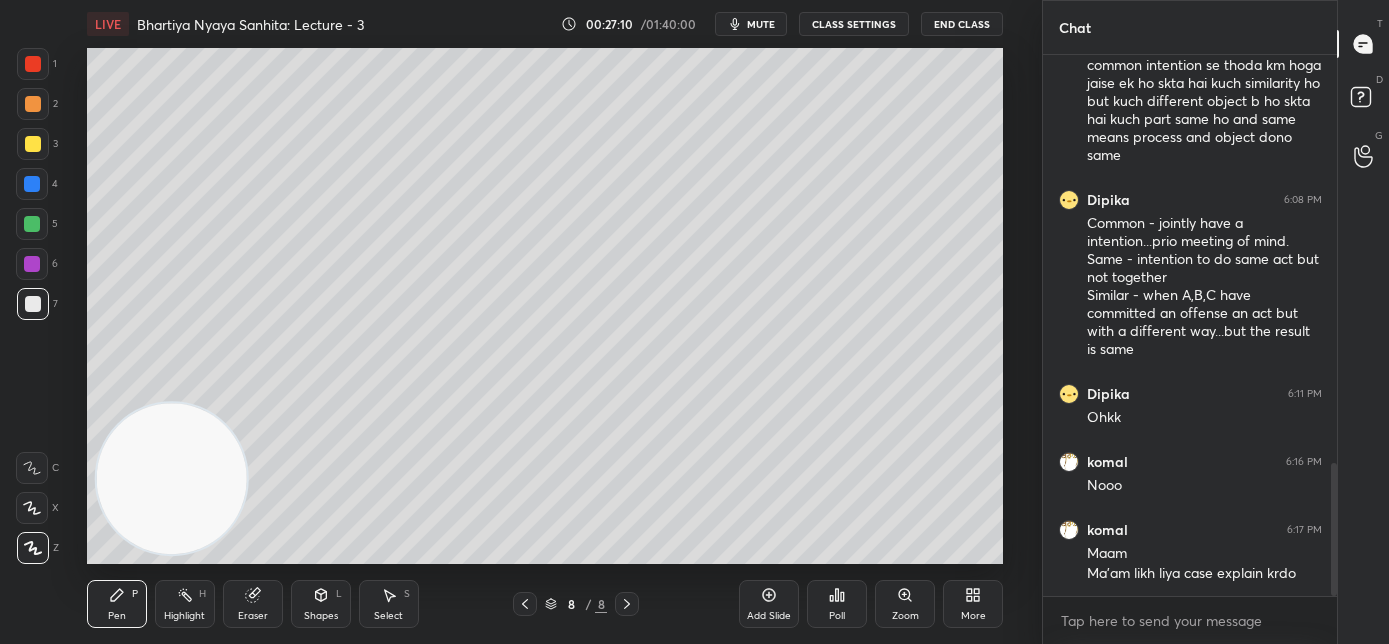 click 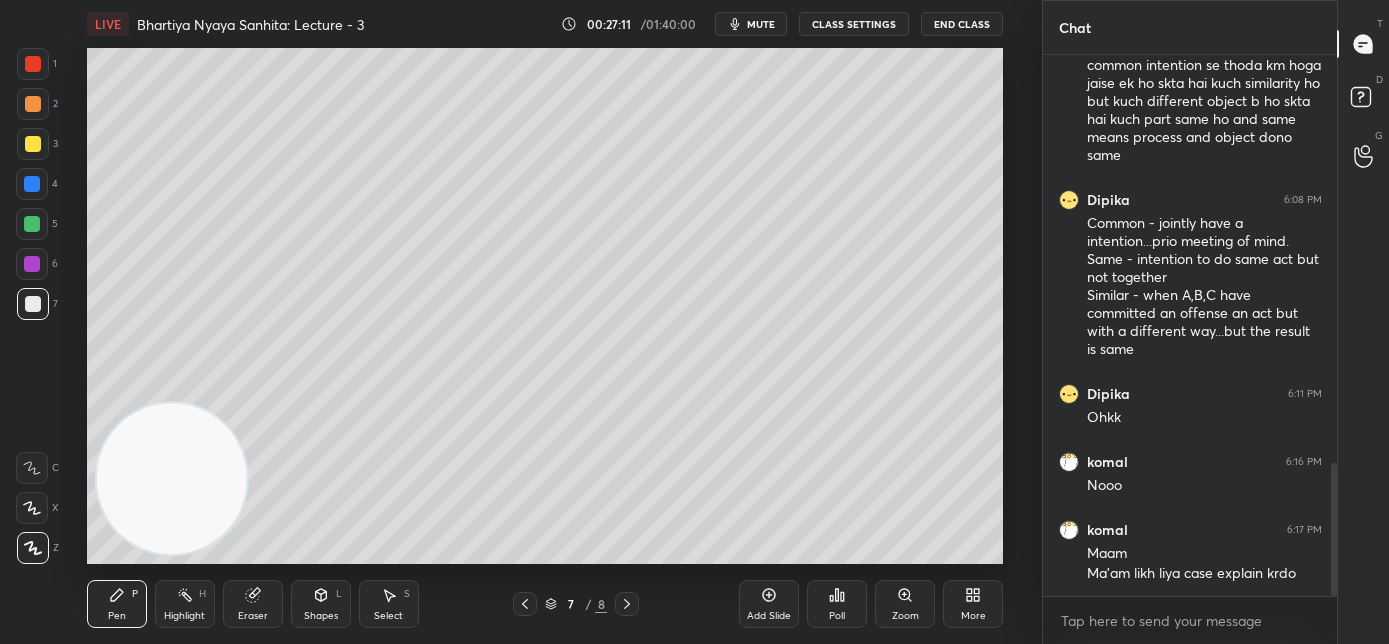 click 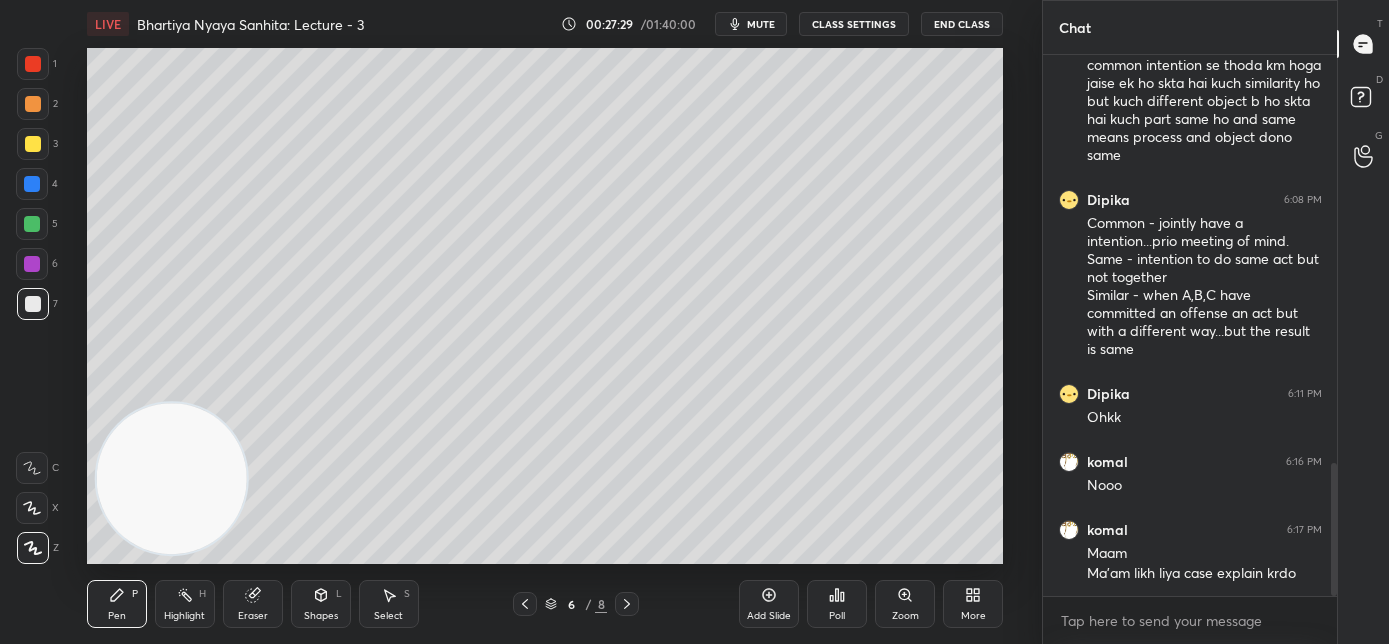click 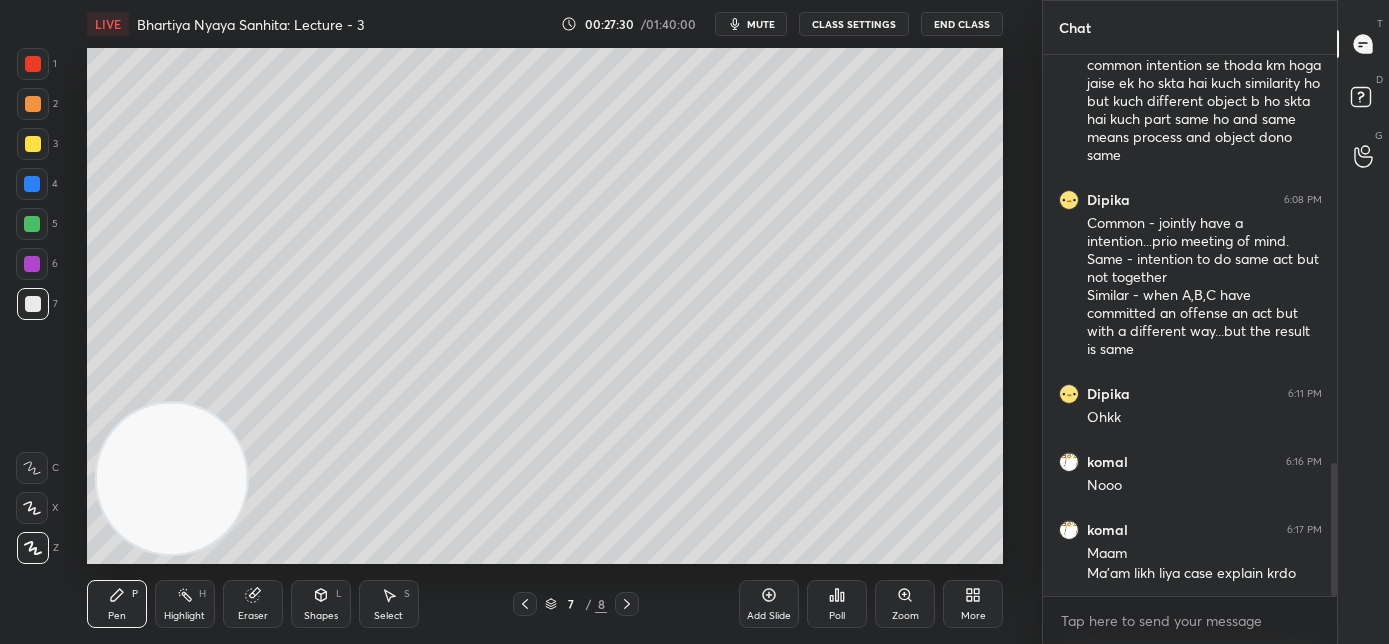 click 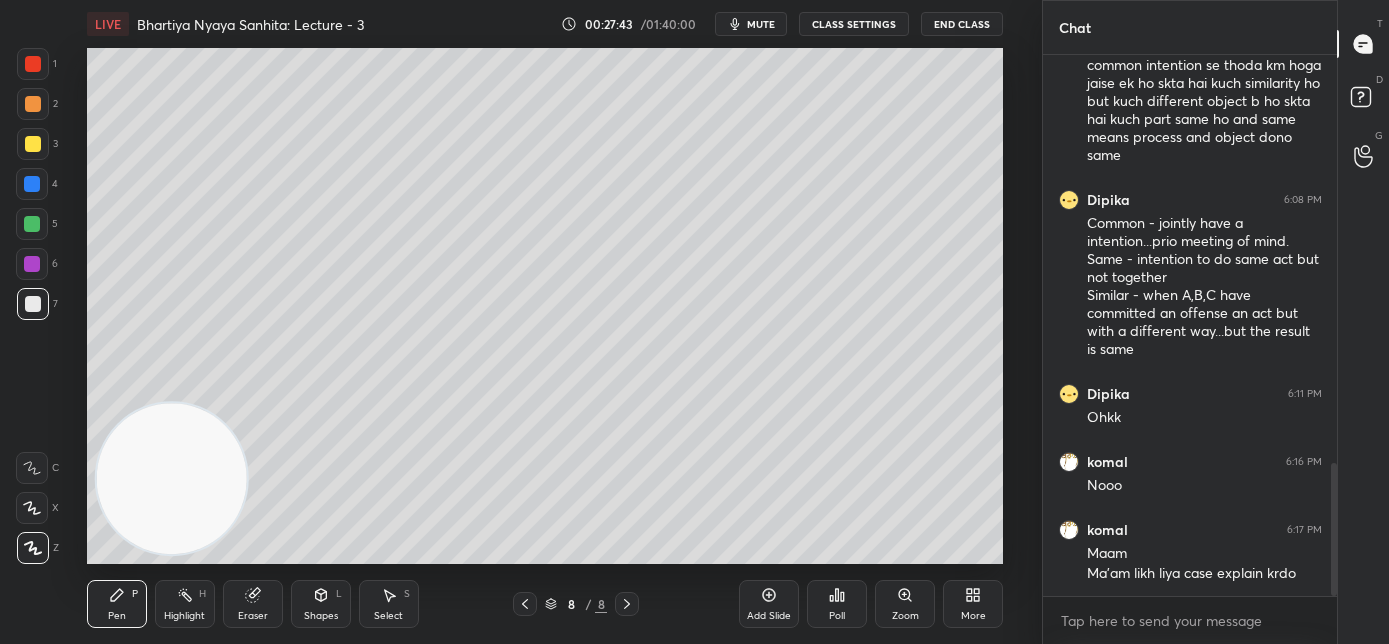 click 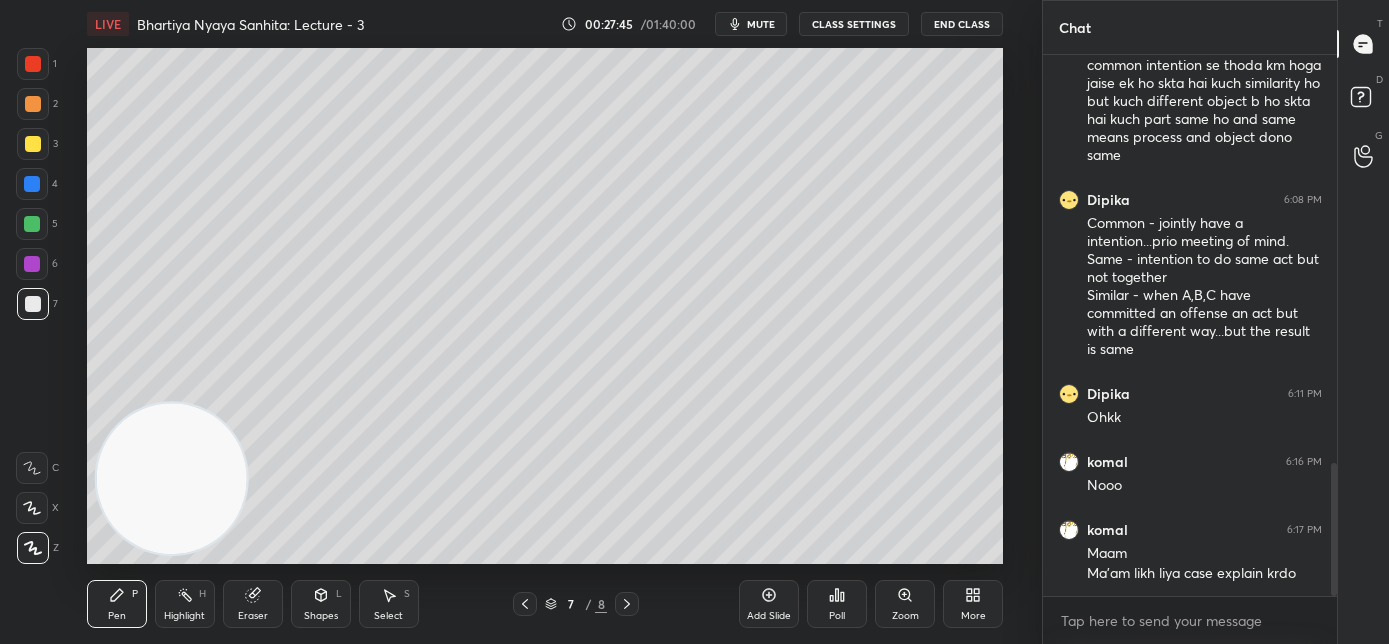 click 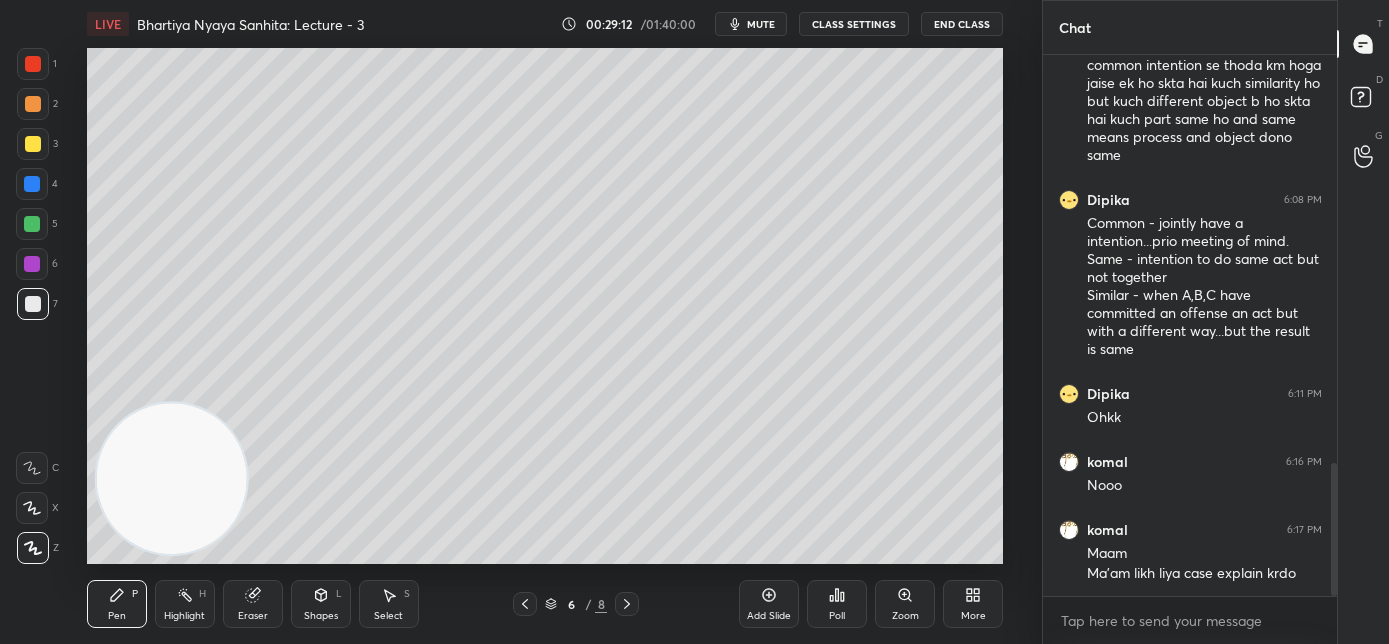 scroll, scrollTop: 1730, scrollLeft: 0, axis: vertical 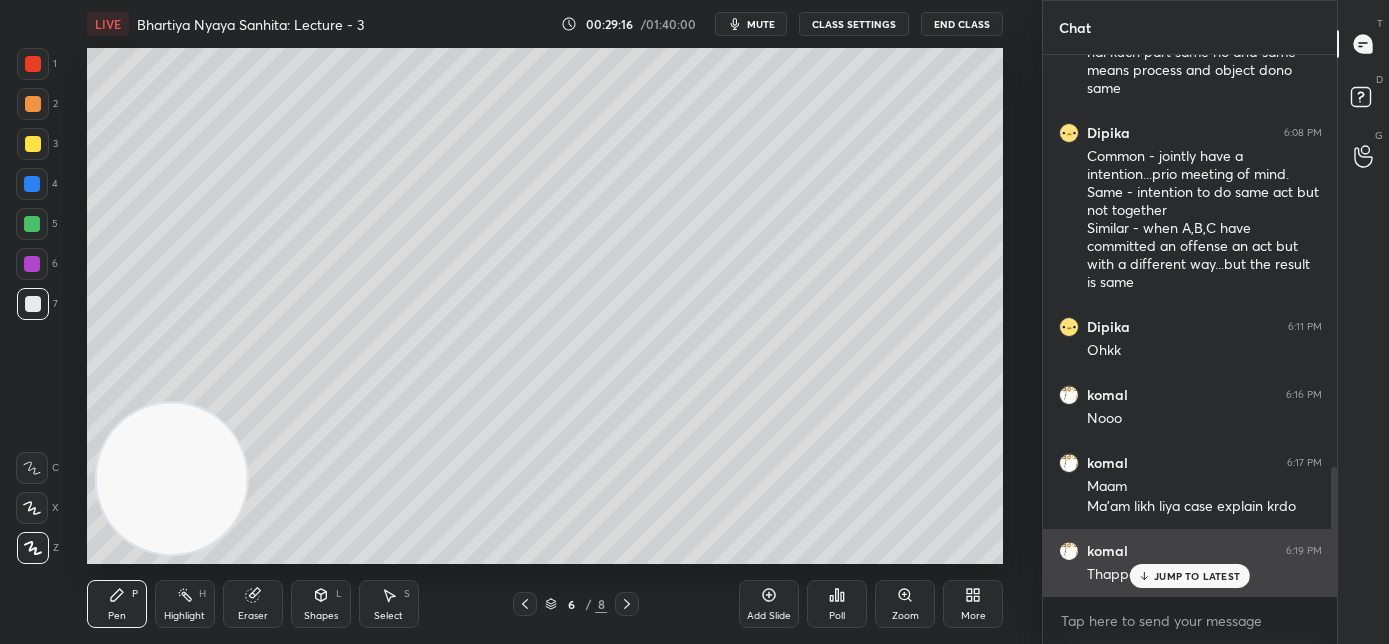 drag, startPoint x: 1147, startPoint y: 573, endPoint x: 1053, endPoint y: 563, distance: 94.53042 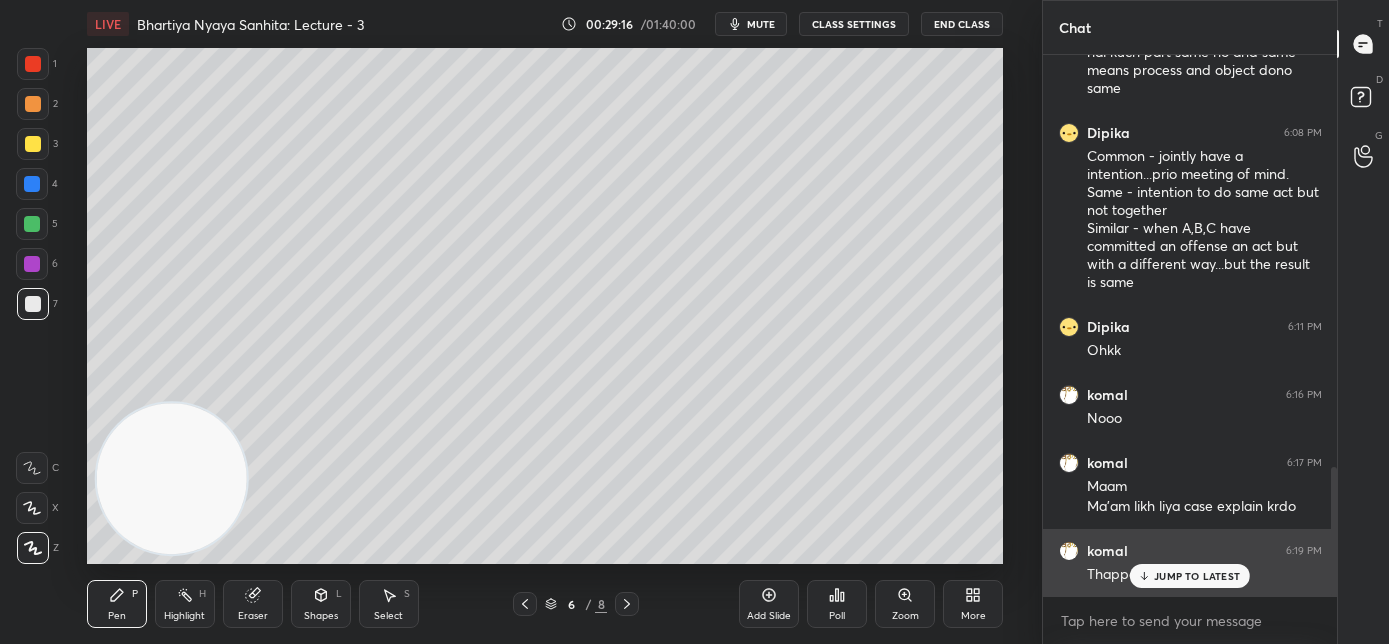 click 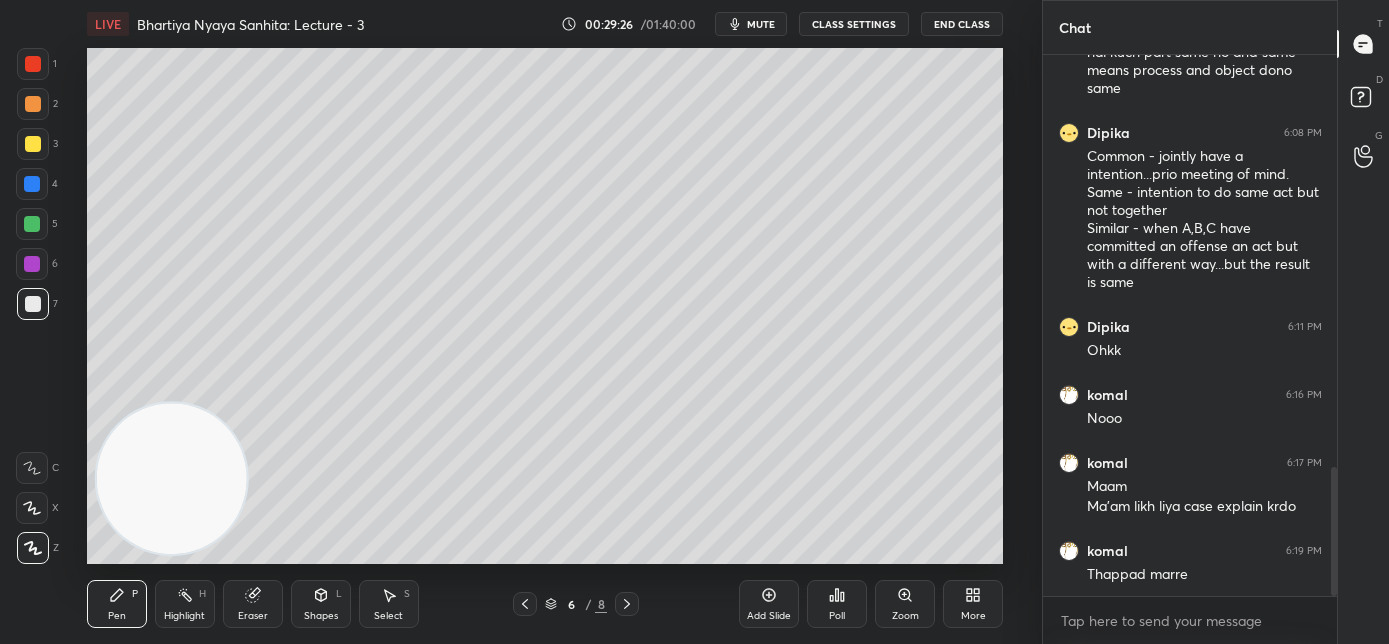 scroll, scrollTop: 1751, scrollLeft: 0, axis: vertical 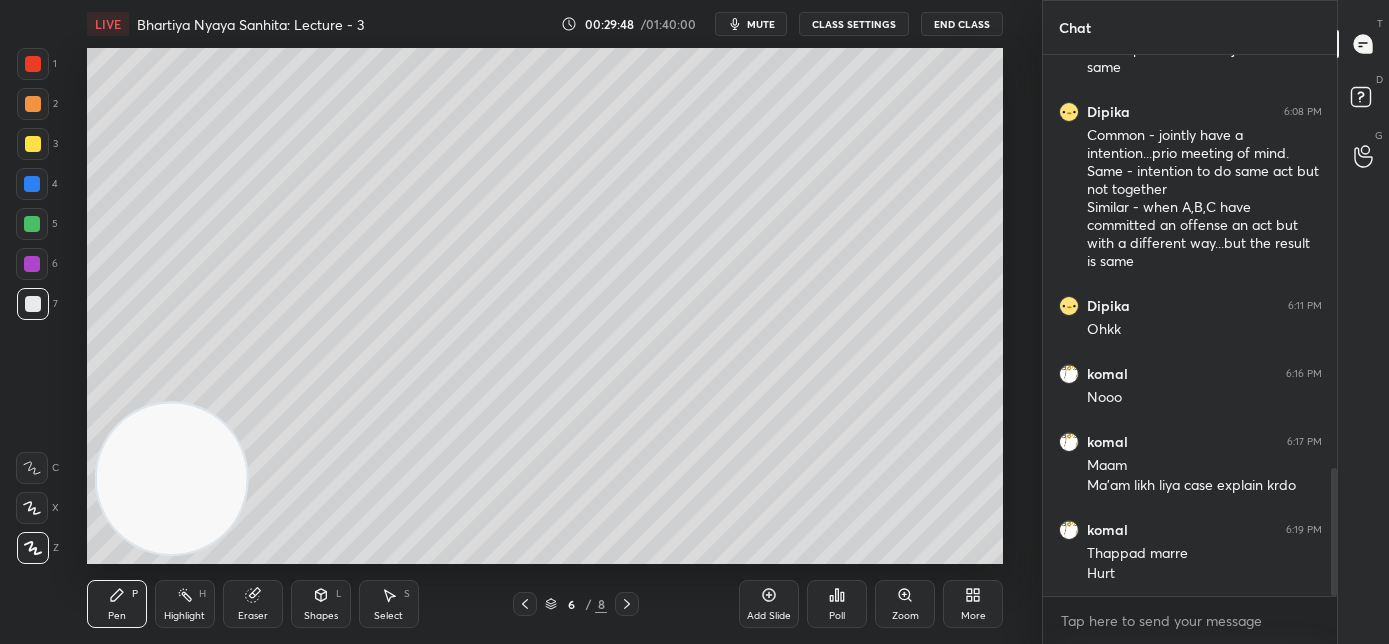 click 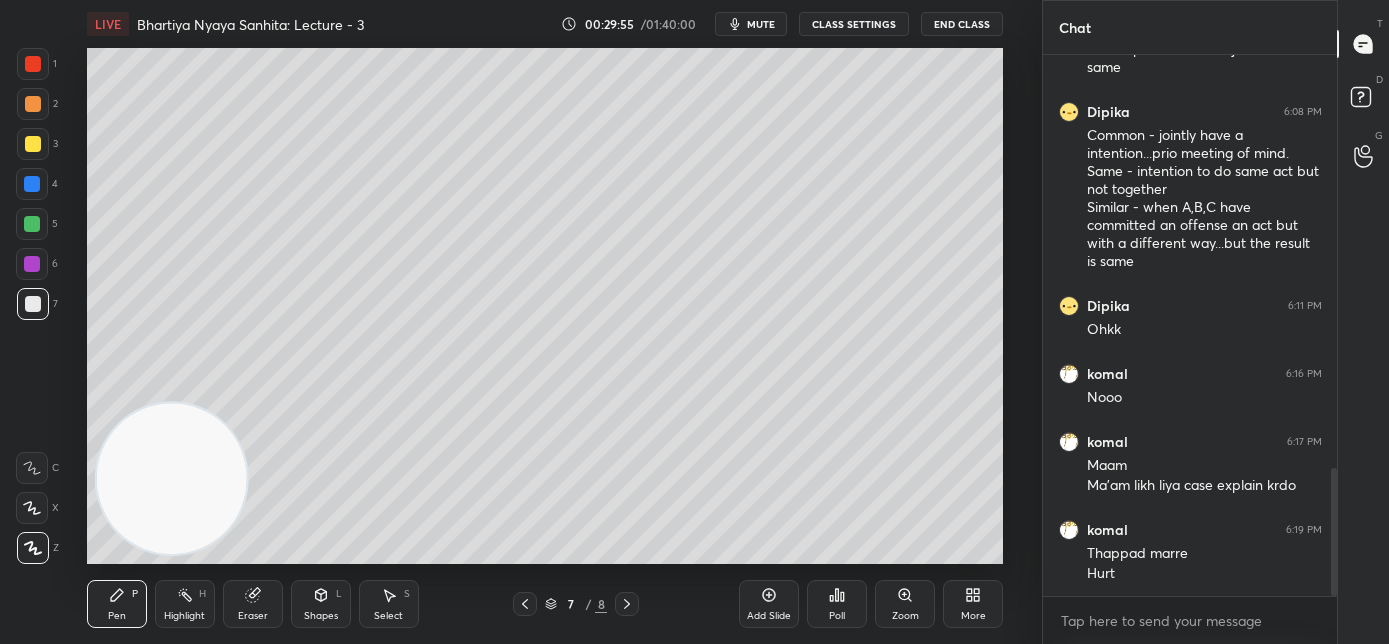 scroll, scrollTop: 1818, scrollLeft: 0, axis: vertical 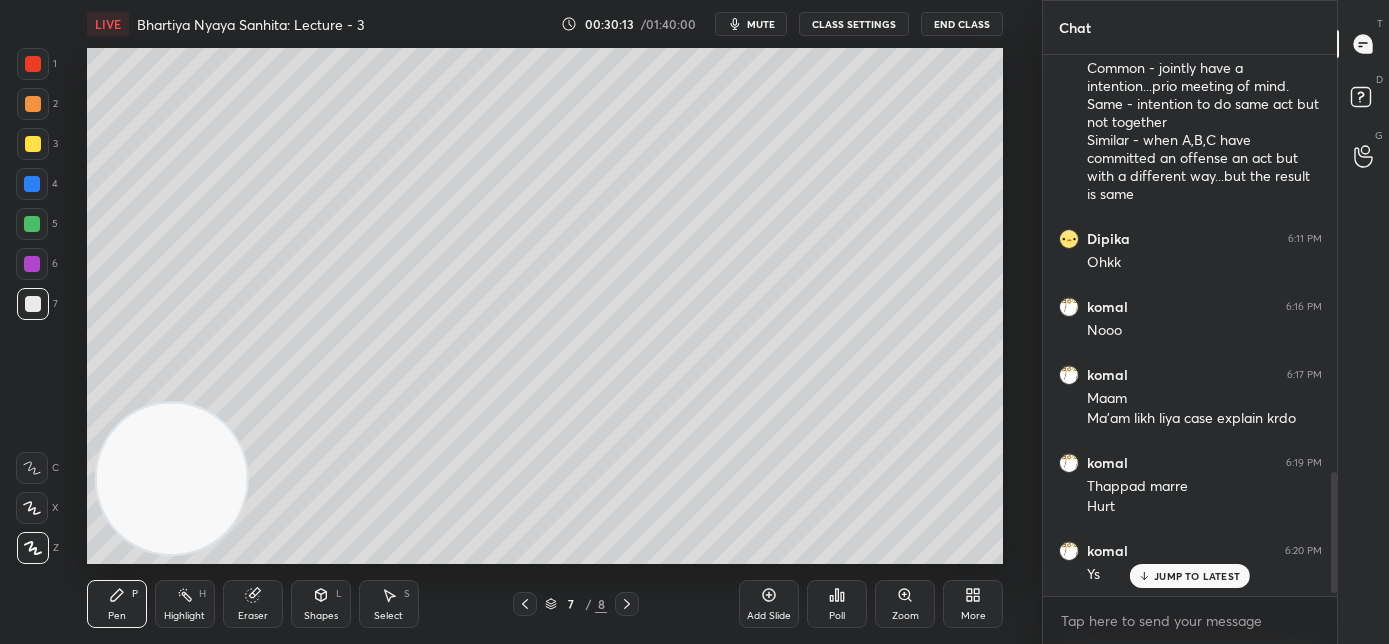 click on "mute" at bounding box center (761, 24) 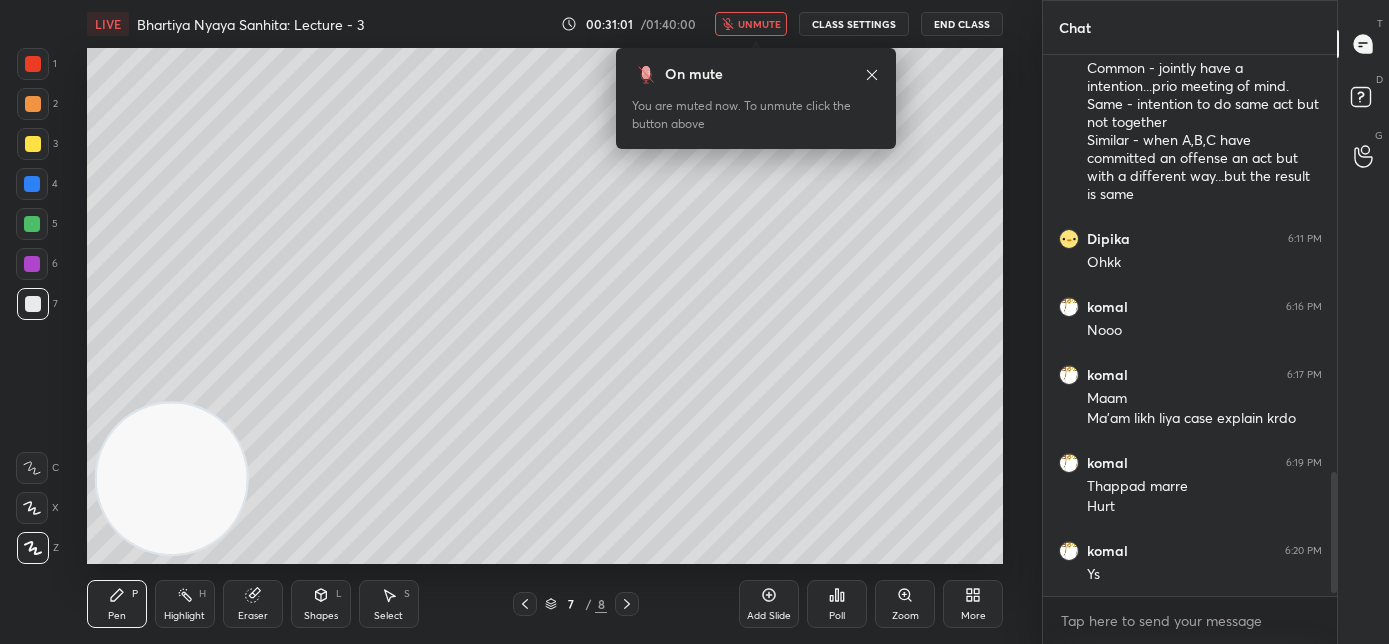 scroll, scrollTop: 1890, scrollLeft: 0, axis: vertical 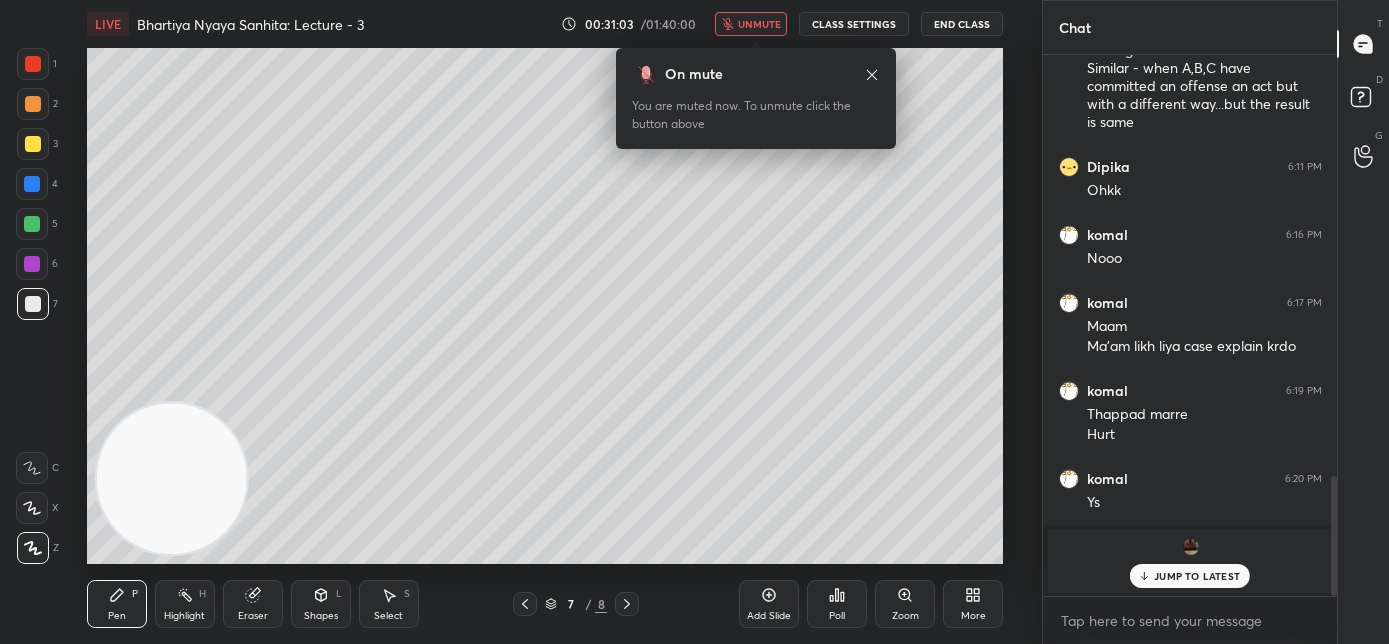 click on "JUMP TO LATEST" at bounding box center (1190, 576) 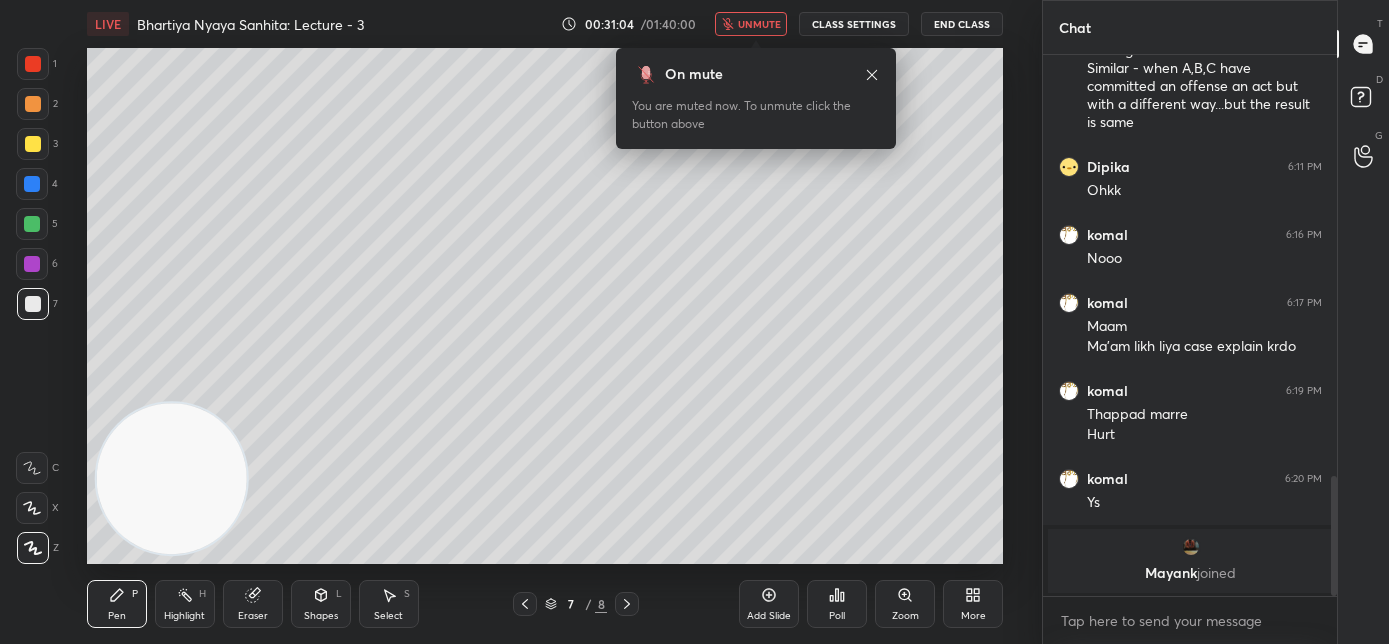 click on "More" at bounding box center (973, 604) 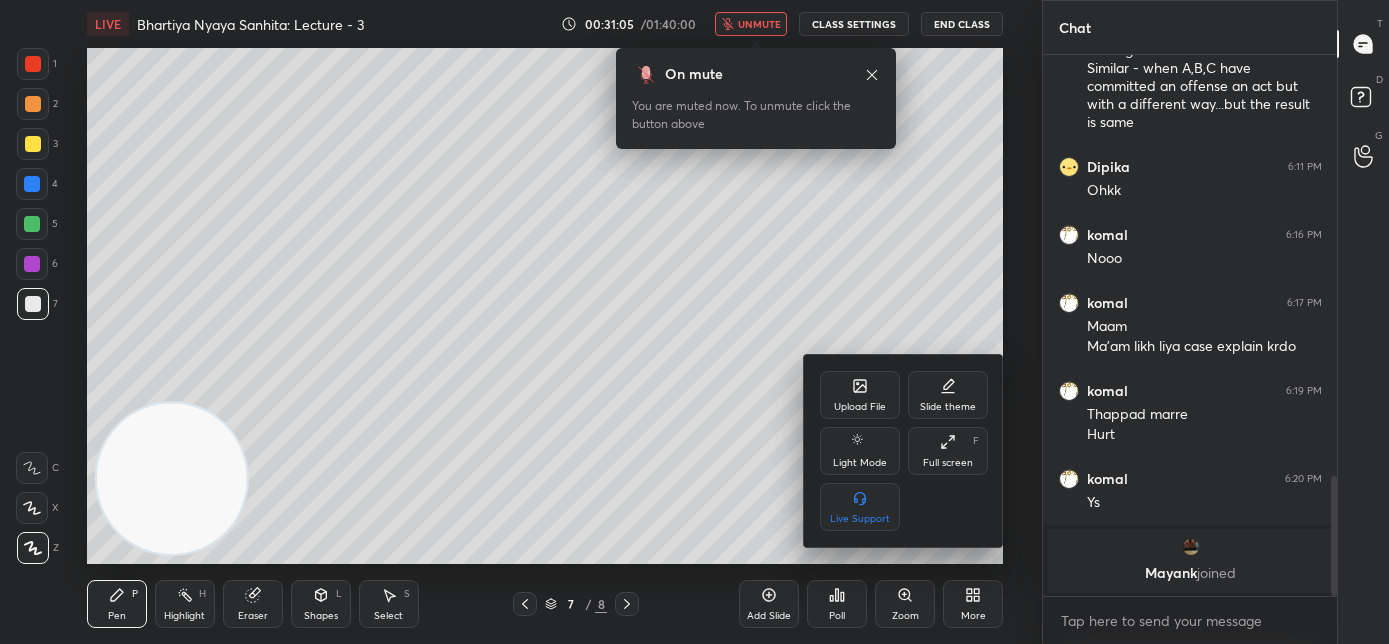 click on "Upload File" at bounding box center [860, 395] 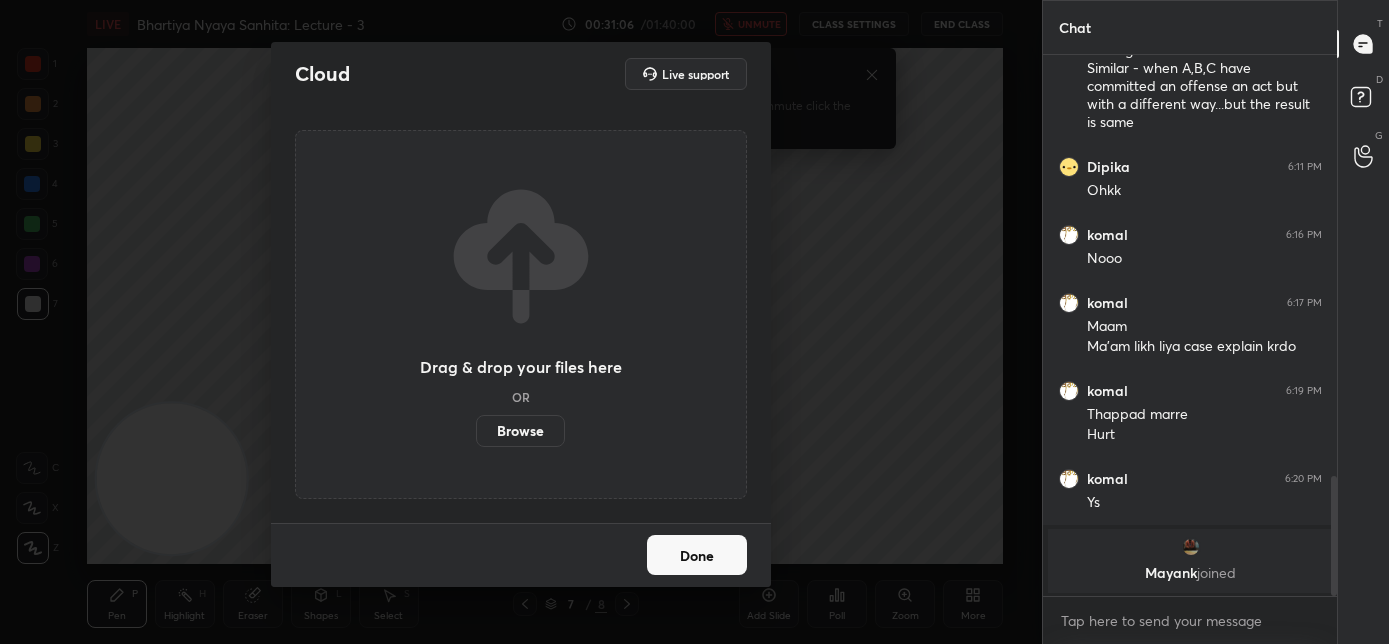 click on "Browse" at bounding box center (520, 431) 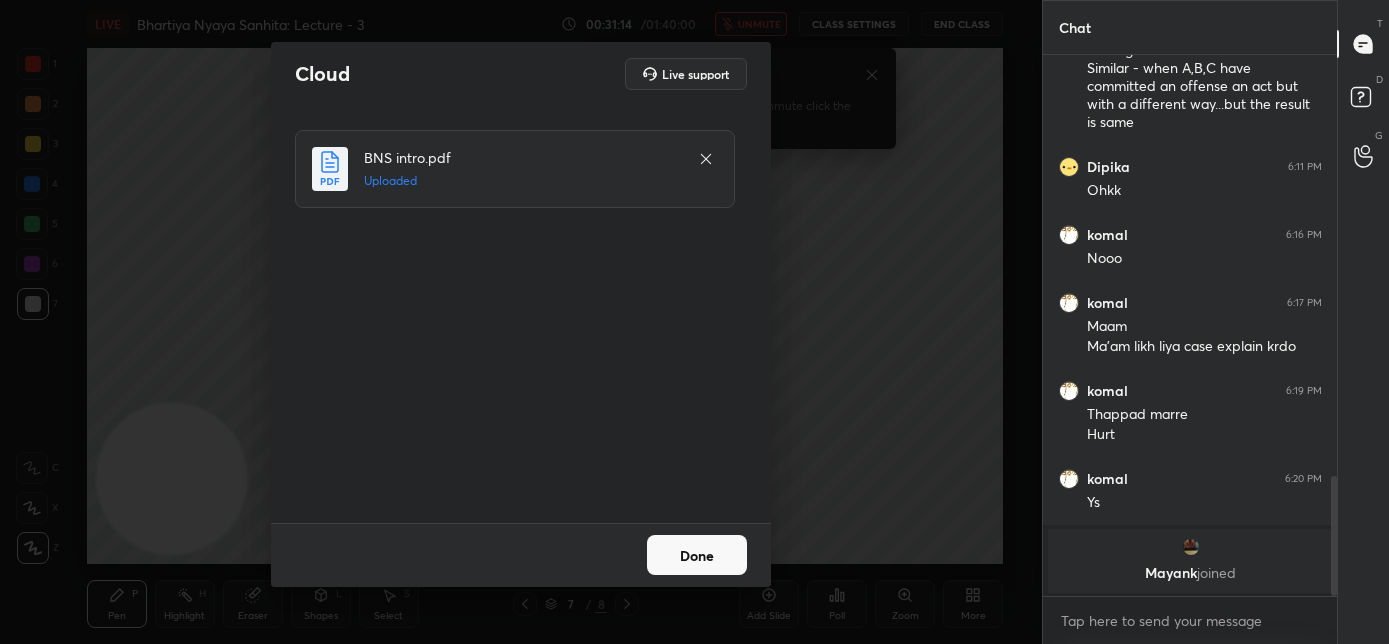 click on "Done" at bounding box center [697, 555] 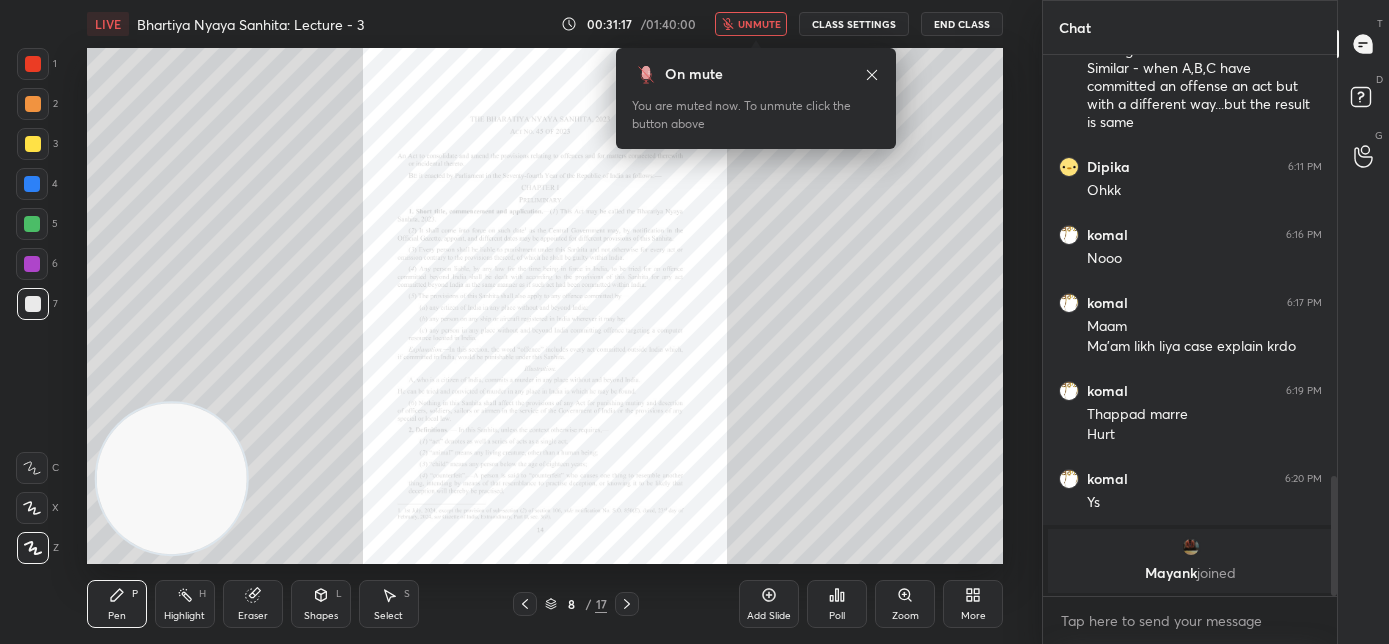 click 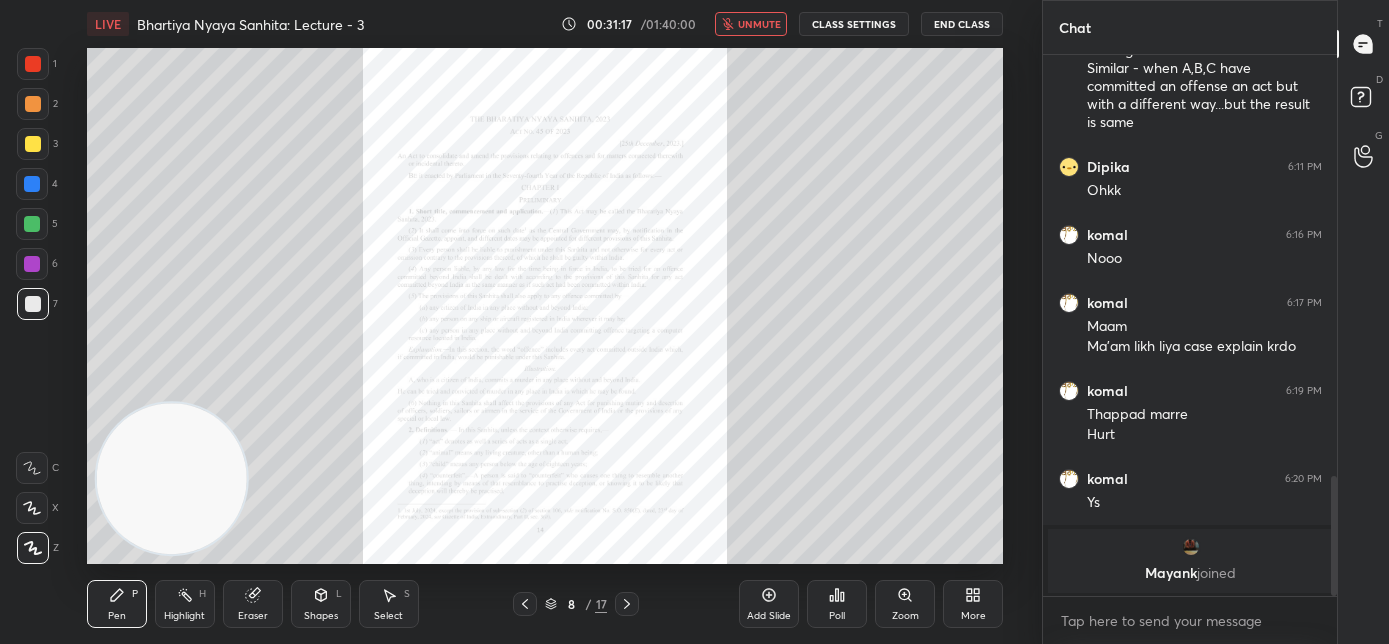 click on "unmute" at bounding box center (759, 24) 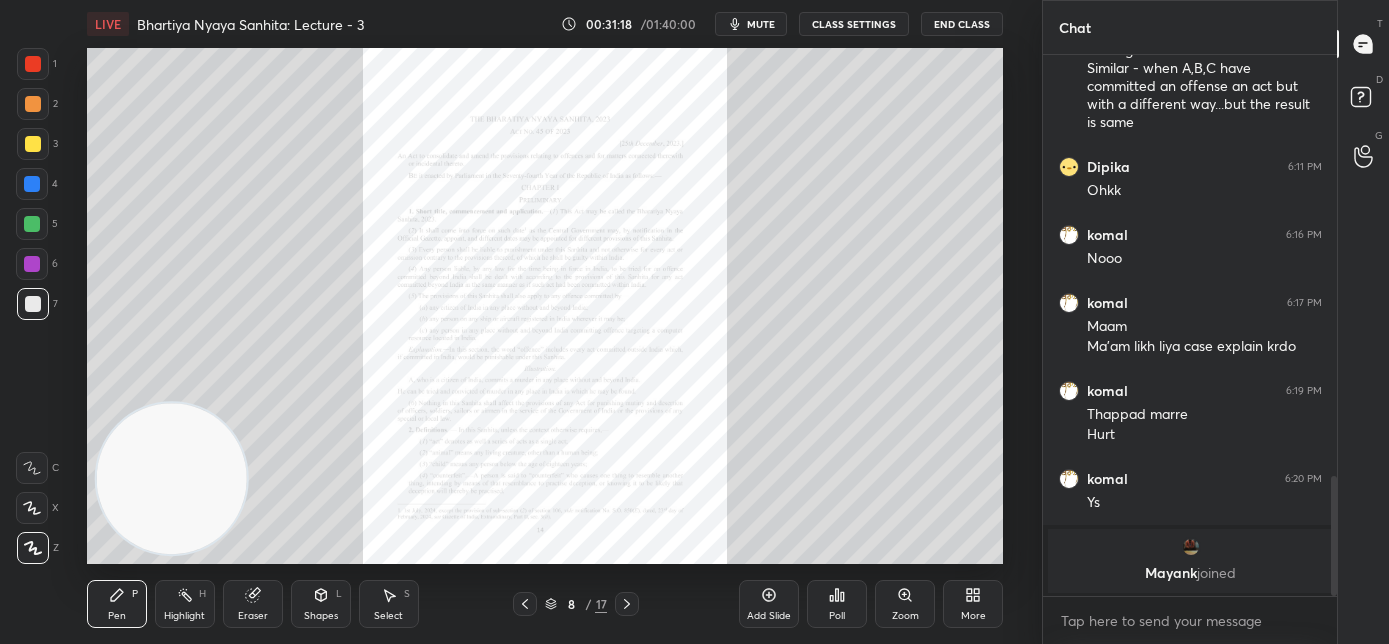 click 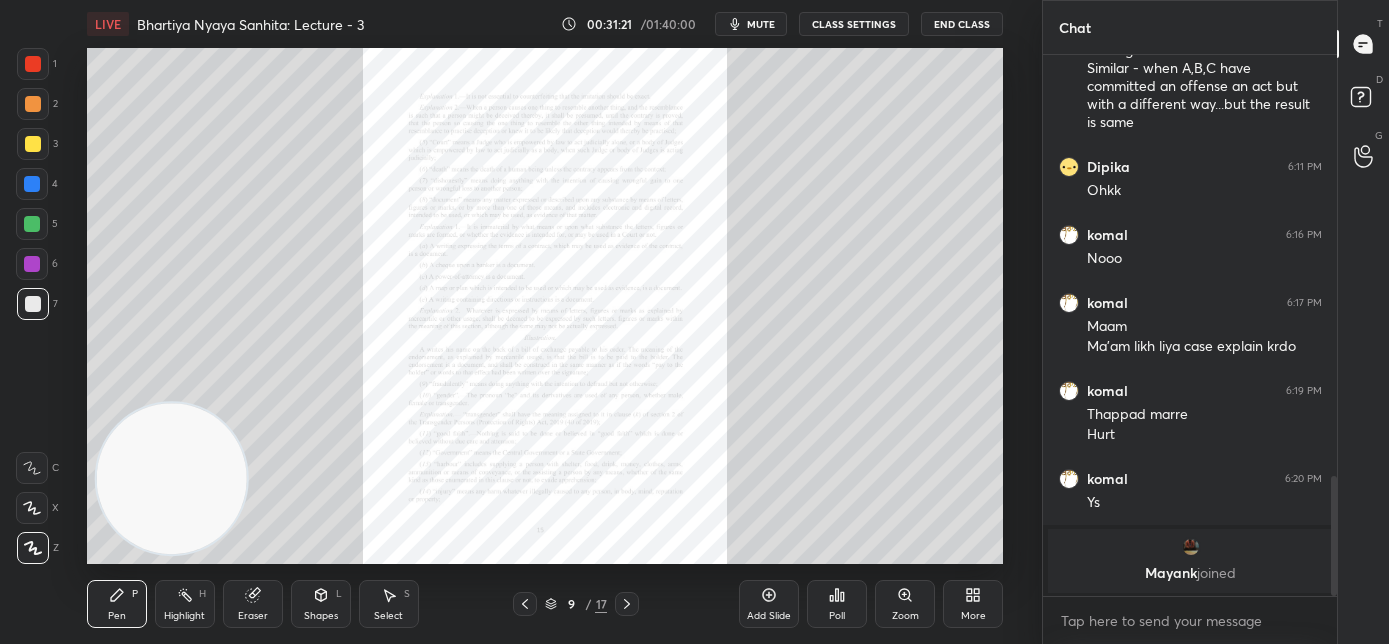 click 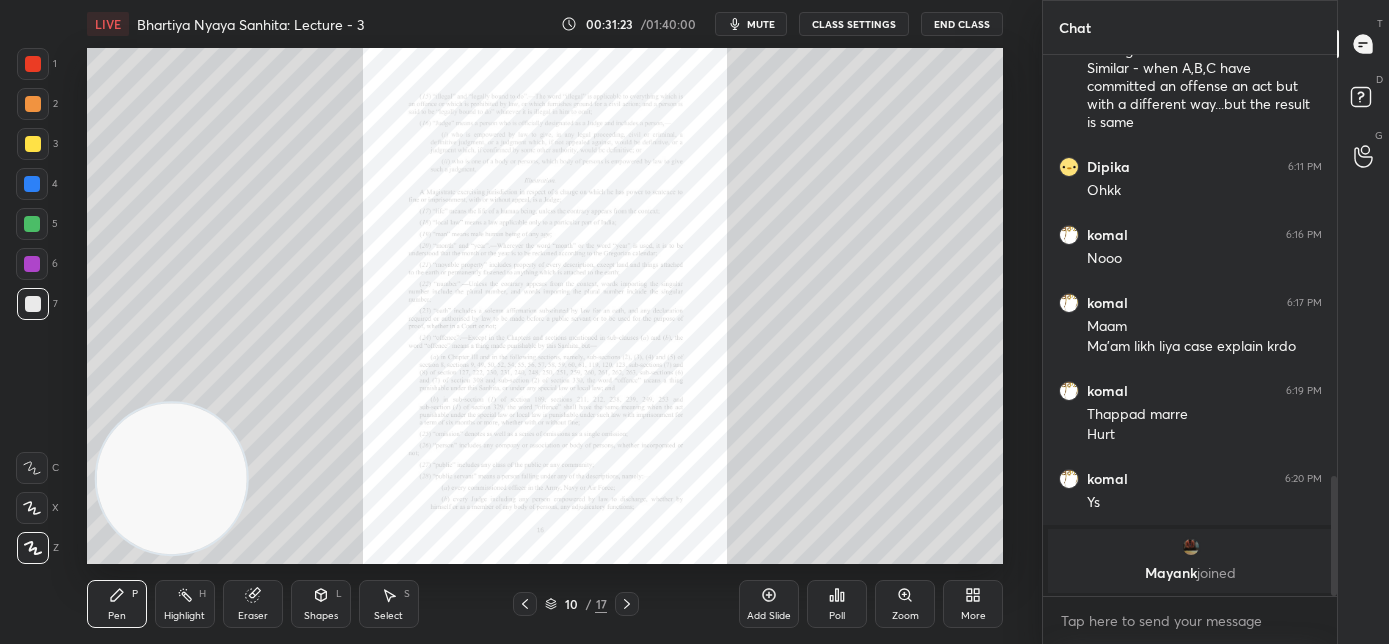 click 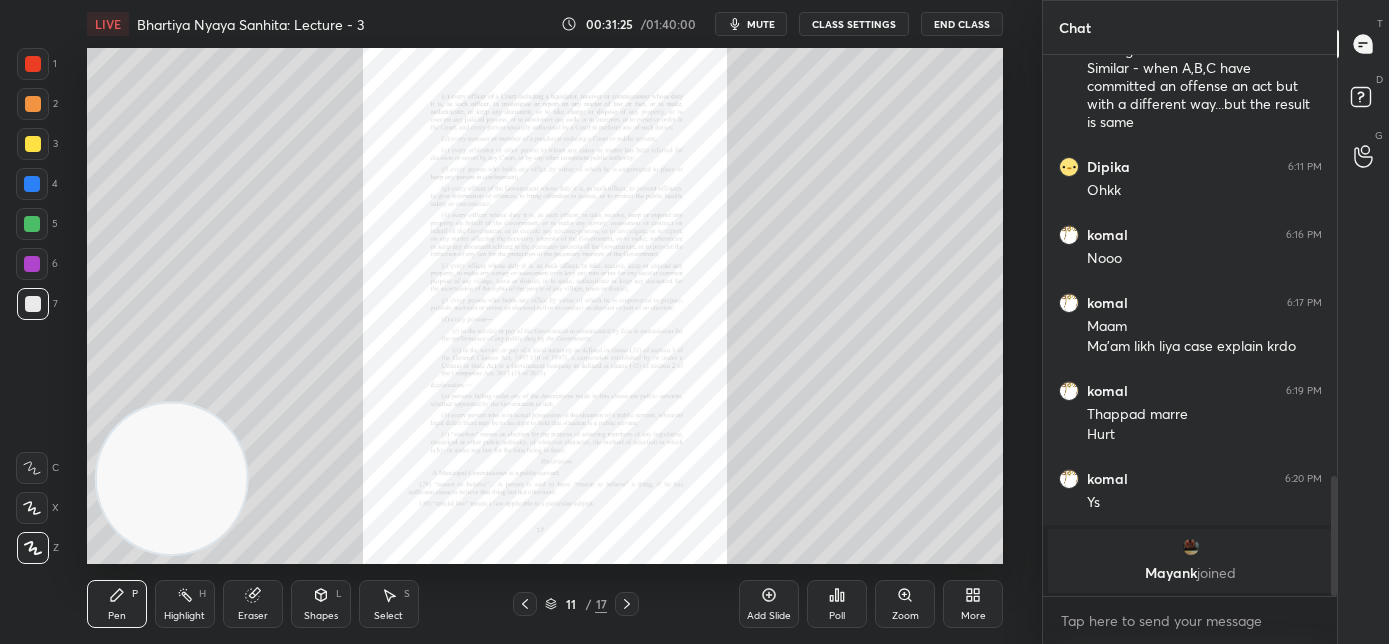 click 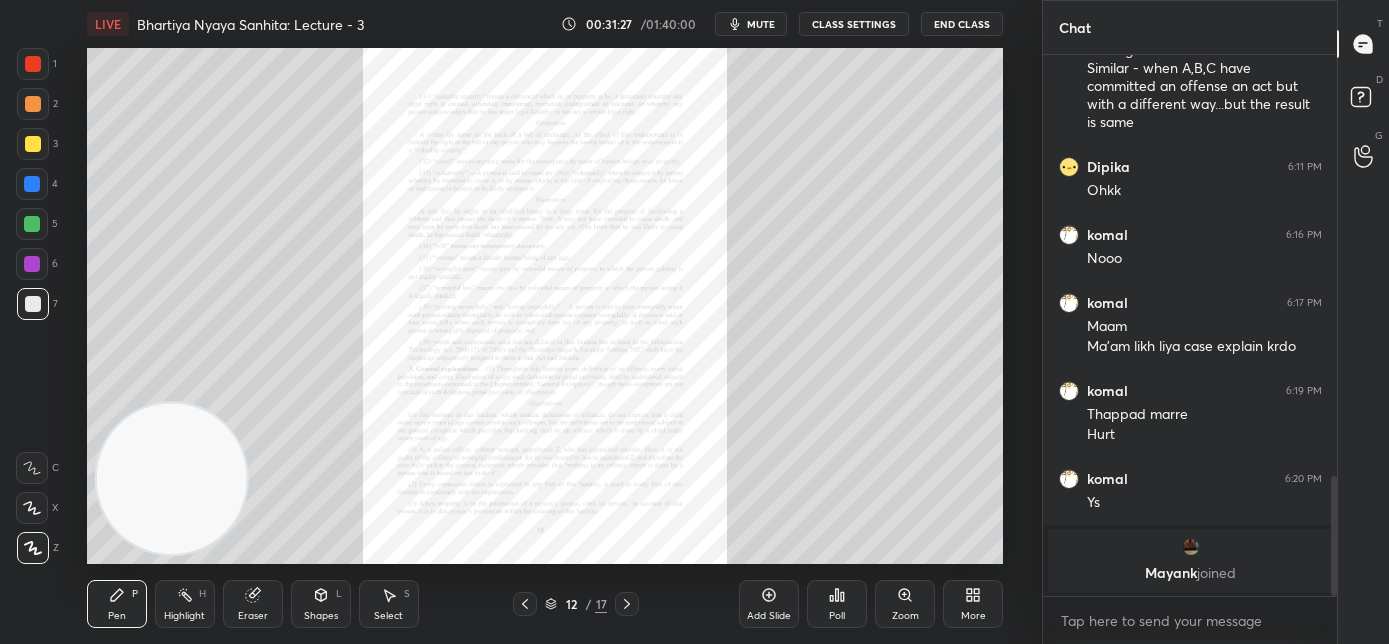 click 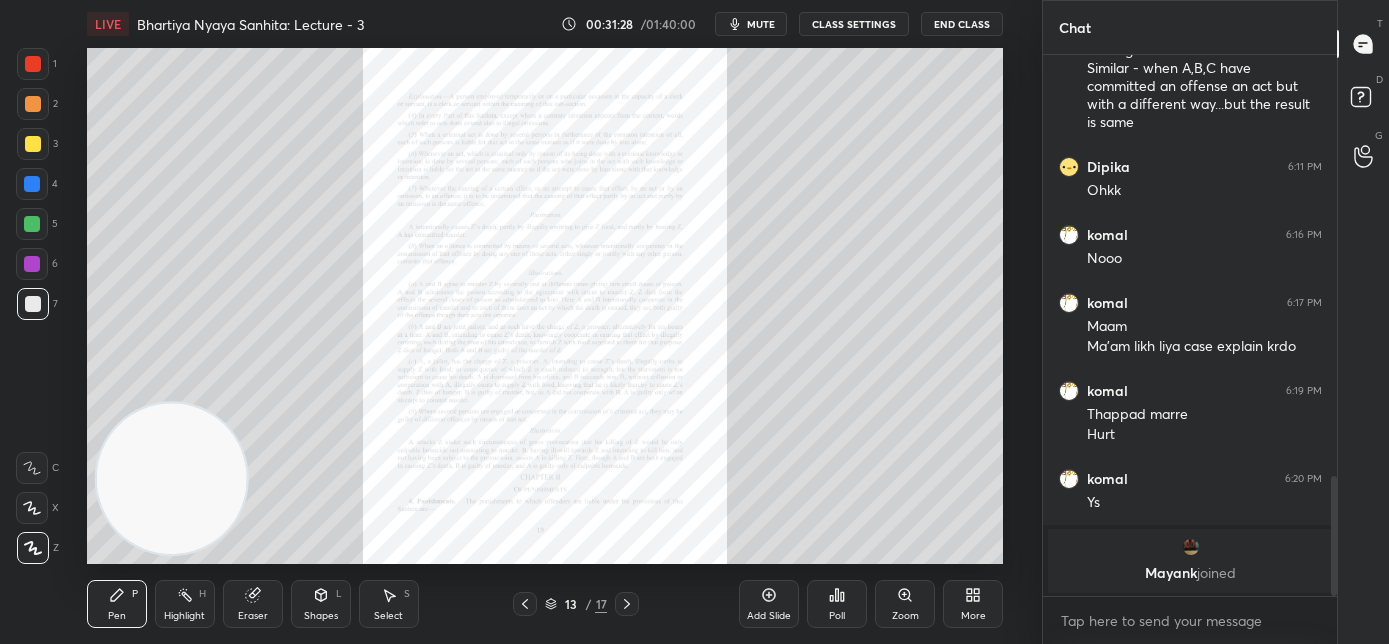 click on "Zoom" at bounding box center (905, 604) 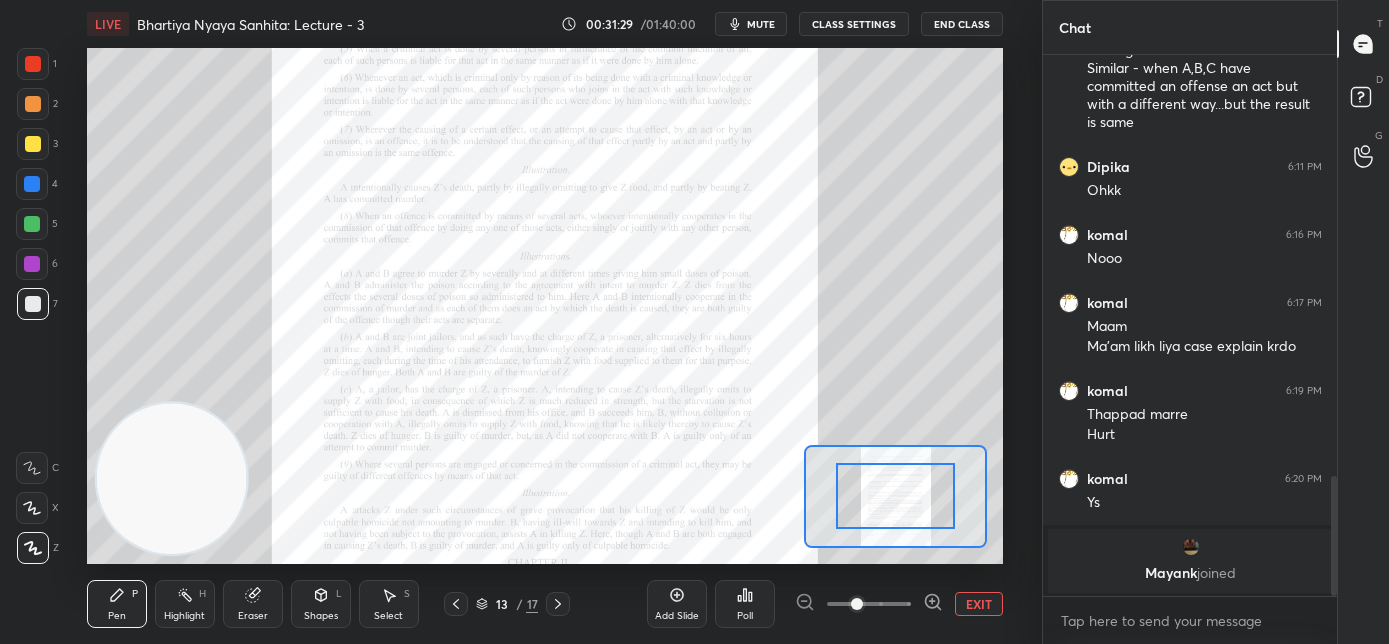 click at bounding box center (869, 604) 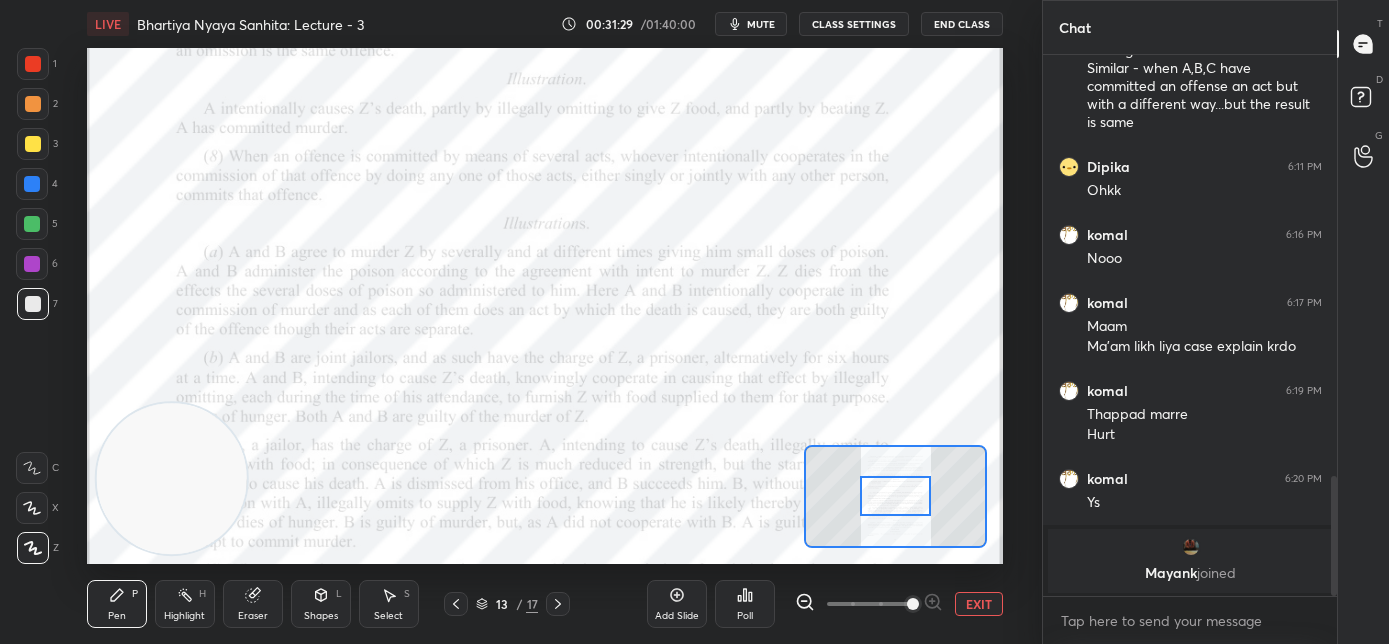 click at bounding box center (913, 604) 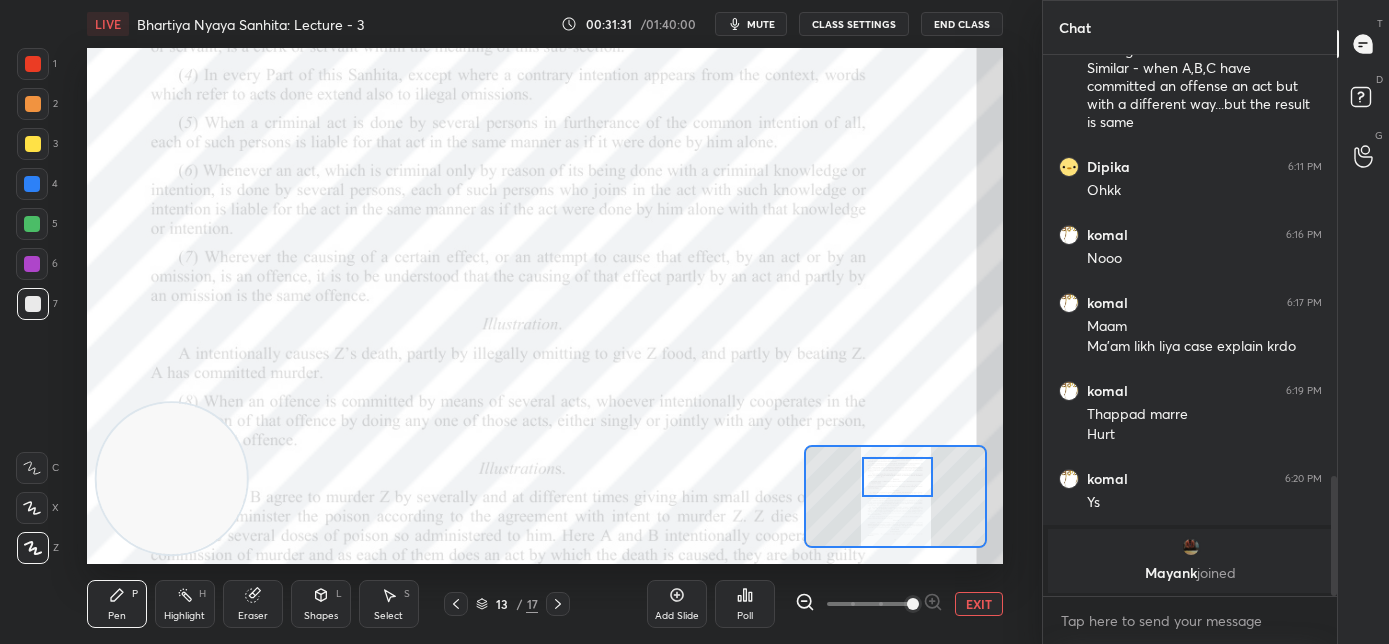 click at bounding box center [898, 477] 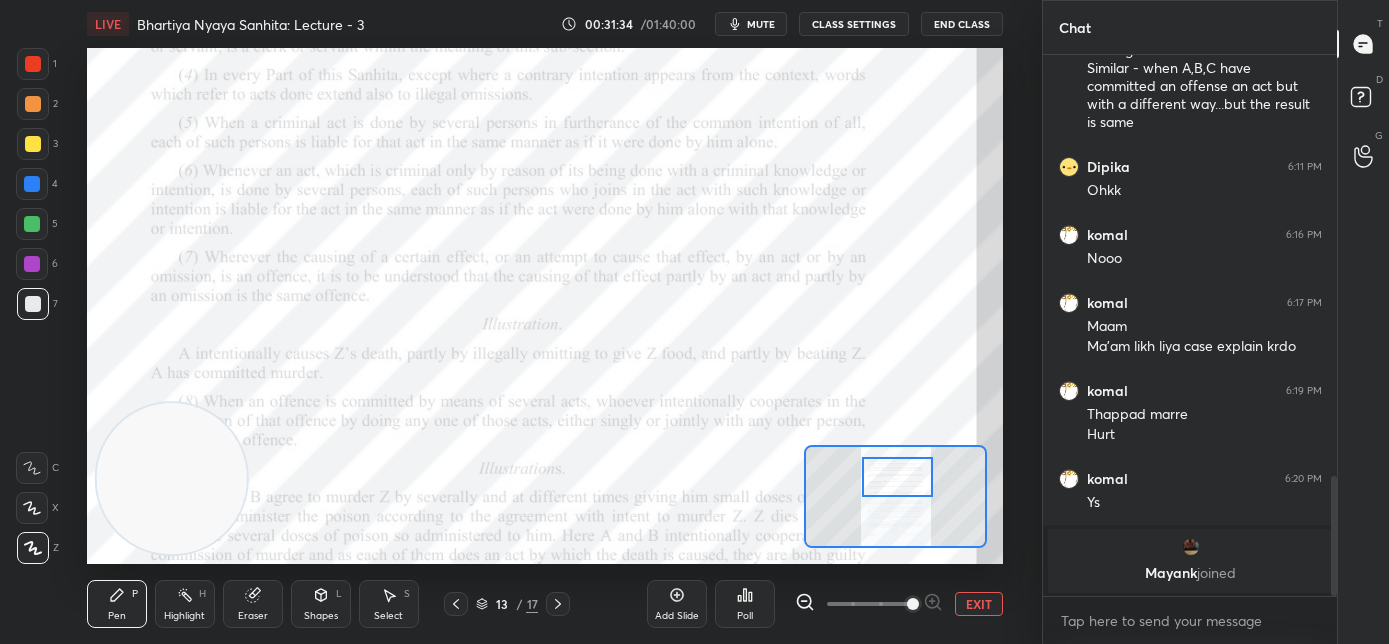 click at bounding box center (33, 64) 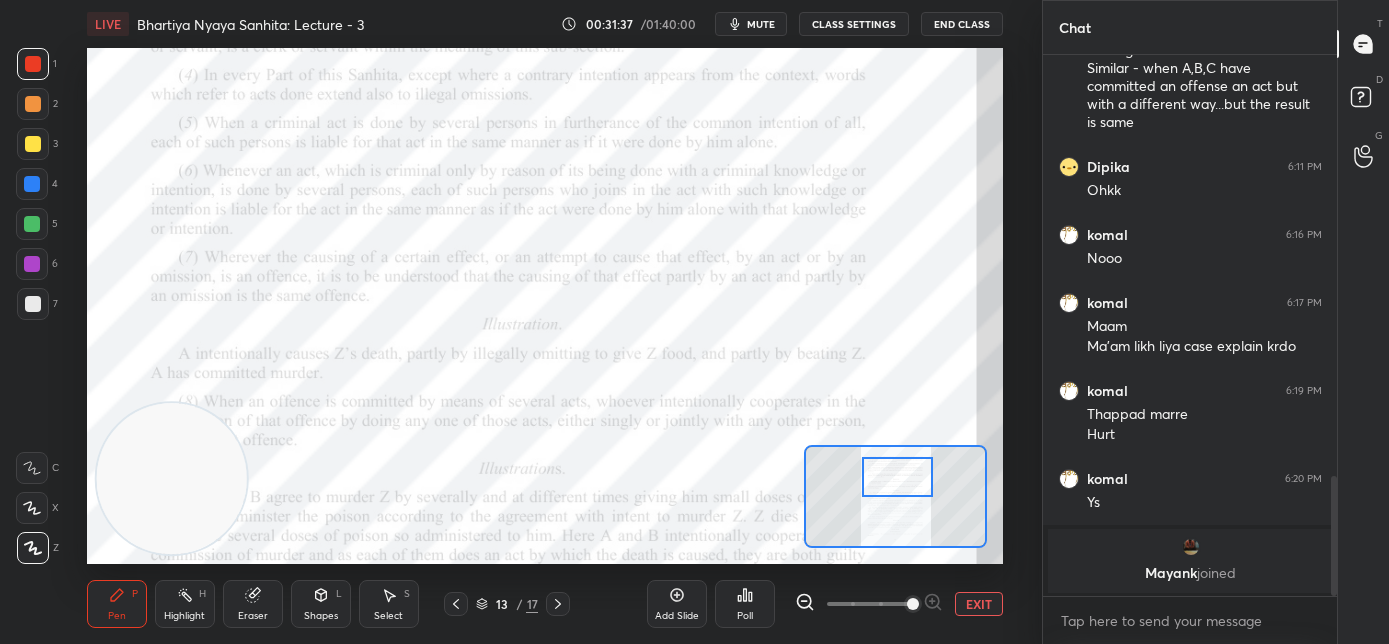 click 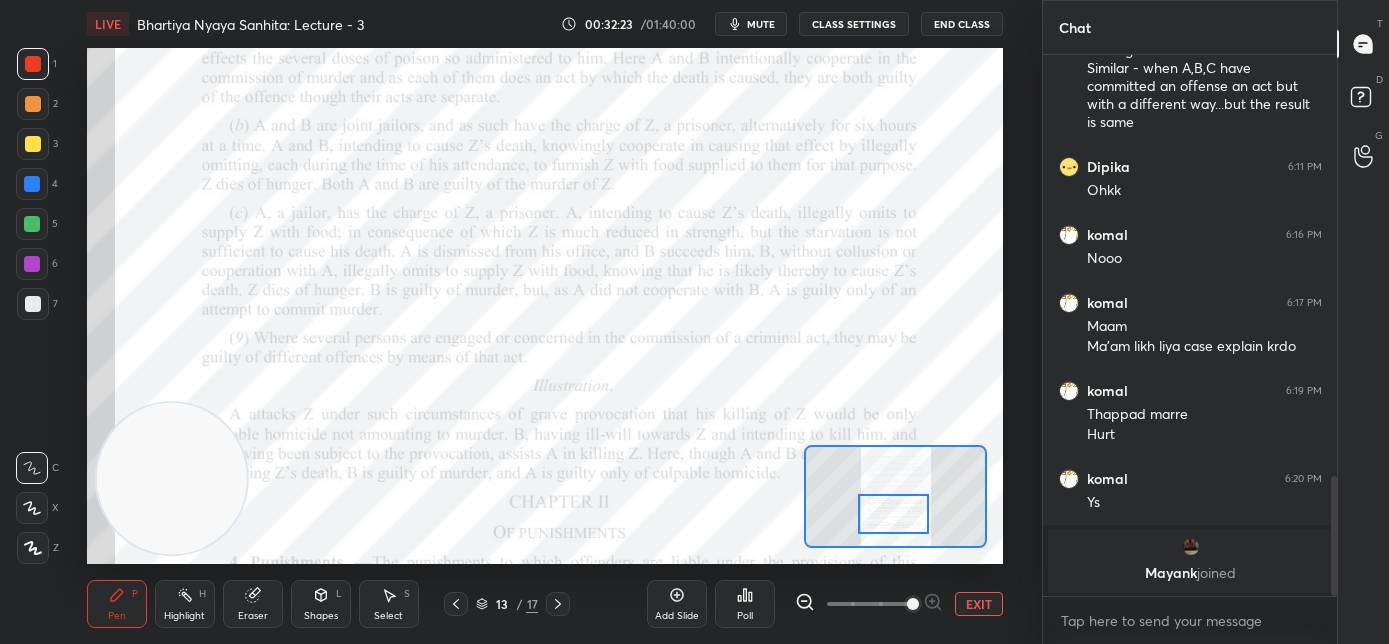 drag, startPoint x: 890, startPoint y: 505, endPoint x: 889, endPoint y: 518, distance: 13.038404 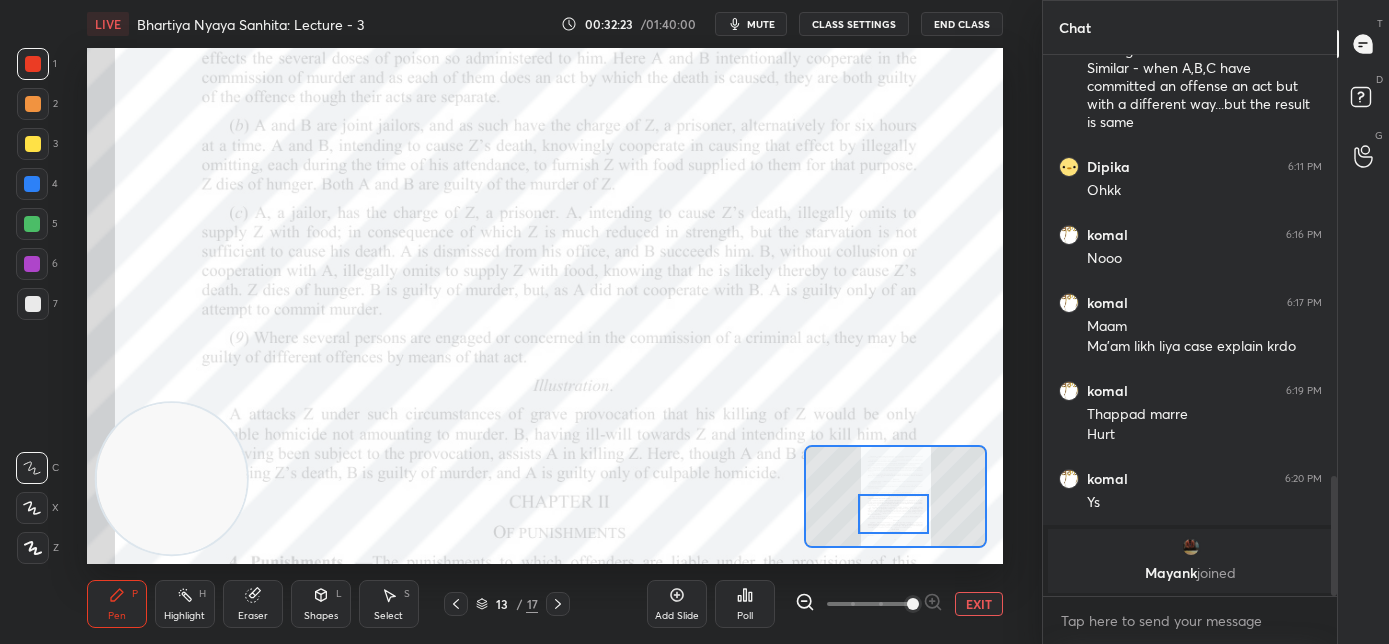 click at bounding box center [894, 514] 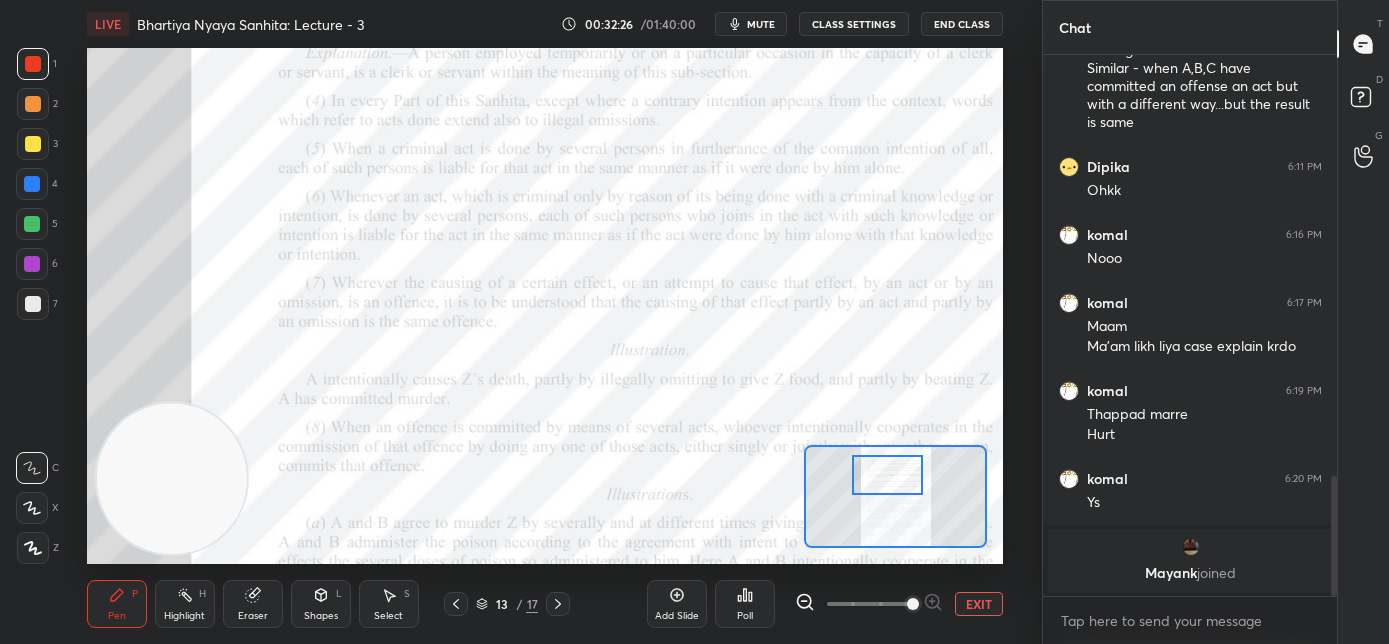 drag, startPoint x: 882, startPoint y: 497, endPoint x: 873, endPoint y: 477, distance: 21.931713 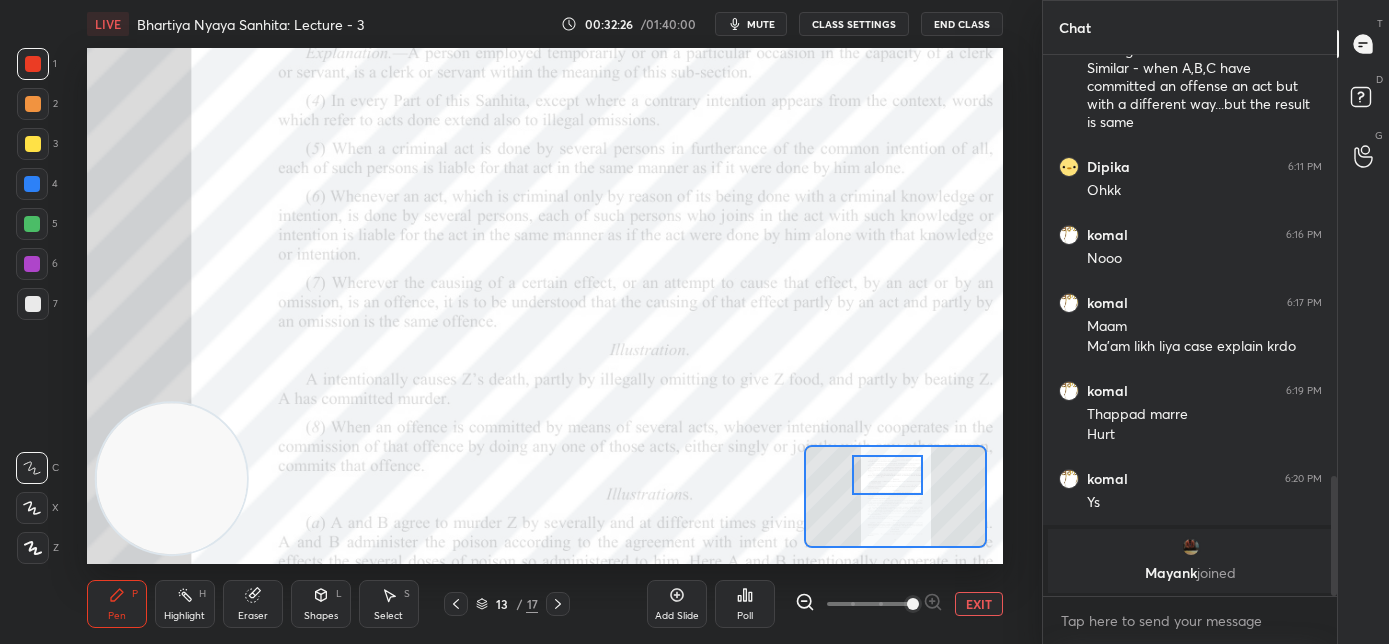 click at bounding box center (888, 475) 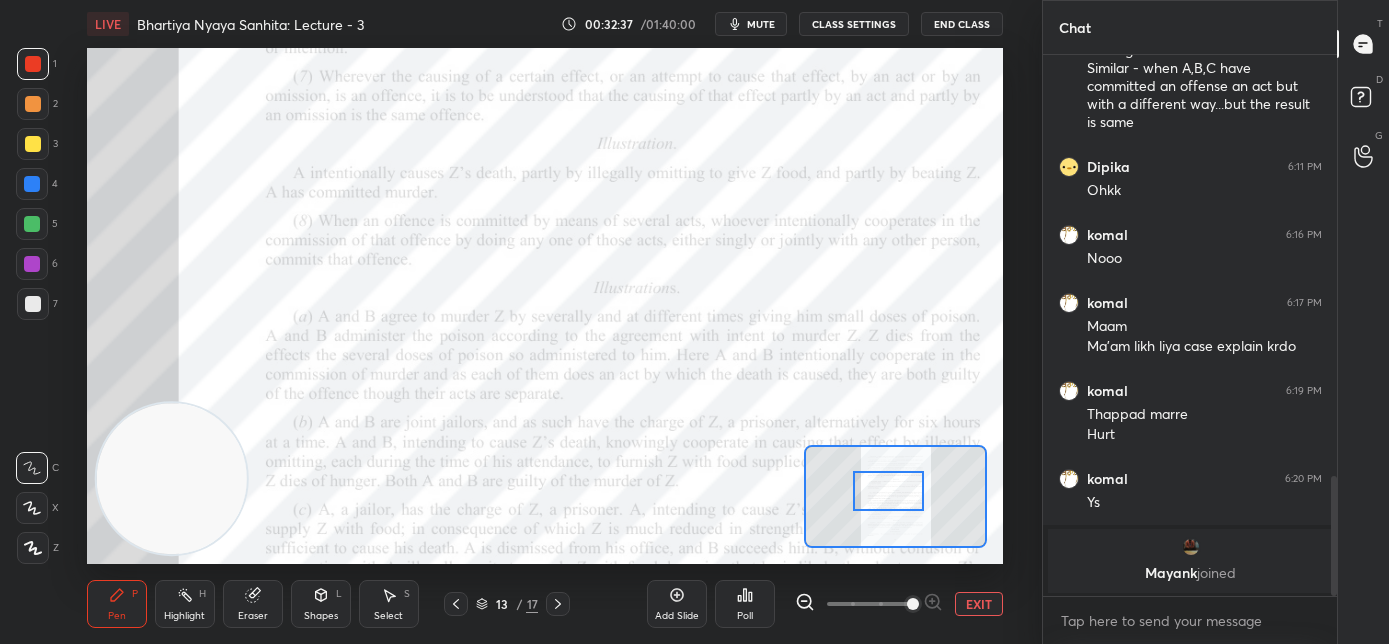 click at bounding box center [889, 491] 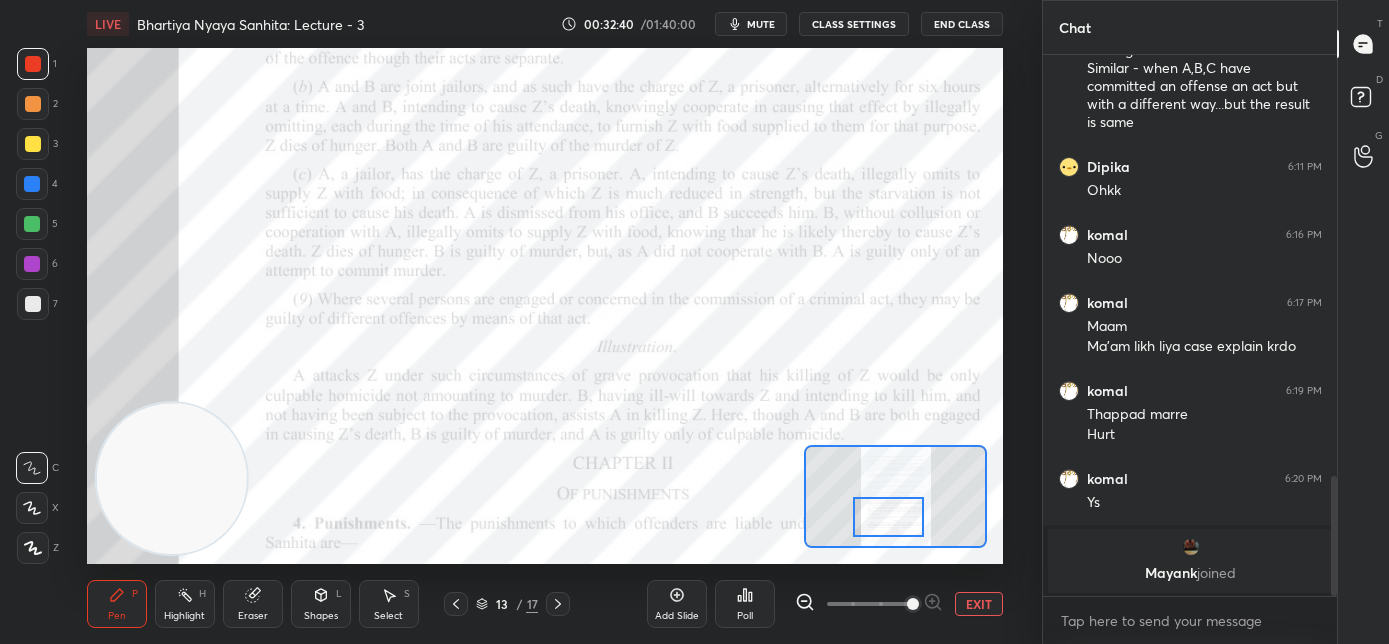 drag, startPoint x: 875, startPoint y: 490, endPoint x: 864, endPoint y: 513, distance: 25.495098 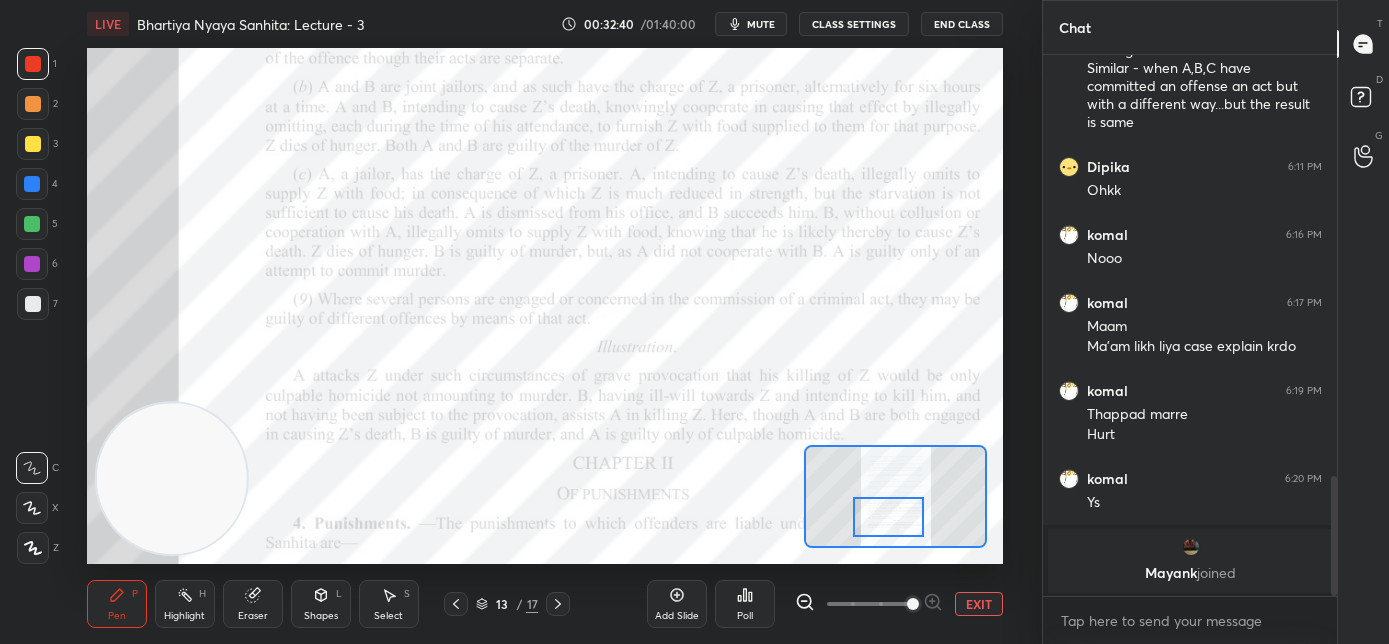 click at bounding box center [889, 517] 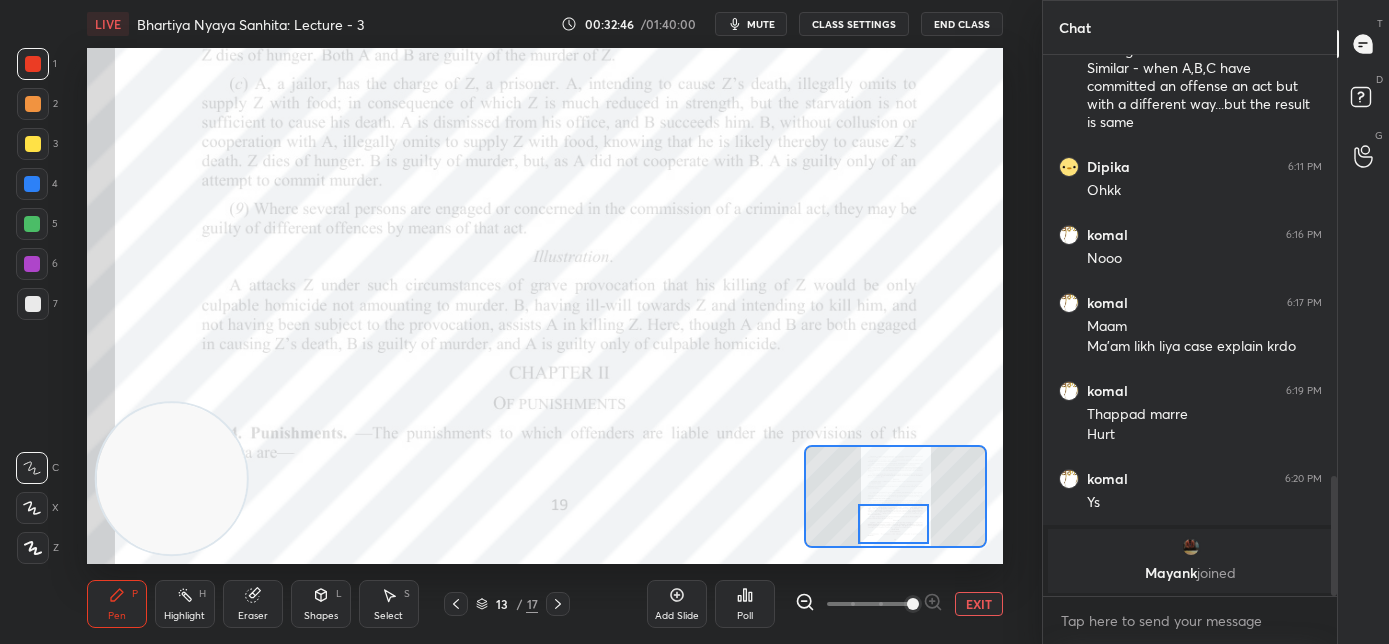 drag, startPoint x: 902, startPoint y: 508, endPoint x: 870, endPoint y: 514, distance: 32.55764 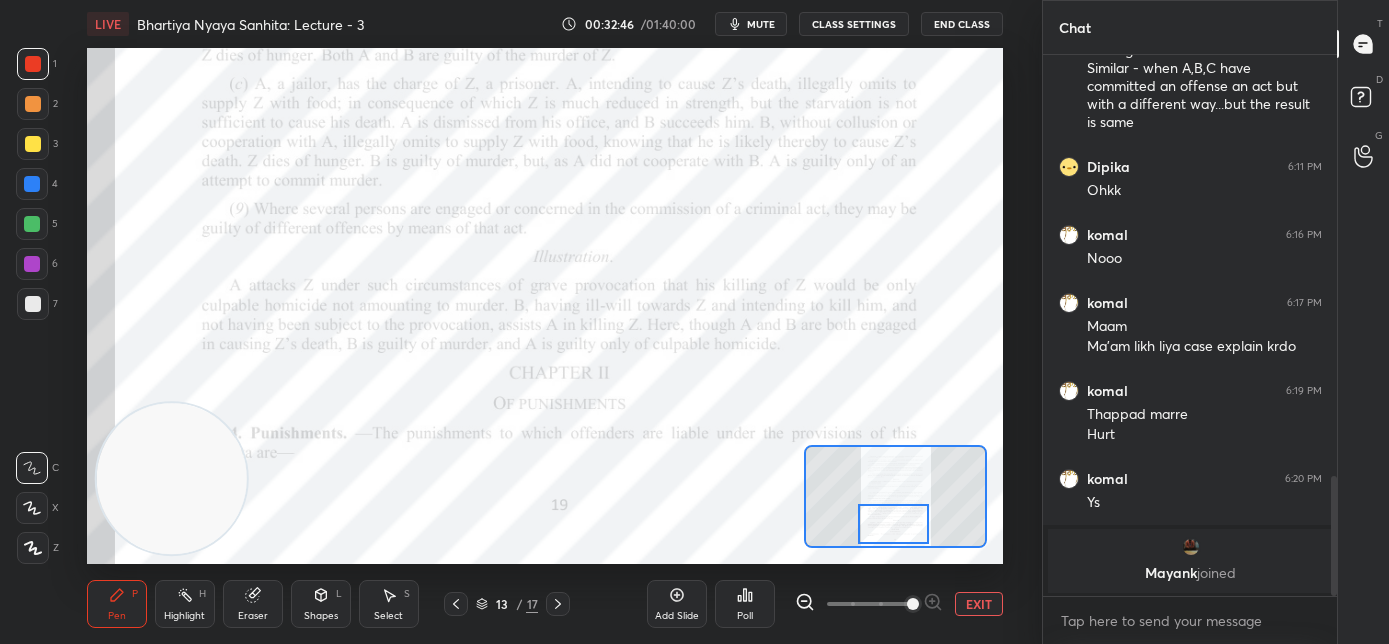 click at bounding box center [894, 524] 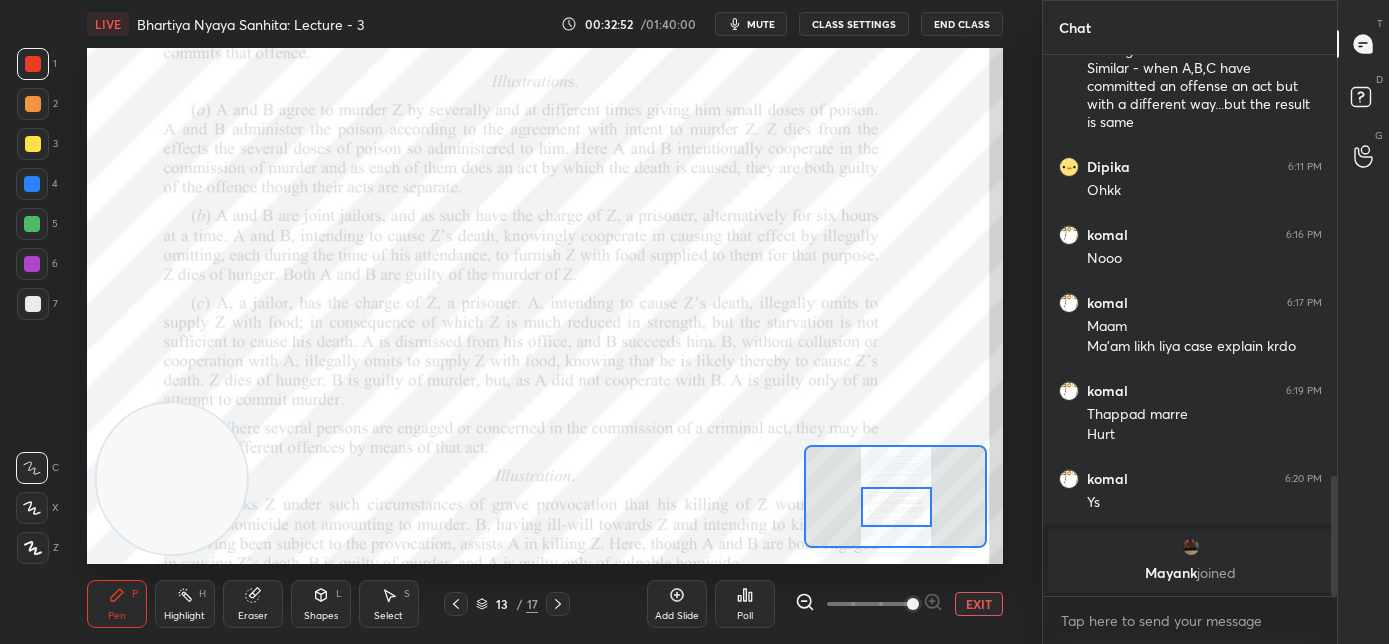 drag, startPoint x: 888, startPoint y: 525, endPoint x: 893, endPoint y: 510, distance: 15.811388 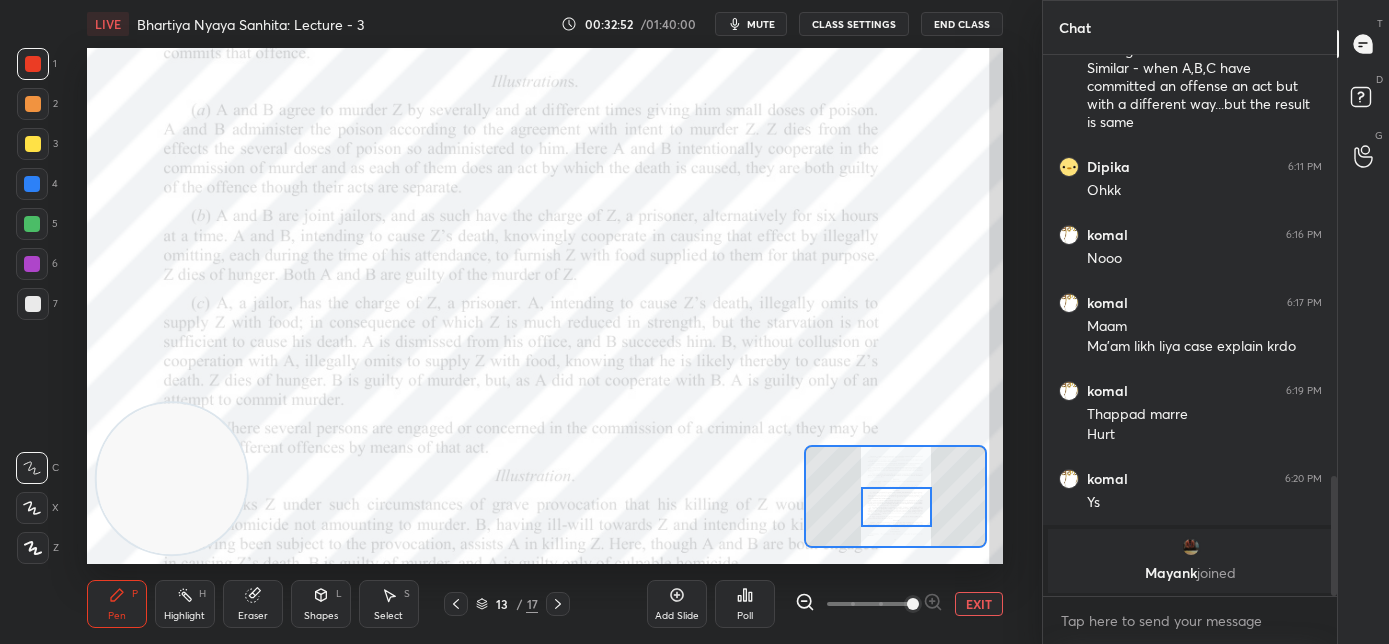click at bounding box center (897, 507) 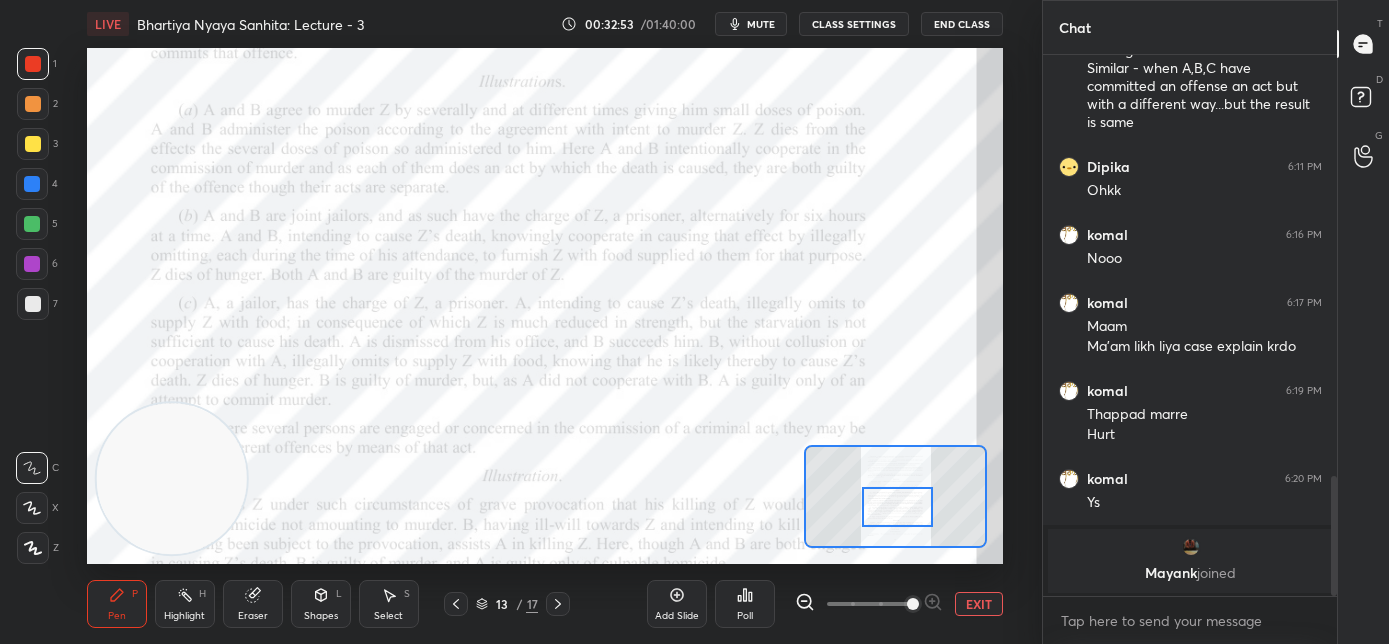 click 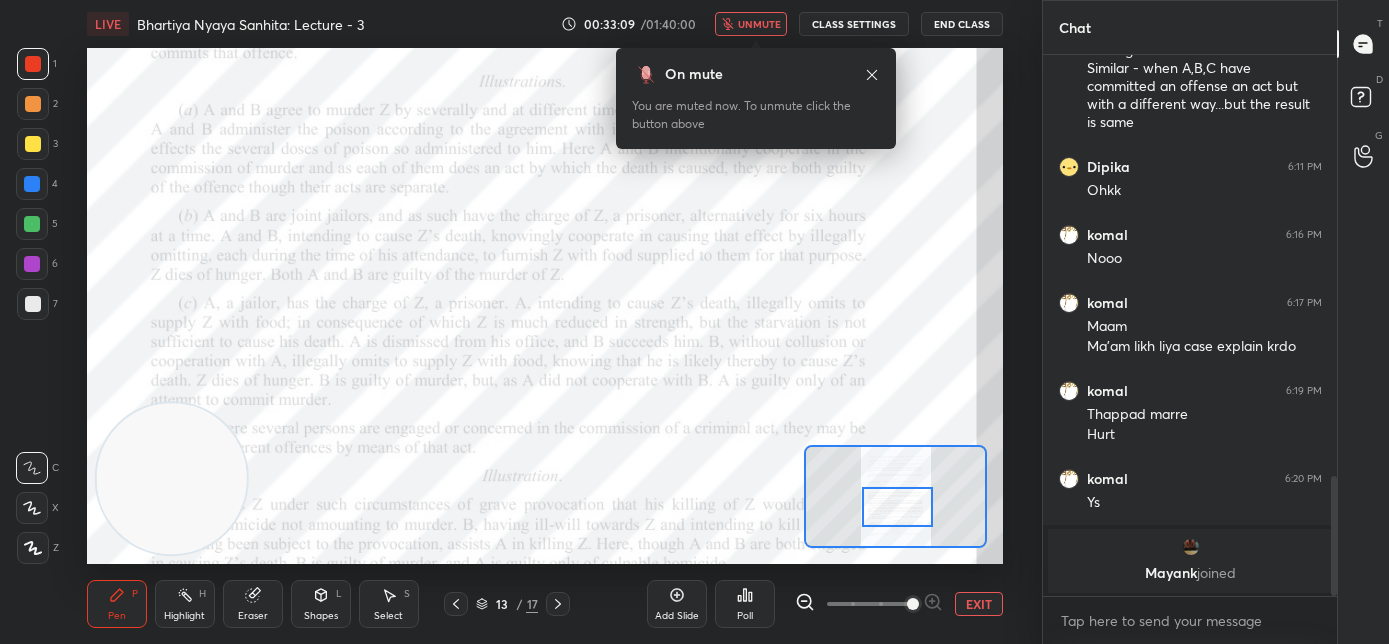 click 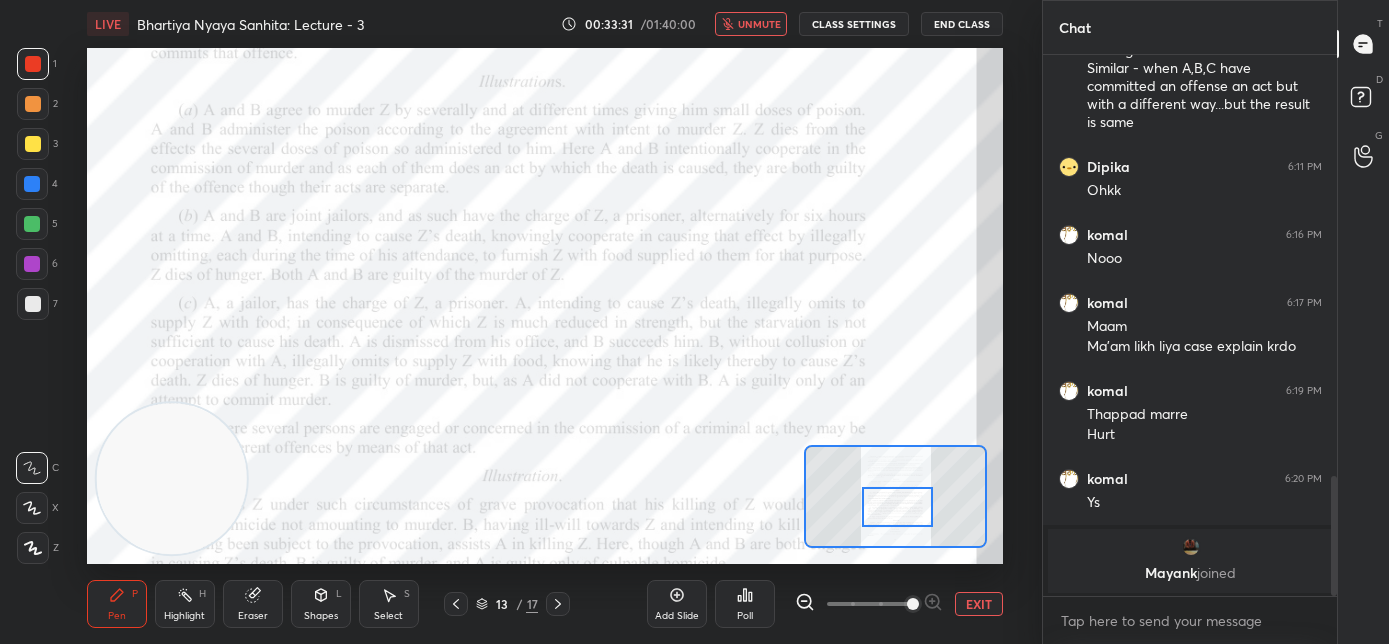 click on "unmute" at bounding box center (759, 24) 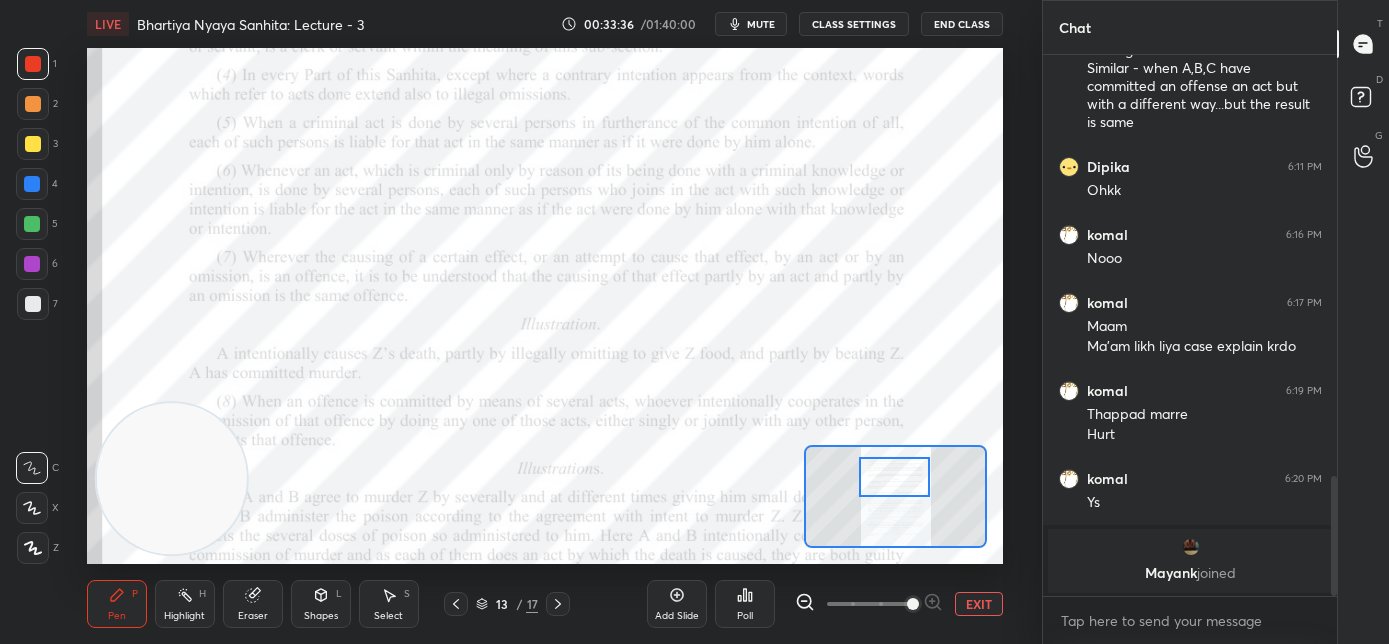drag, startPoint x: 895, startPoint y: 498, endPoint x: 895, endPoint y: 482, distance: 16 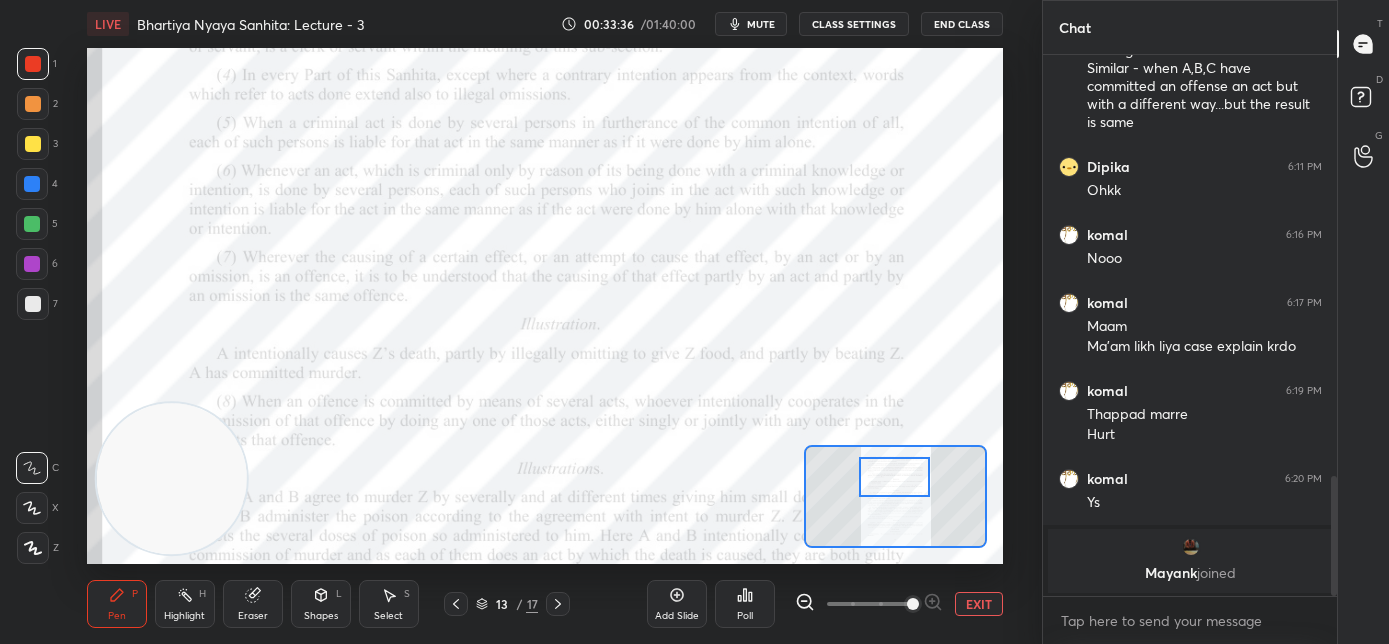 click at bounding box center (895, 477) 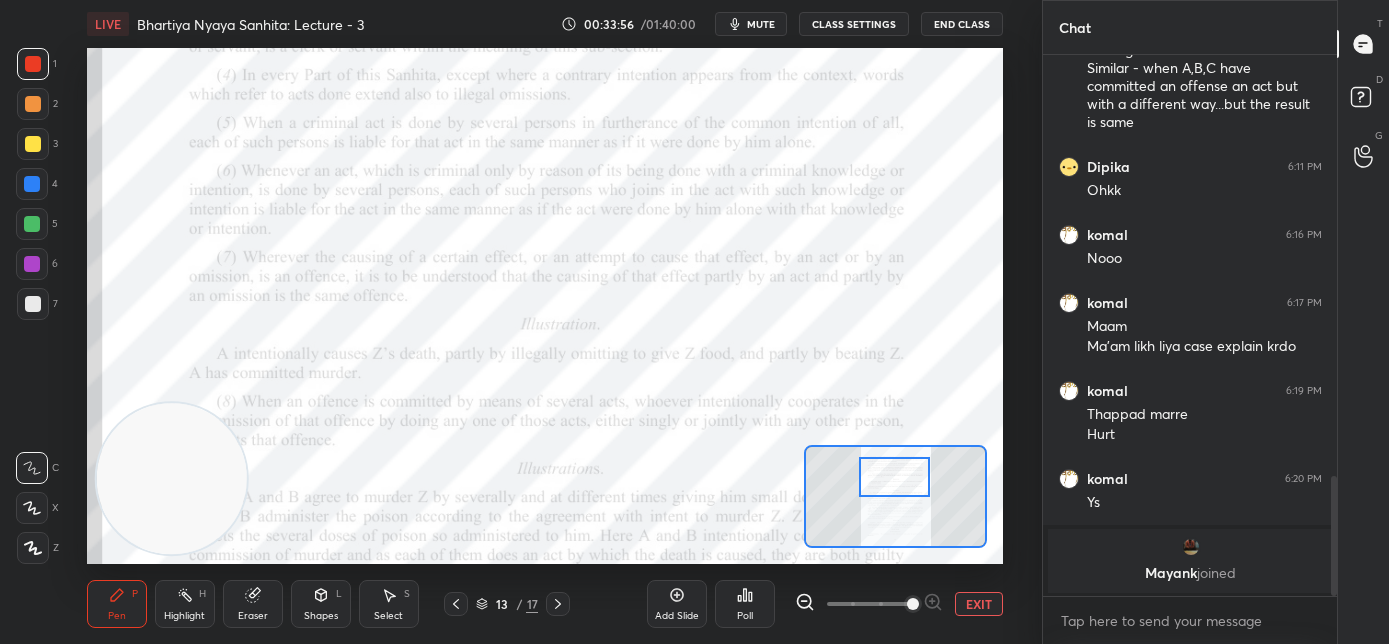 click at bounding box center (32, 184) 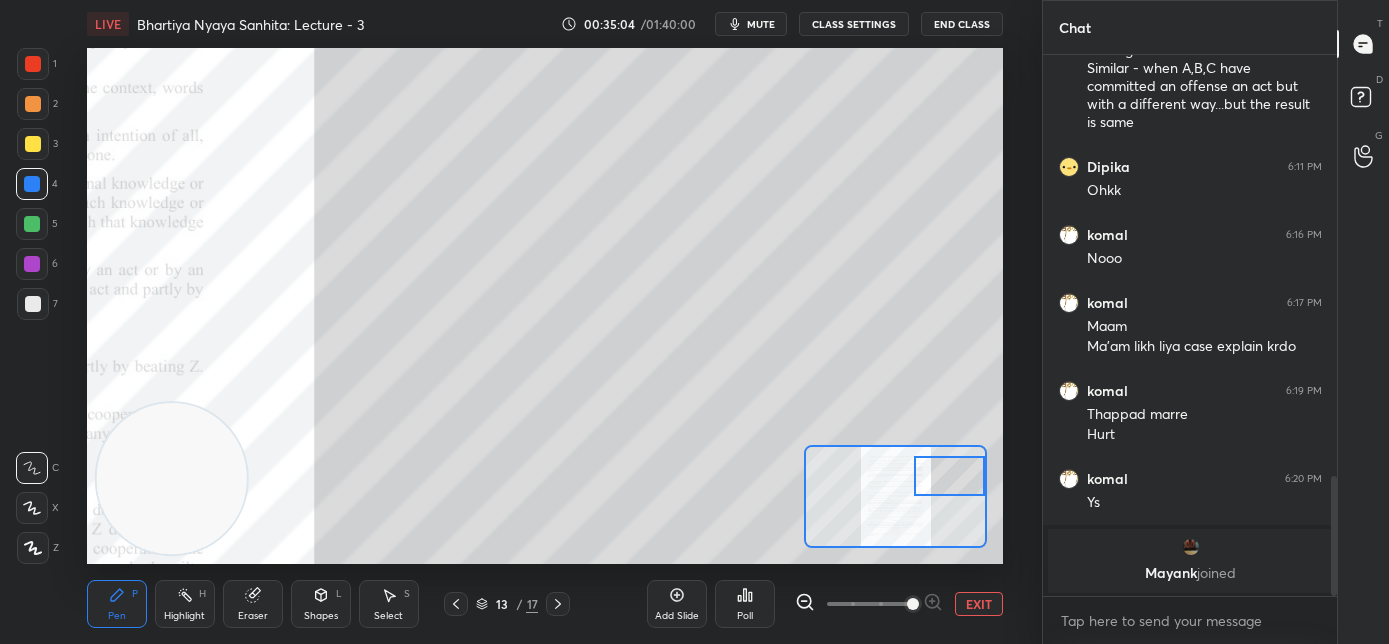 drag, startPoint x: 901, startPoint y: 475, endPoint x: 922, endPoint y: 488, distance: 24.698177 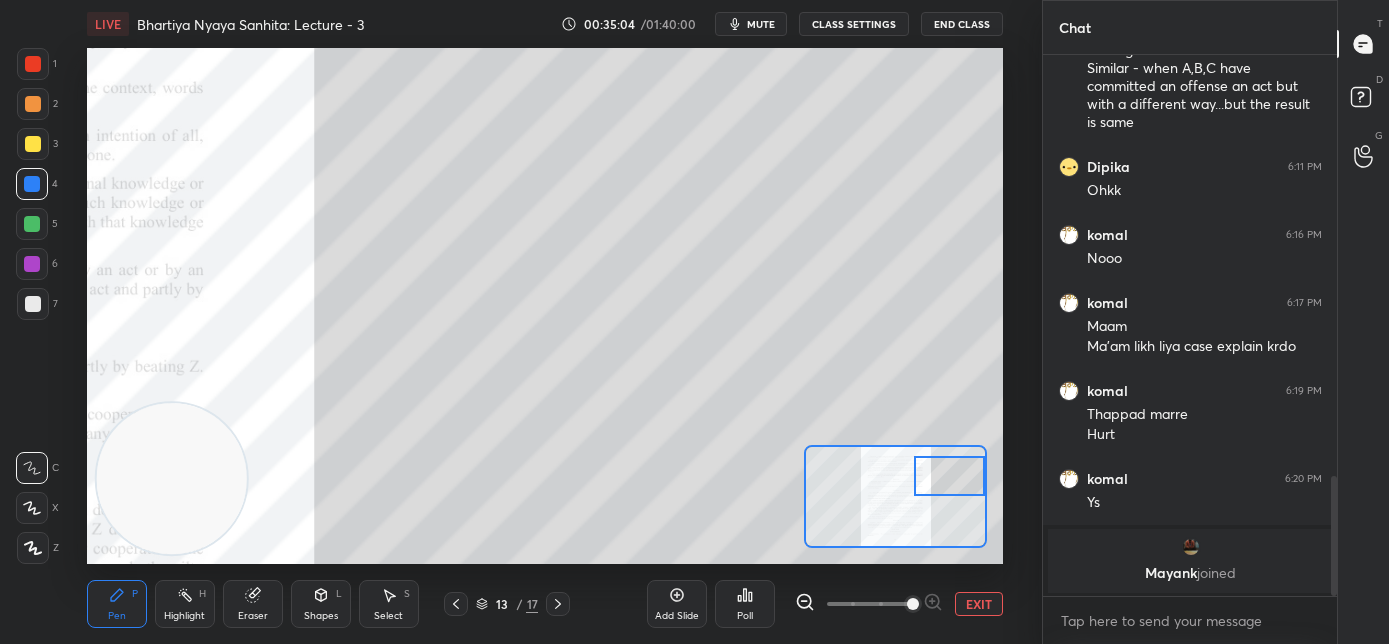 click at bounding box center [950, 476] 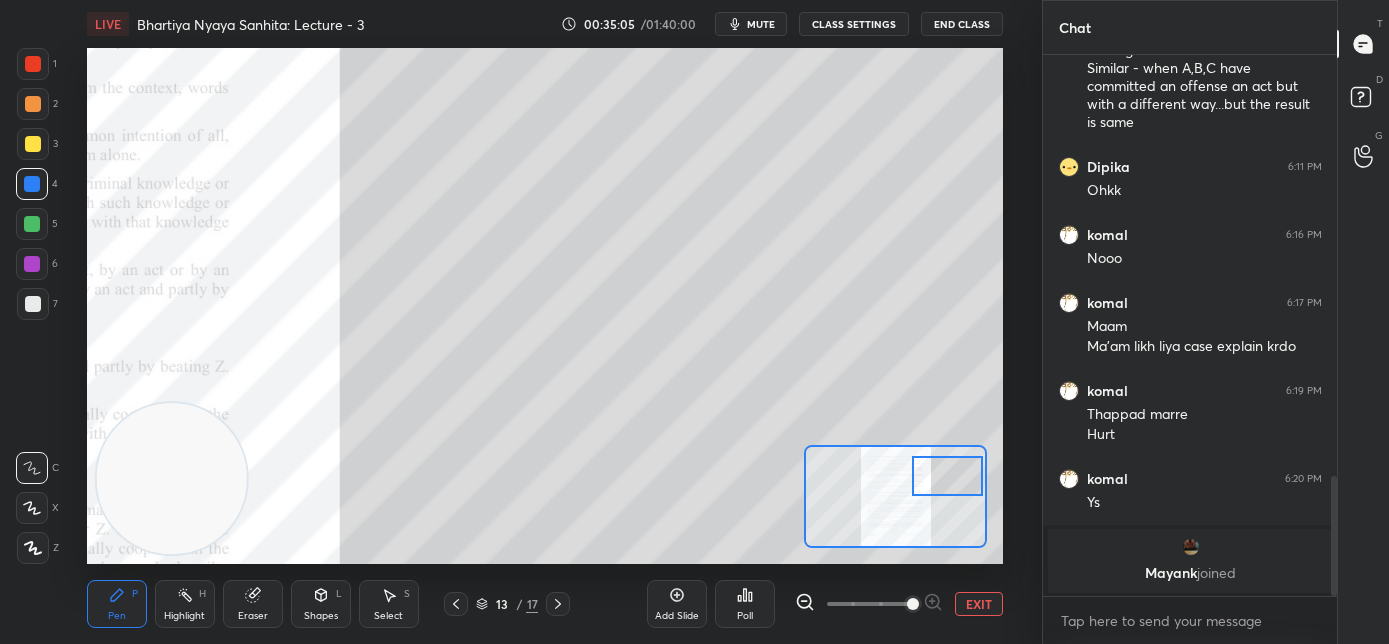 click on "Add Slide" at bounding box center [677, 604] 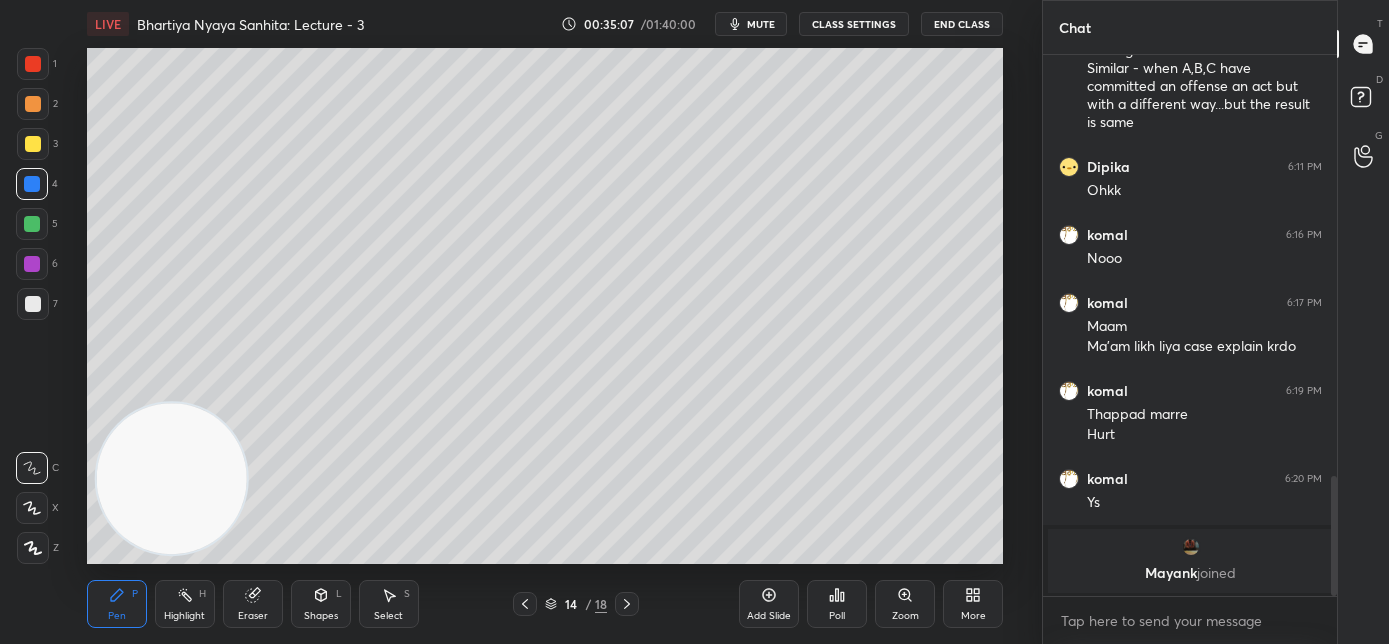 click at bounding box center (33, 304) 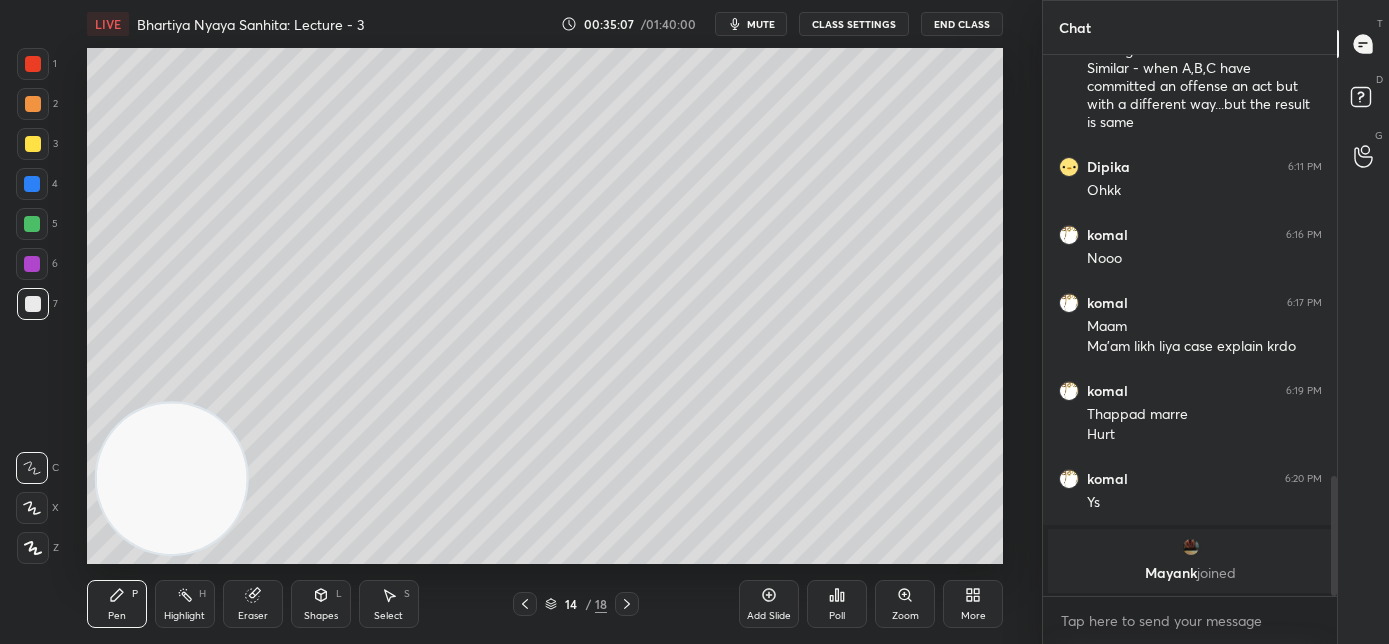 click 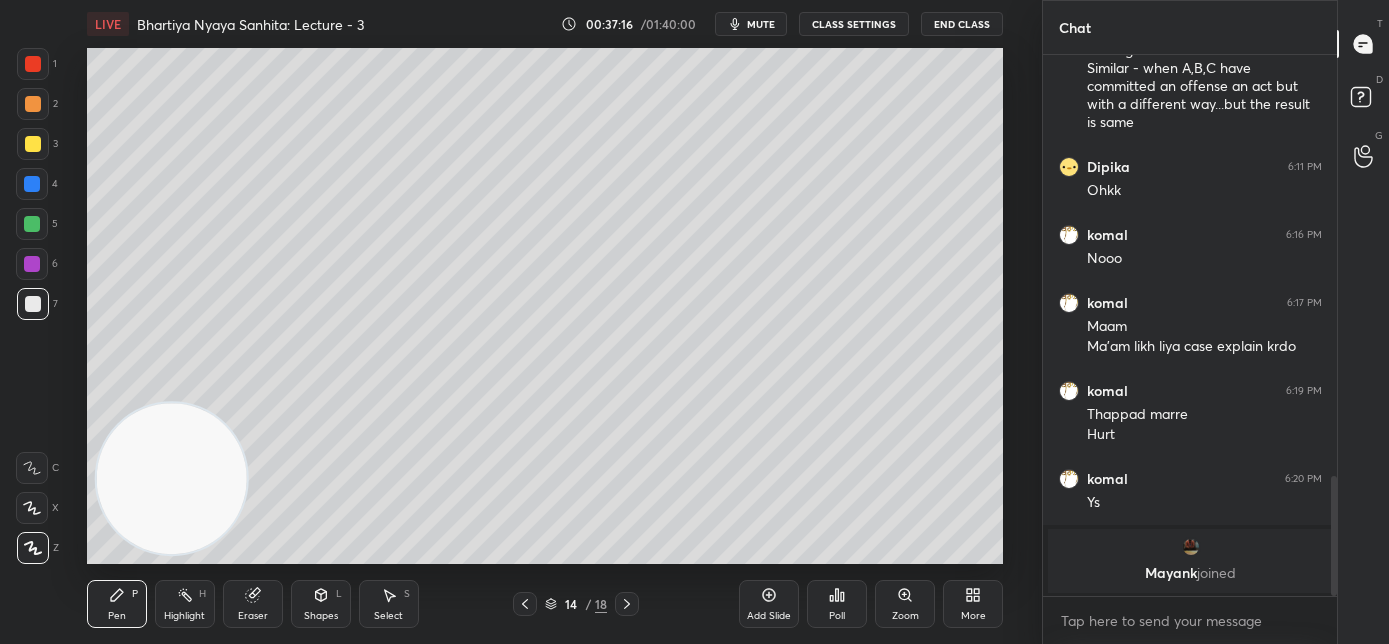 click on "Setting up your live class Poll for   secs No correct answer Start poll" at bounding box center (545, 306) 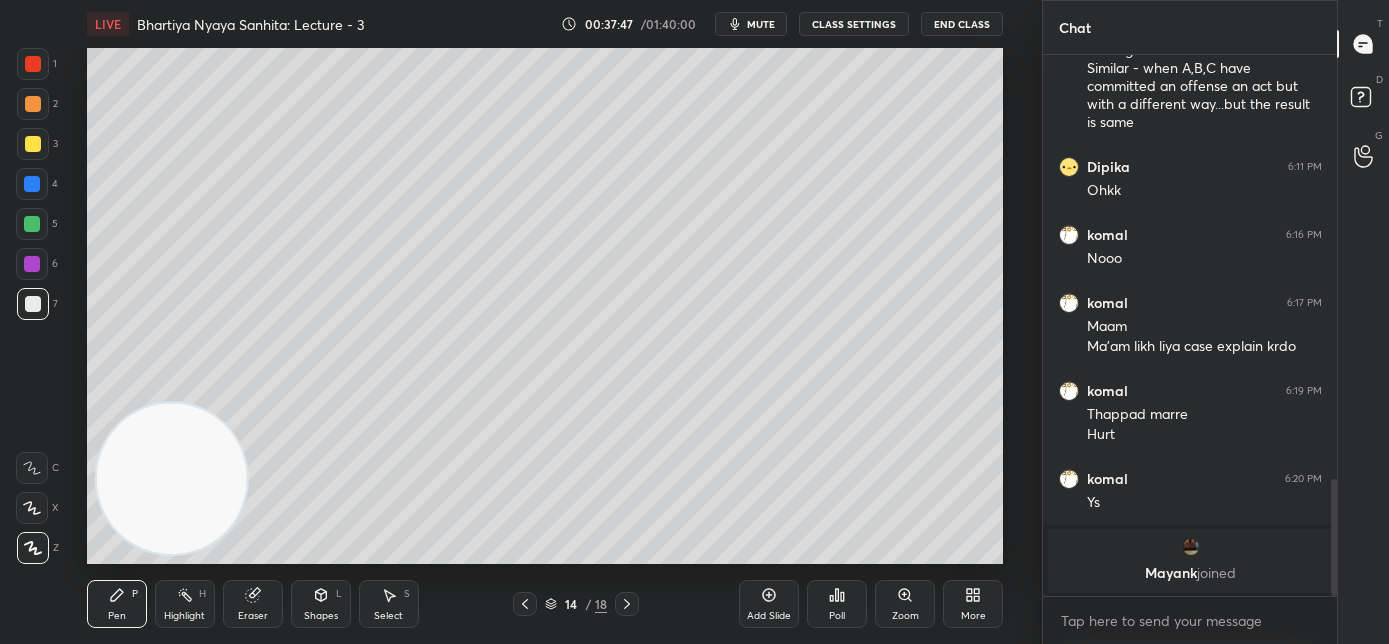 scroll, scrollTop: 1959, scrollLeft: 0, axis: vertical 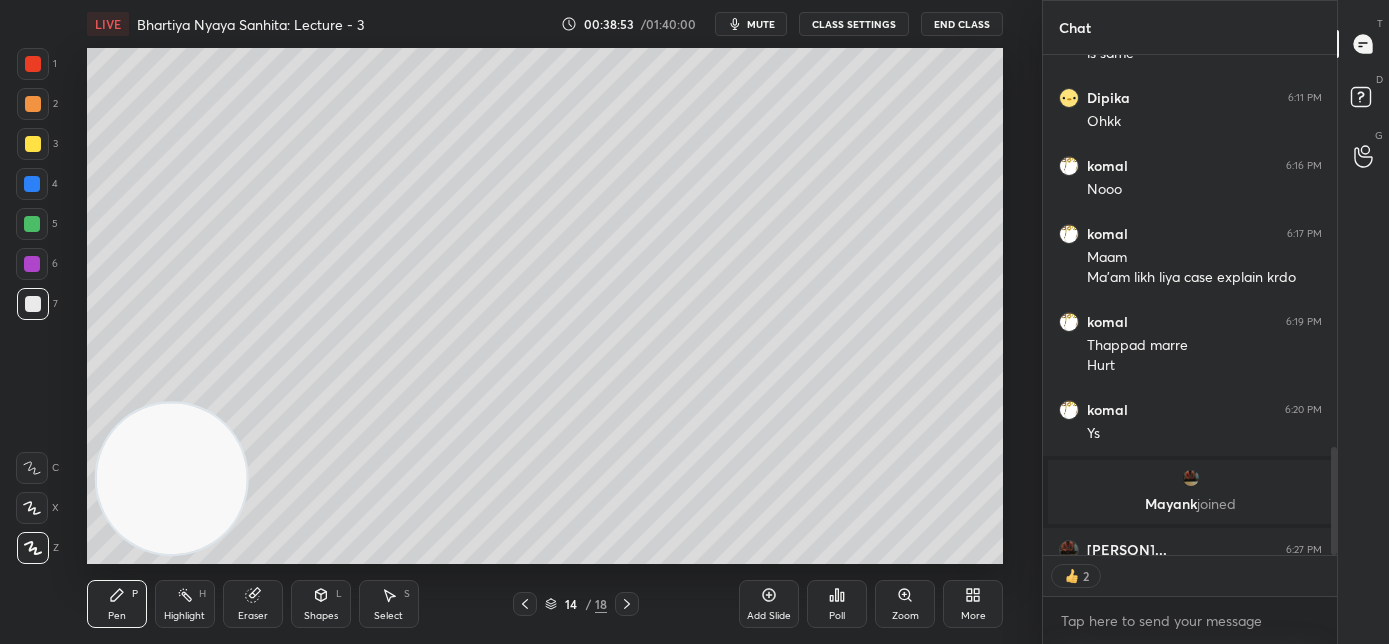 click on "mute" at bounding box center [761, 24] 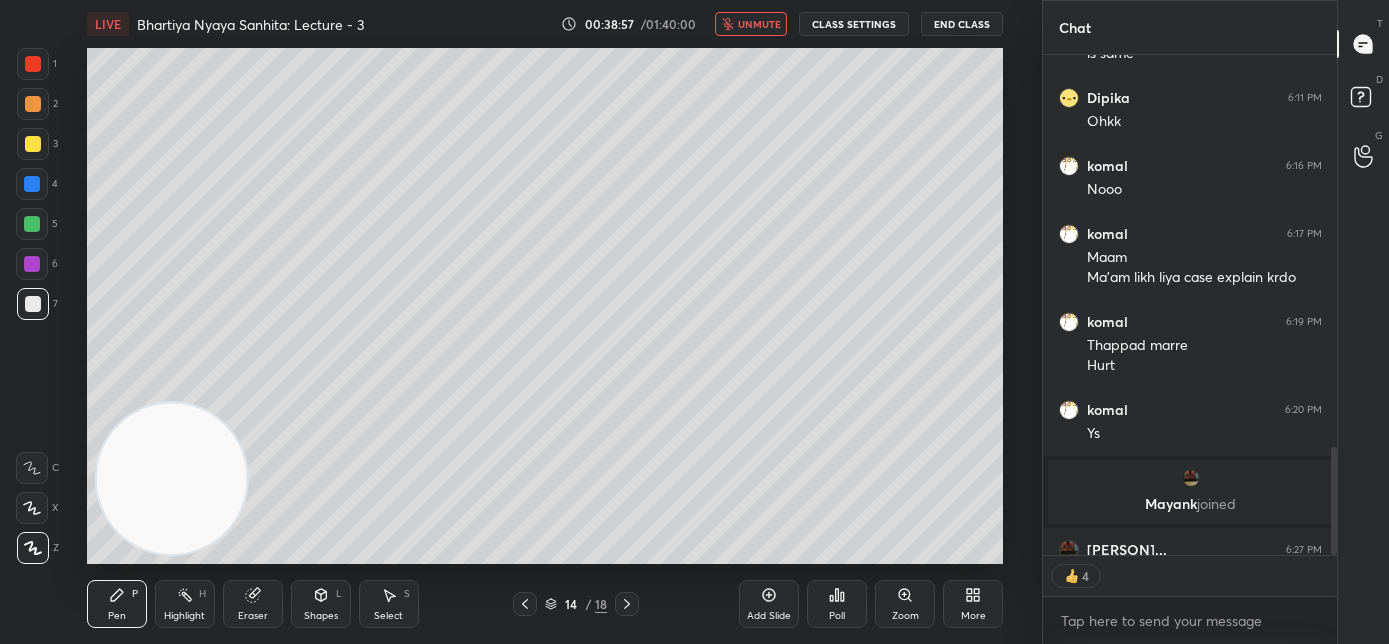 scroll, scrollTop: 2067, scrollLeft: 0, axis: vertical 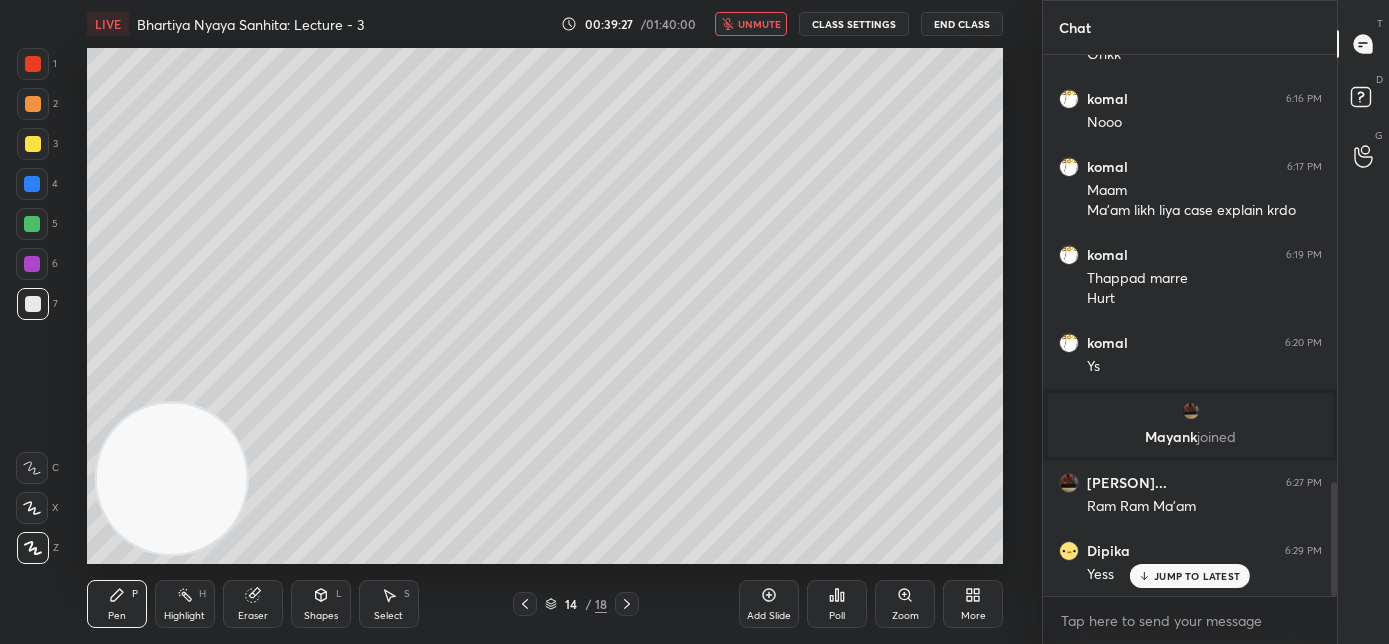 click on "unmute" at bounding box center [759, 24] 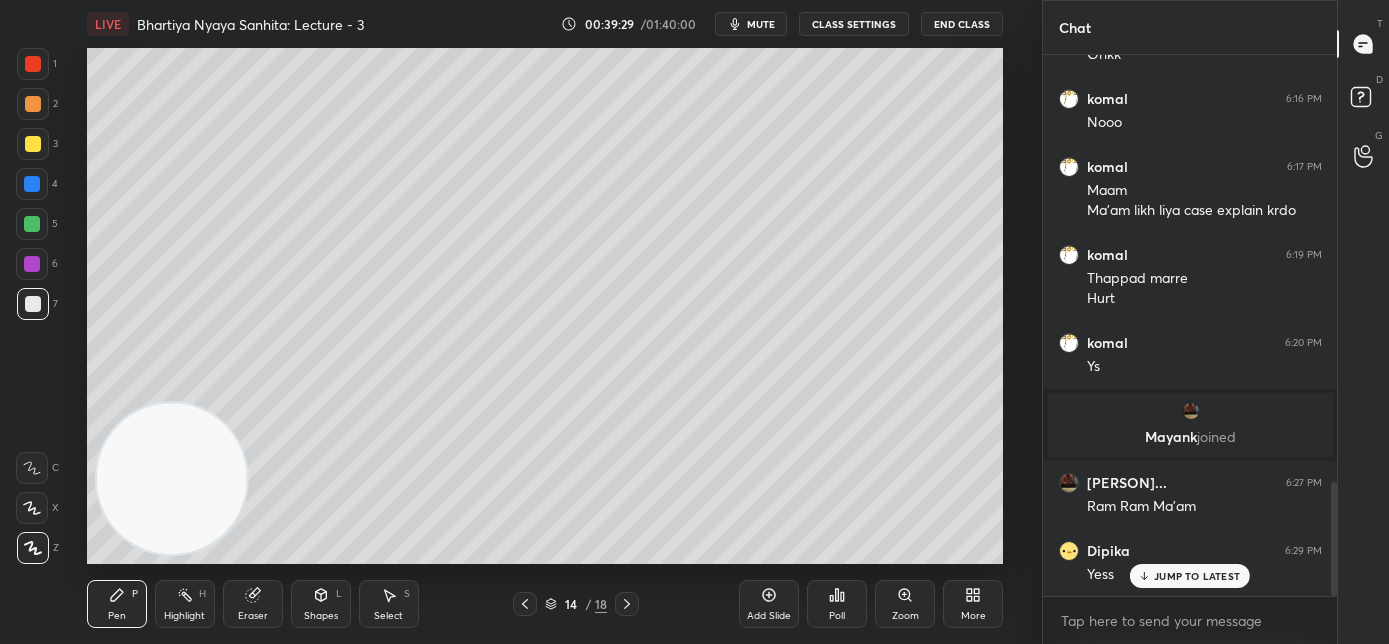 click 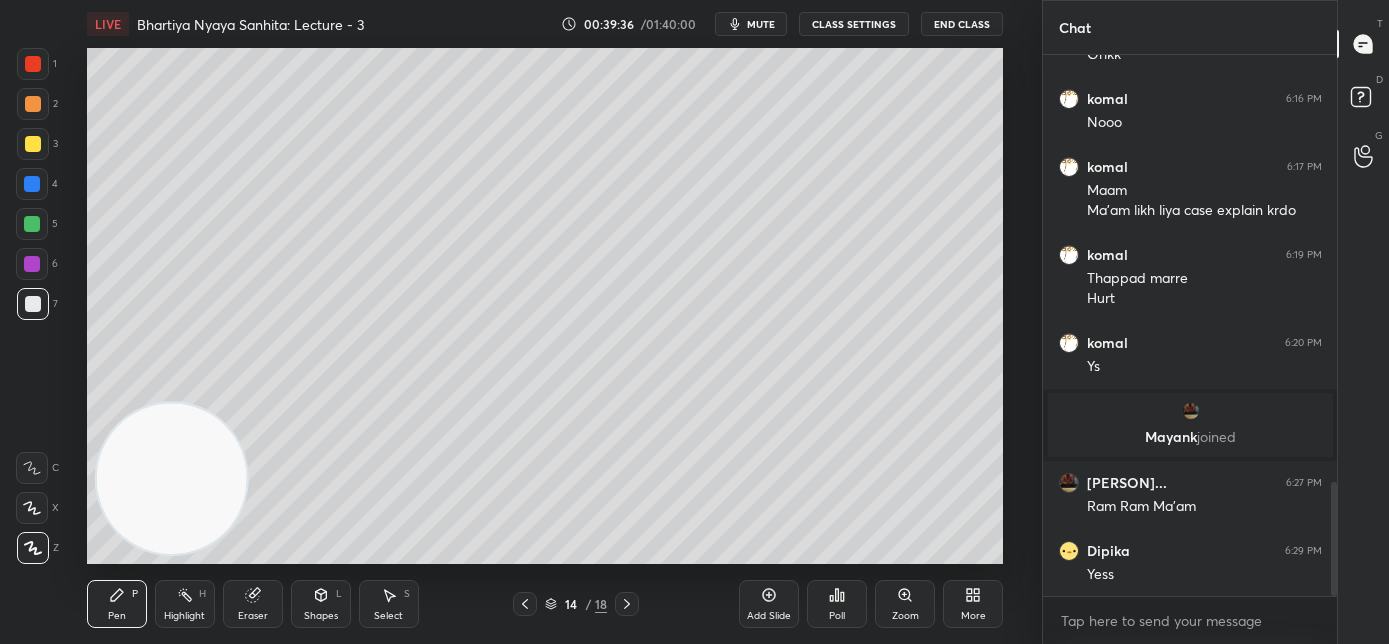 click 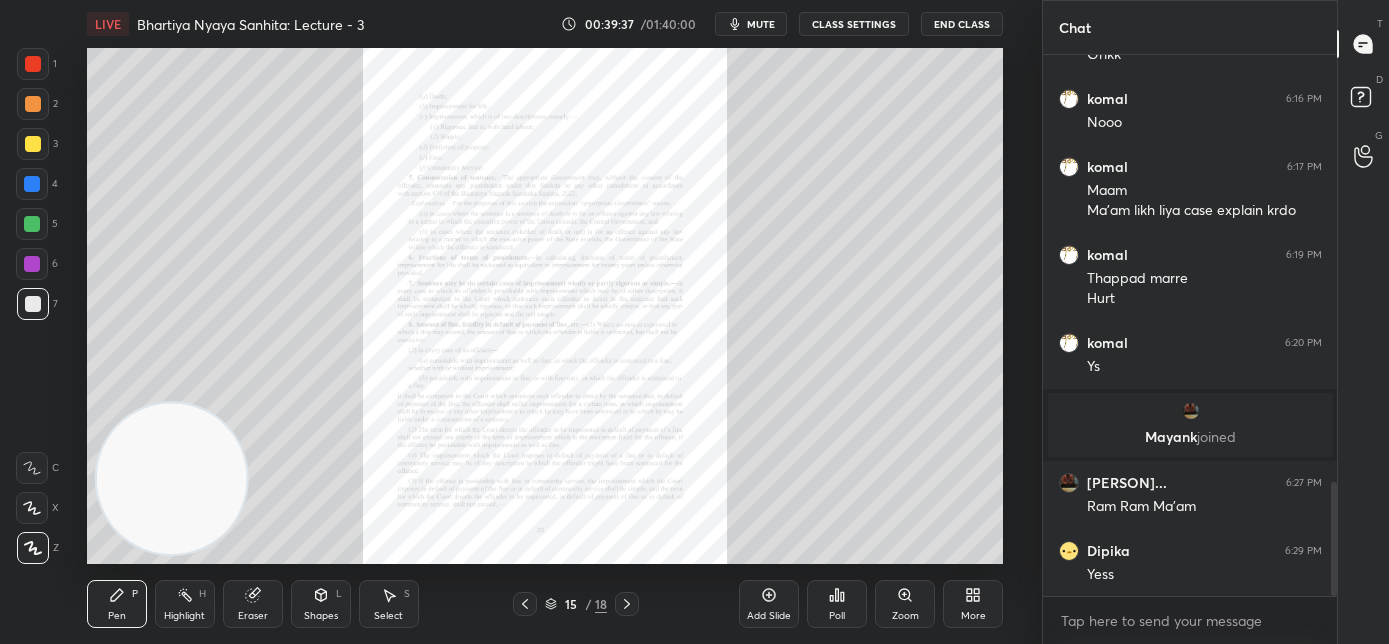 click 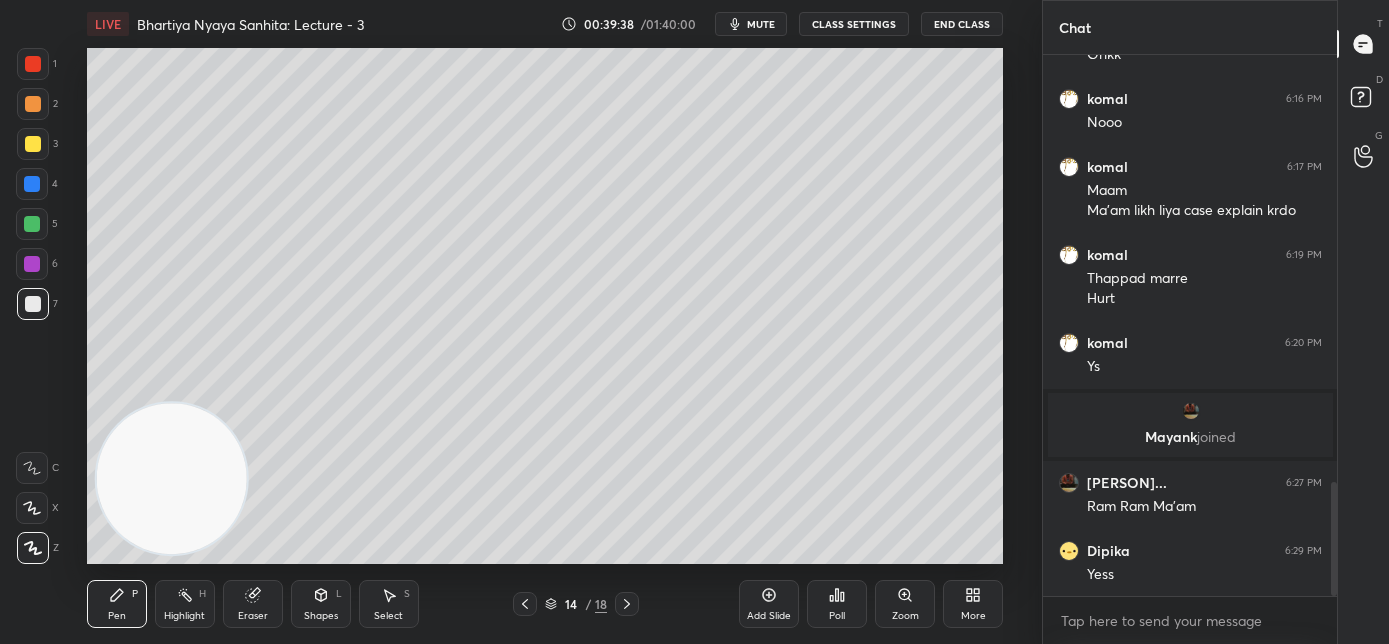 click 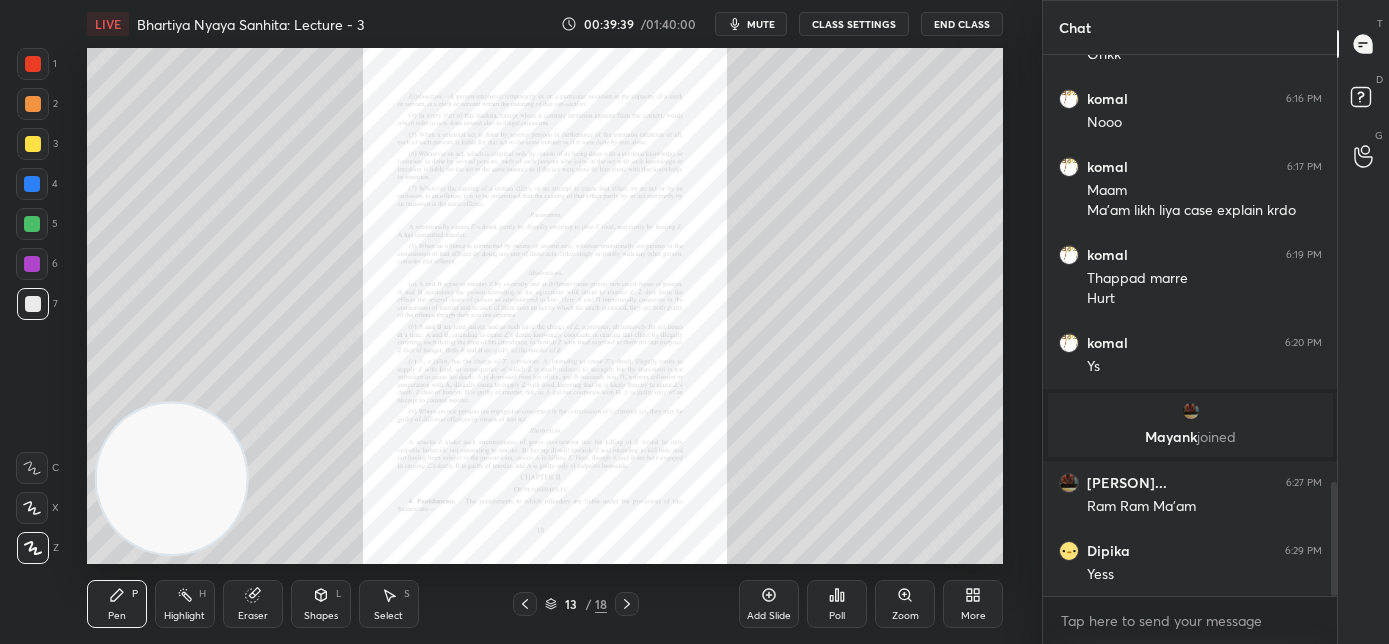 click 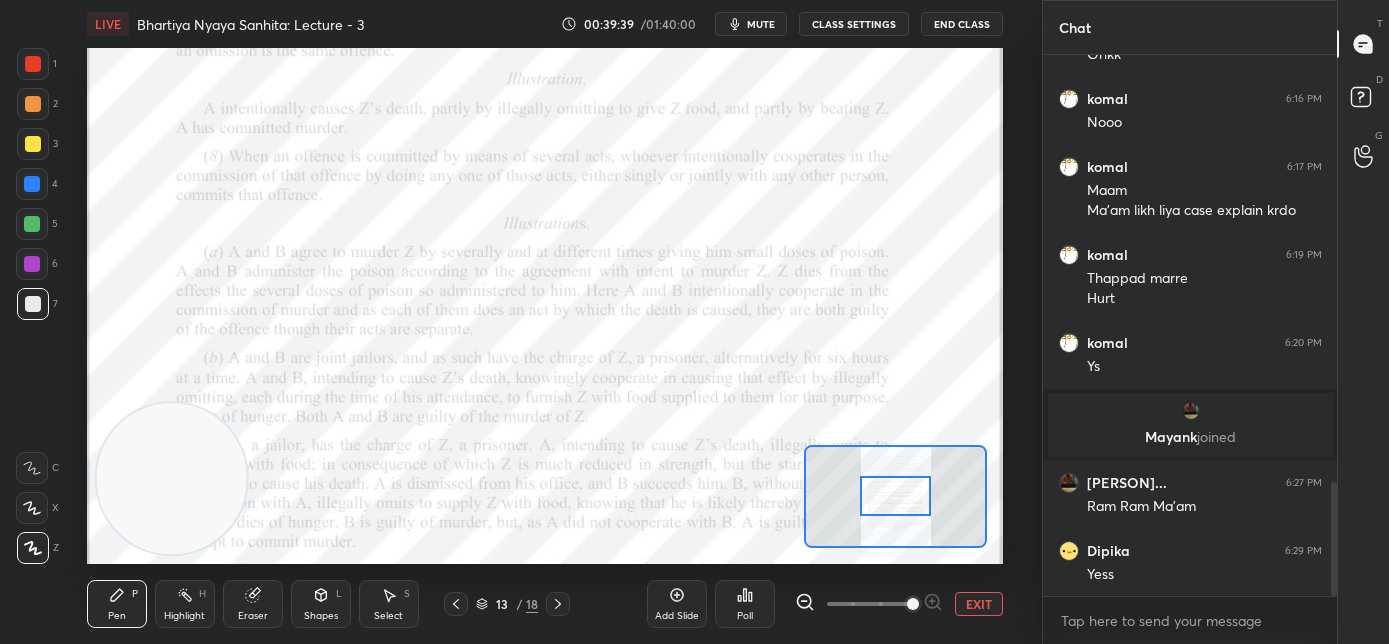 click at bounding box center (869, 604) 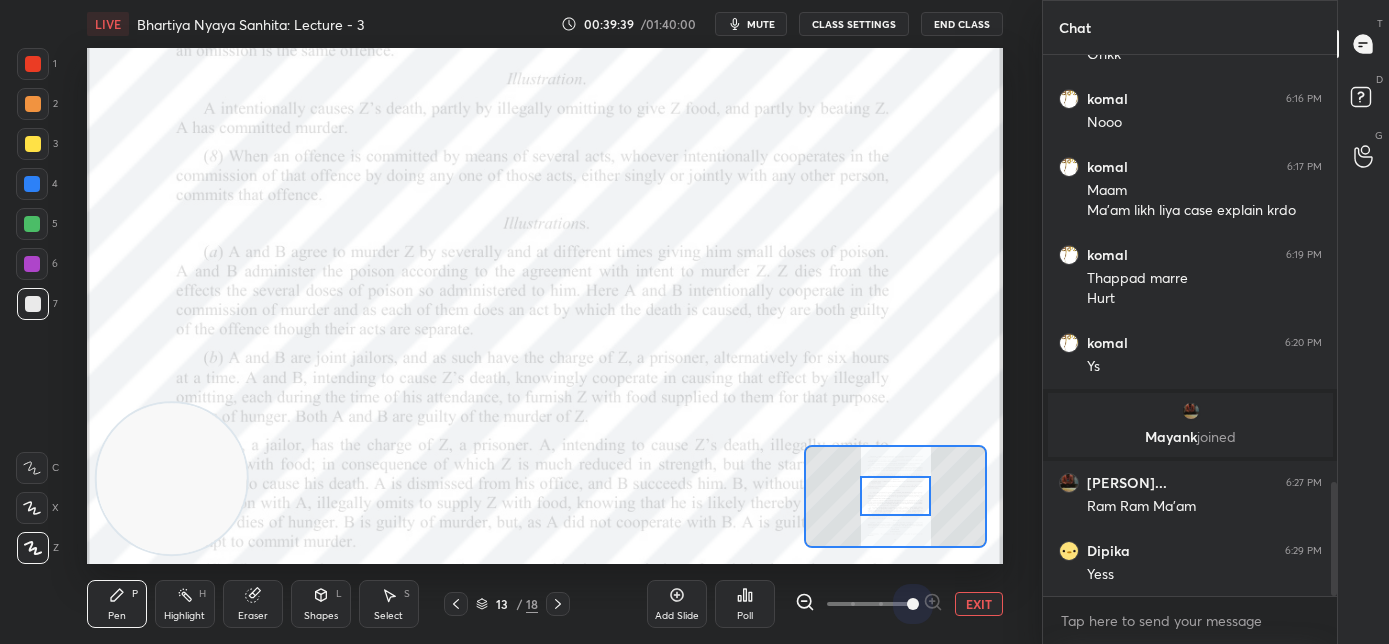 drag, startPoint x: 908, startPoint y: 602, endPoint x: 893, endPoint y: 504, distance: 99.14131 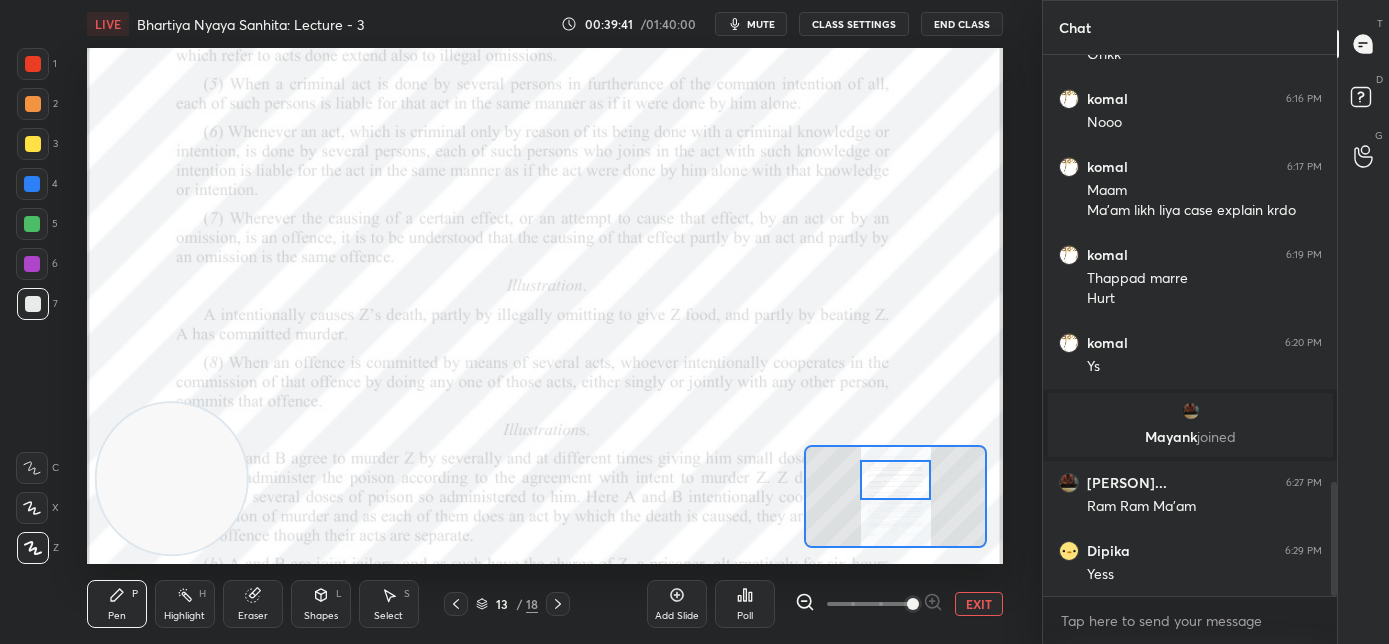 click at bounding box center (896, 480) 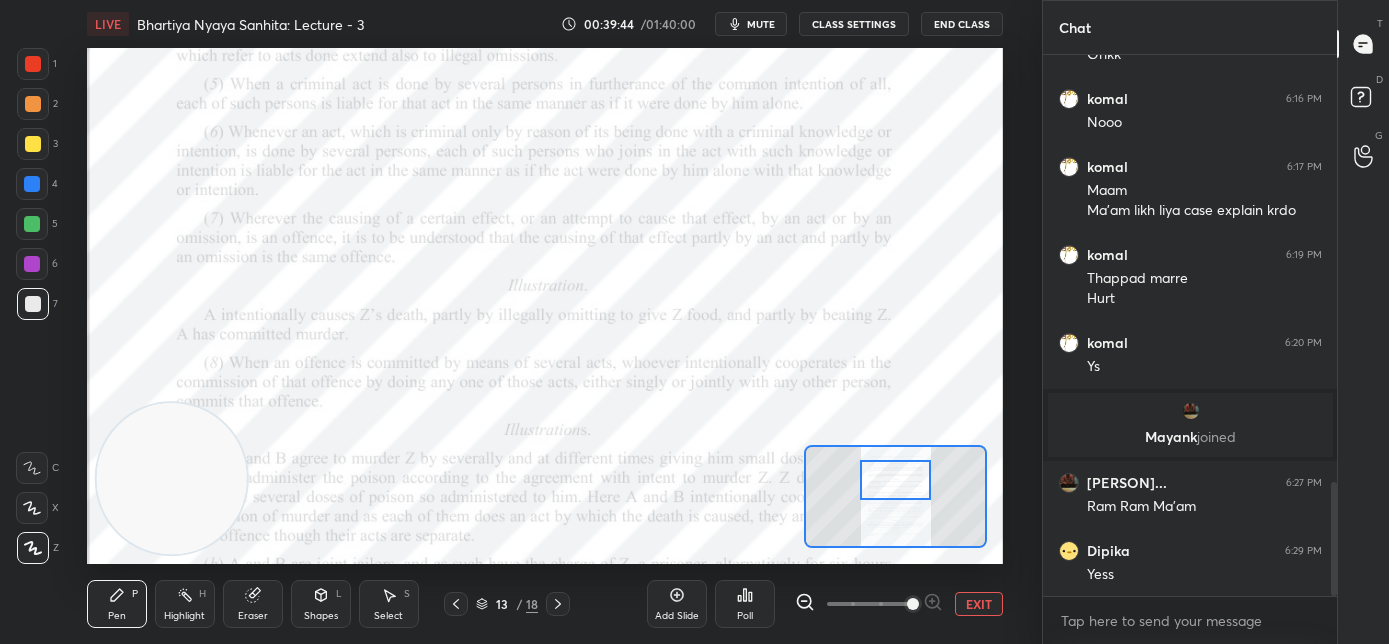 click at bounding box center (32, 184) 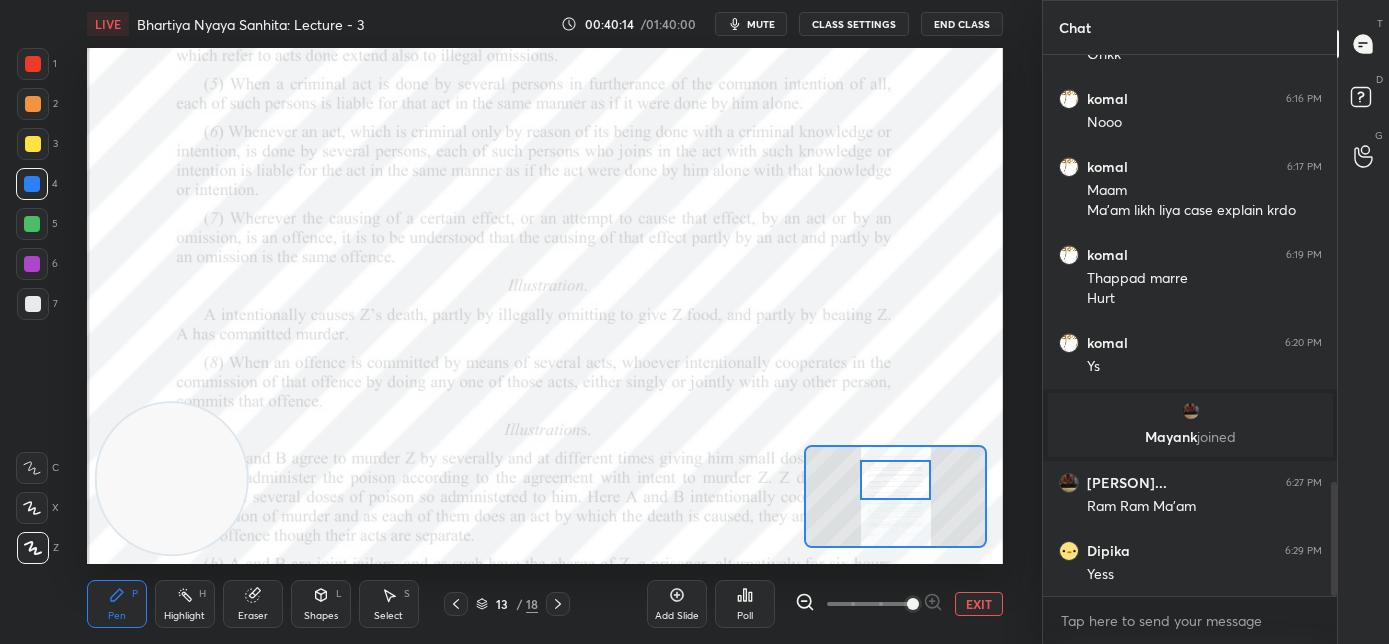scroll, scrollTop: 494, scrollLeft: 288, axis: both 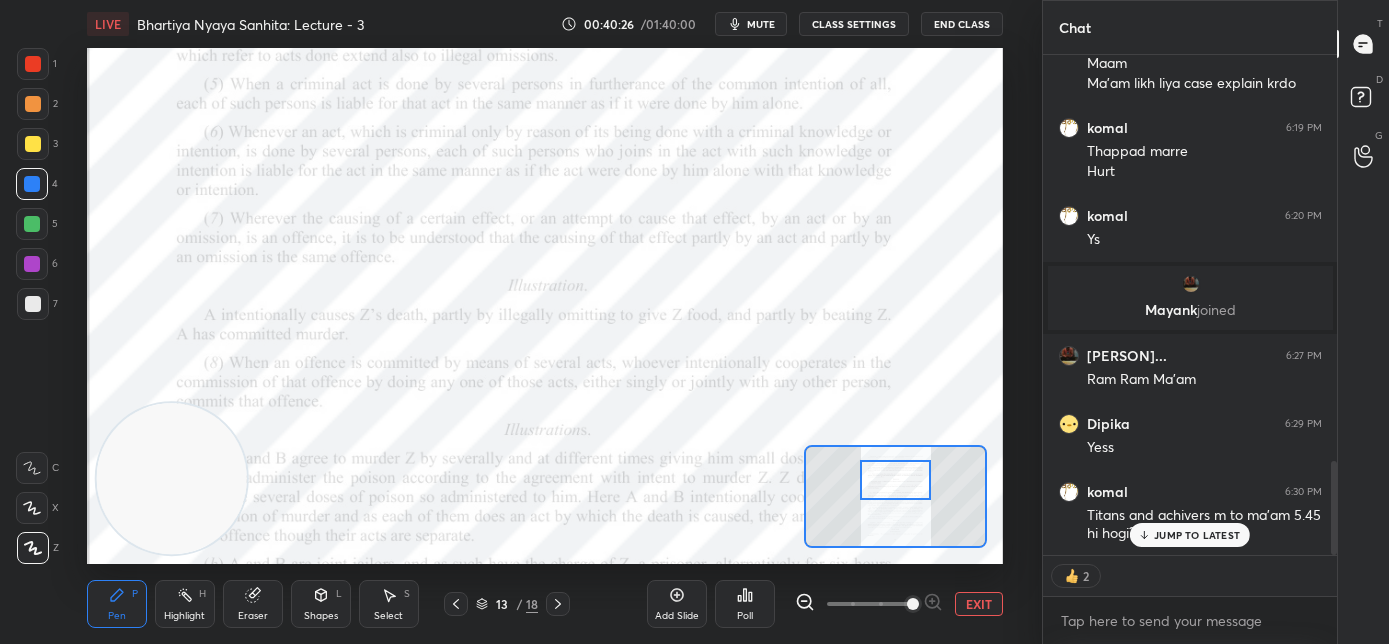 click on "JUMP TO LATEST" at bounding box center (1197, 535) 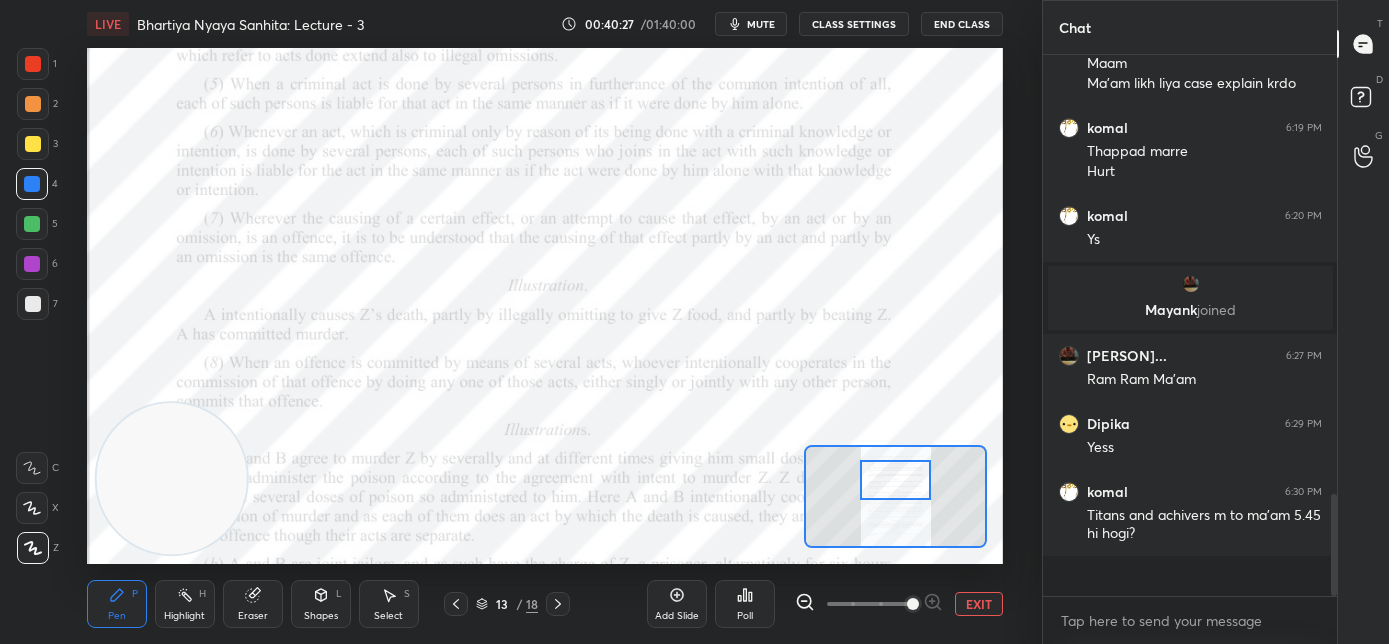 scroll, scrollTop: 6, scrollLeft: 7, axis: both 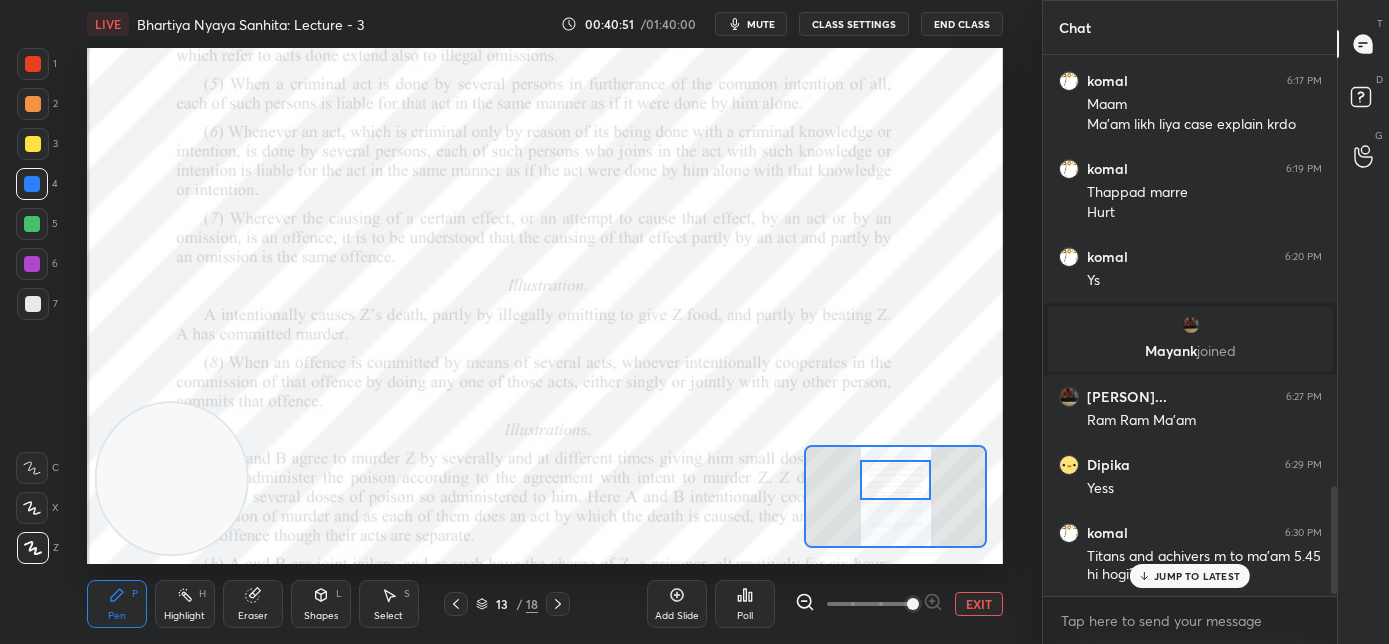 click at bounding box center [32, 264] 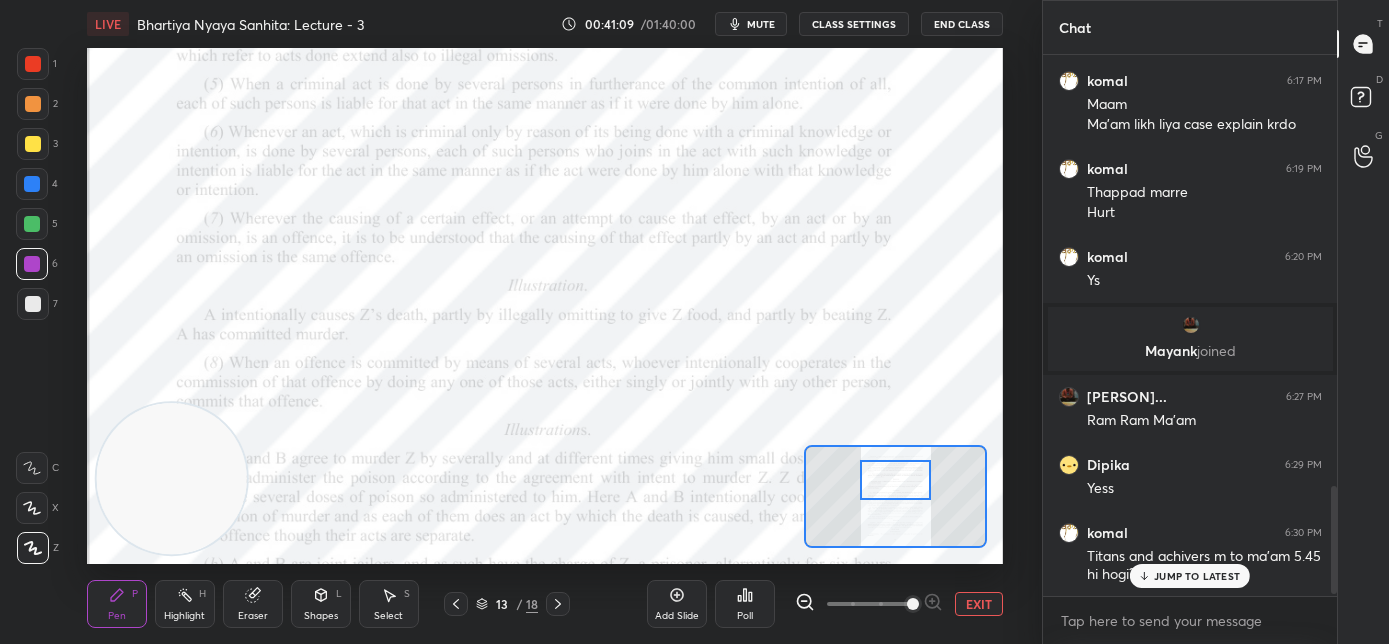 click 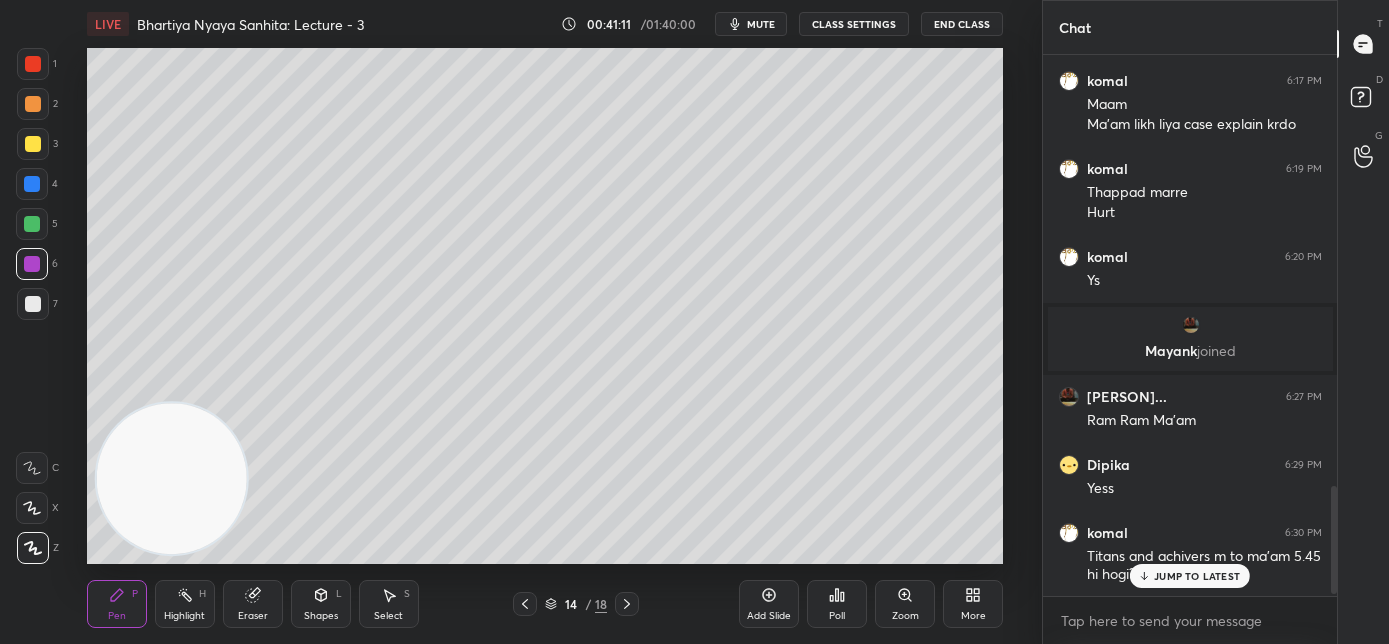 click on "Add Slide" at bounding box center [769, 604] 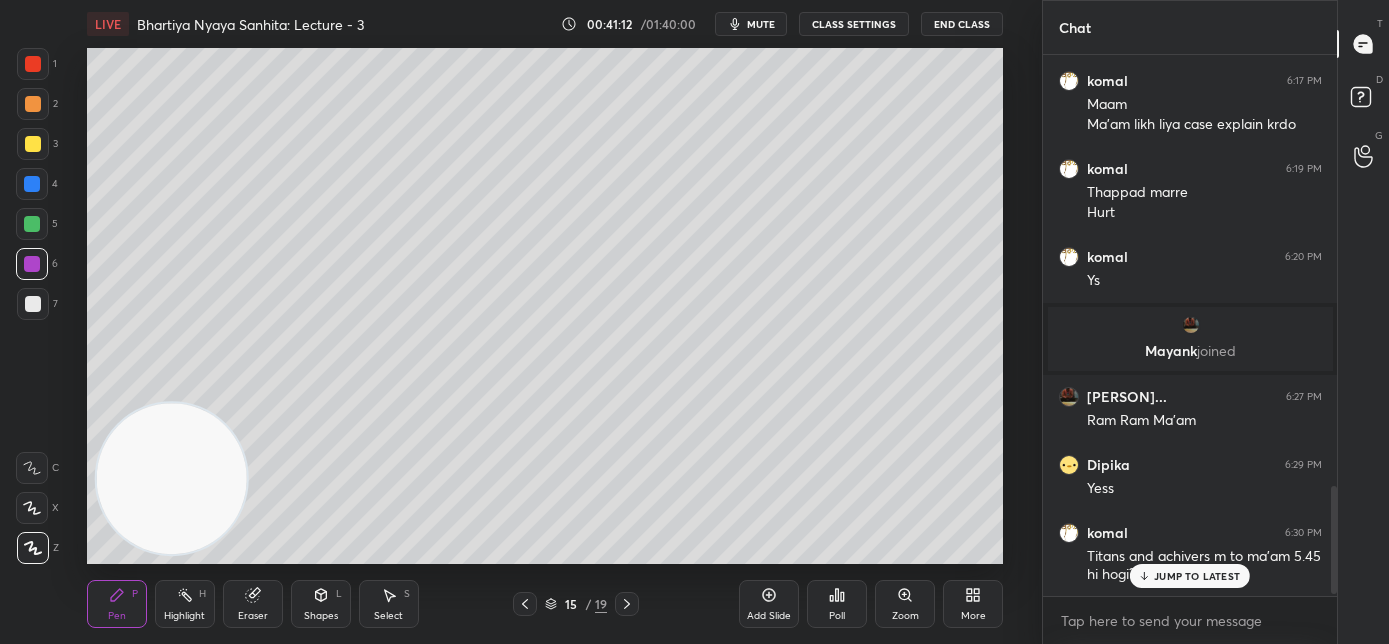 click at bounding box center (33, 304) 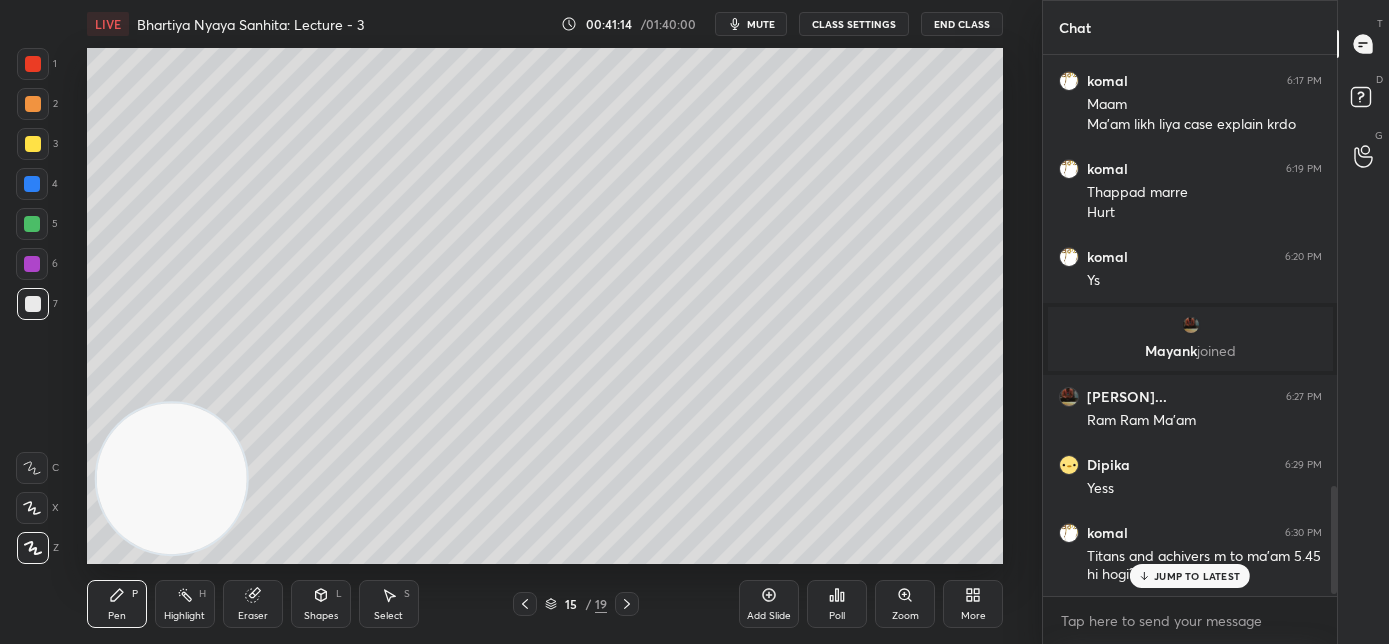 drag, startPoint x: 525, startPoint y: 600, endPoint x: 544, endPoint y: 610, distance: 21.470911 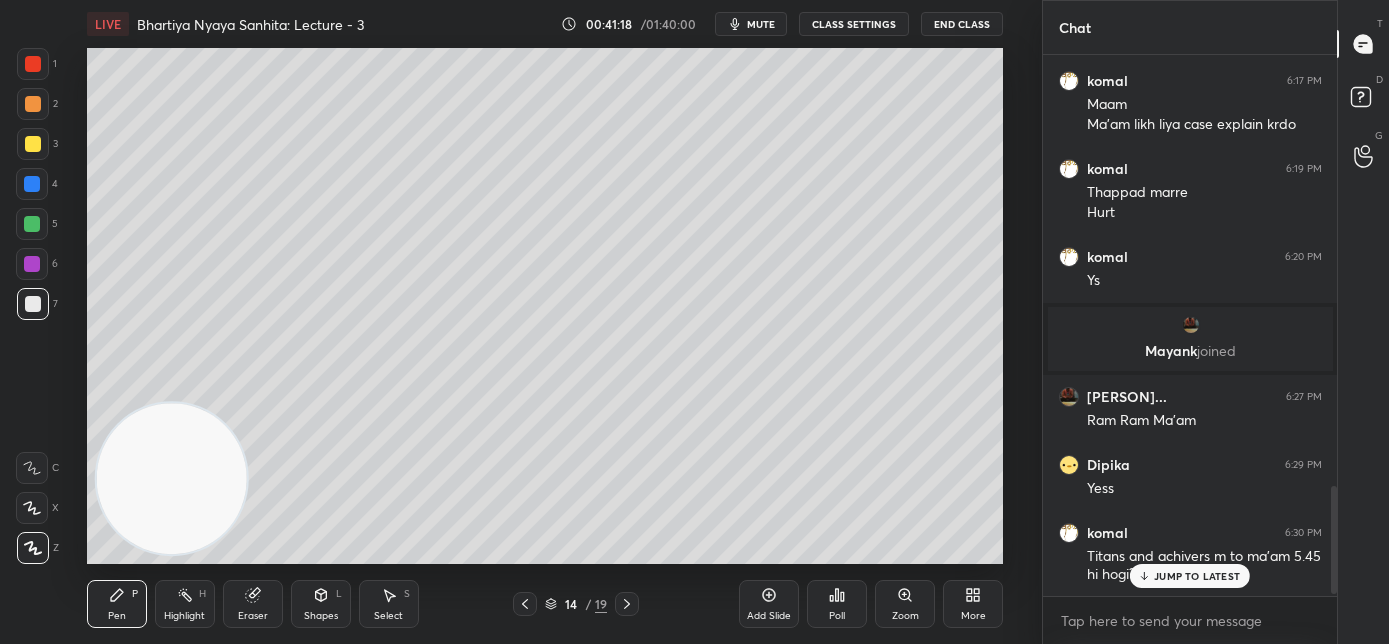 click 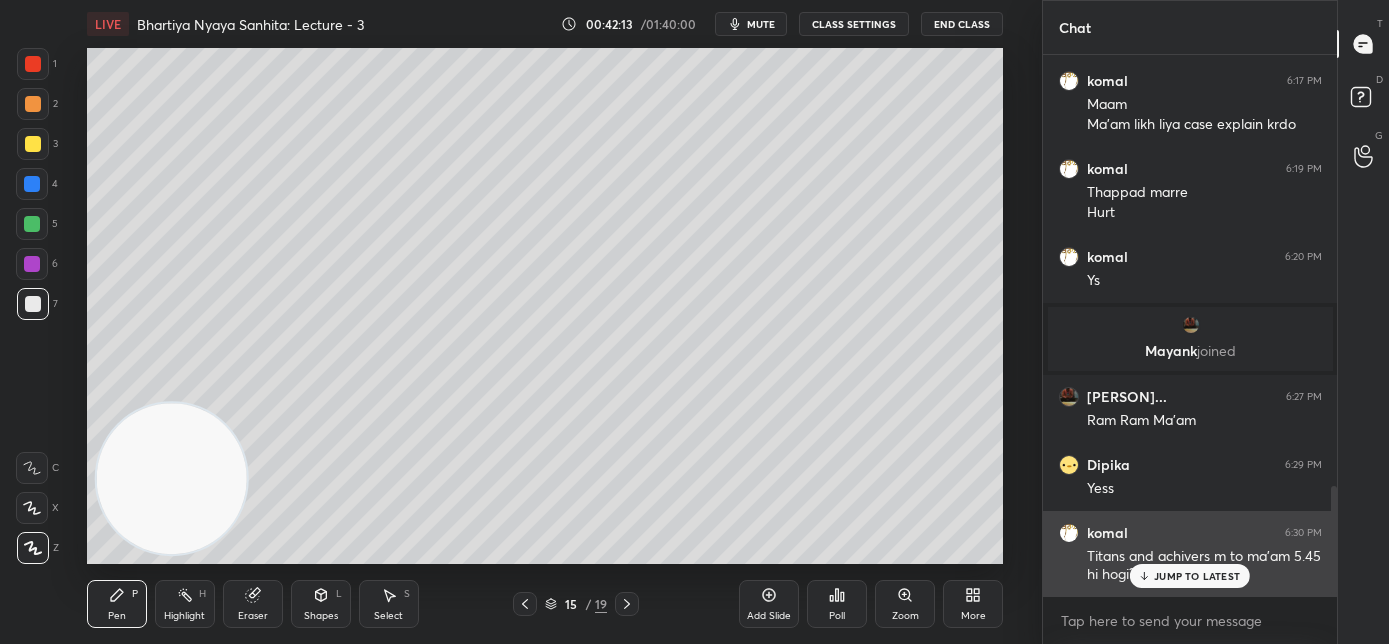 click on "JUMP TO LATEST" at bounding box center [1197, 576] 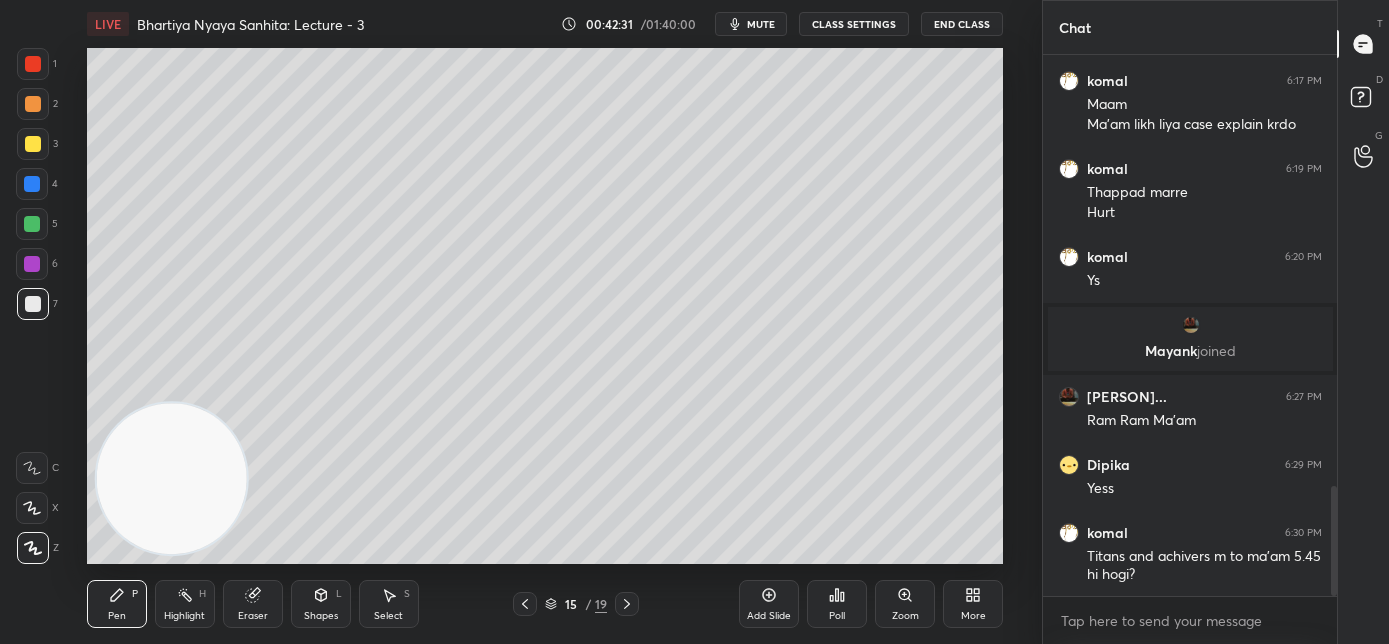 click 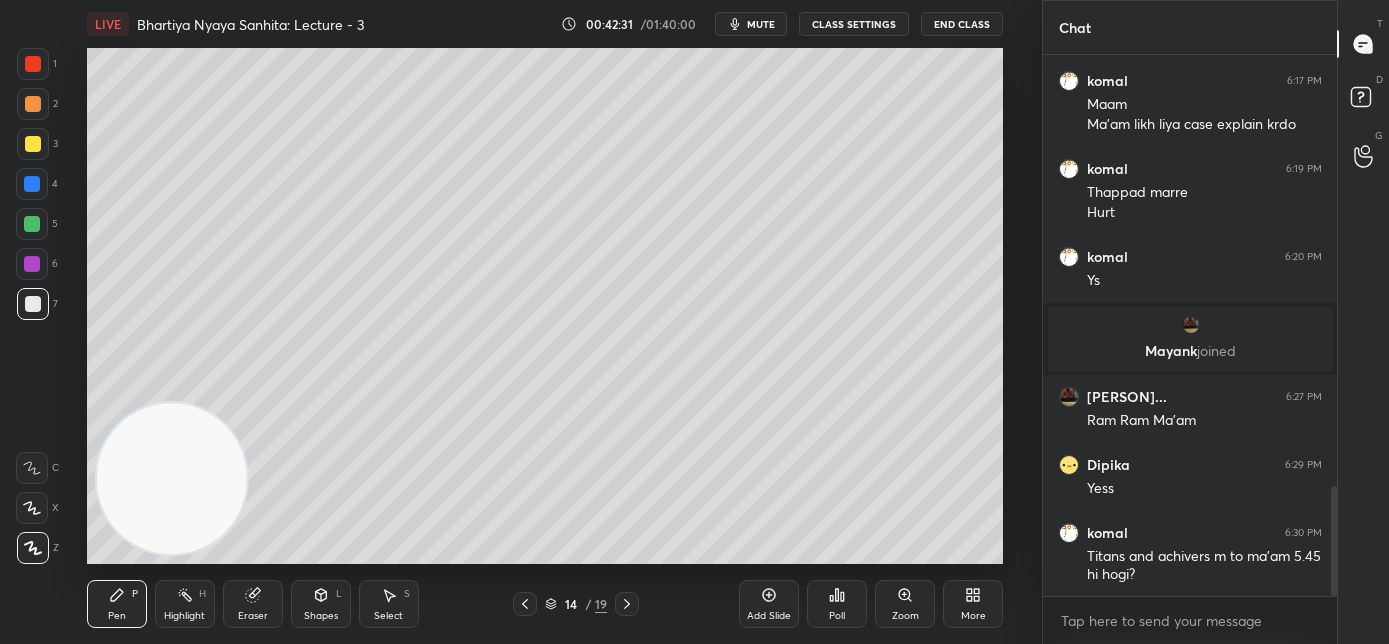 click 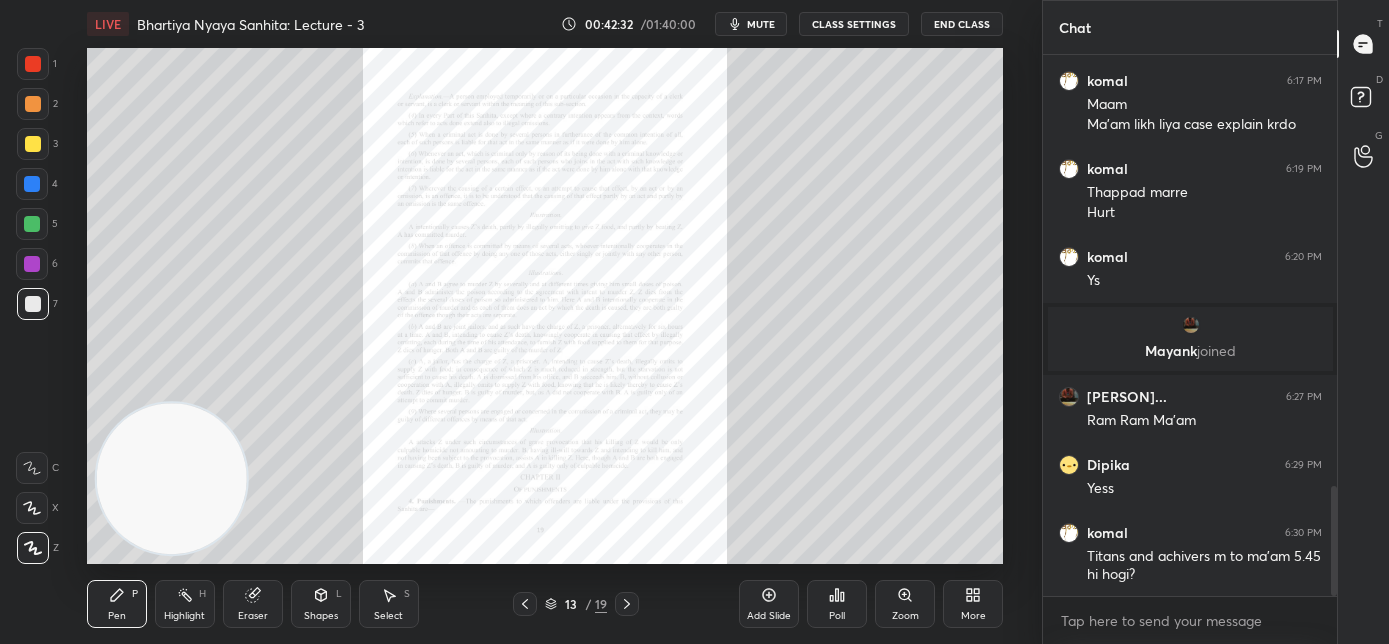 click on "Zoom" at bounding box center [905, 616] 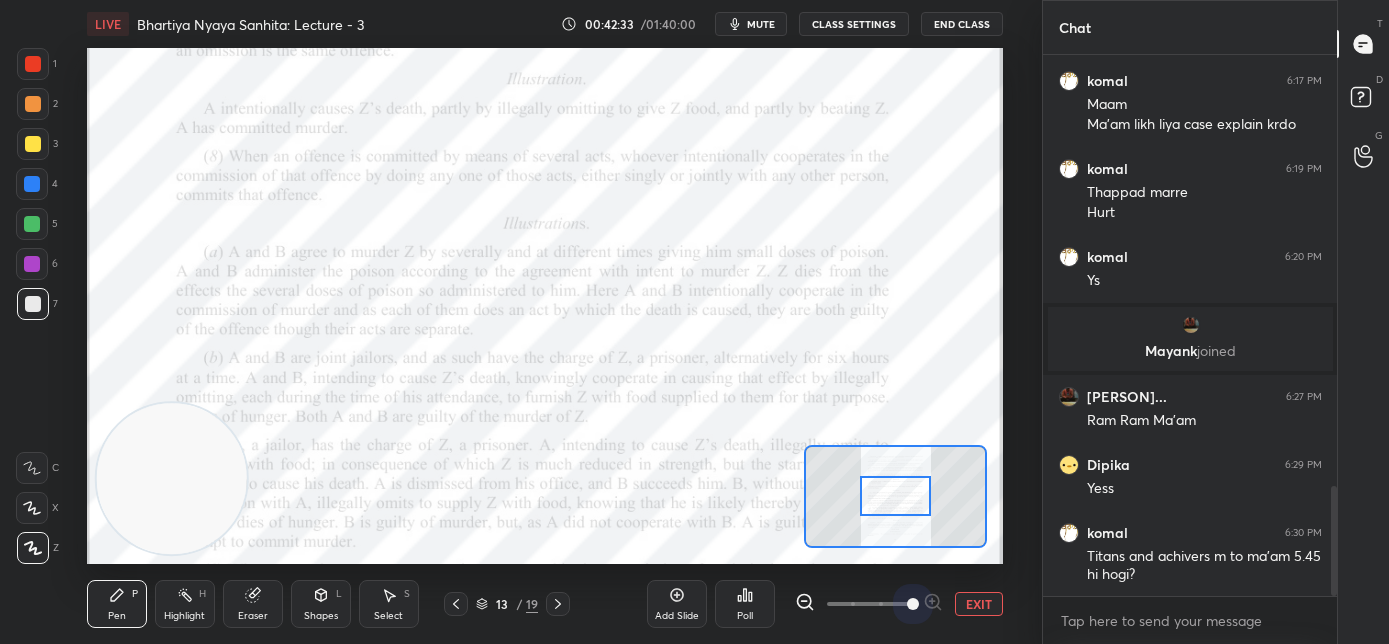 click at bounding box center [869, 604] 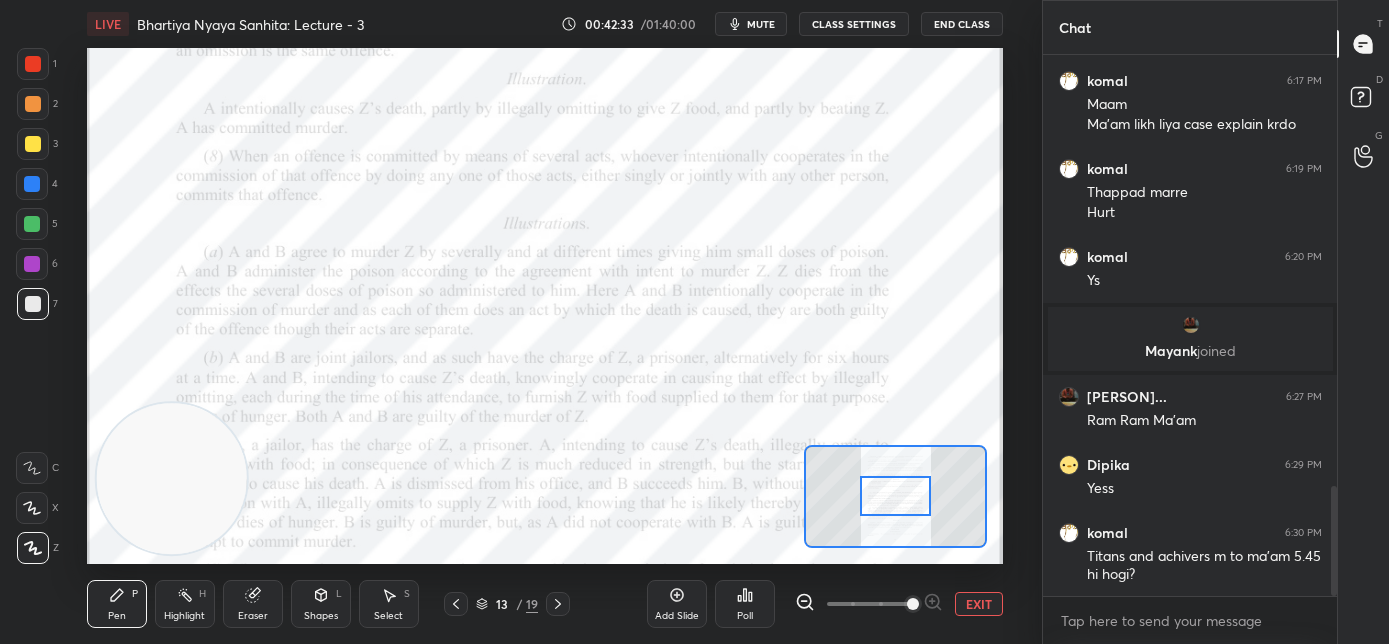 click at bounding box center [913, 604] 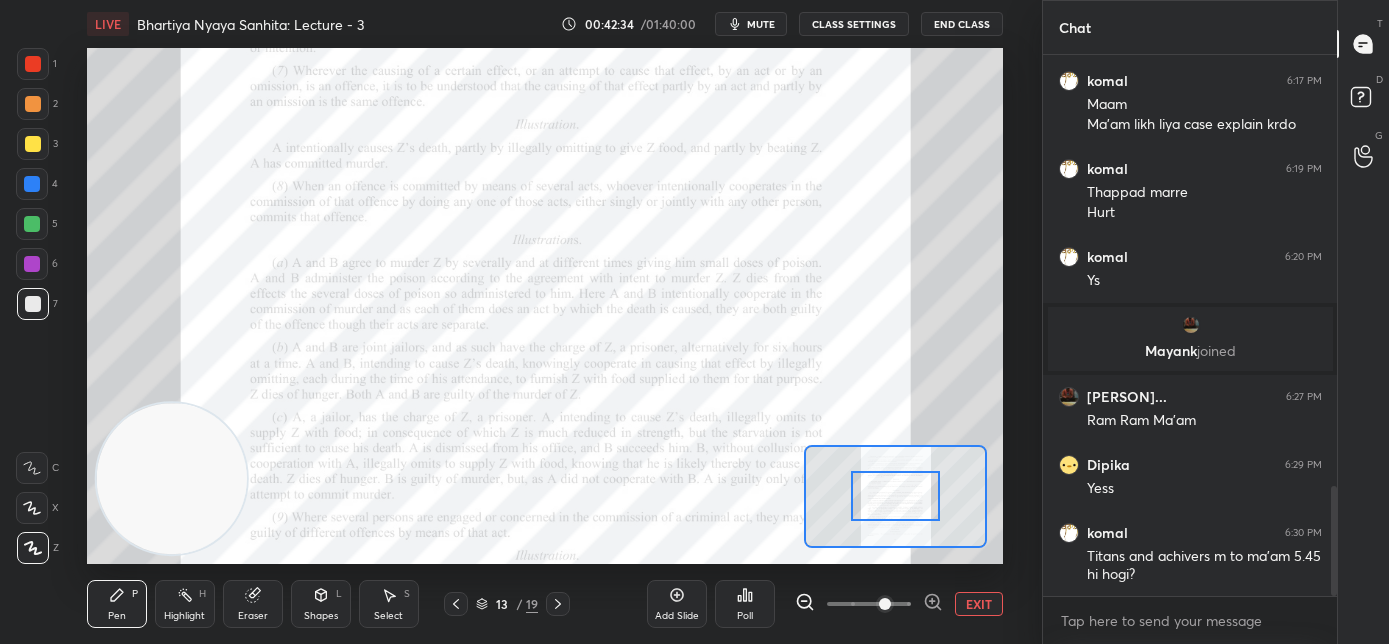 click at bounding box center [885, 604] 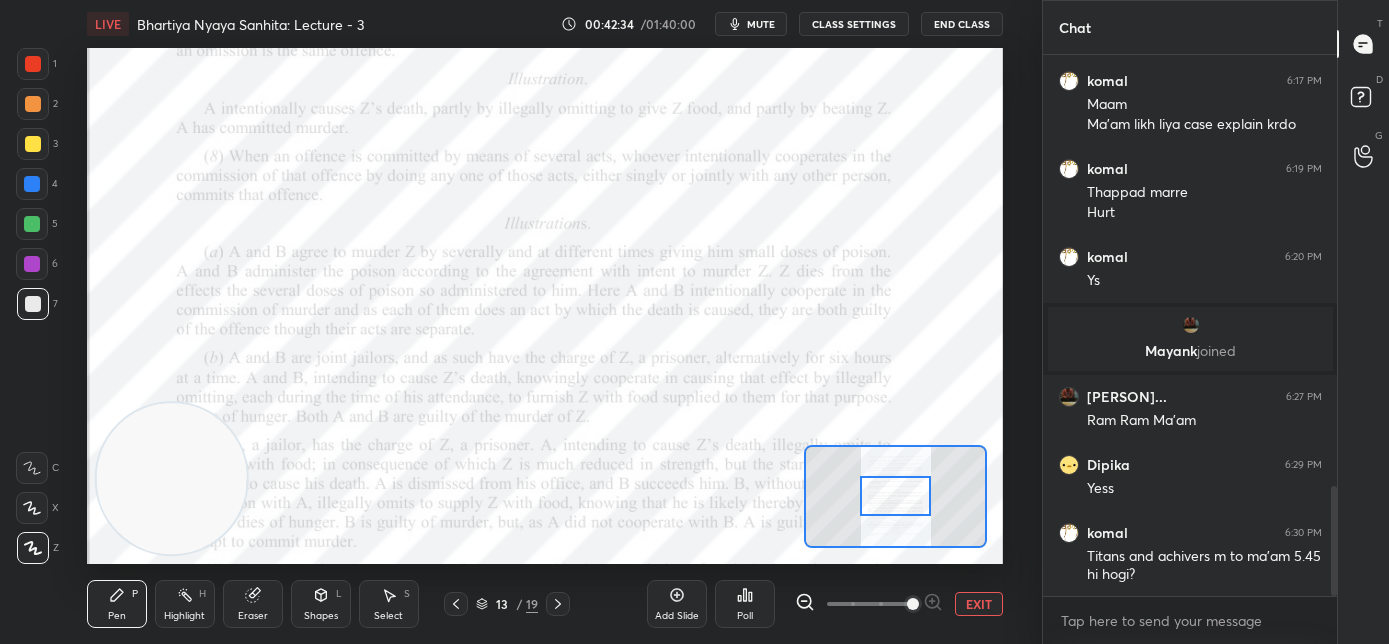 click at bounding box center (913, 604) 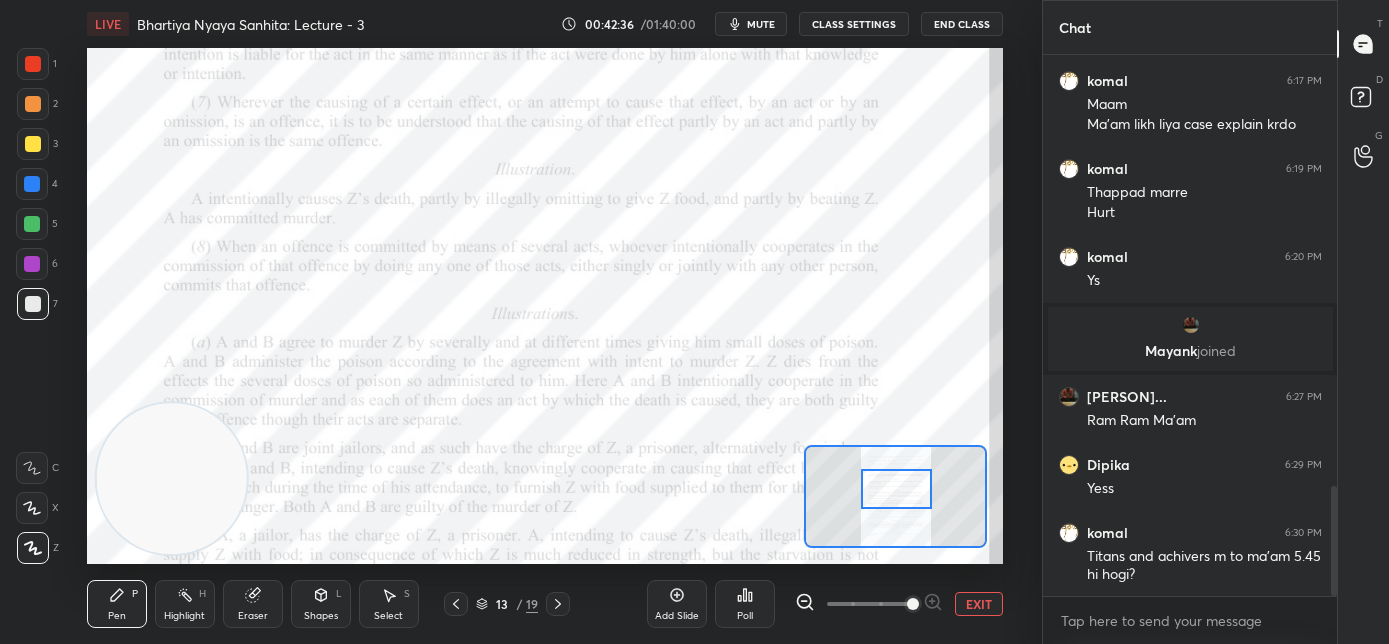 click at bounding box center (897, 489) 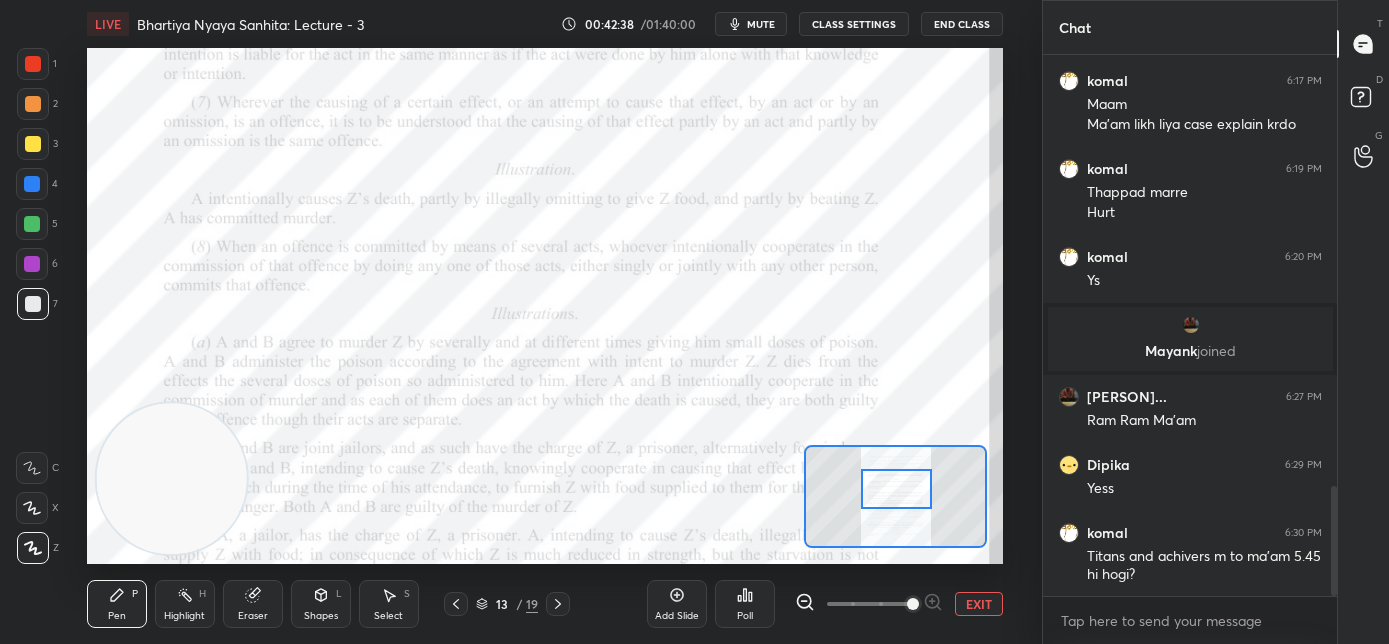click at bounding box center [32, 264] 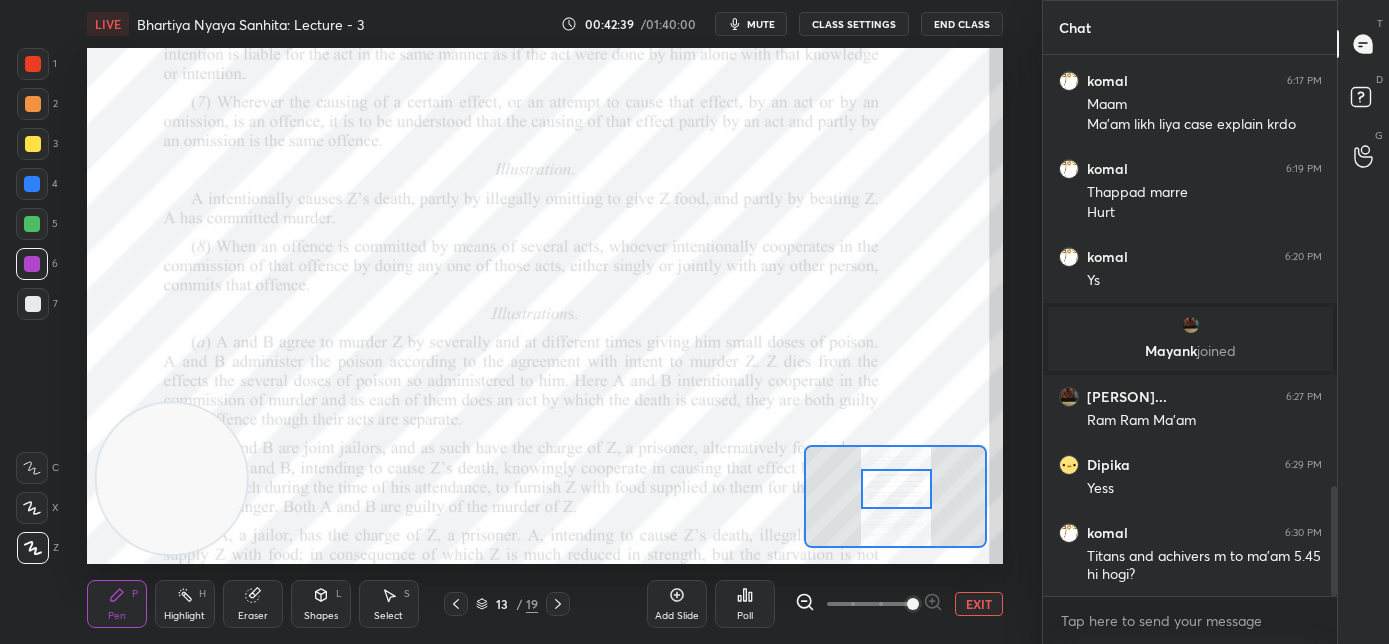 click 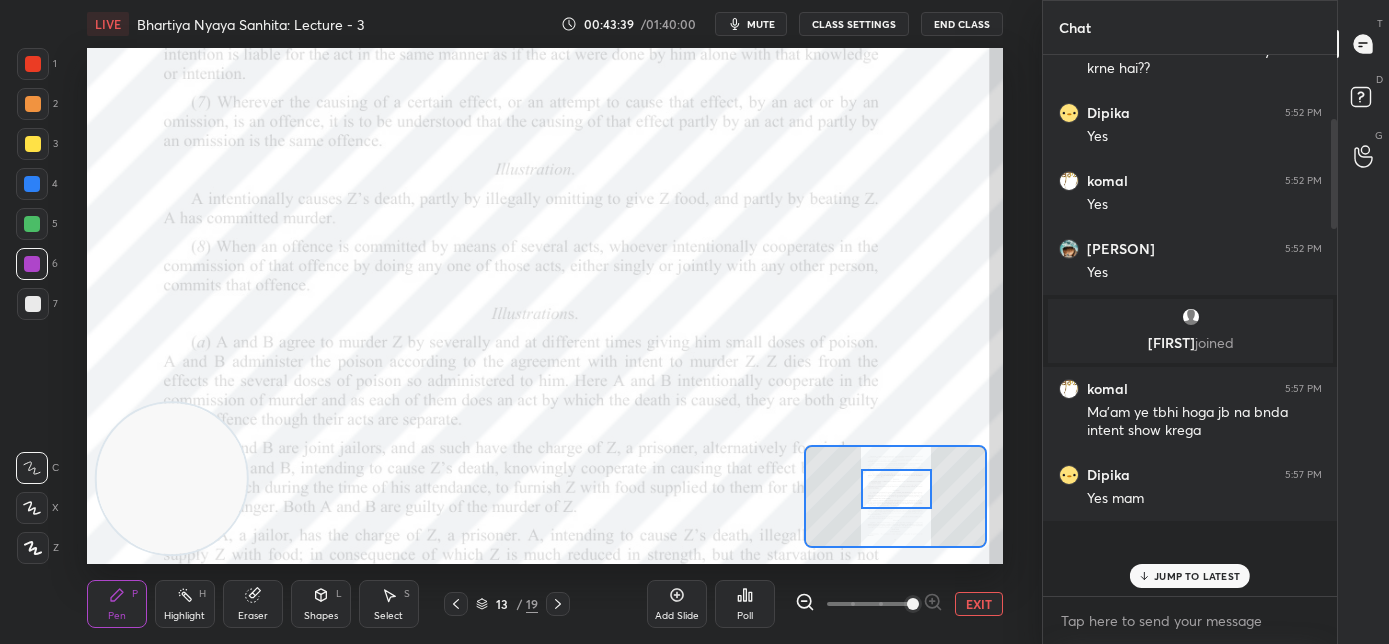 scroll, scrollTop: 236, scrollLeft: 0, axis: vertical 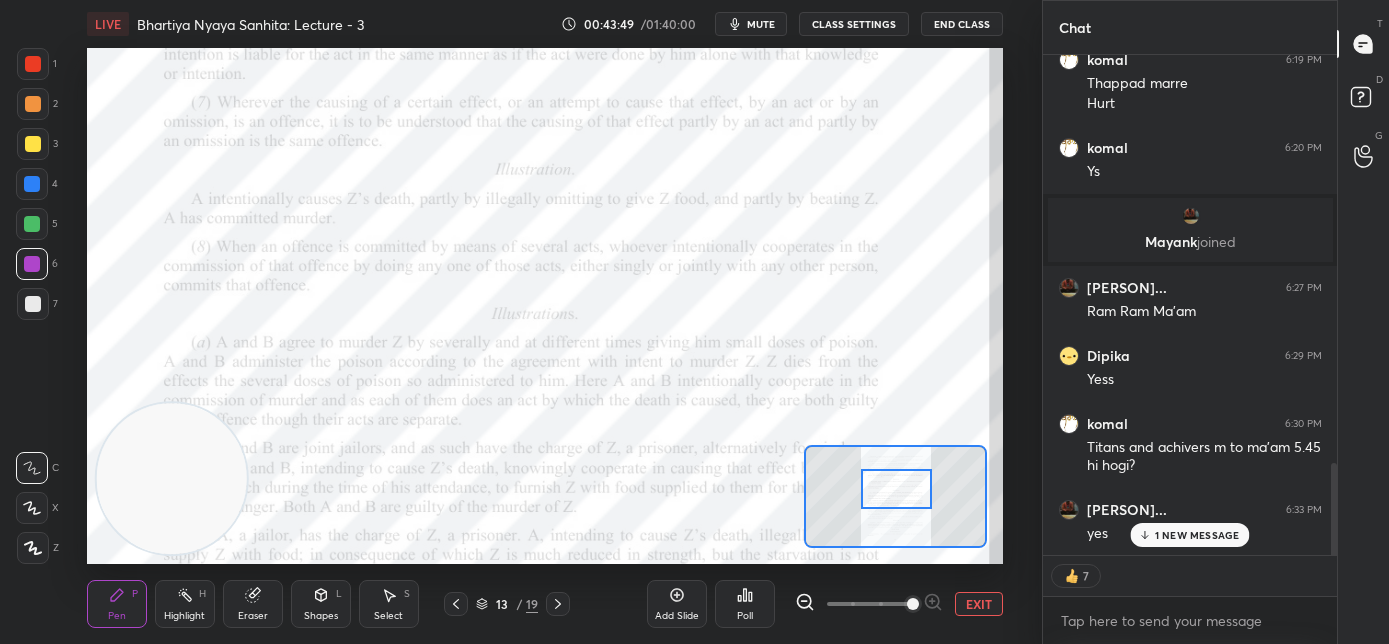 click on "1 NEW MESSAGE" at bounding box center [1189, 535] 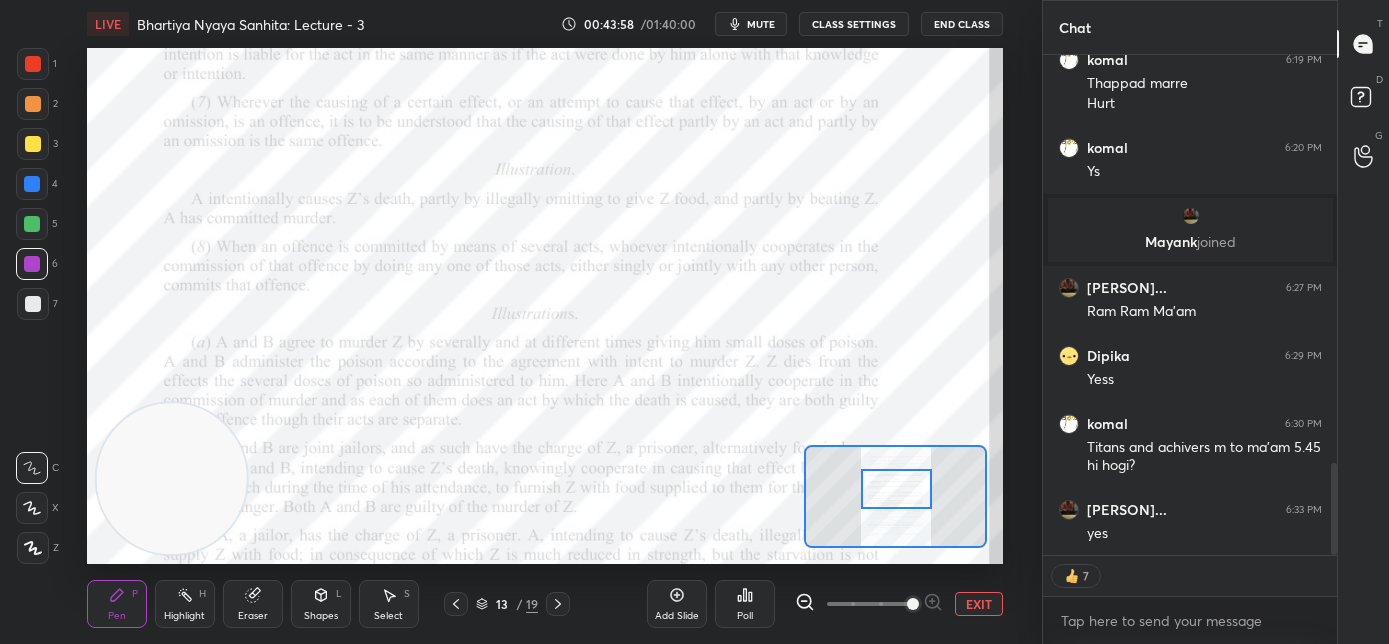 scroll, scrollTop: 6, scrollLeft: 7, axis: both 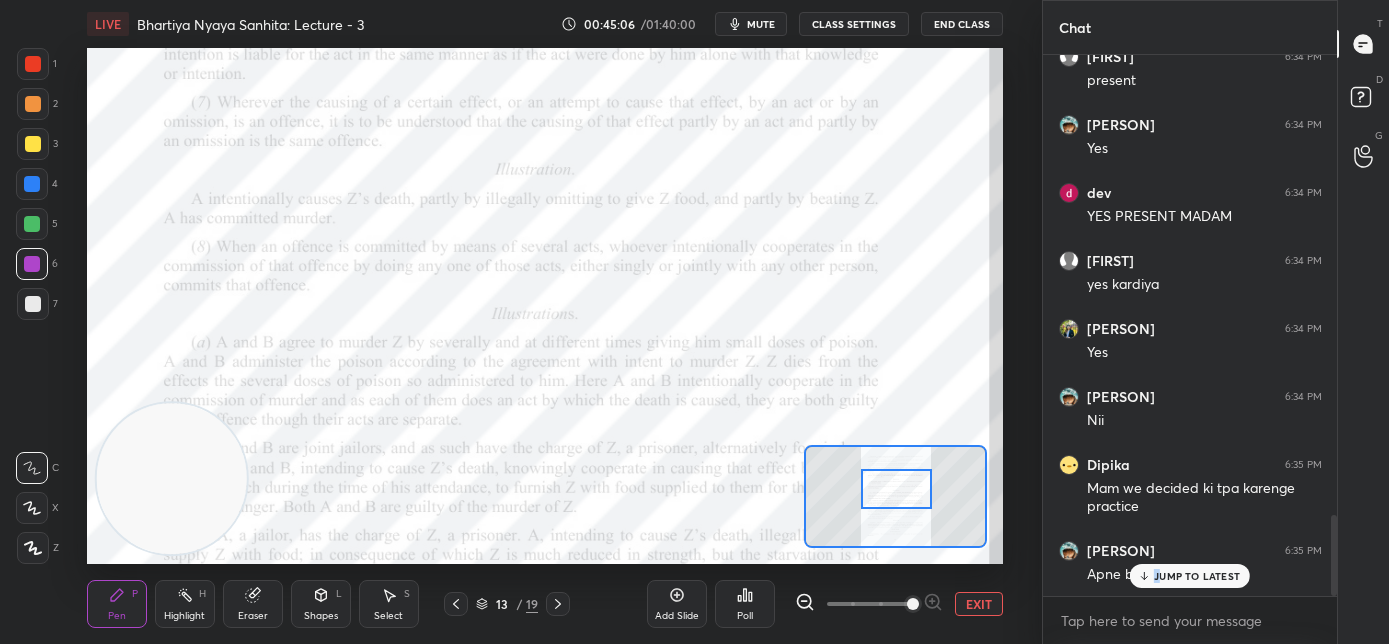 click on "JUMP TO LATEST" at bounding box center (1197, 576) 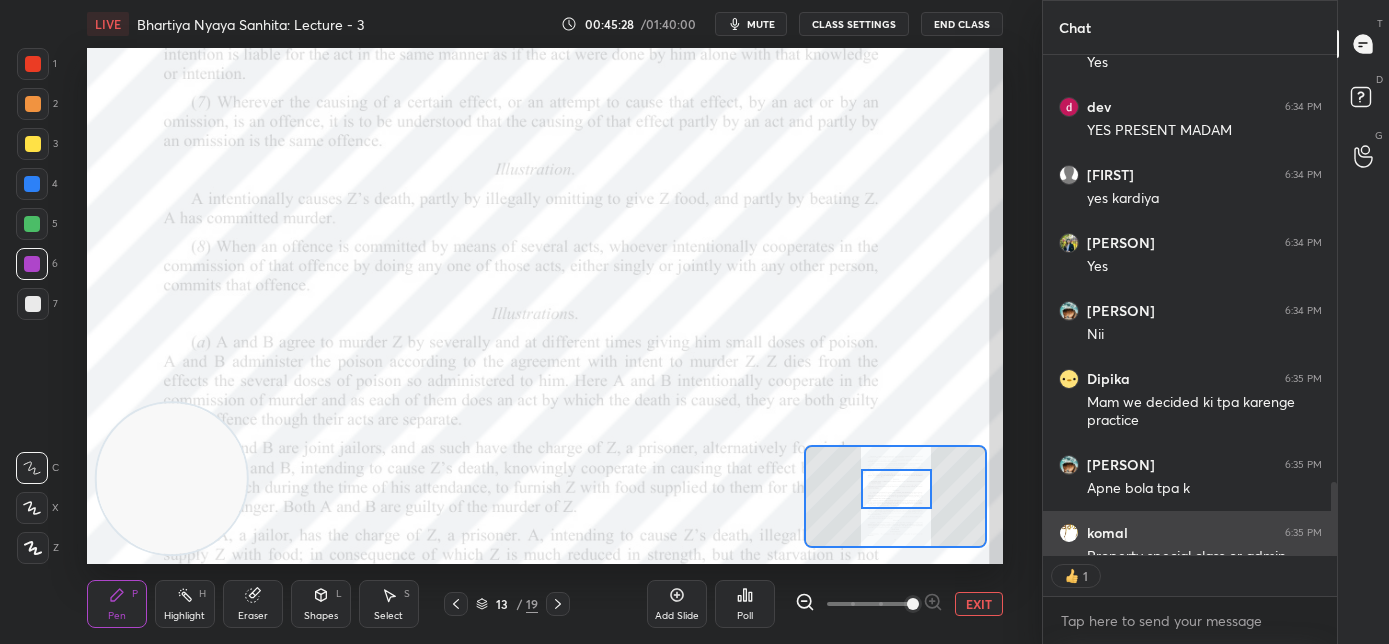 scroll, scrollTop: 494, scrollLeft: 288, axis: both 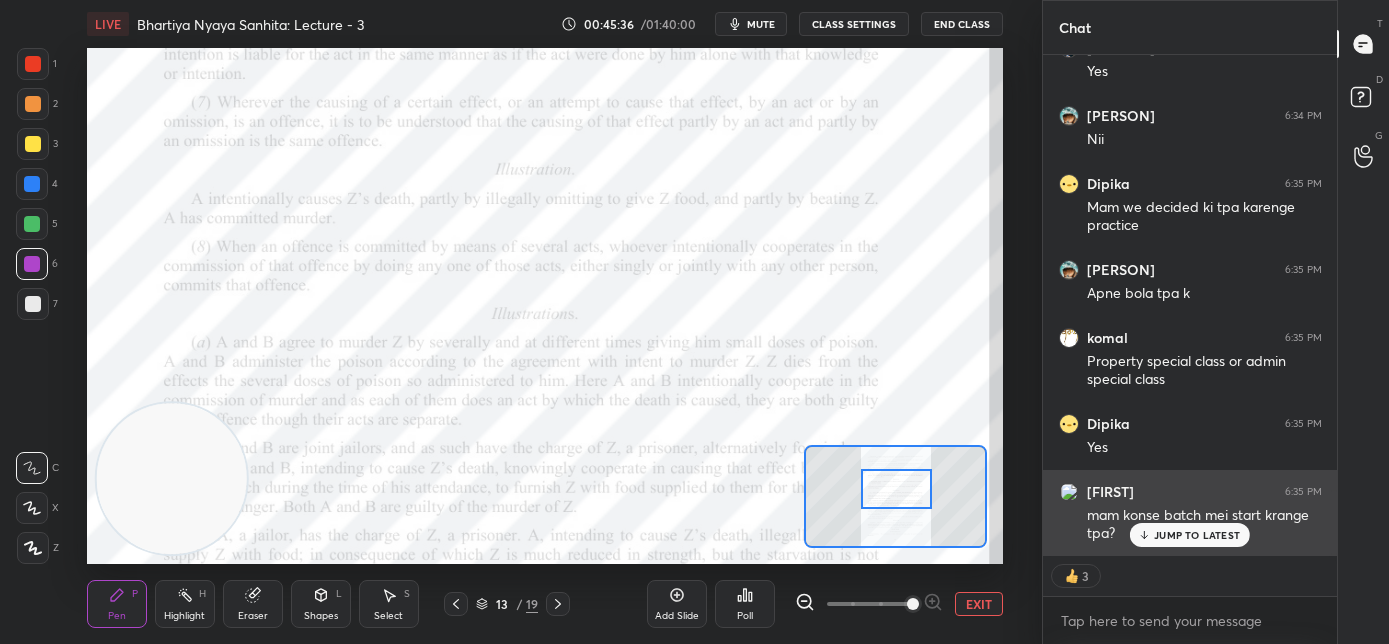 drag, startPoint x: 1154, startPoint y: 540, endPoint x: 1058, endPoint y: 516, distance: 98.95454 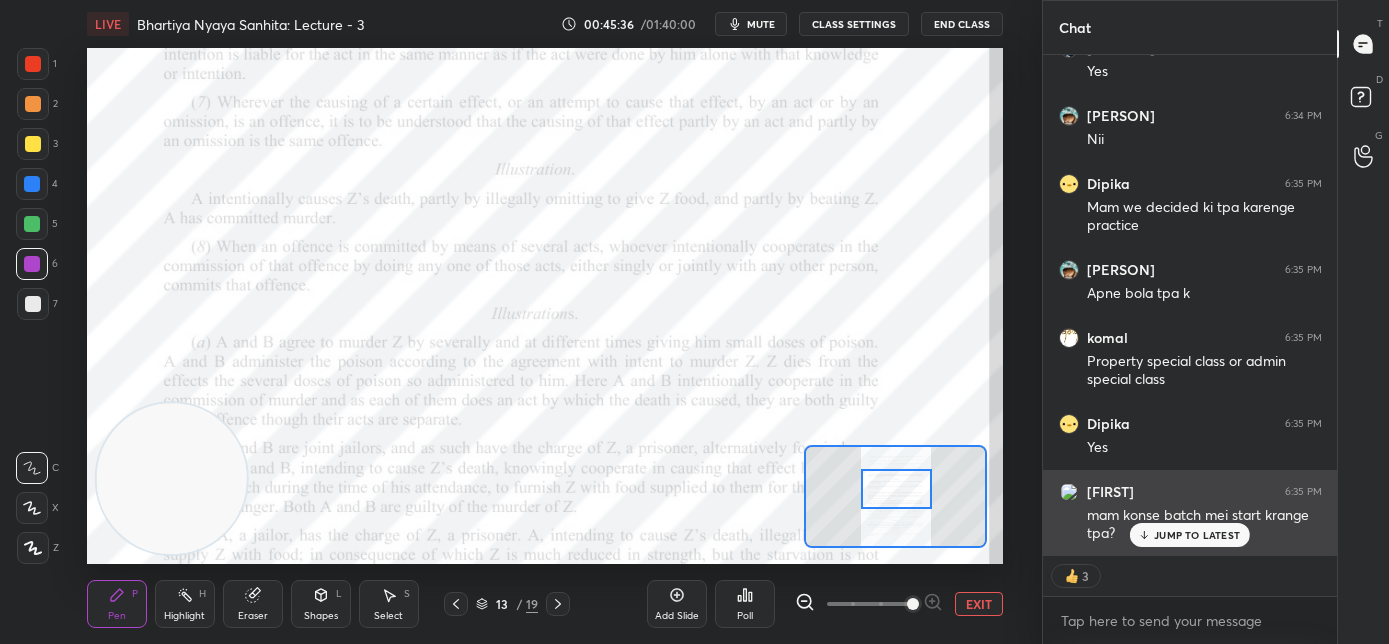 click on "JUMP TO LATEST" at bounding box center [1190, 535] 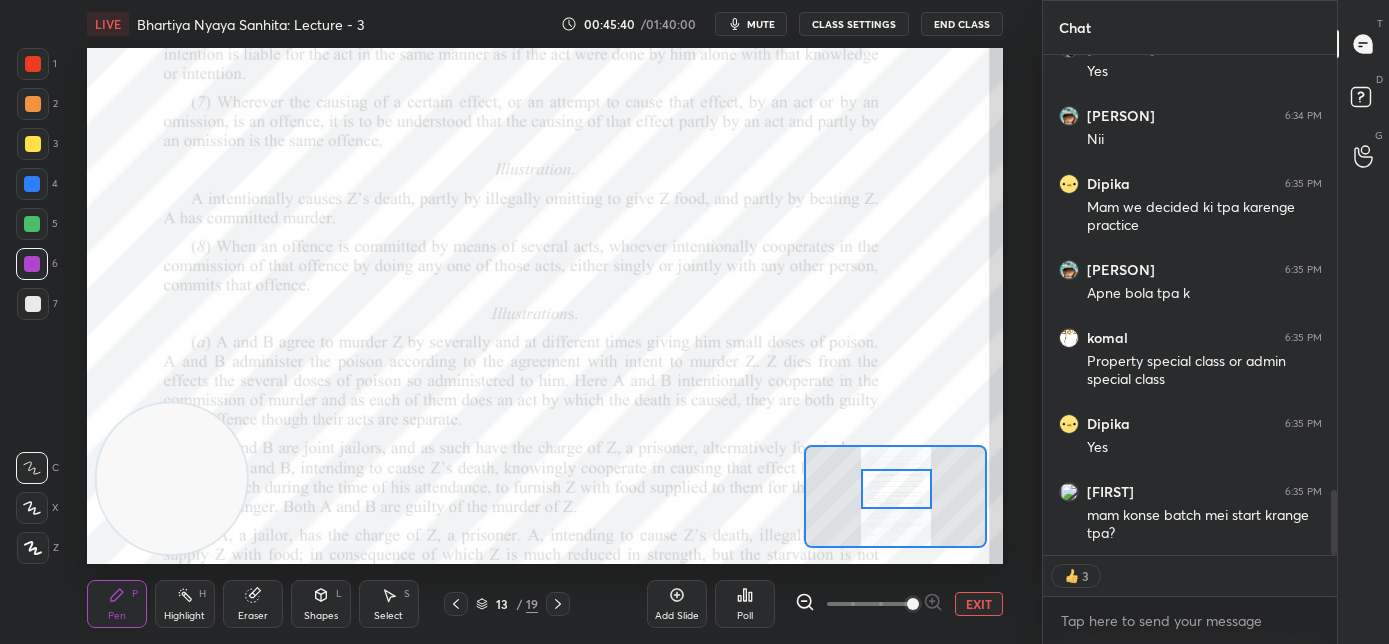 scroll, scrollTop: 6, scrollLeft: 7, axis: both 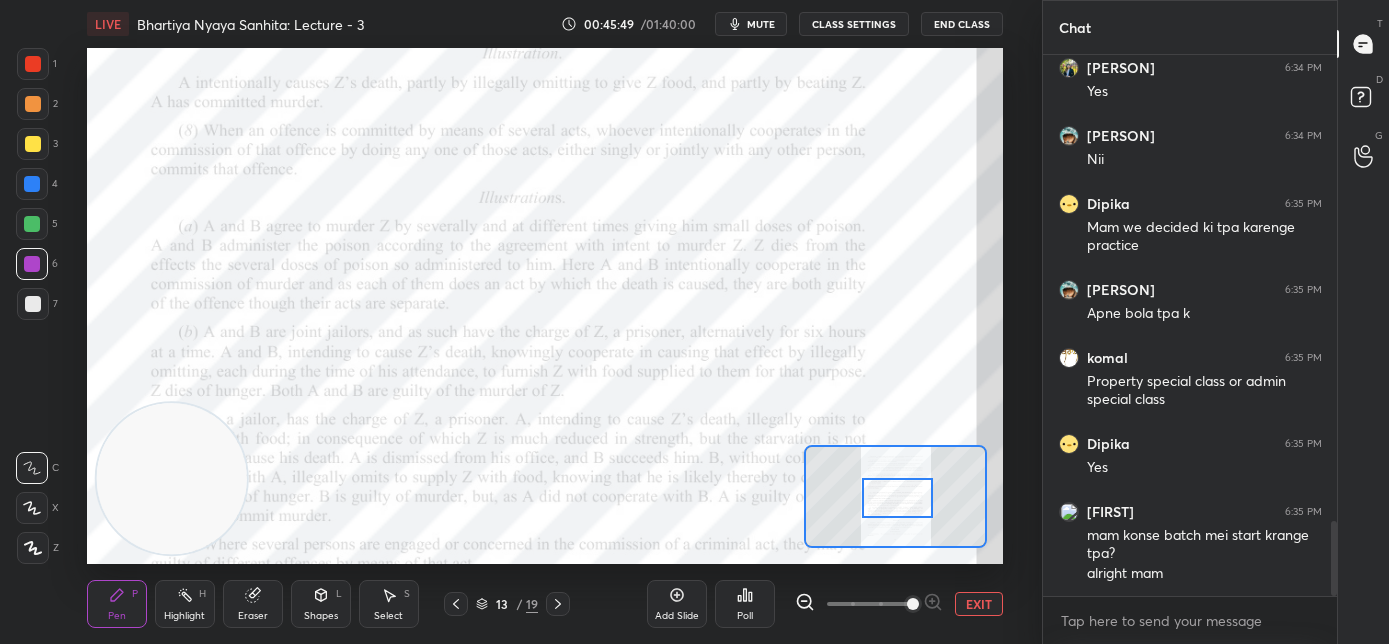 click at bounding box center [898, 498] 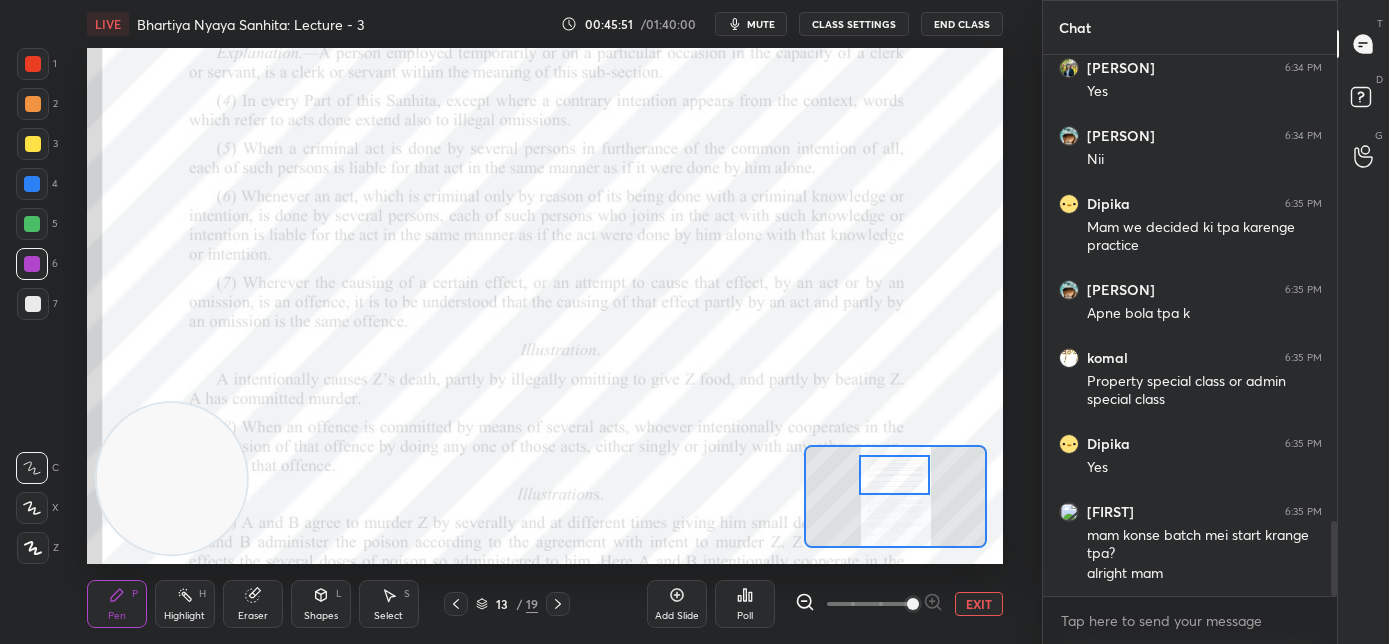 drag, startPoint x: 896, startPoint y: 501, endPoint x: 892, endPoint y: 476, distance: 25.317978 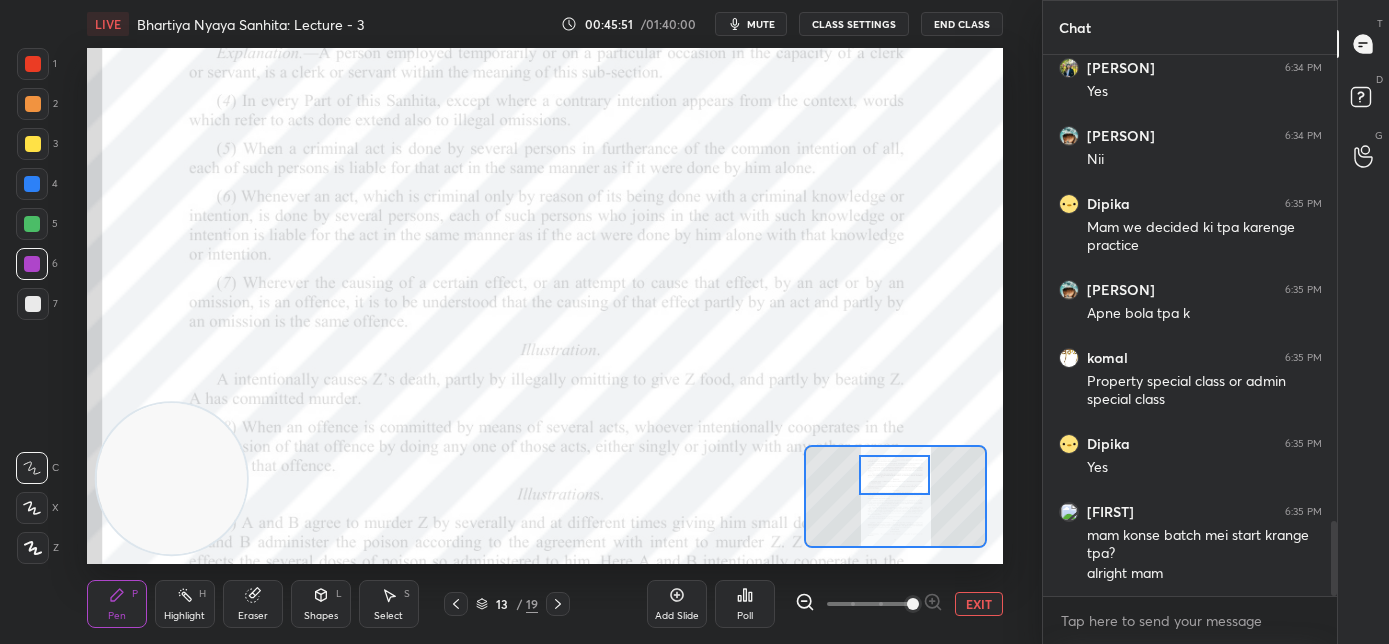 click at bounding box center [895, 475] 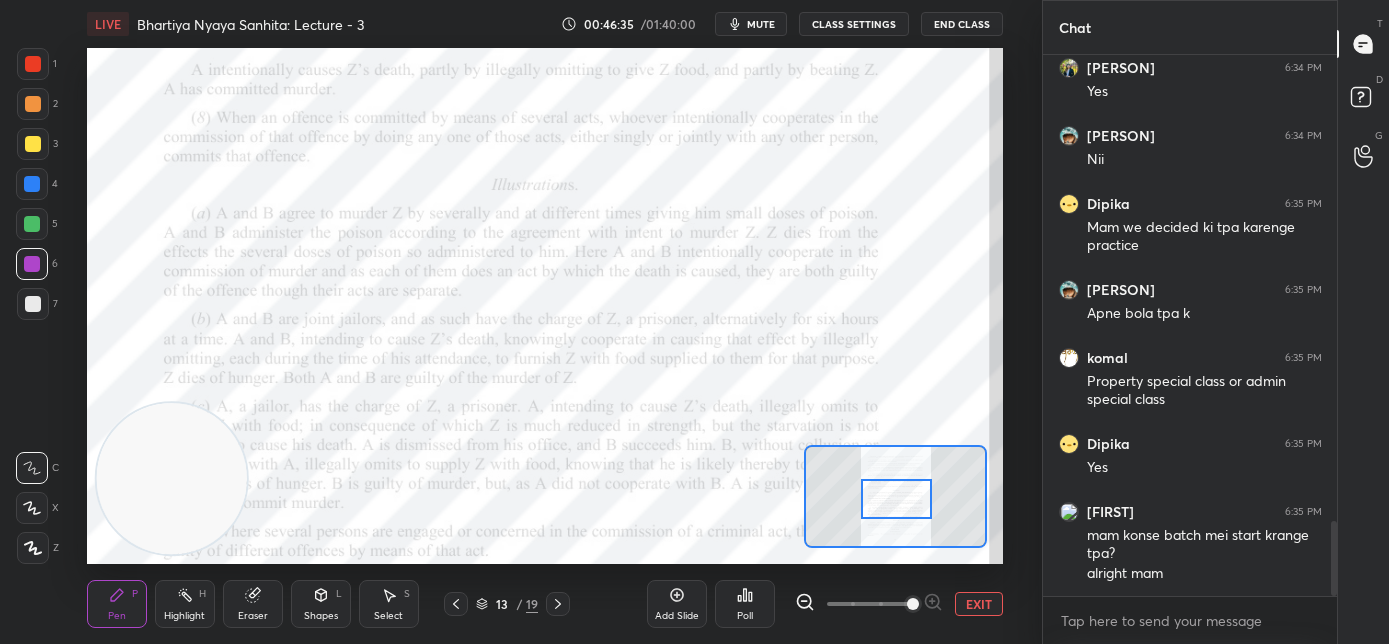 drag, startPoint x: 889, startPoint y: 472, endPoint x: 891, endPoint y: 497, distance: 25.079872 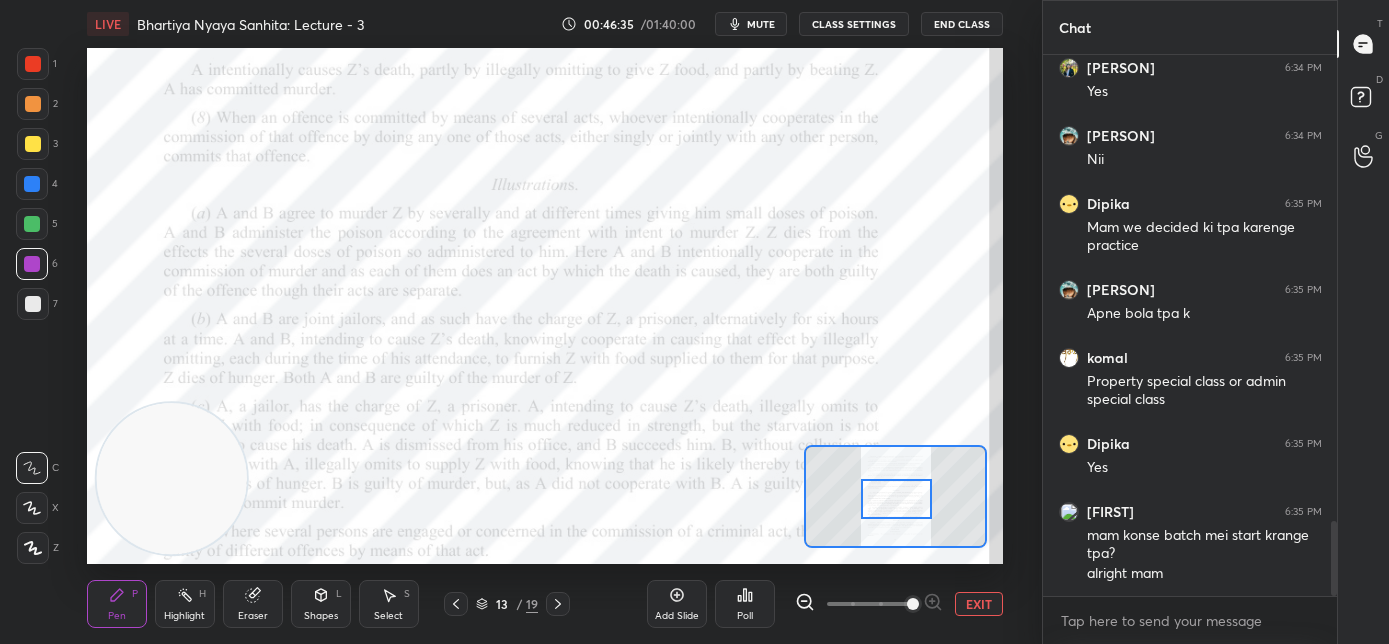 click at bounding box center (897, 499) 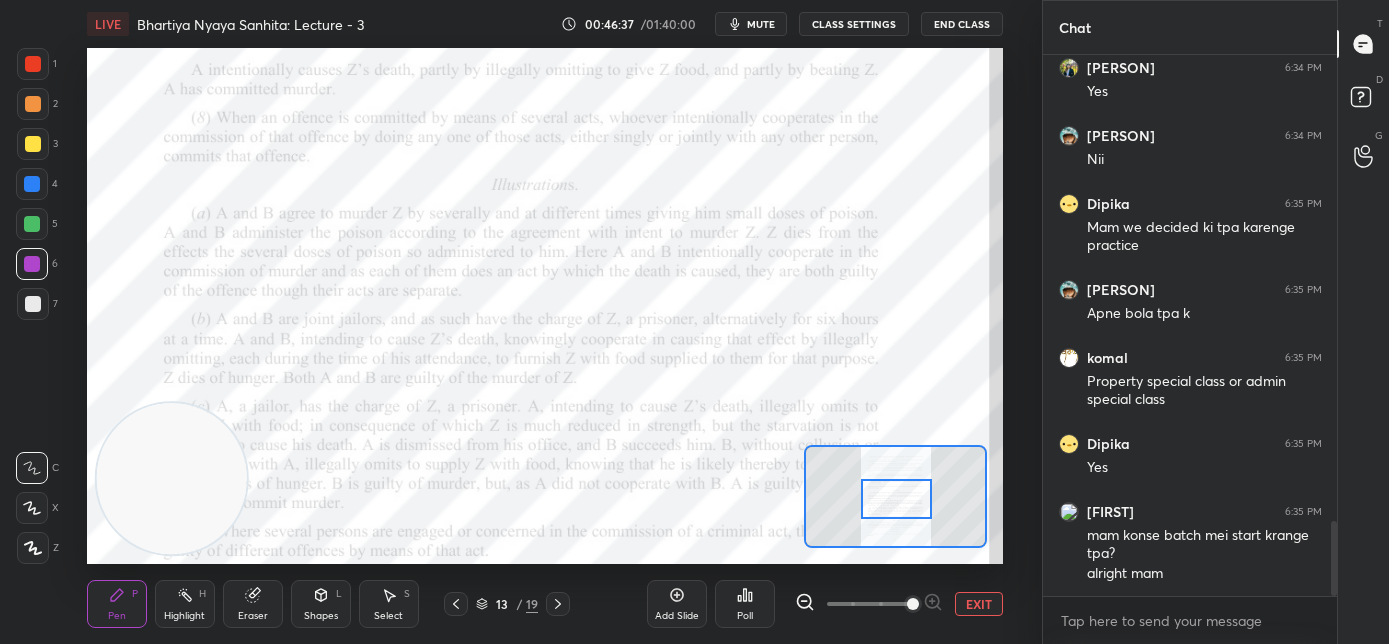 drag, startPoint x: 30, startPoint y: 227, endPoint x: 74, endPoint y: 208, distance: 47.92703 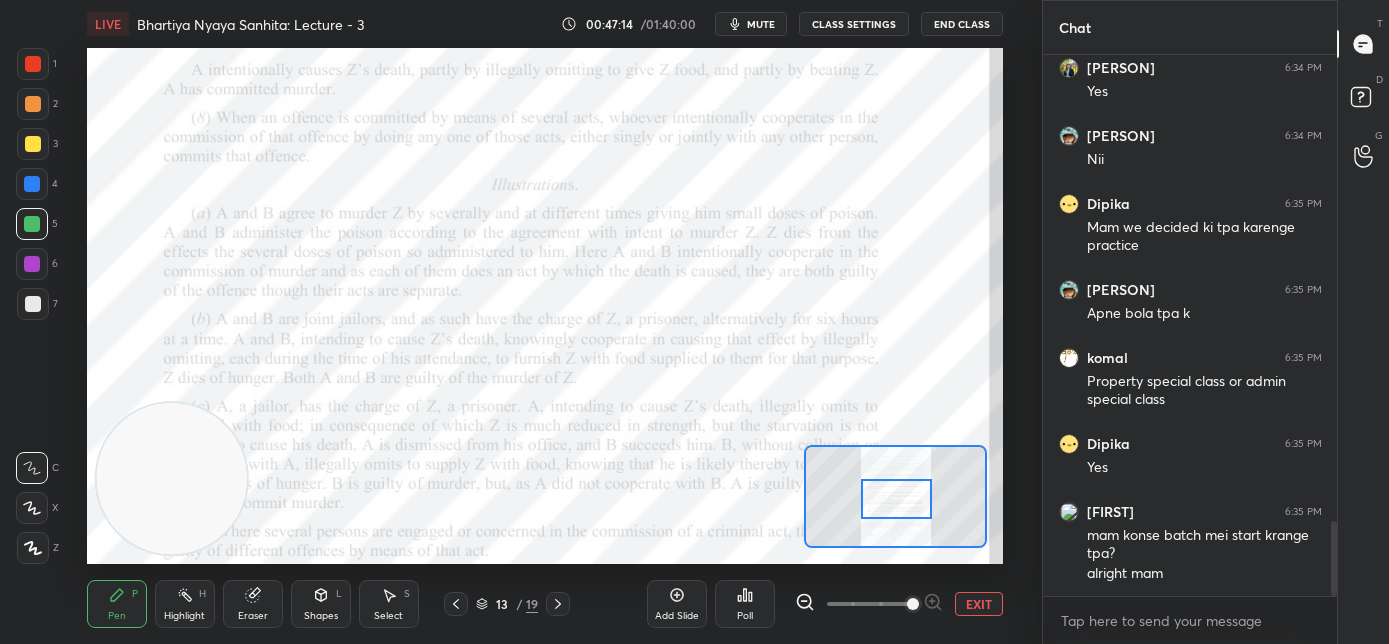 click 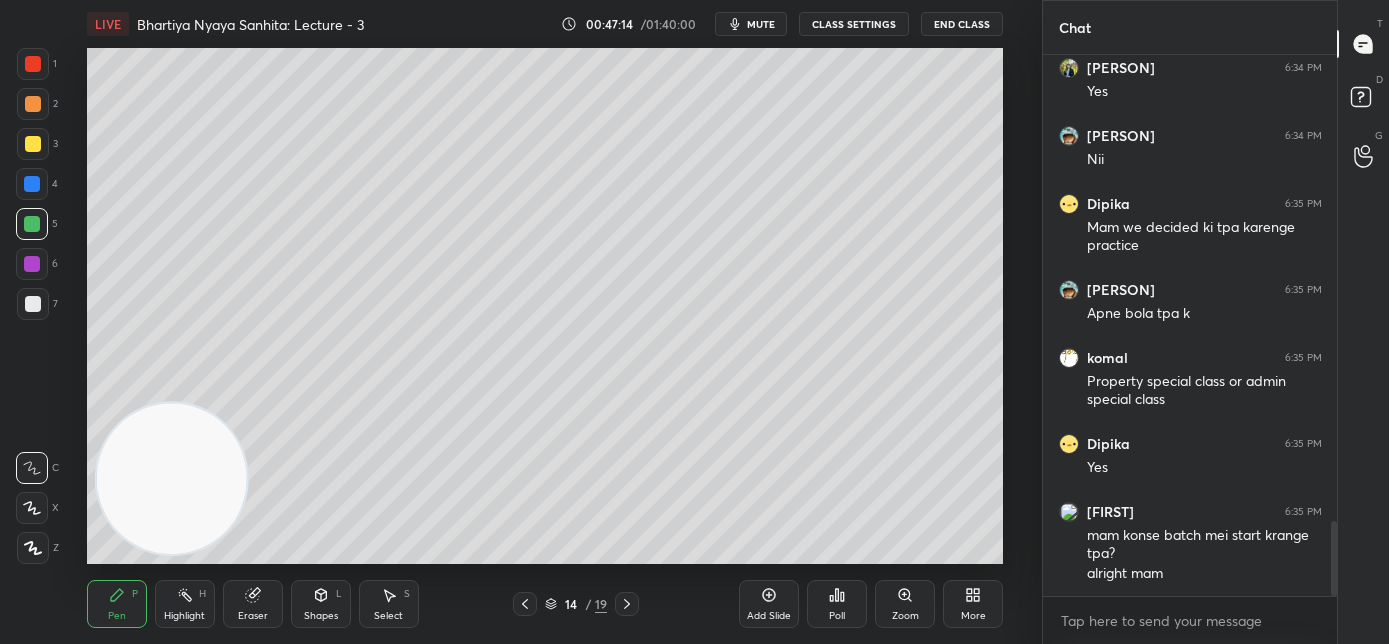 click 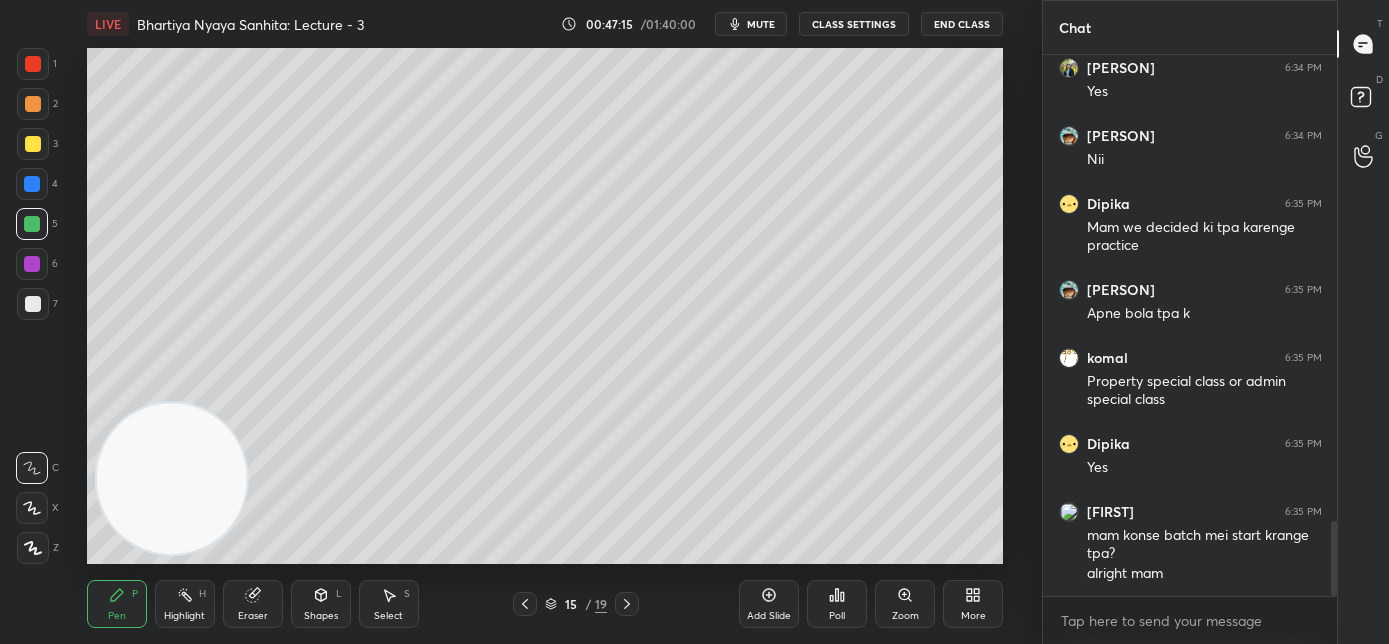 click 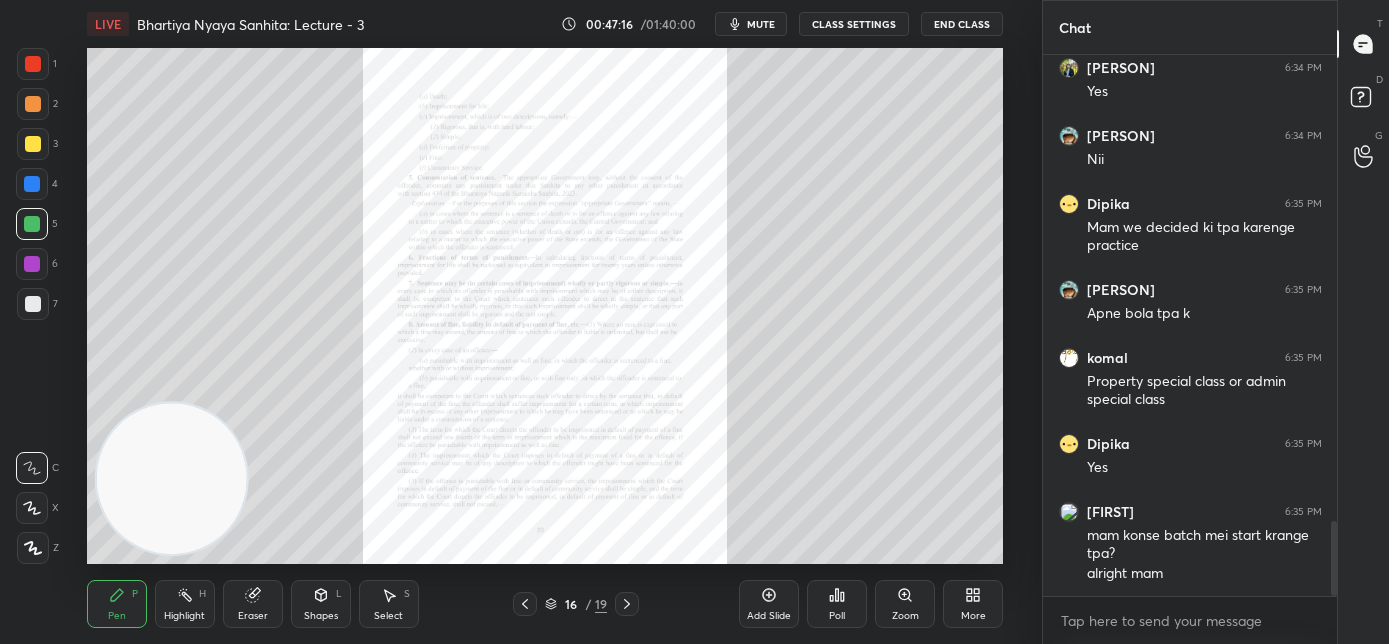 click at bounding box center (525, 604) 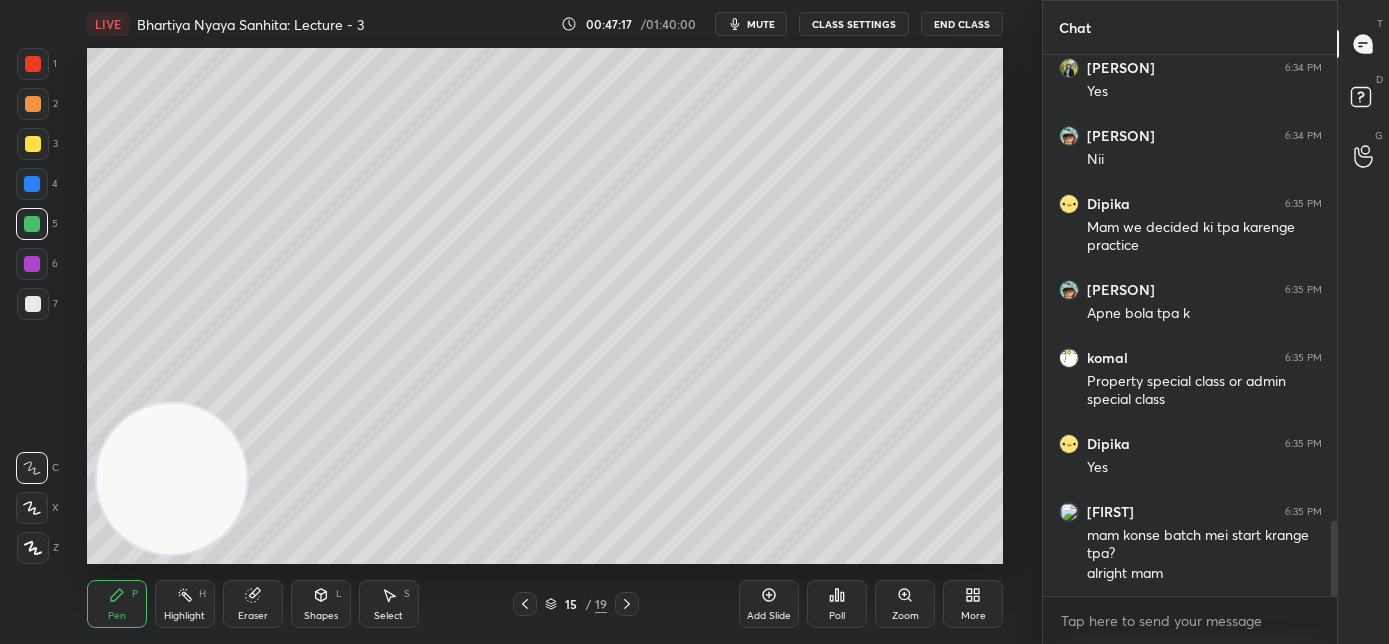 click on "Add Slide" at bounding box center [769, 616] 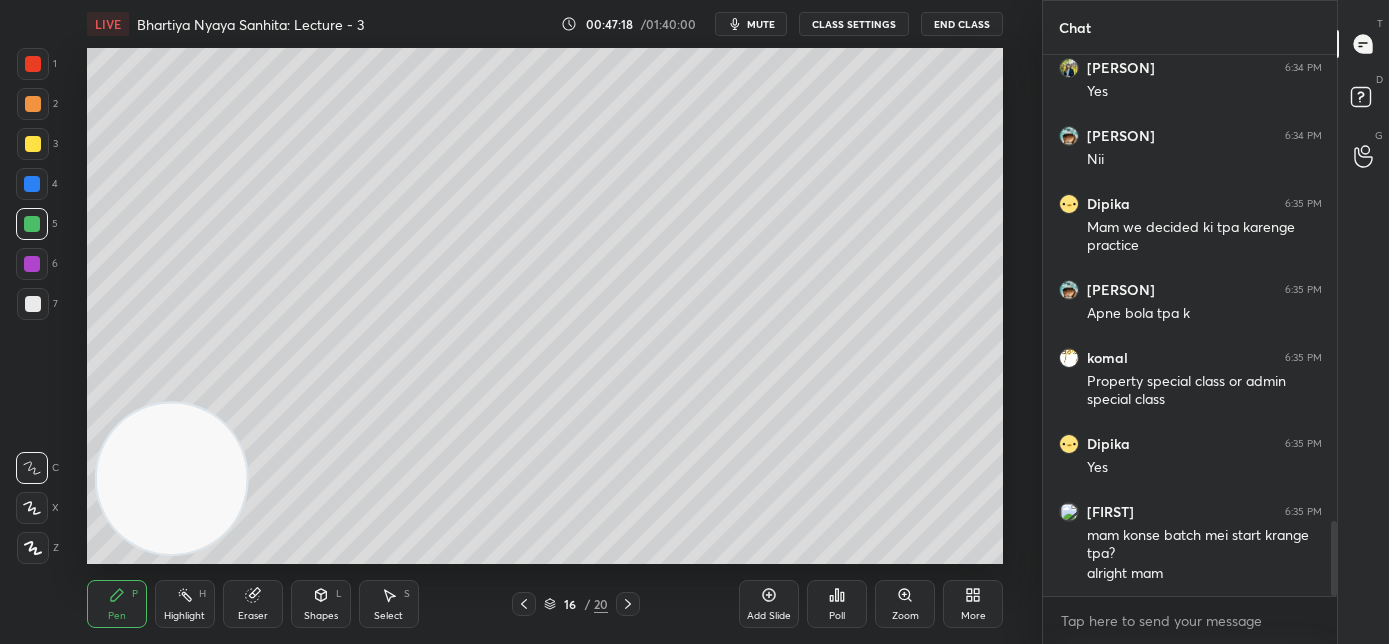 click on "1 2 3 4 5 6 7 C X Z C X Z E E Erase all   H H" at bounding box center [32, 306] 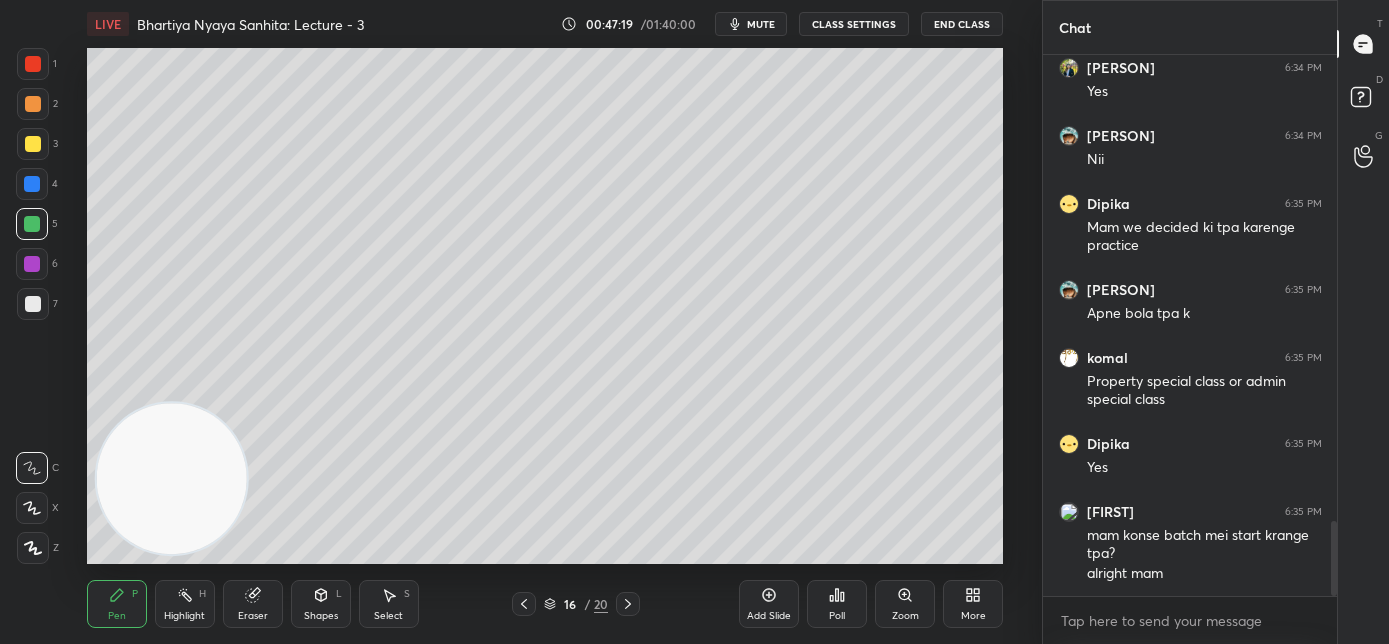 click at bounding box center (33, 304) 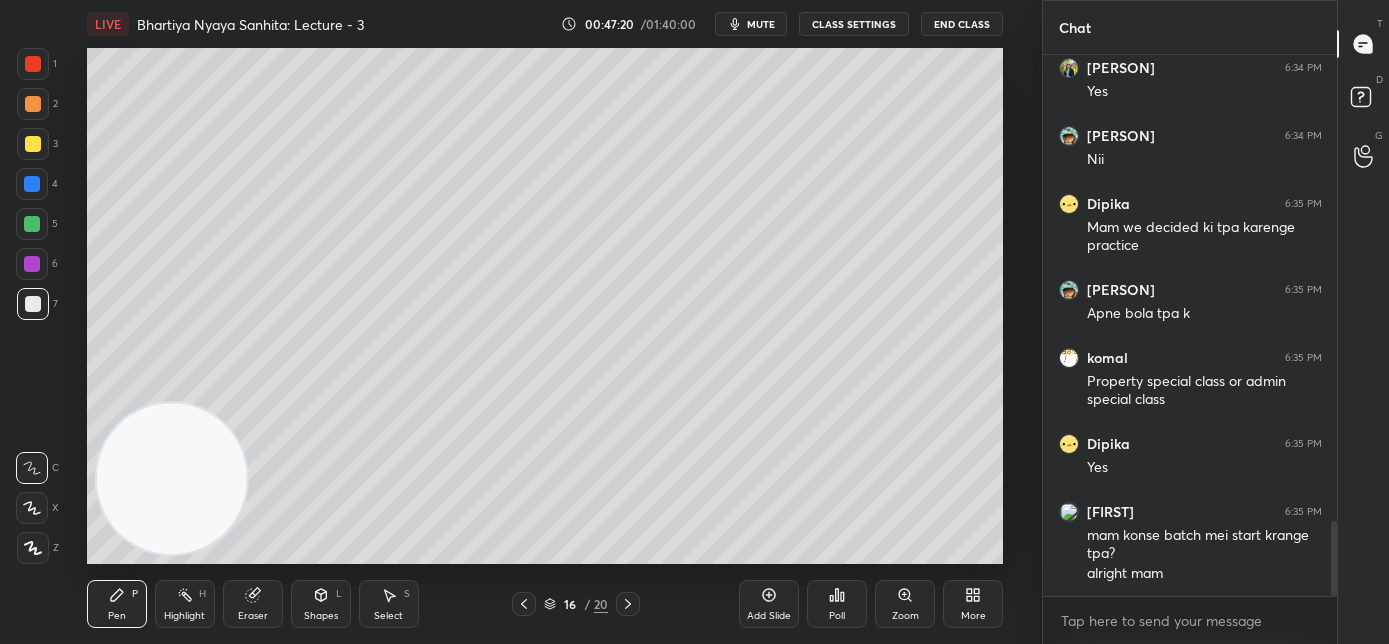 drag, startPoint x: 744, startPoint y: 24, endPoint x: 728, endPoint y: 46, distance: 27.202942 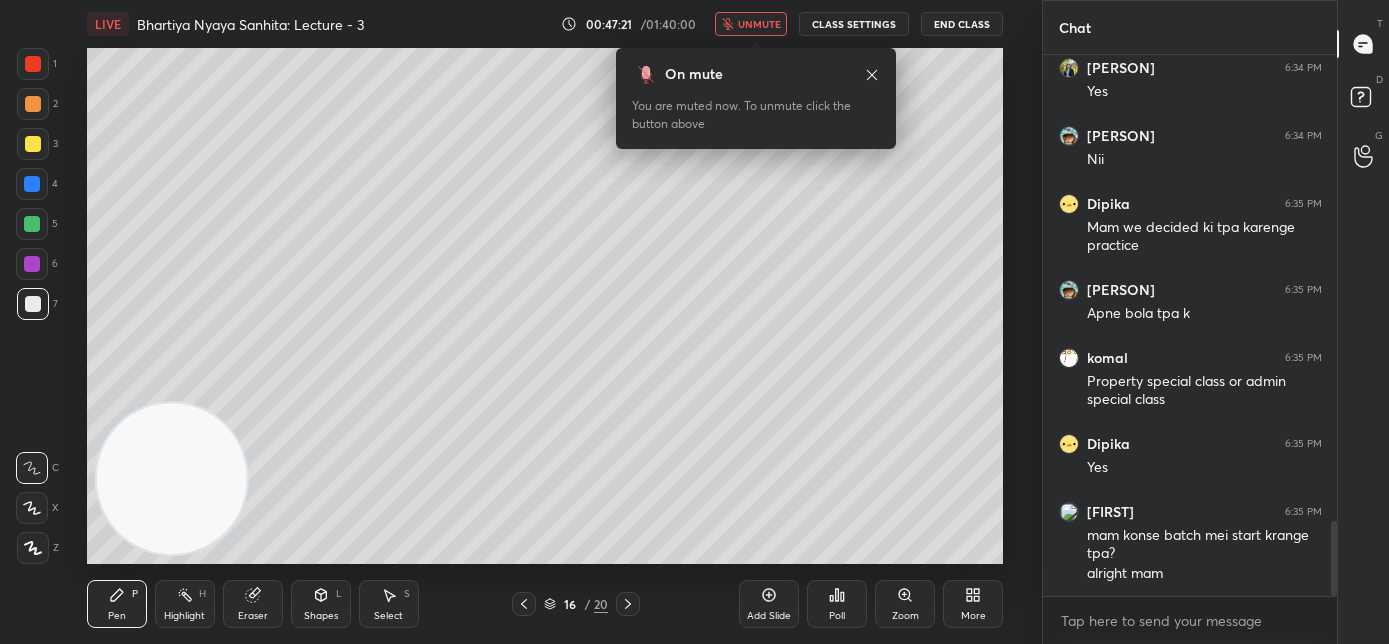 click at bounding box center (33, 548) 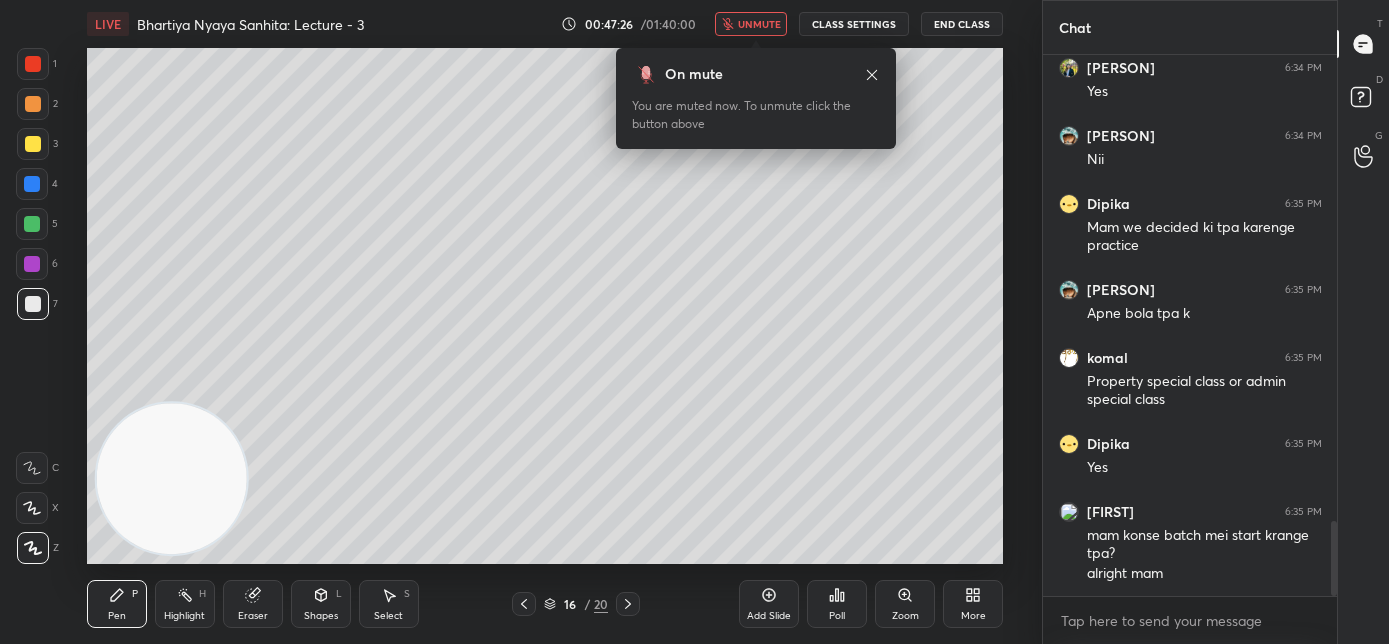 click on "unmute" at bounding box center [759, 24] 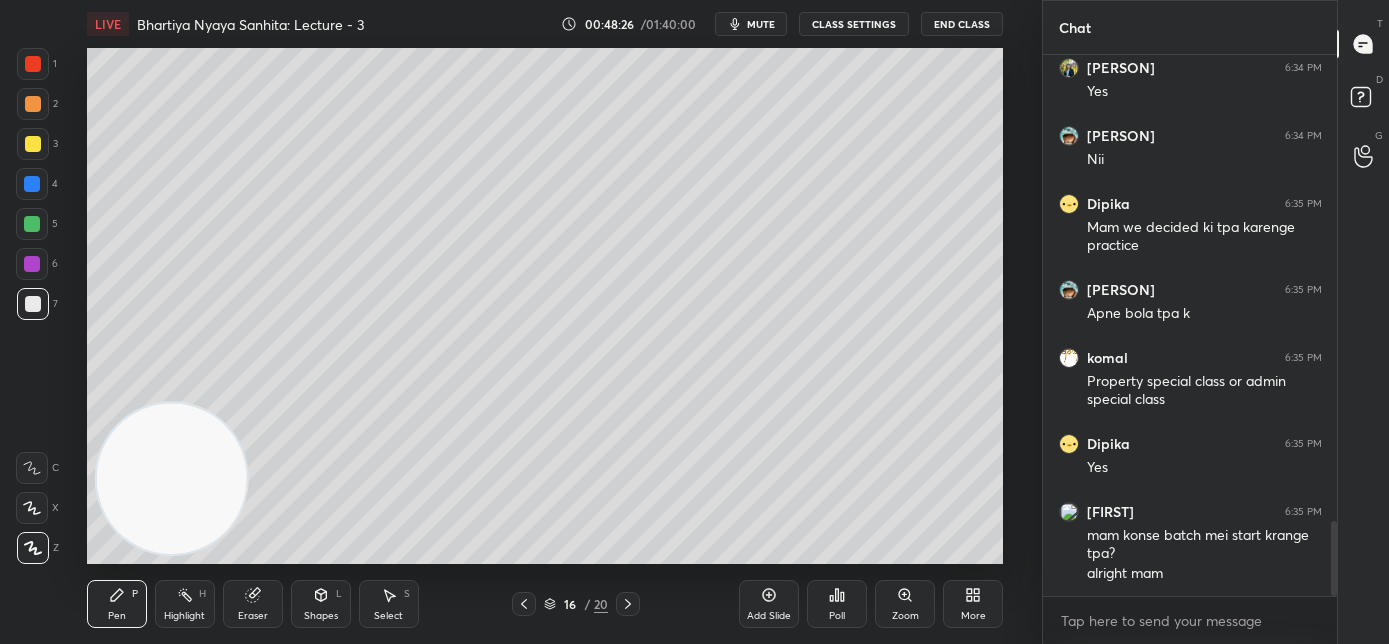 click at bounding box center (524, 604) 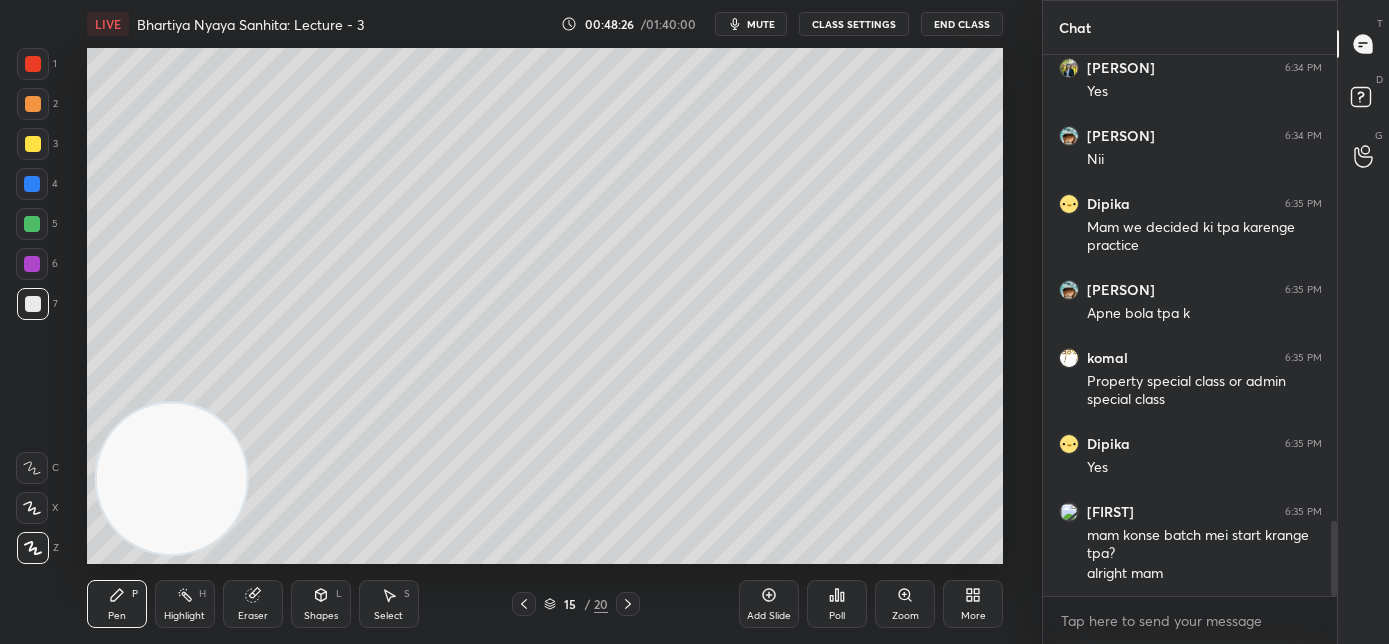 click 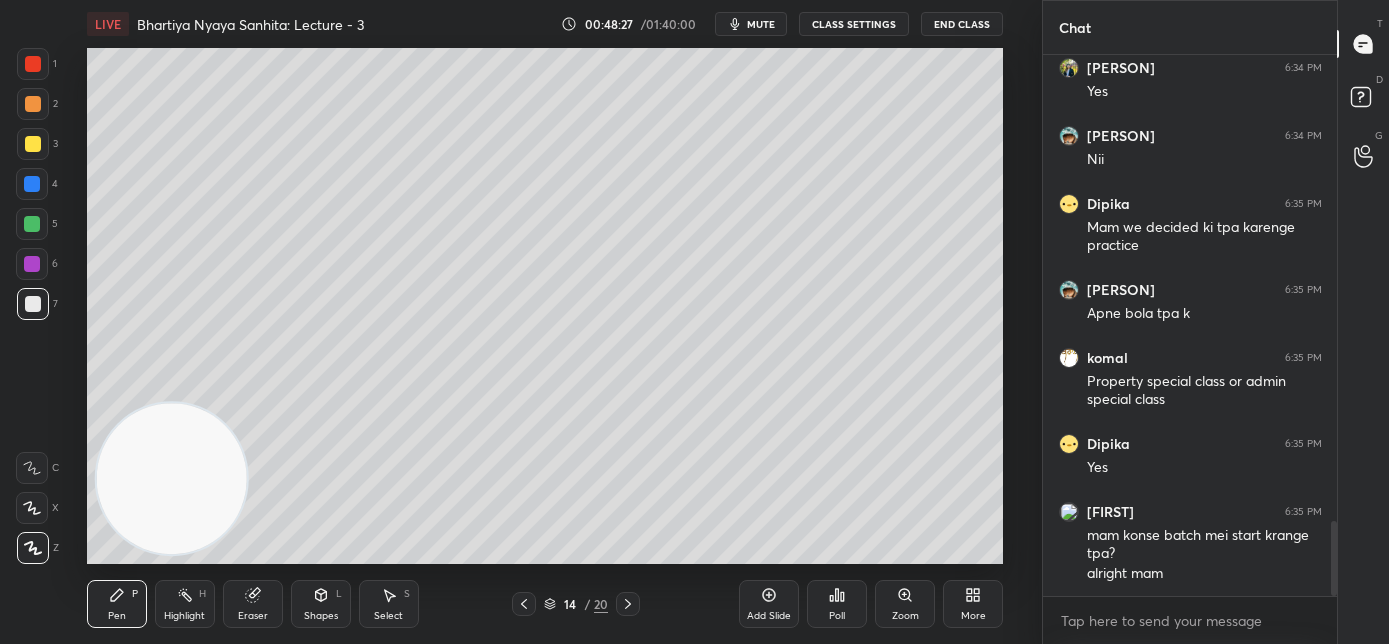 click 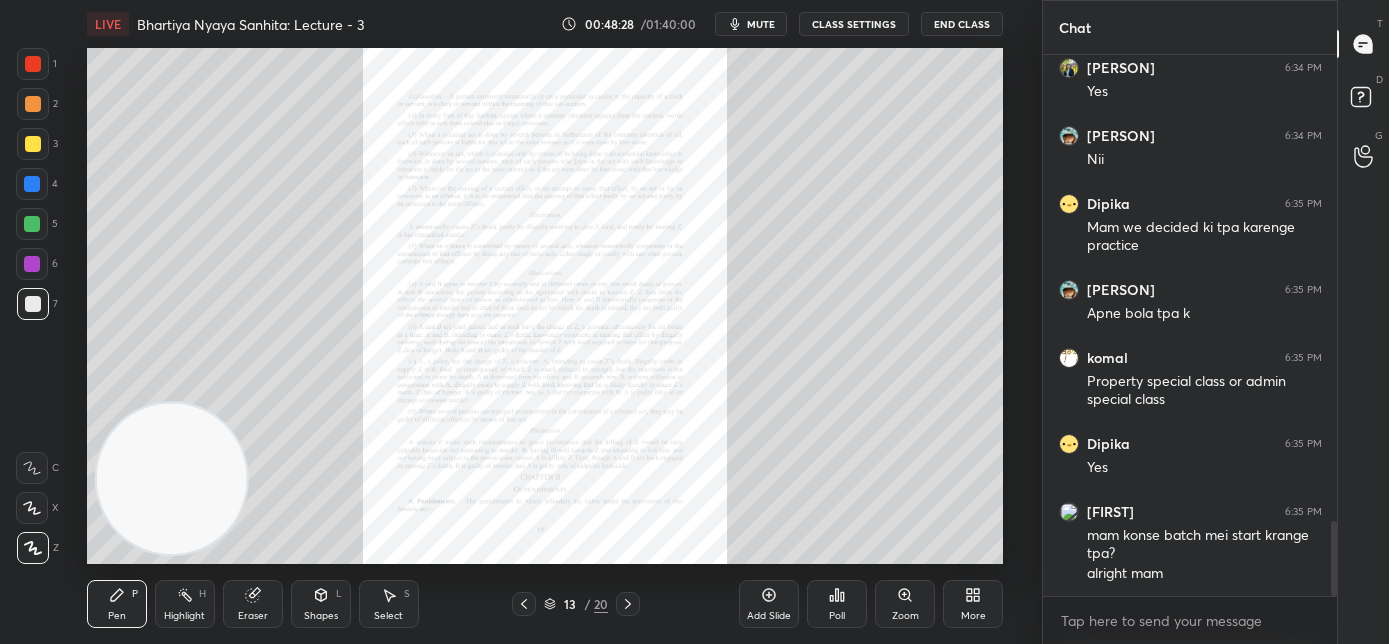 click on "Zoom" at bounding box center [905, 616] 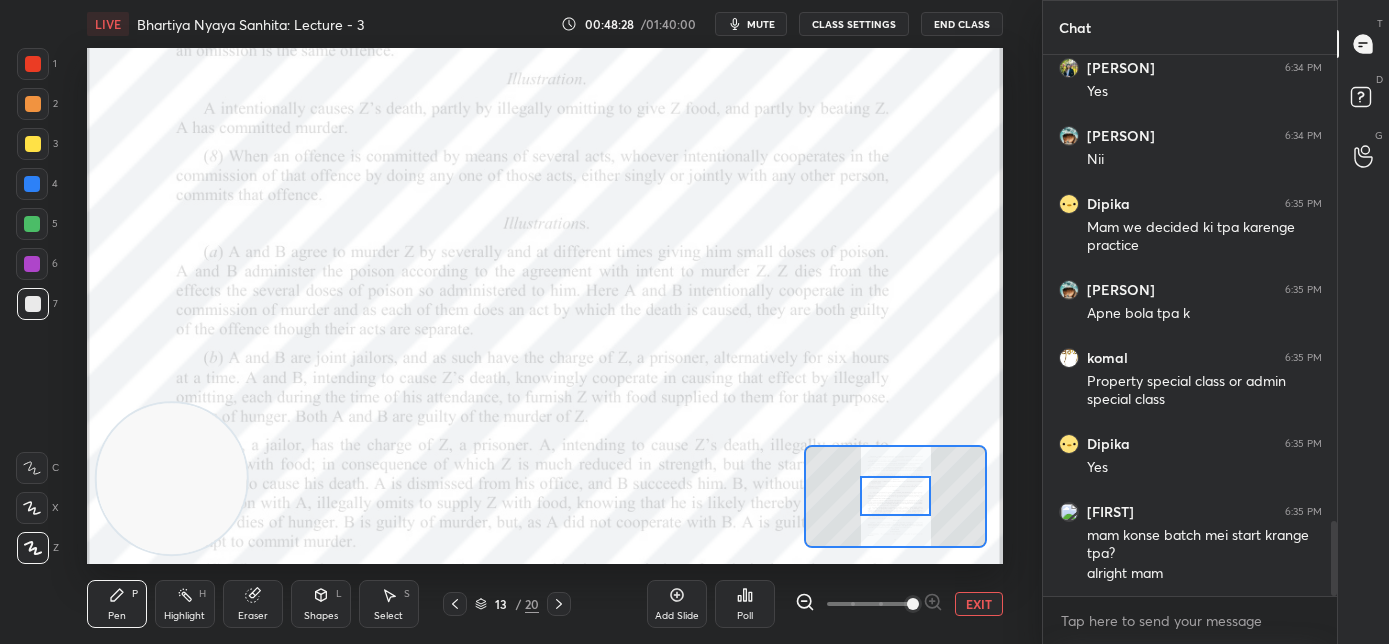click at bounding box center (913, 604) 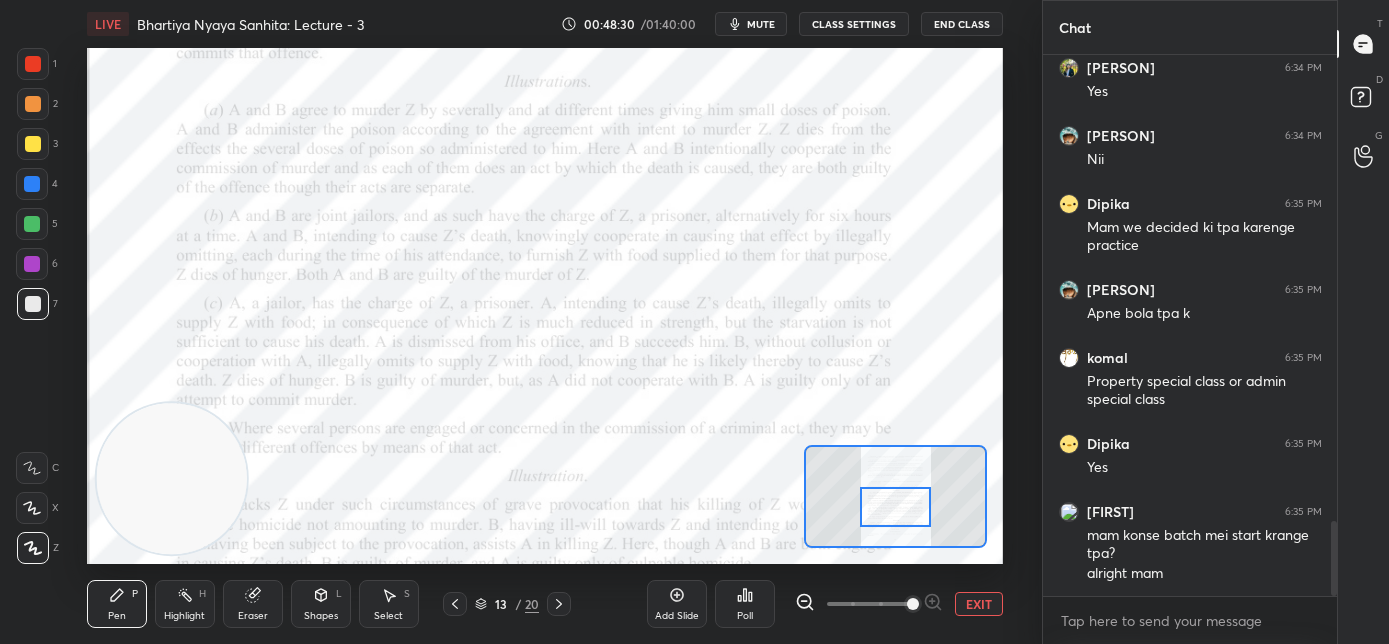 click at bounding box center [896, 507] 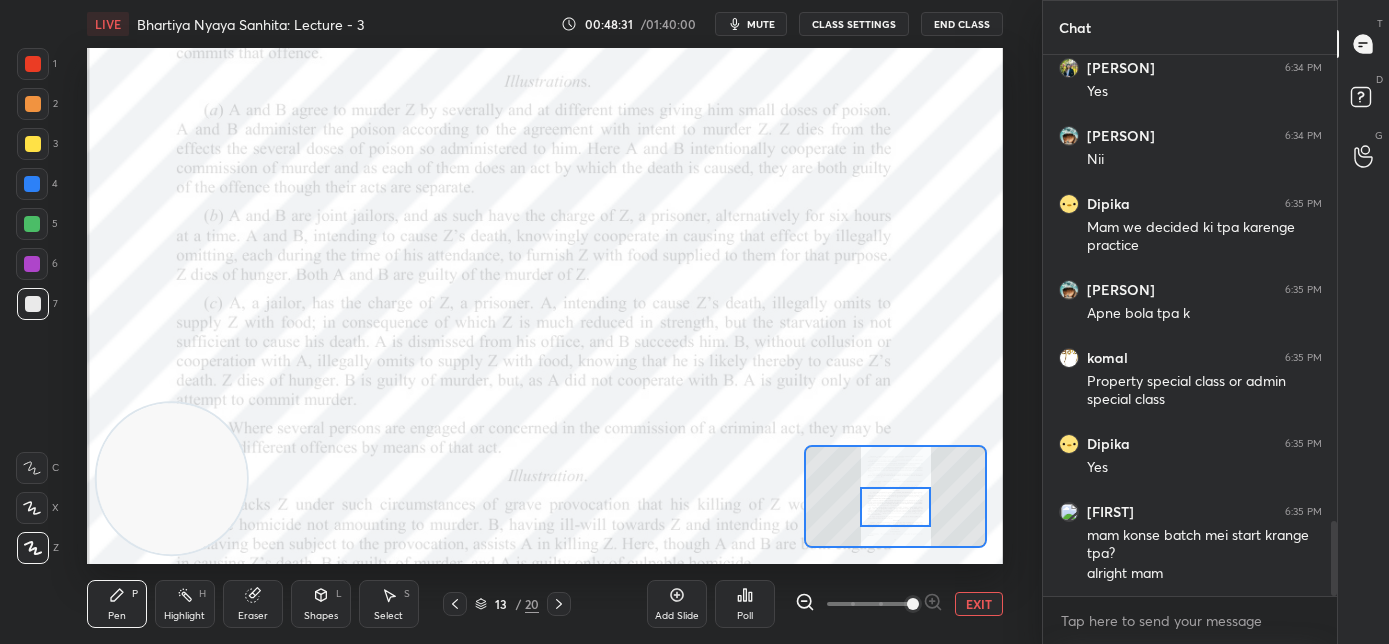 click on "1" at bounding box center [37, 64] 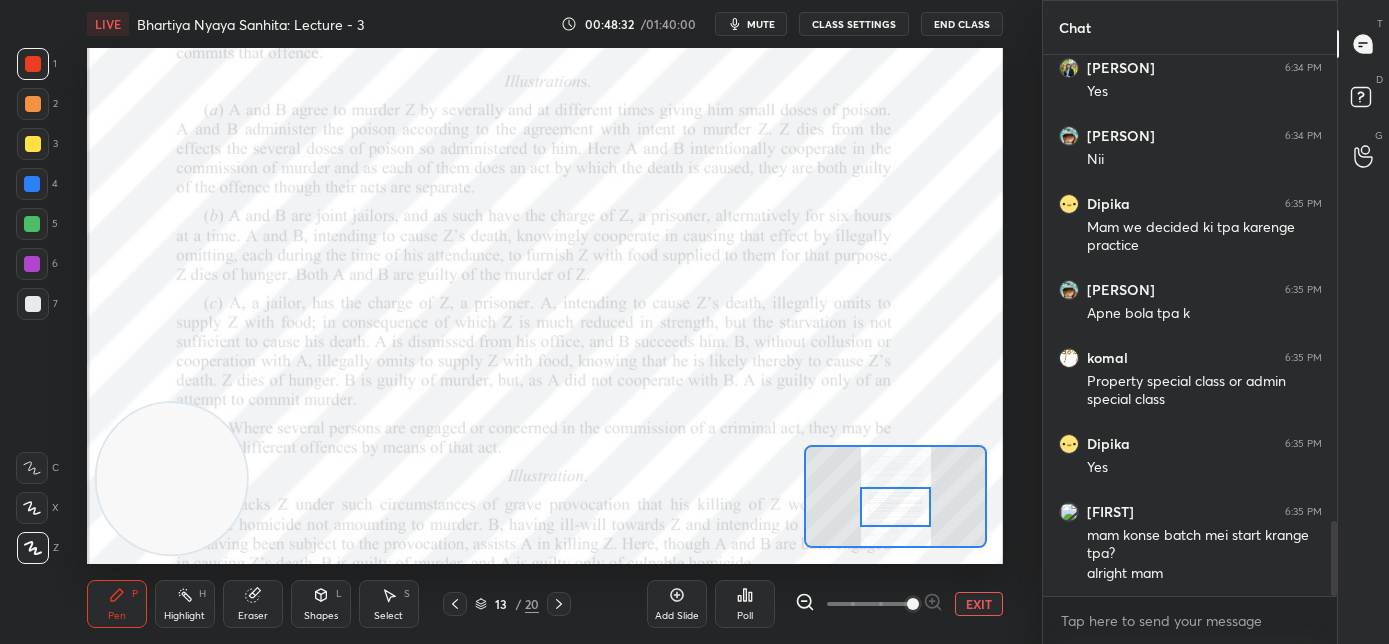 click at bounding box center [32, 468] 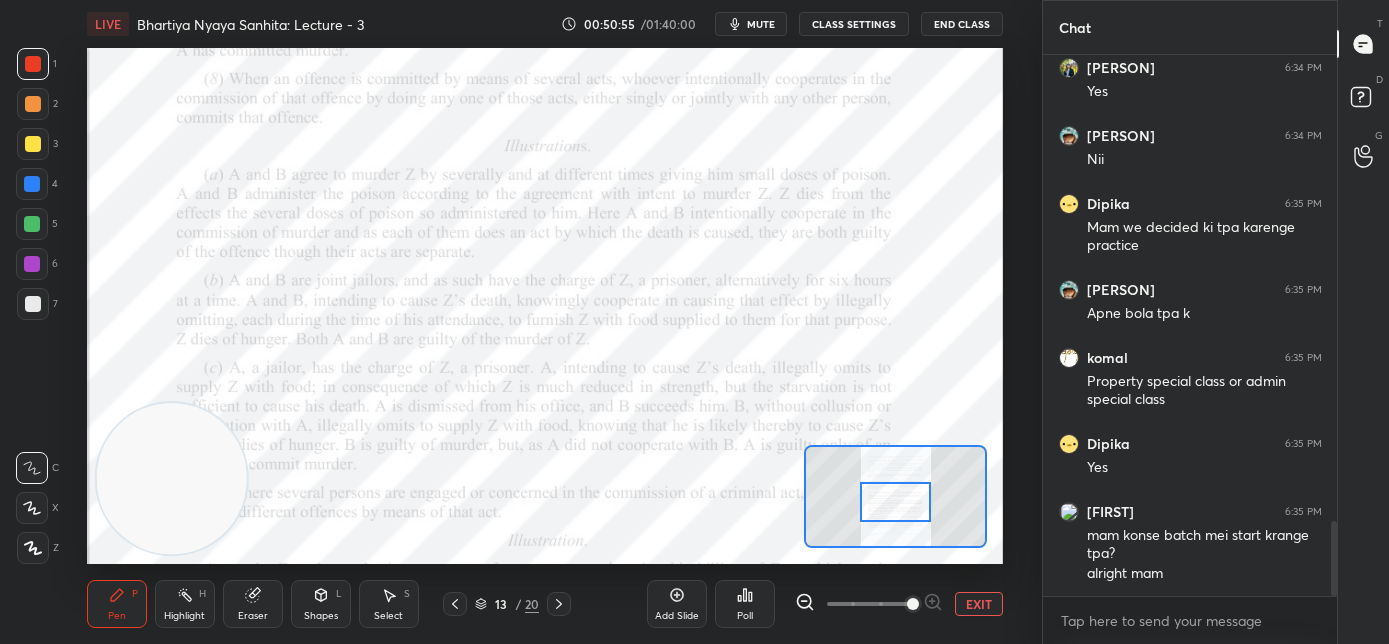 click at bounding box center [896, 502] 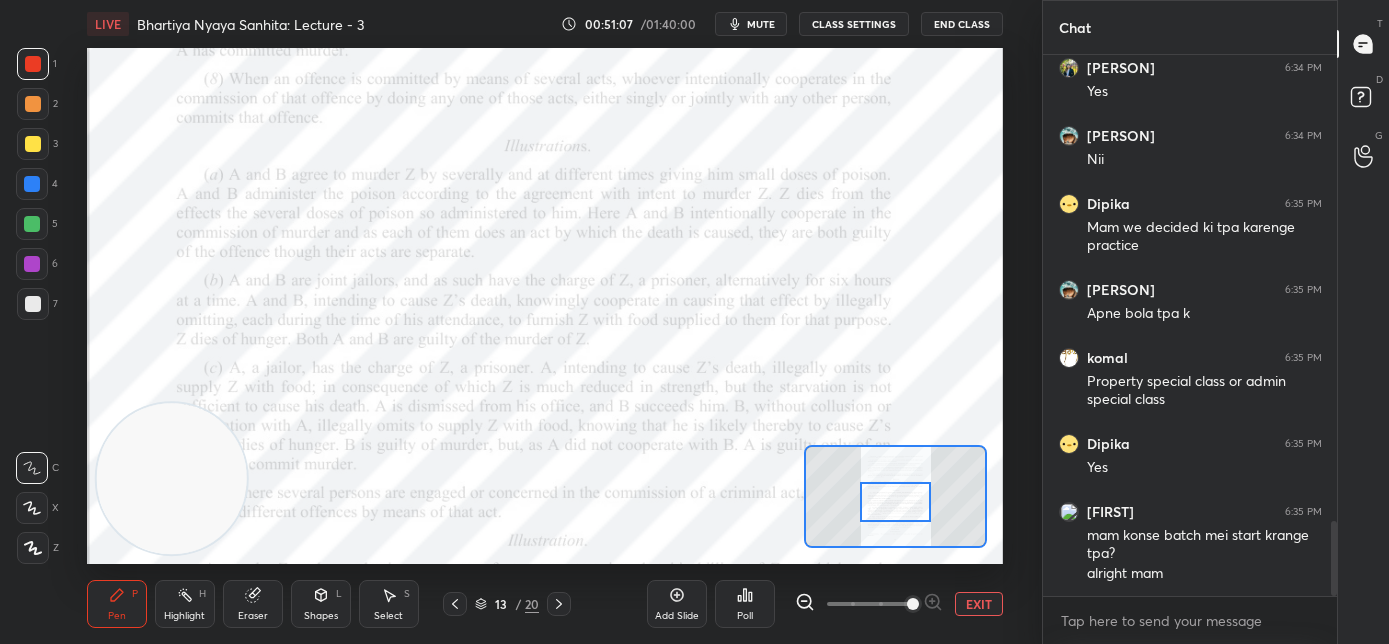 scroll, scrollTop: 3415, scrollLeft: 0, axis: vertical 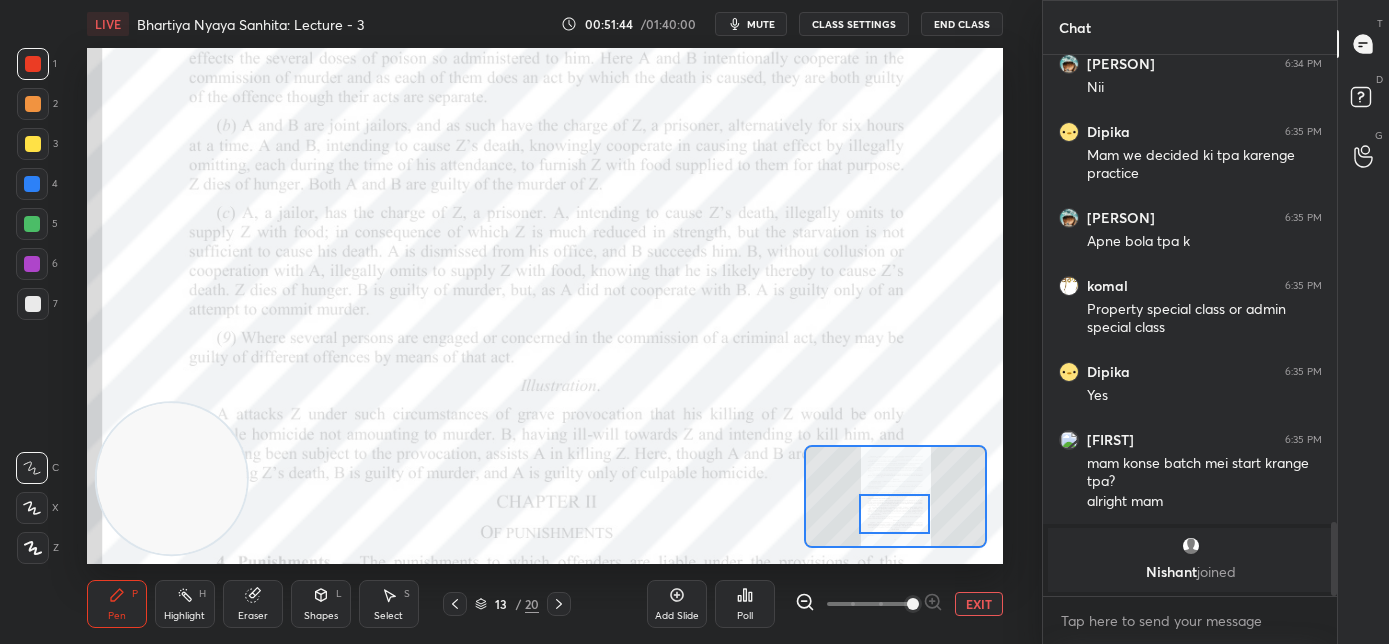 click at bounding box center [895, 514] 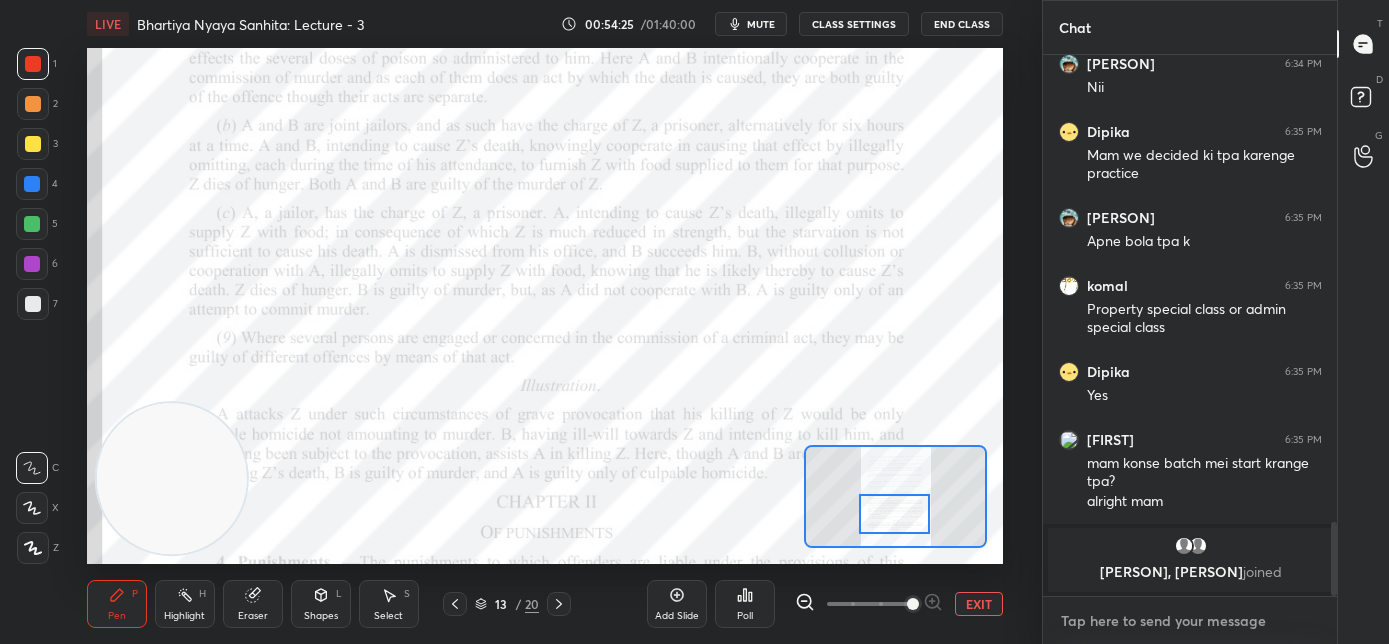 type on "x" 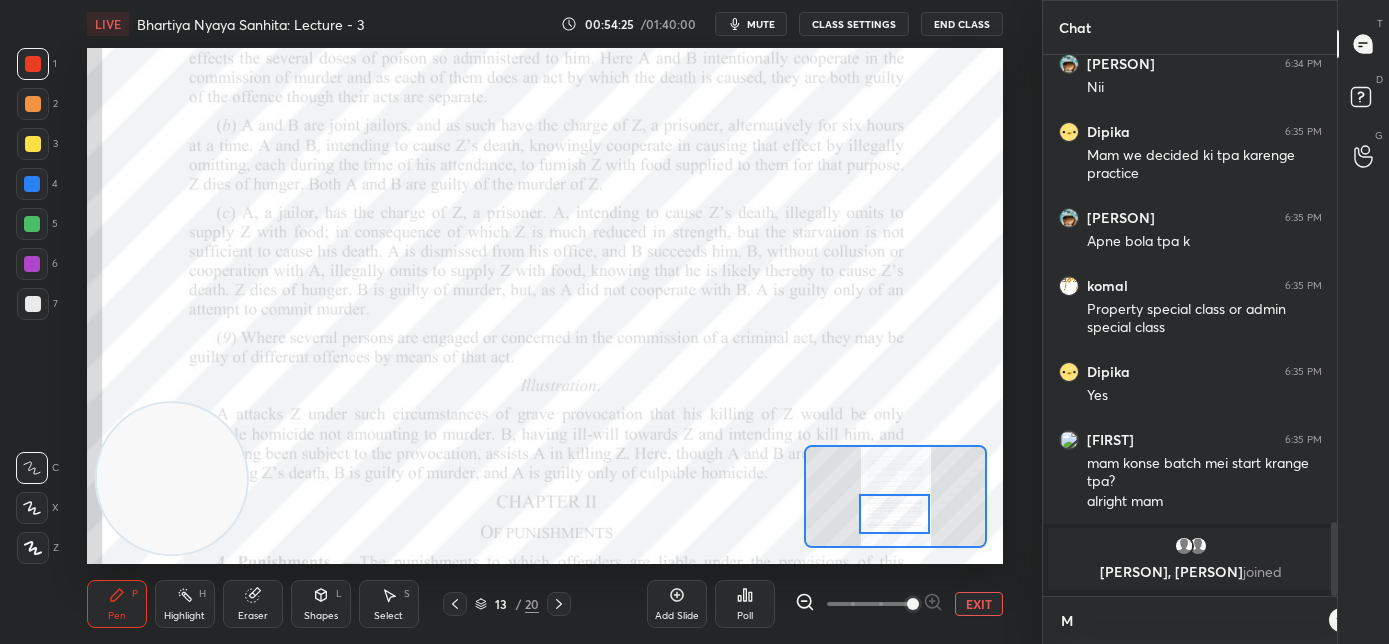 type on "x" 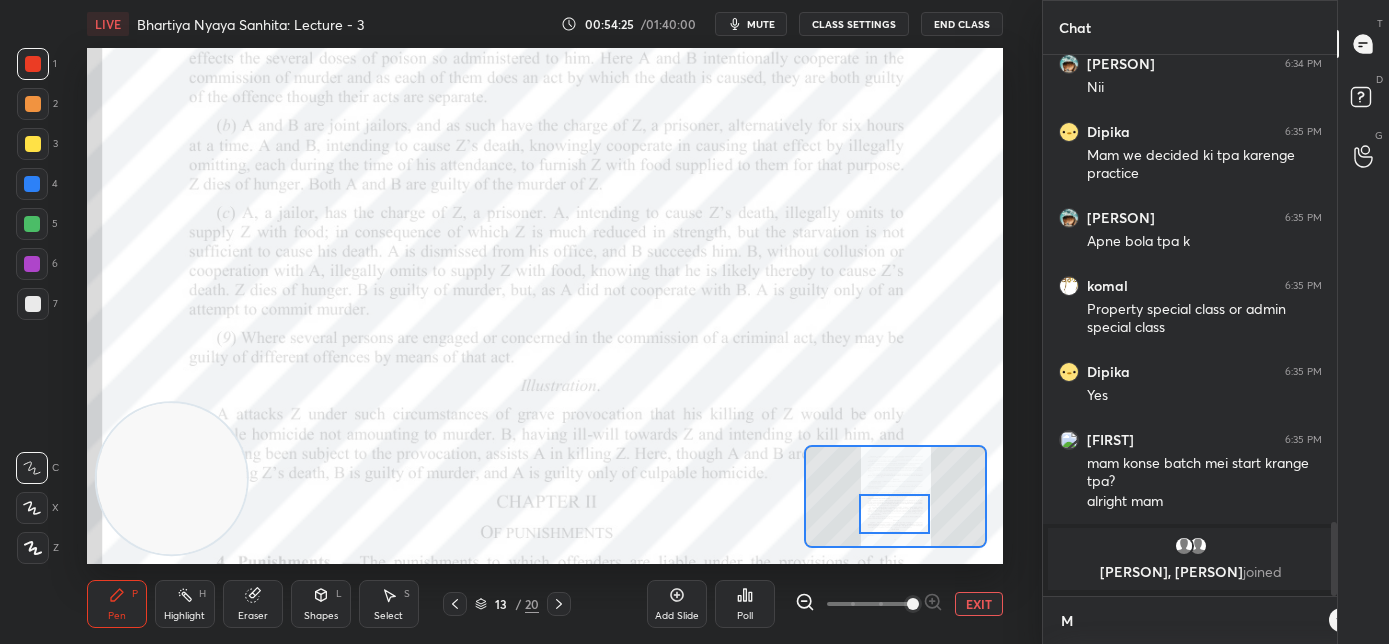 scroll, scrollTop: 529, scrollLeft: 288, axis: both 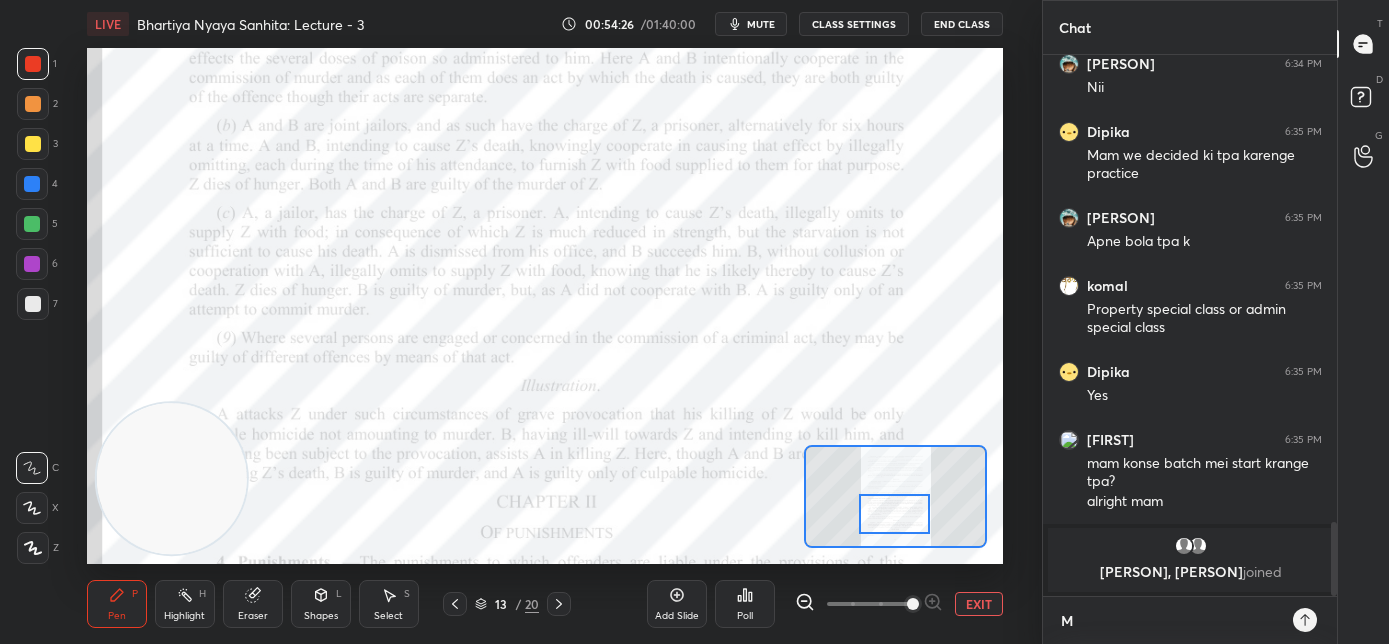 type on "MA" 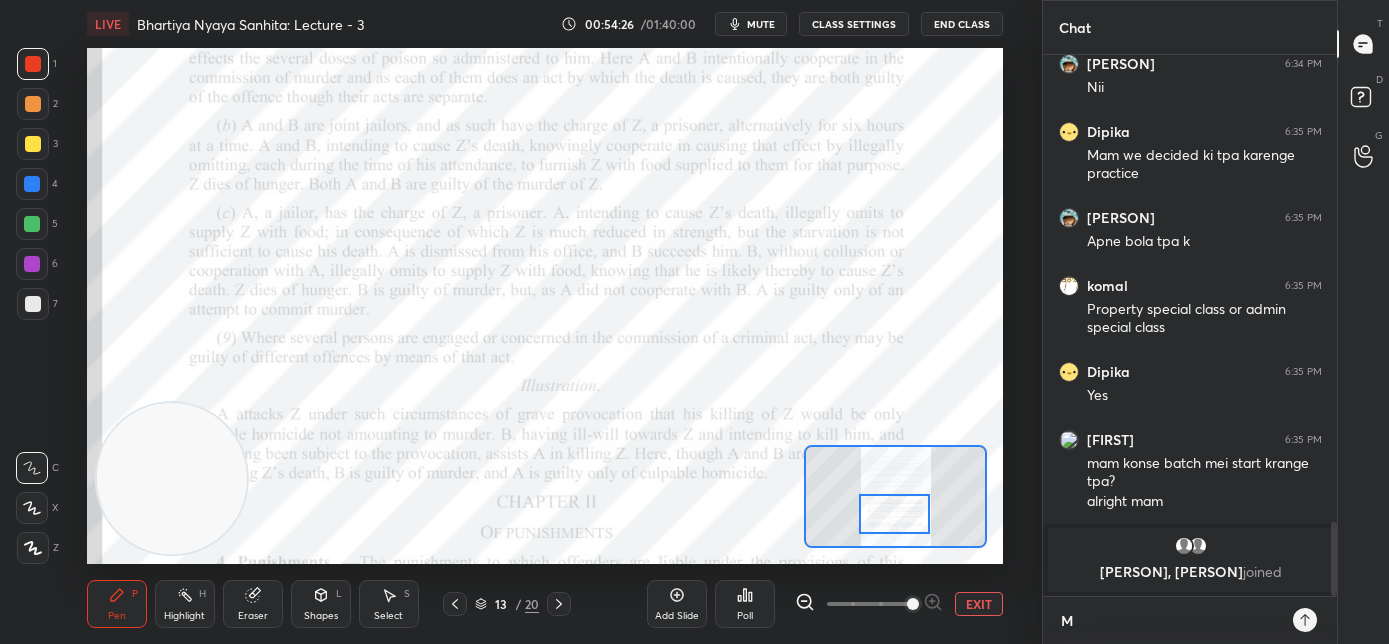 type on "x" 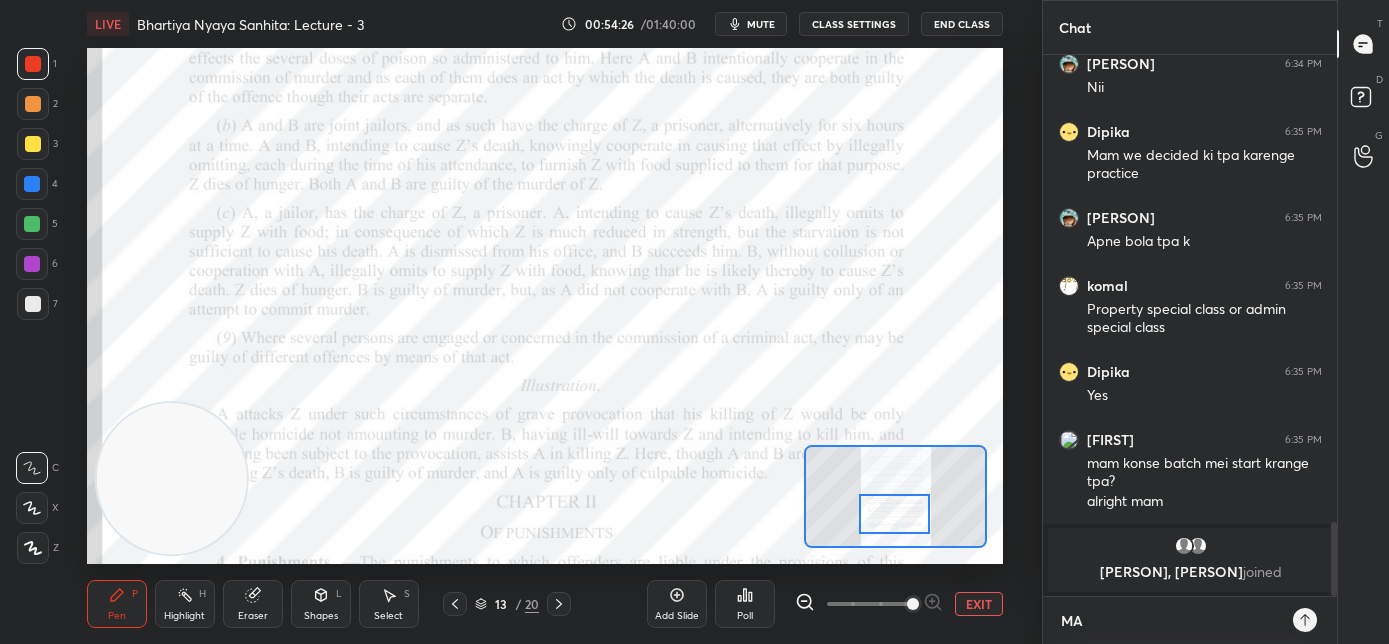 scroll, scrollTop: 6, scrollLeft: 7, axis: both 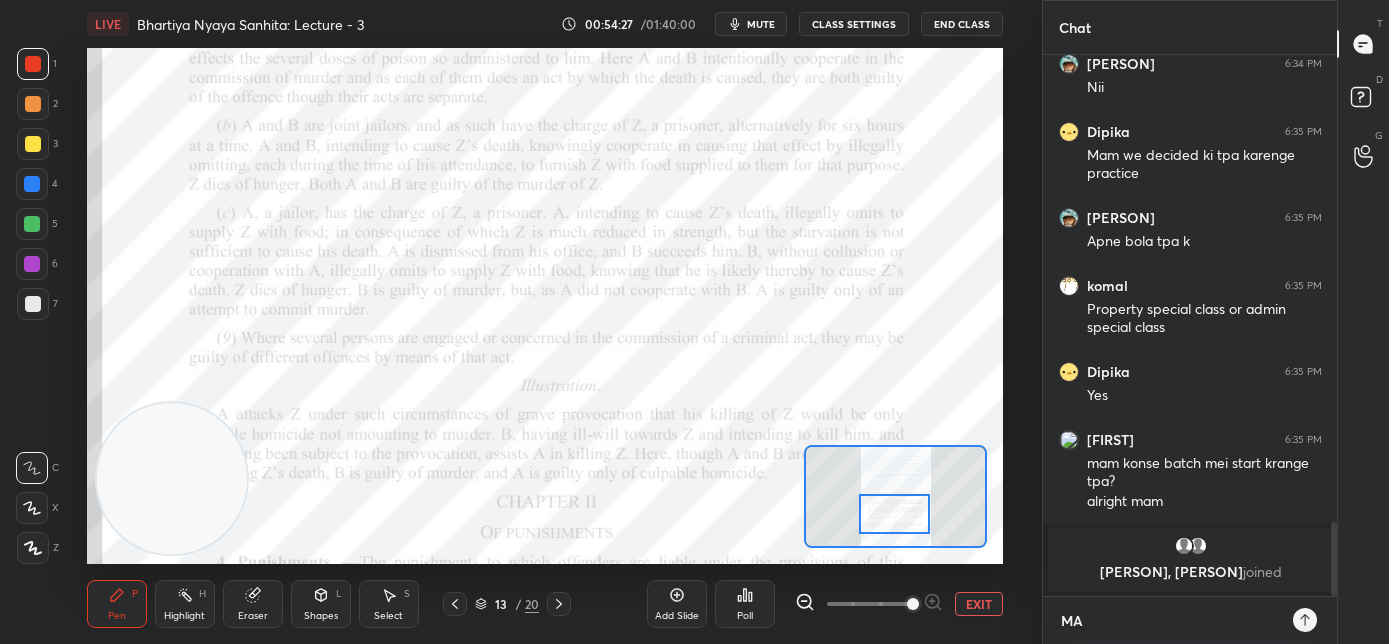 type on "MAN" 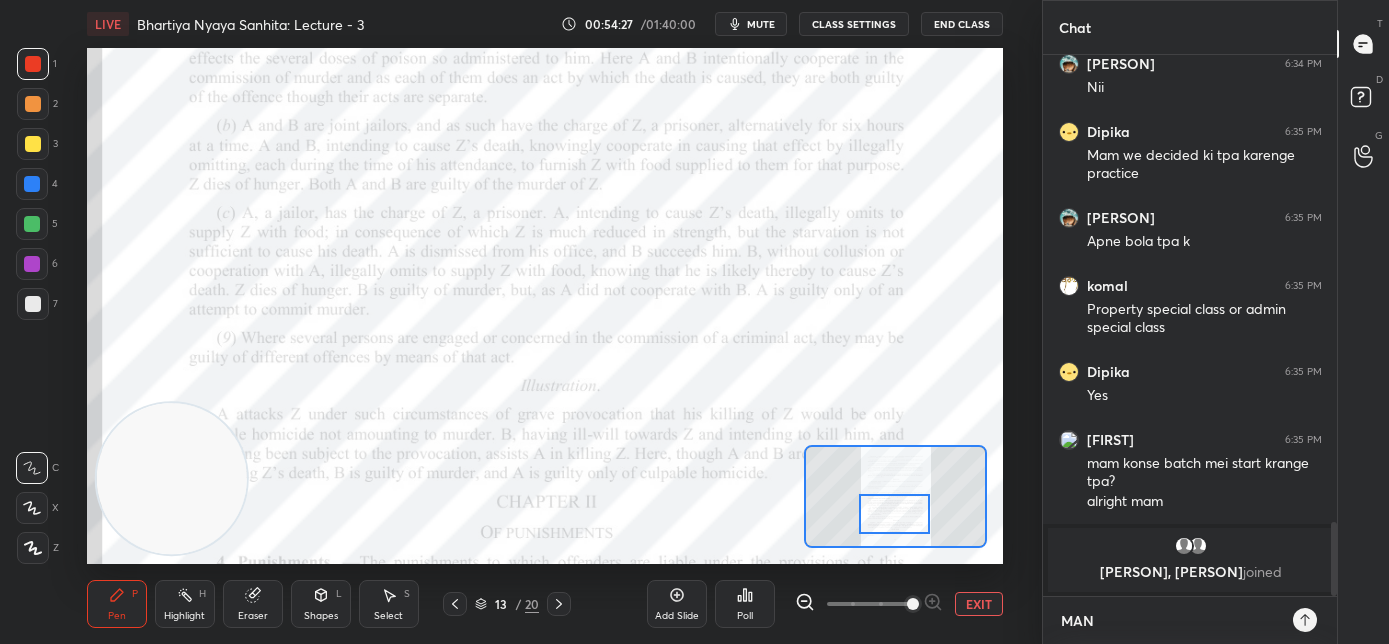 type on "[PERSON]" 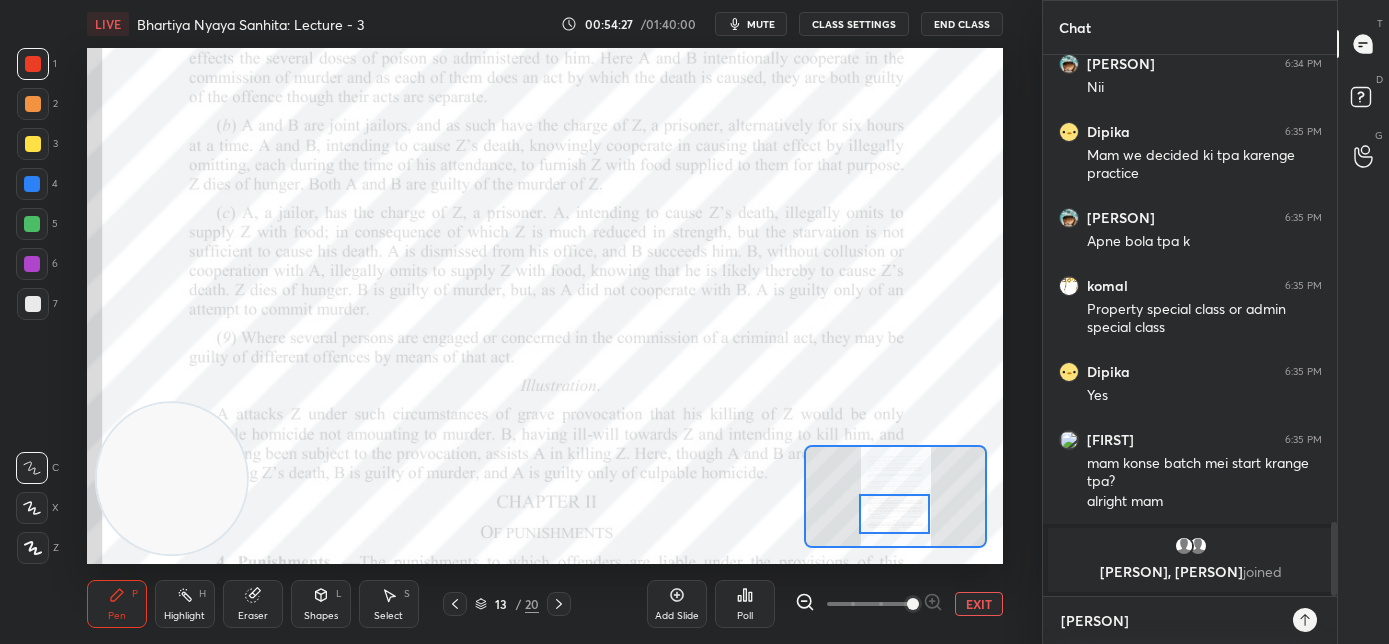 type on "[PERSON]" 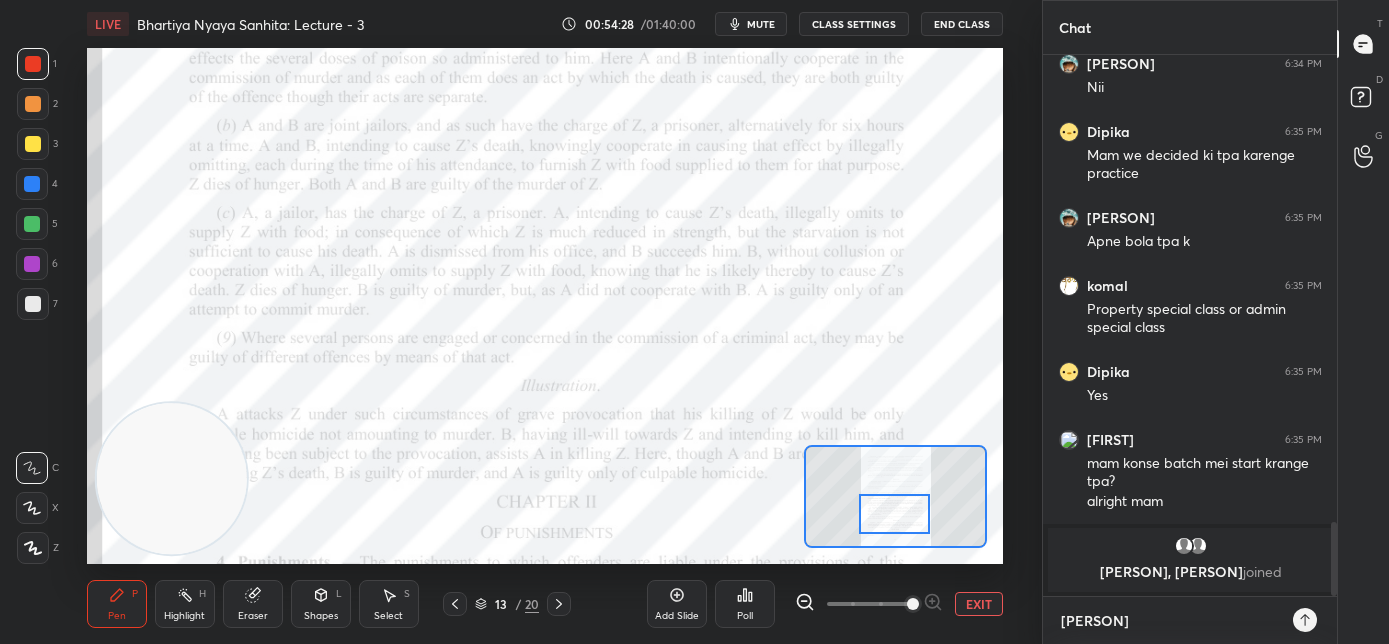 type on "[PERSON]" 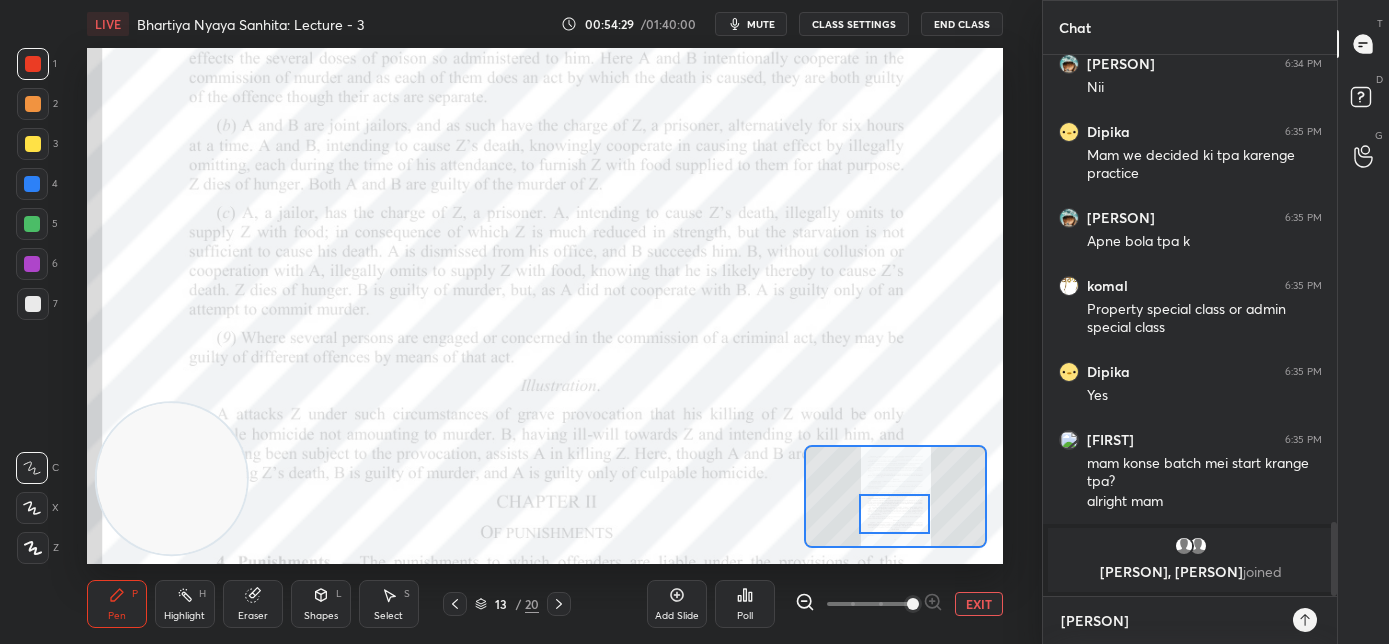 type on "[INITIALS]" 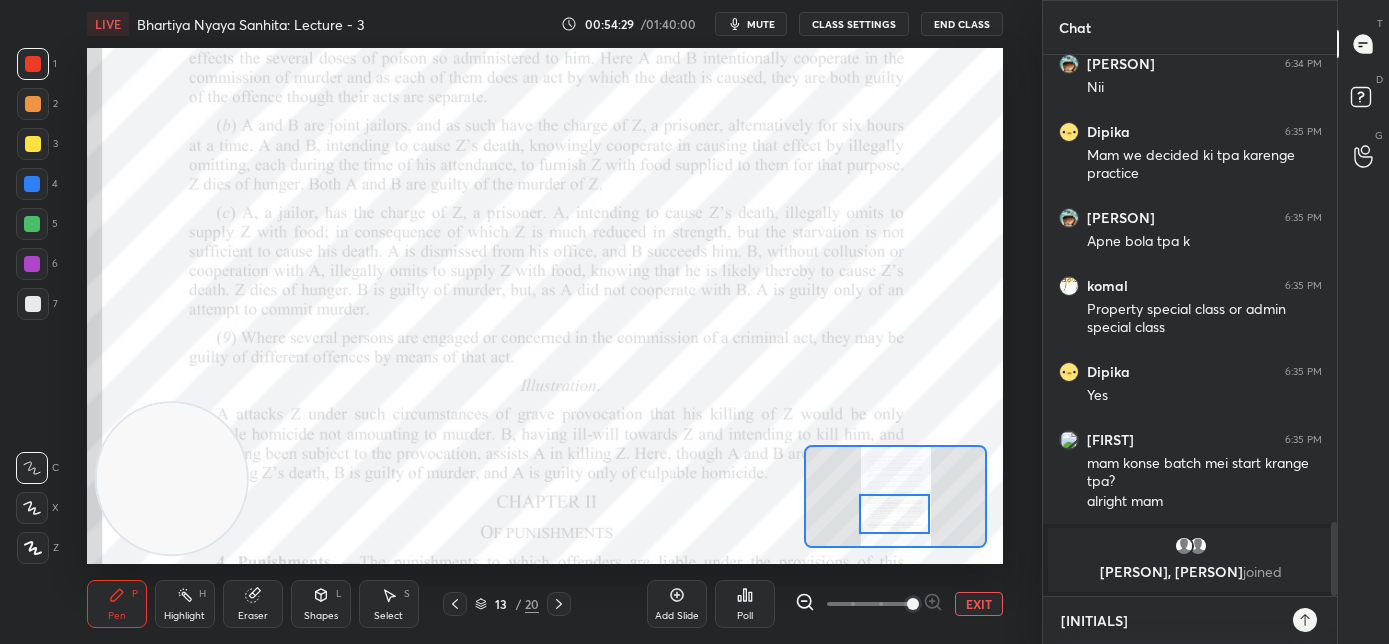 type on "[INITIALS]" 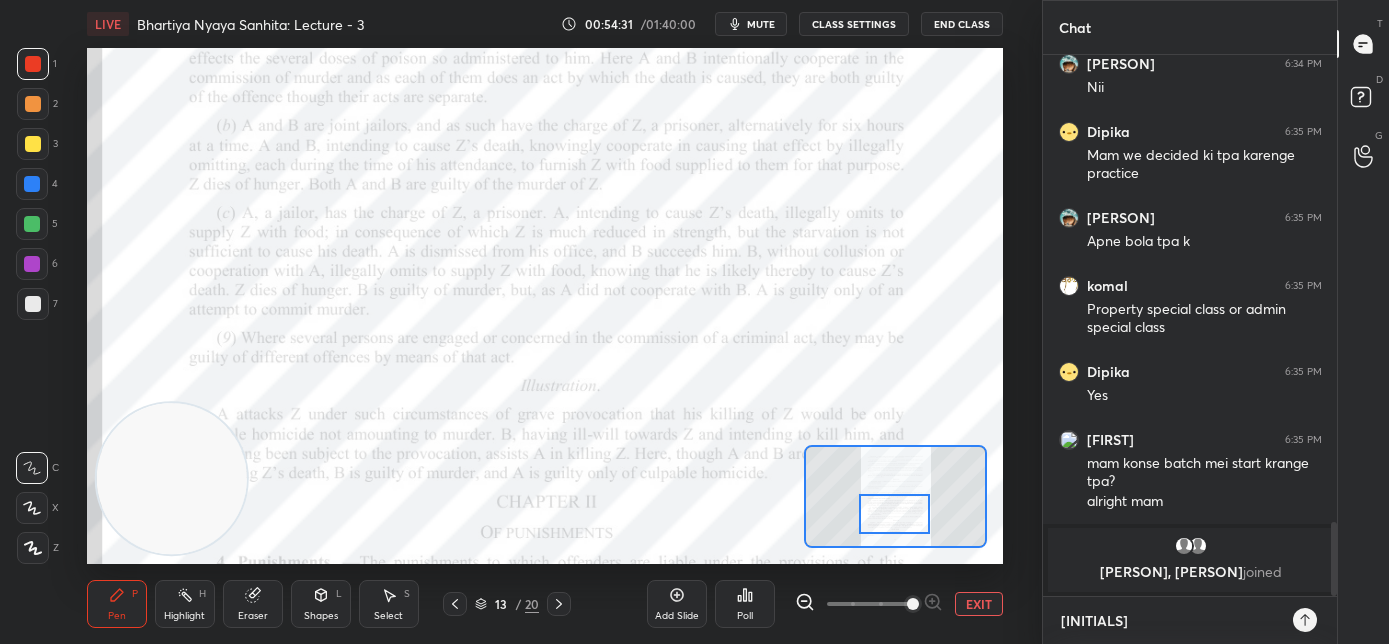 scroll, scrollTop: 2600, scrollLeft: 0, axis: vertical 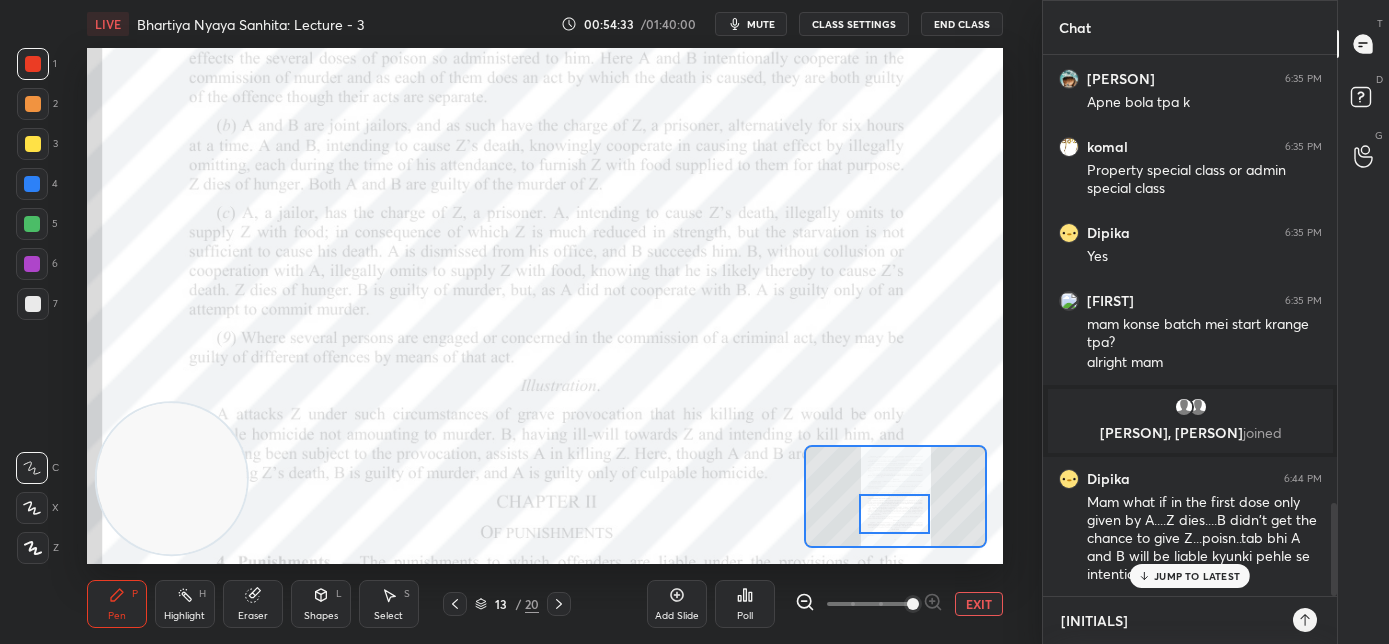 type 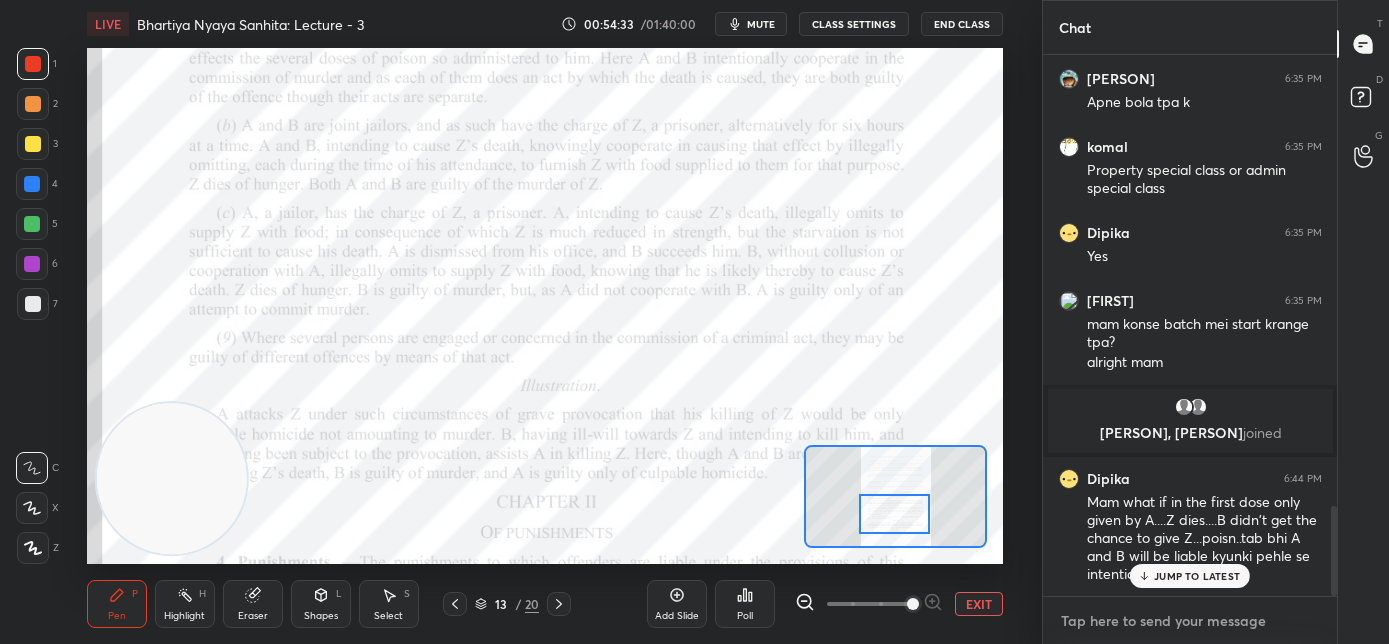 scroll, scrollTop: 2712, scrollLeft: 0, axis: vertical 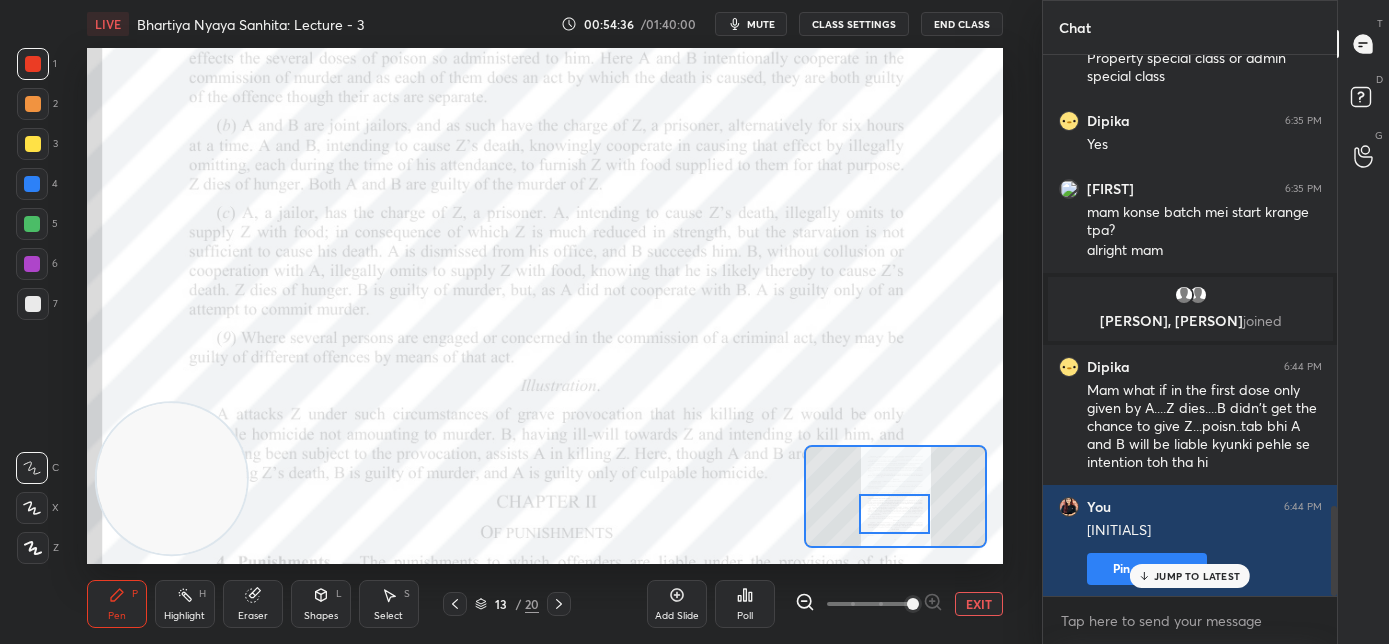 click on "JUMP TO LATEST" at bounding box center [1197, 576] 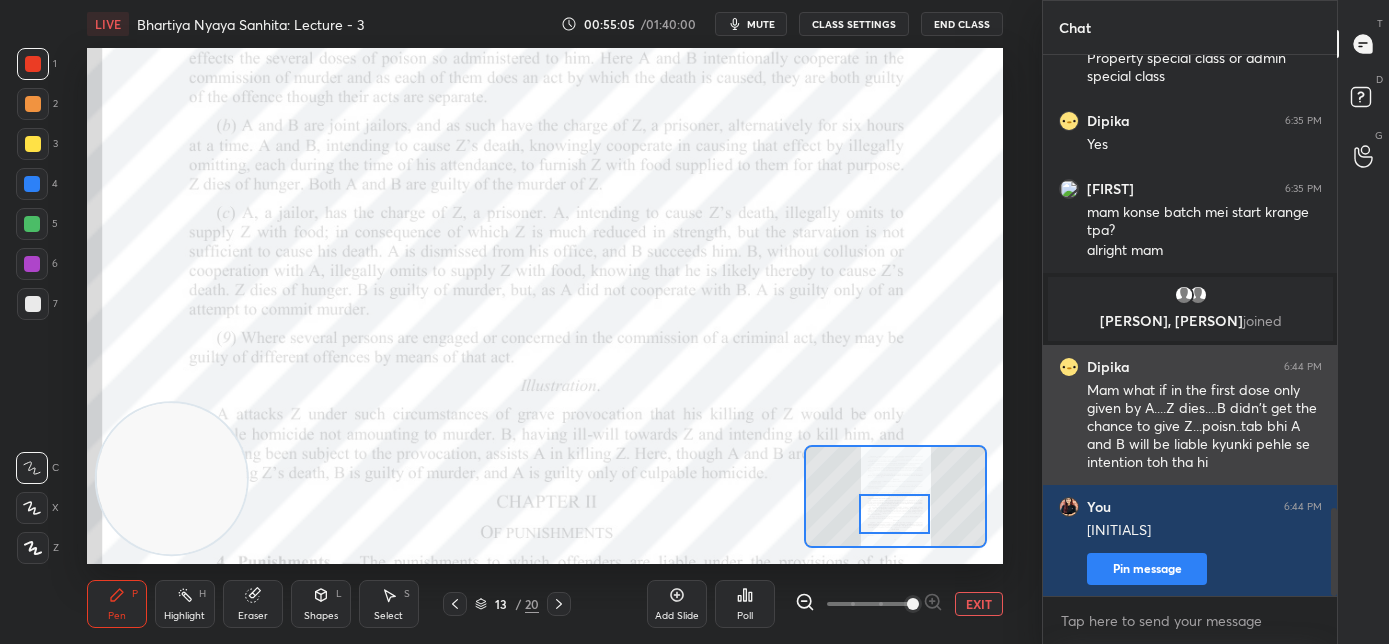 scroll, scrollTop: 2781, scrollLeft: 0, axis: vertical 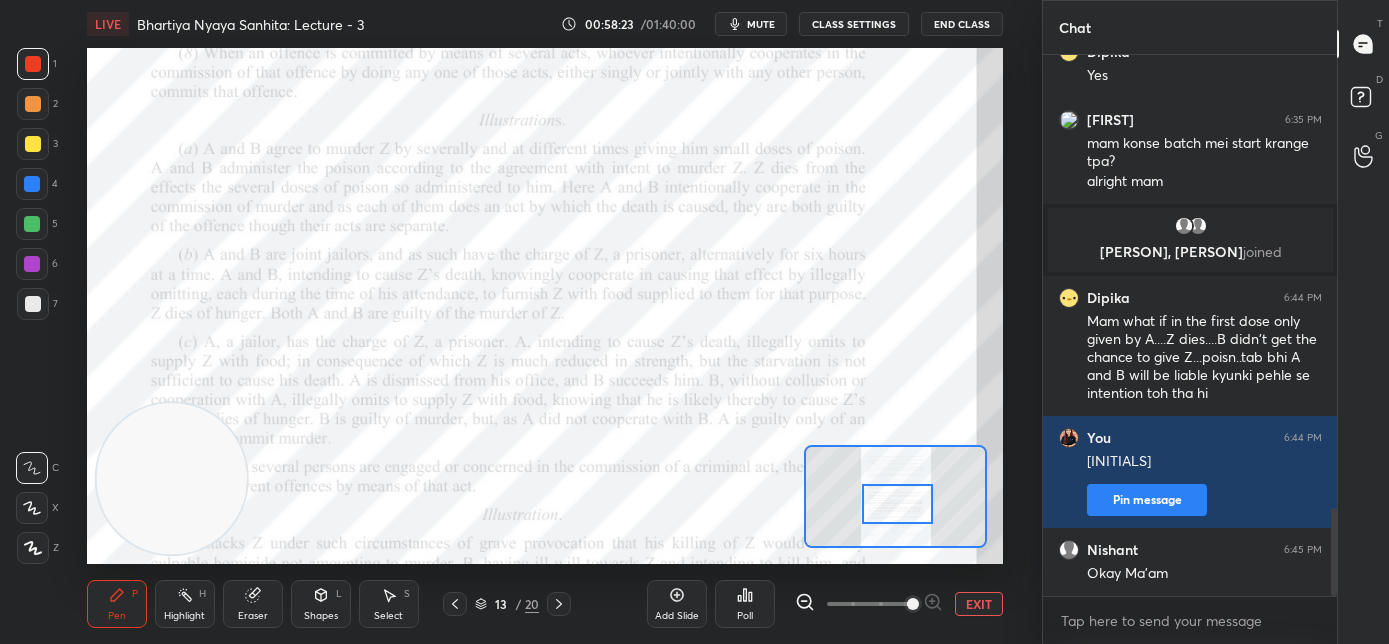 click at bounding box center [898, 504] 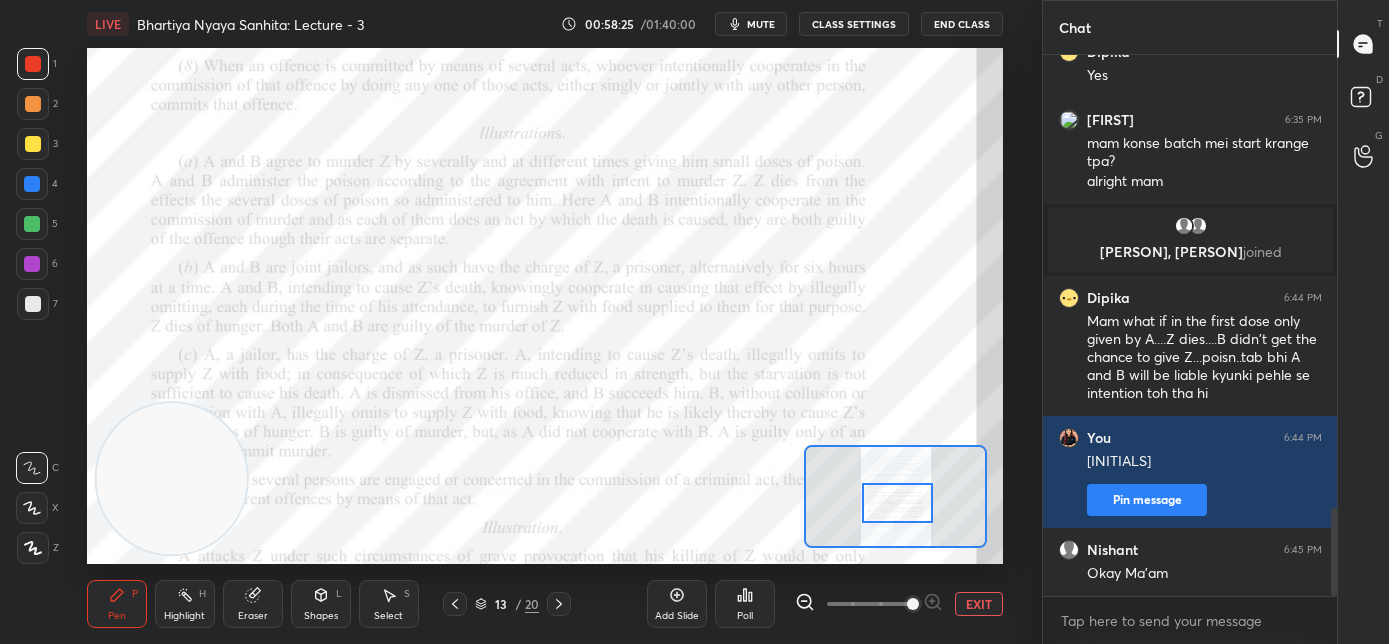 click 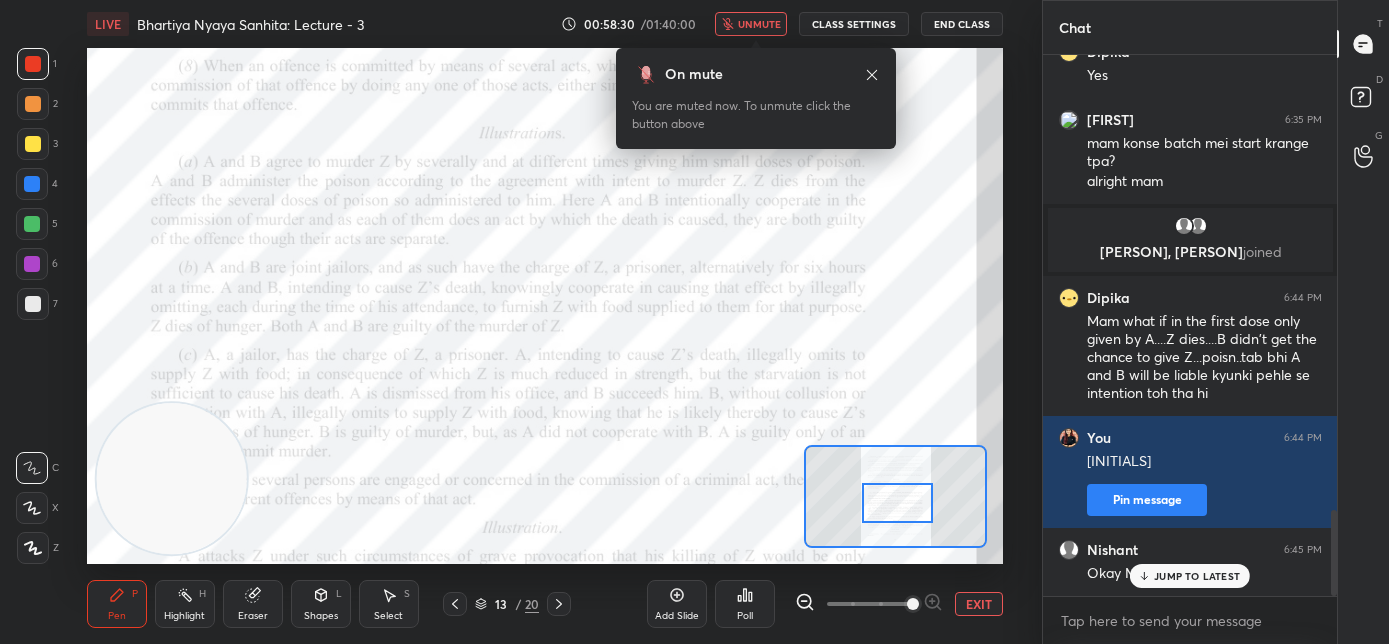 scroll, scrollTop: 2866, scrollLeft: 0, axis: vertical 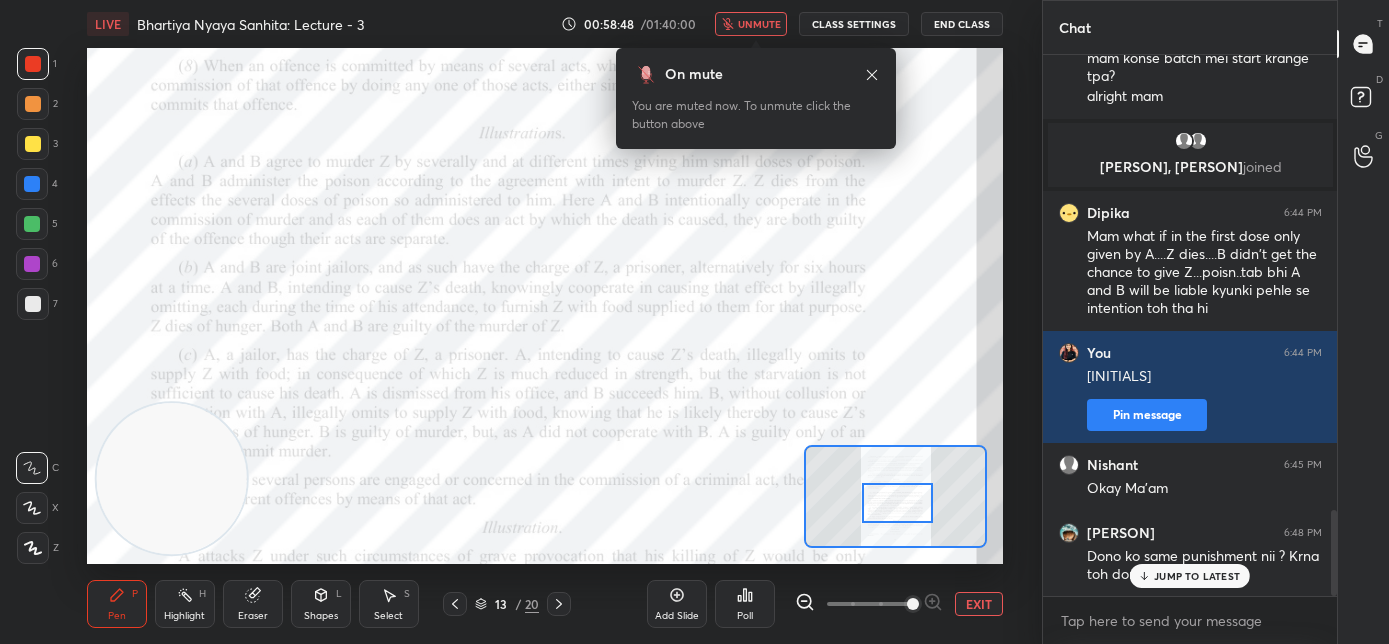 click on "unmute" at bounding box center [759, 24] 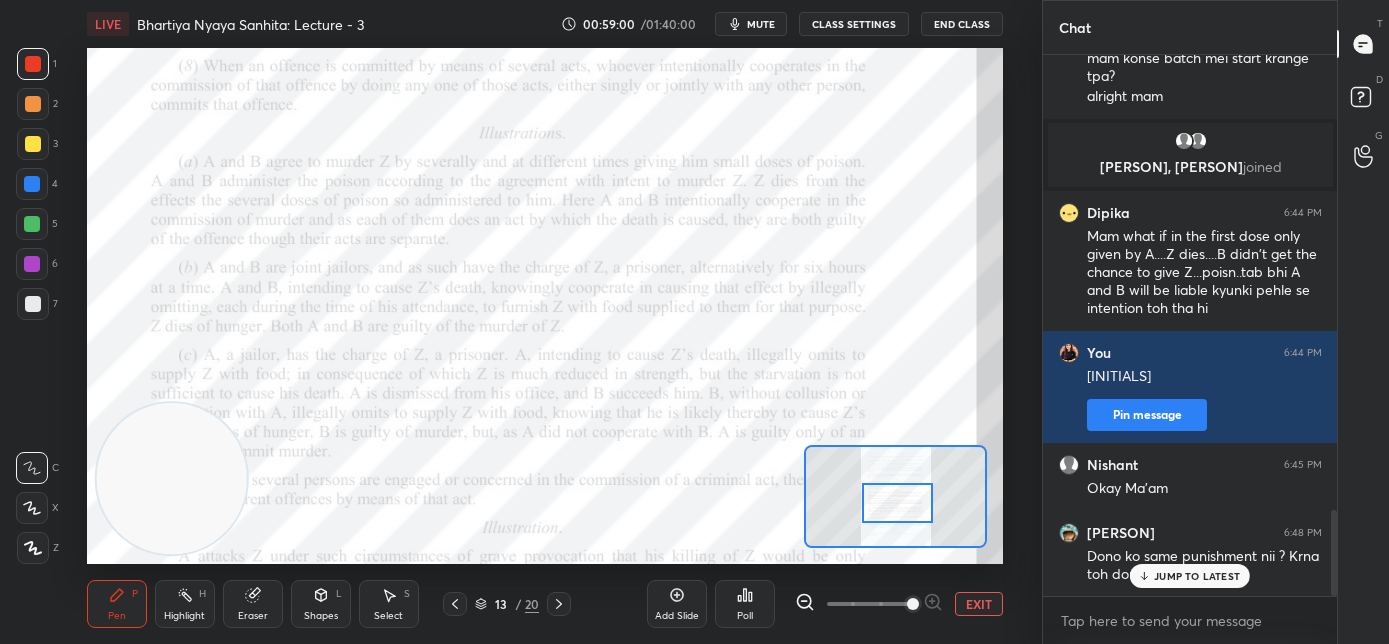 click on "JUMP TO LATEST" at bounding box center [1197, 576] 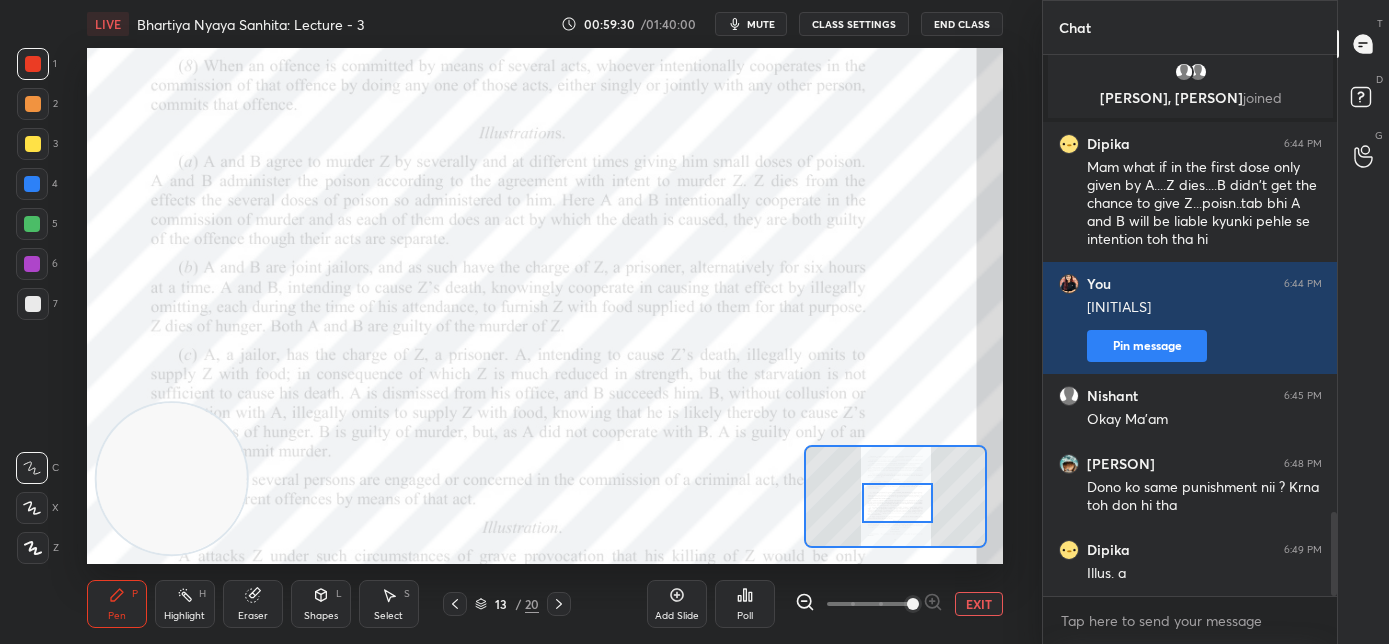 scroll, scrollTop: 3002, scrollLeft: 0, axis: vertical 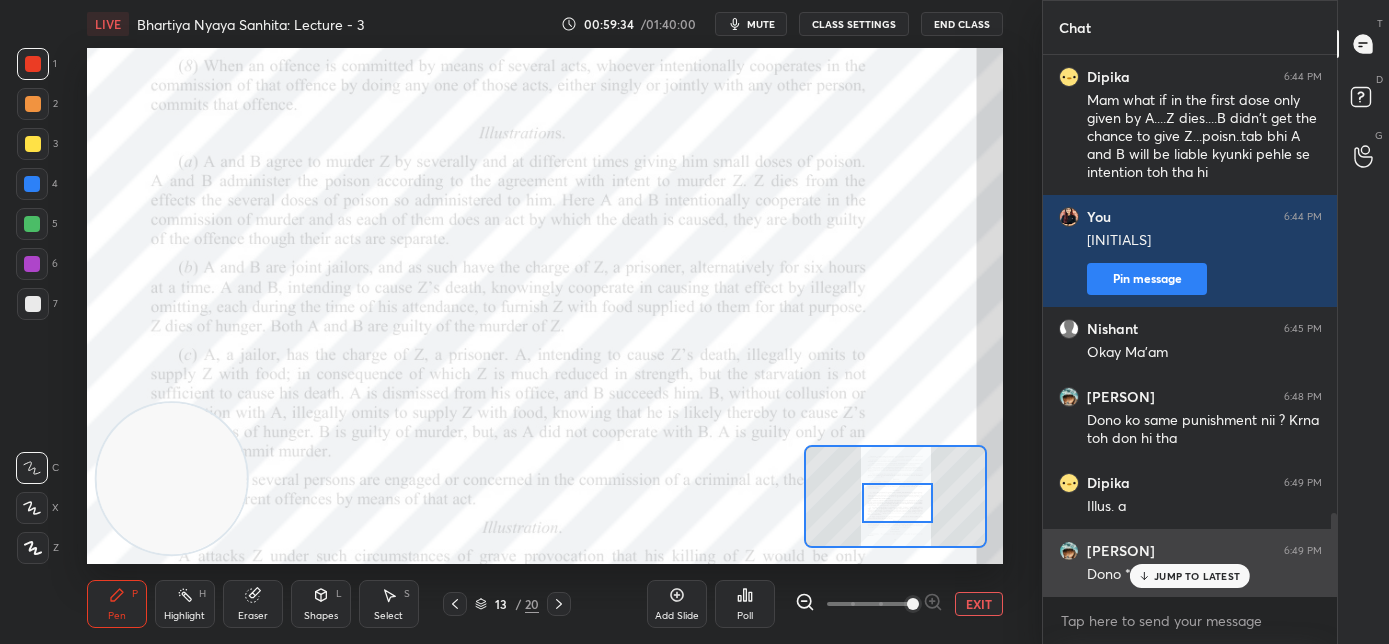 drag, startPoint x: 1152, startPoint y: 576, endPoint x: 1137, endPoint y: 573, distance: 15.297058 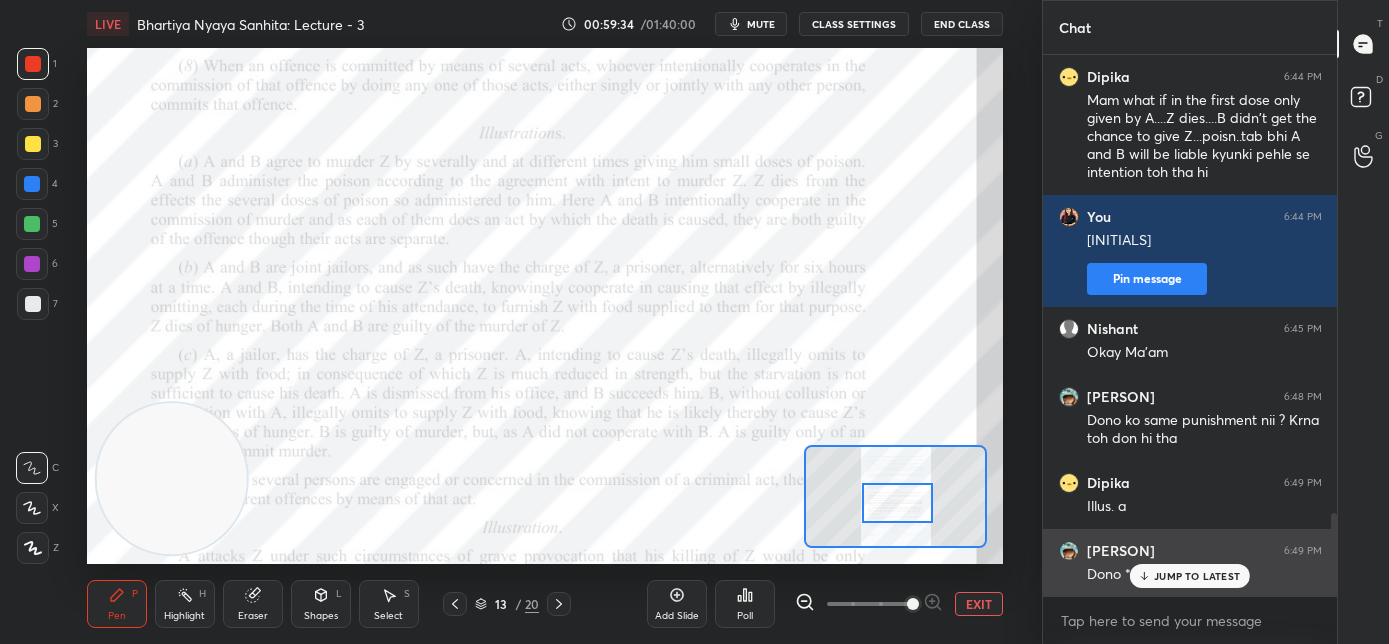click on "JUMP TO LATEST" at bounding box center [1190, 576] 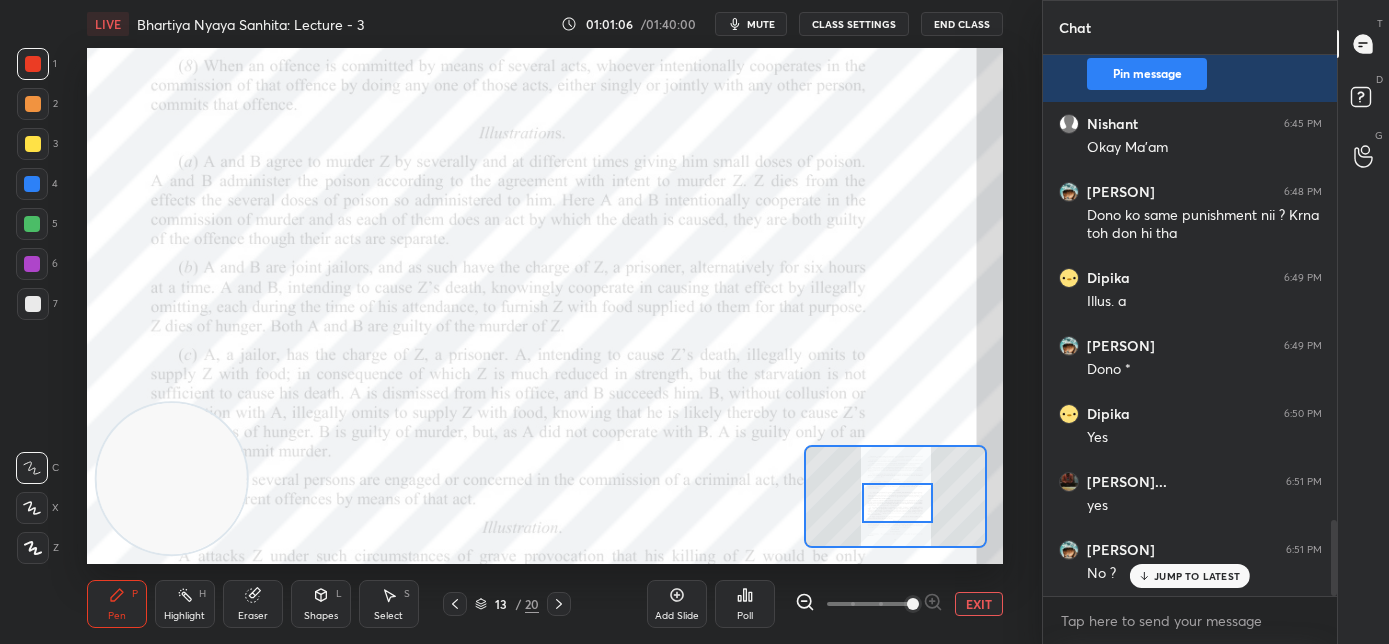 scroll, scrollTop: 3328, scrollLeft: 0, axis: vertical 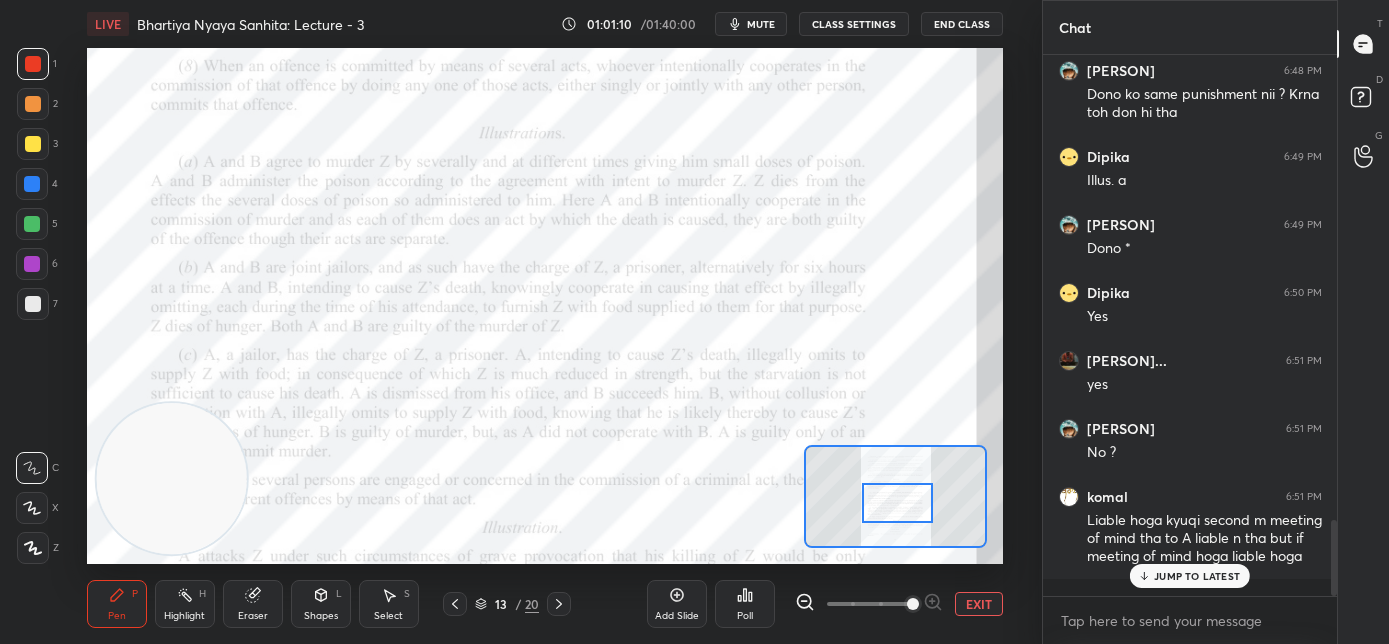 click on "JUMP TO LATEST" at bounding box center [1197, 576] 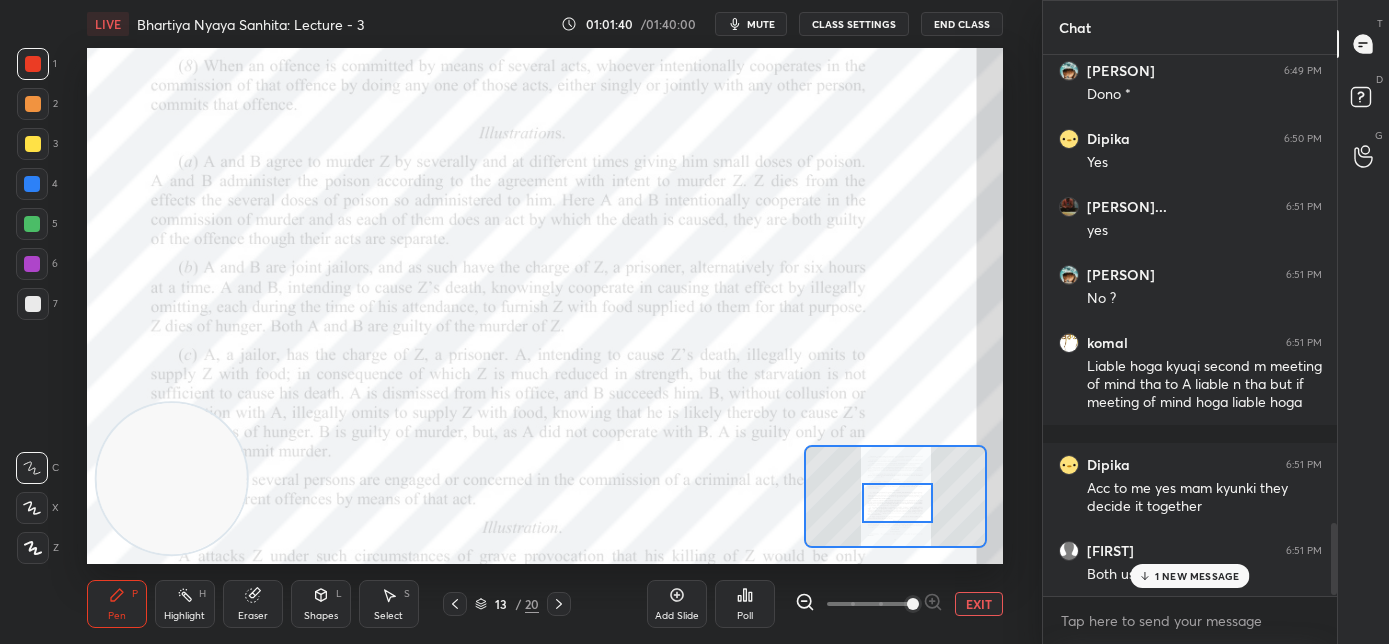 scroll, scrollTop: 3568, scrollLeft: 0, axis: vertical 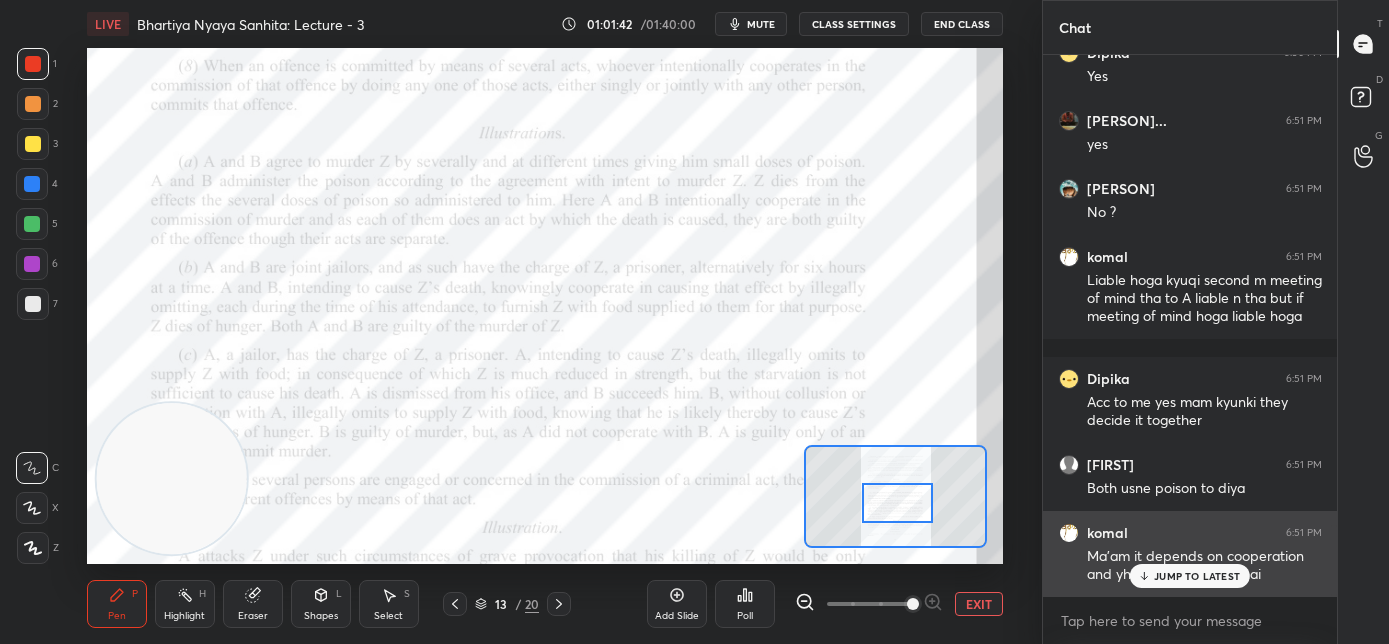 drag, startPoint x: 1160, startPoint y: 574, endPoint x: 1117, endPoint y: 556, distance: 46.615448 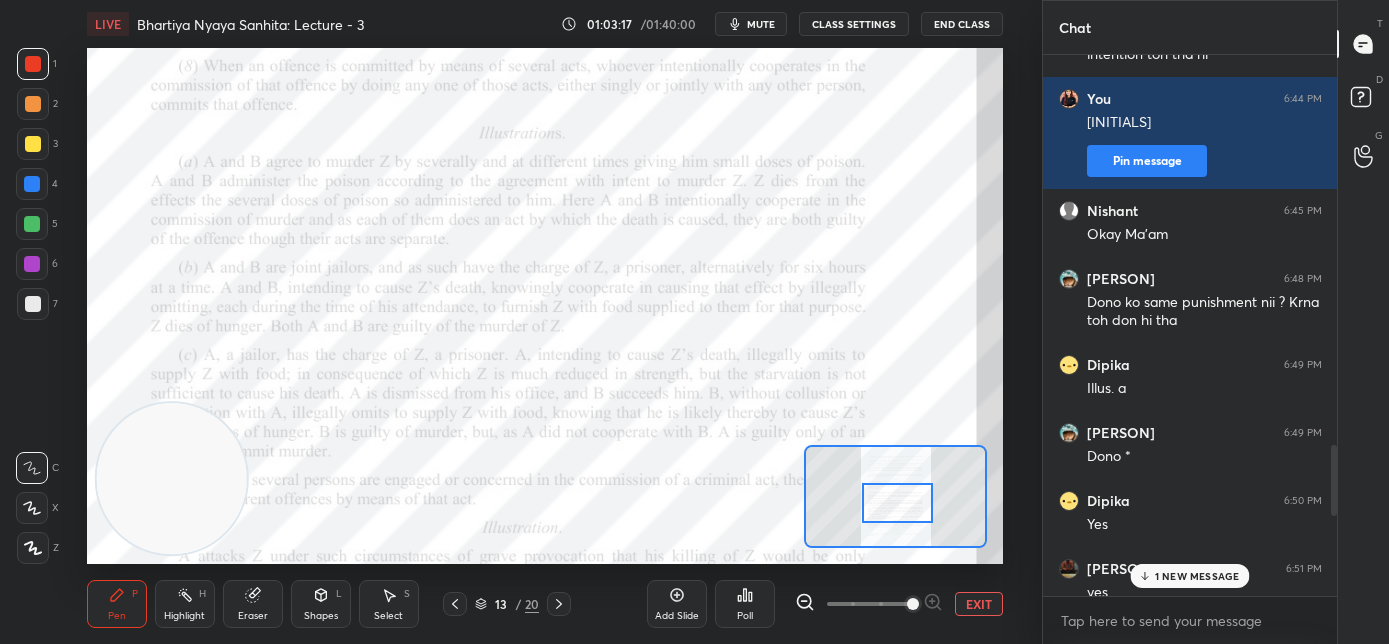 scroll, scrollTop: 3122, scrollLeft: 0, axis: vertical 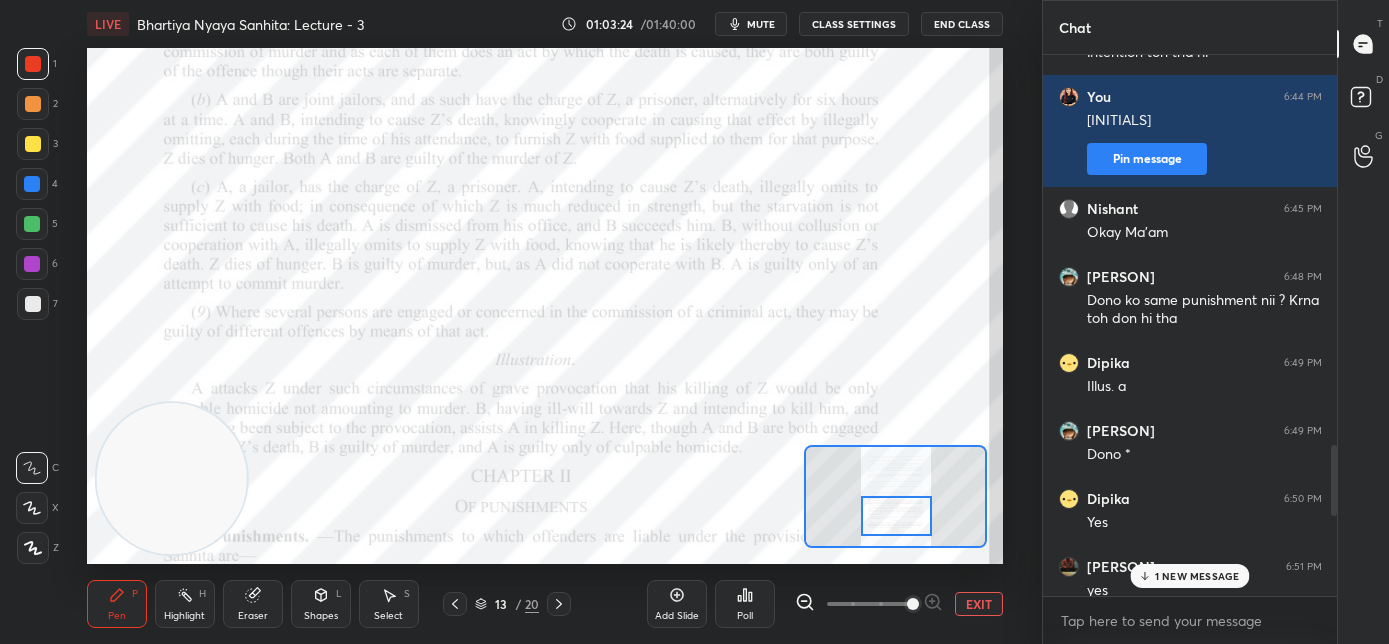 drag, startPoint x: 903, startPoint y: 499, endPoint x: 902, endPoint y: 512, distance: 13.038404 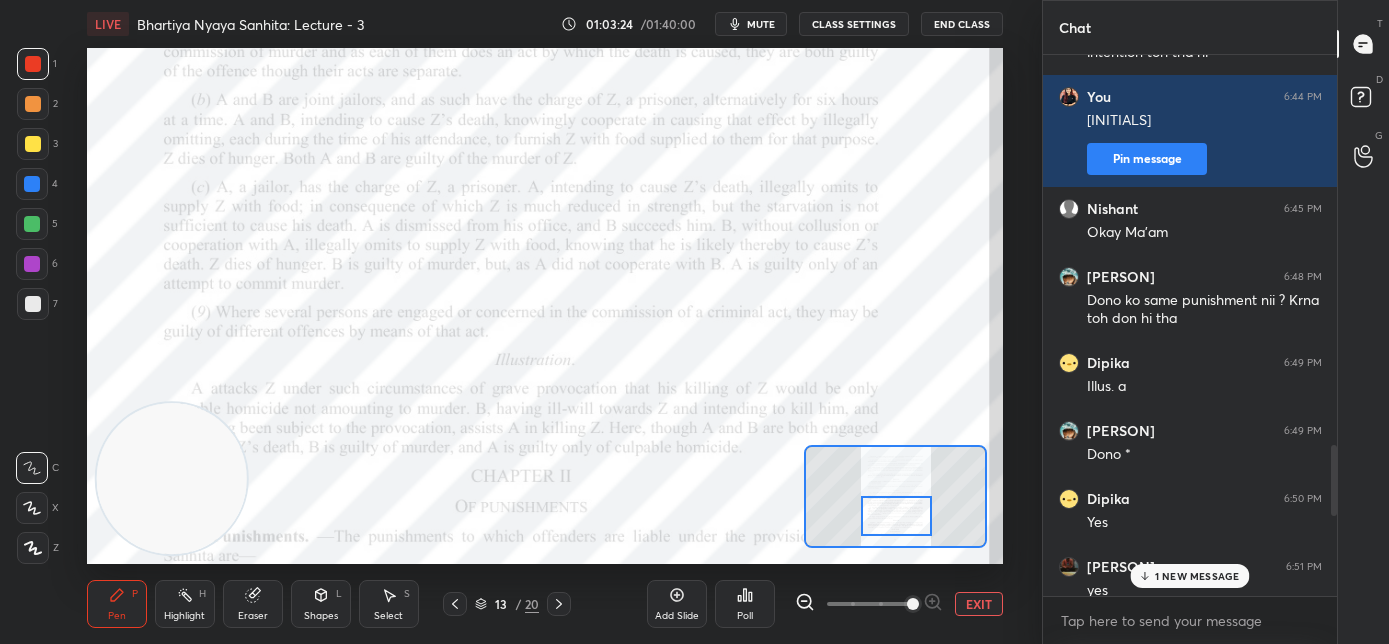 click at bounding box center (897, 516) 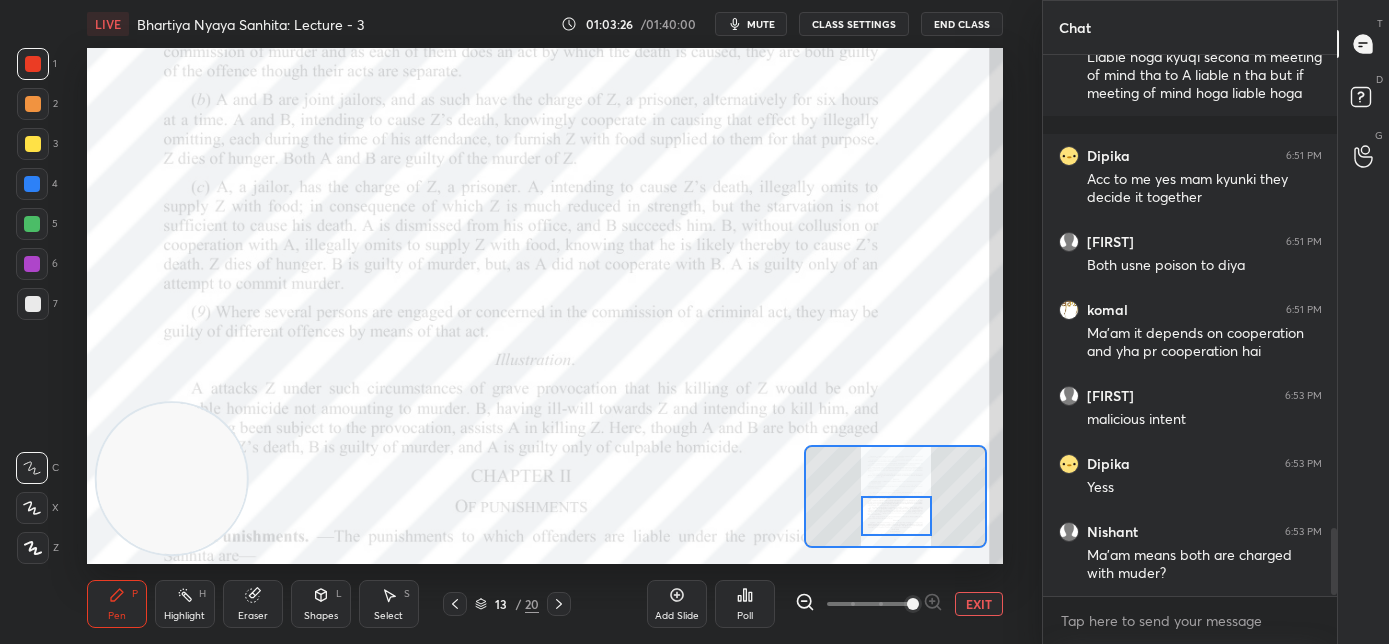 scroll, scrollTop: 3858, scrollLeft: 0, axis: vertical 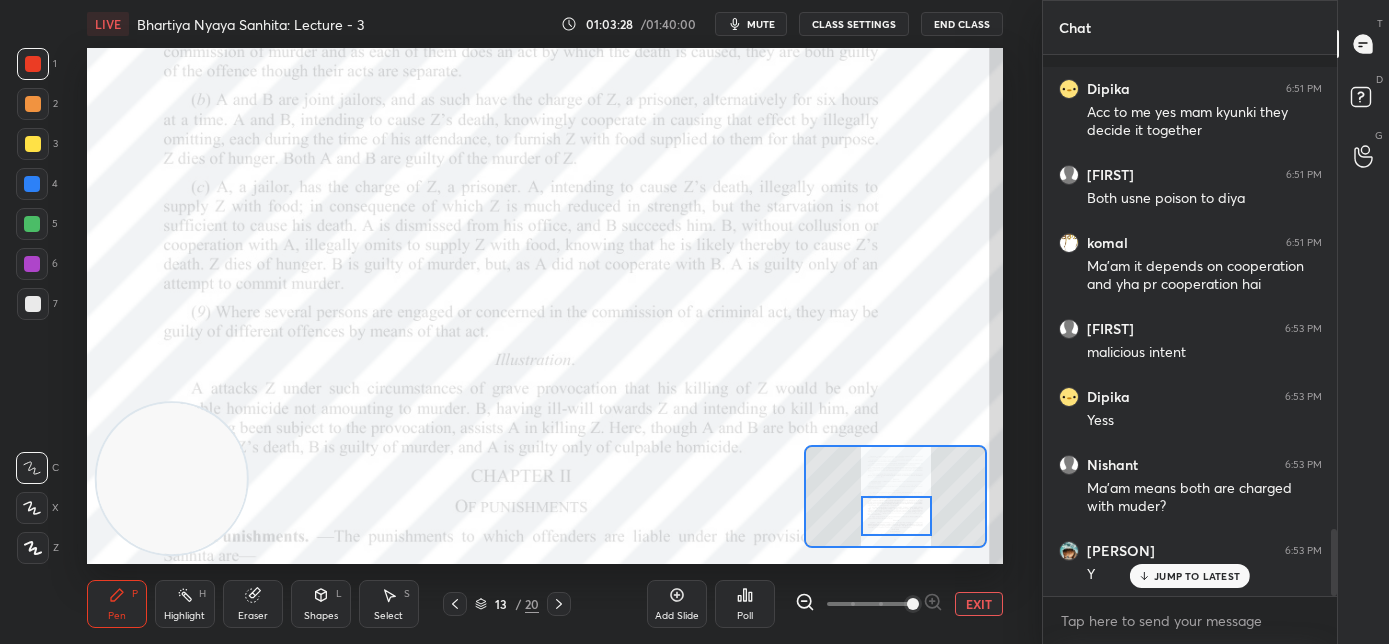 click on "JUMP TO LATEST" at bounding box center [1190, 576] 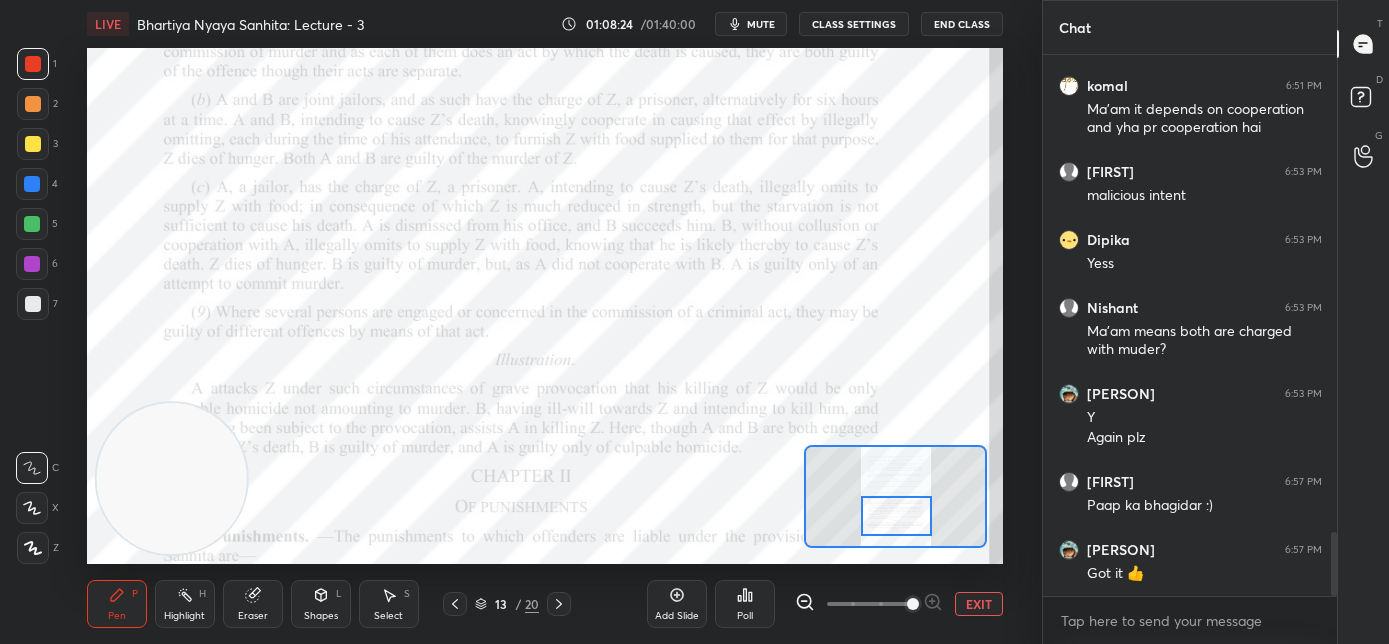 scroll, scrollTop: 4136, scrollLeft: 0, axis: vertical 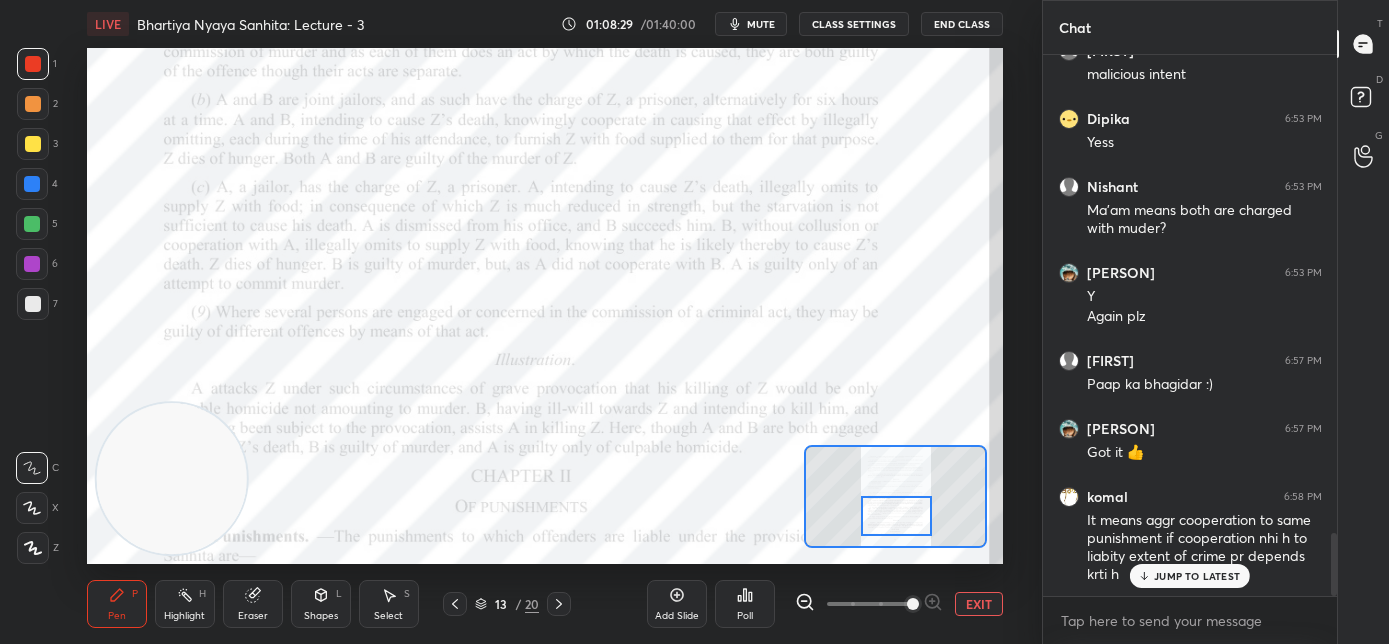click on "JUMP TO LATEST" at bounding box center [1197, 576] 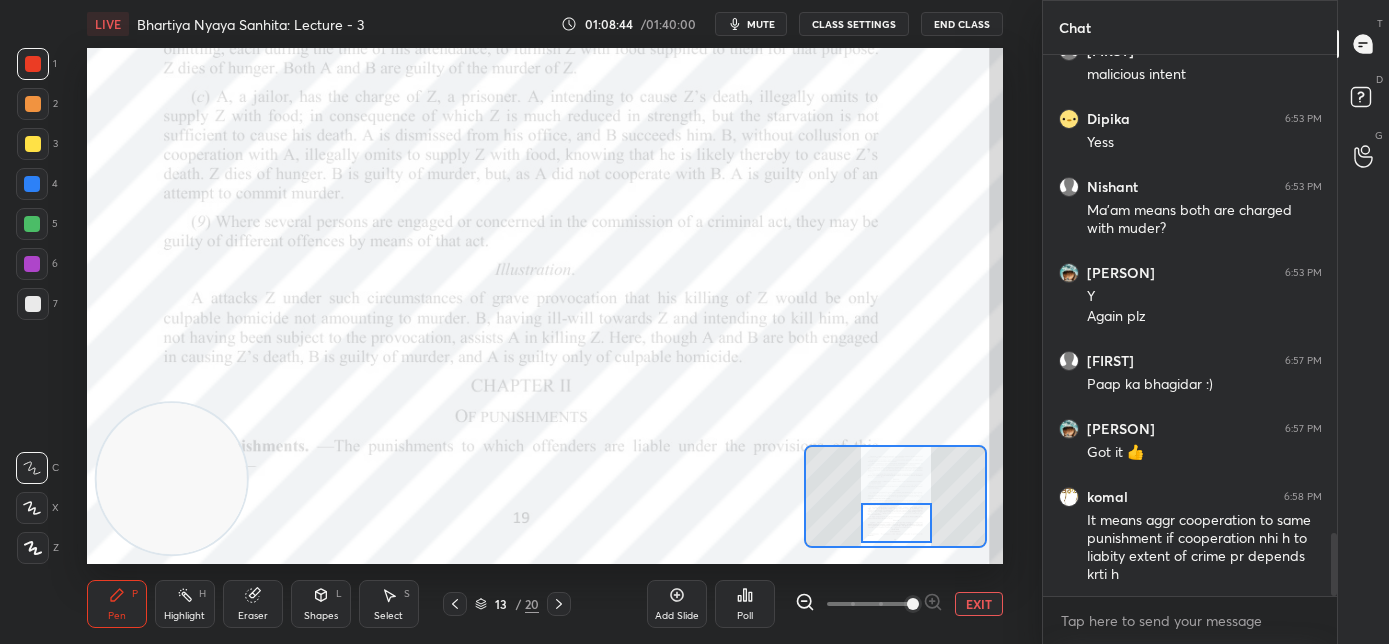 click at bounding box center [897, 523] 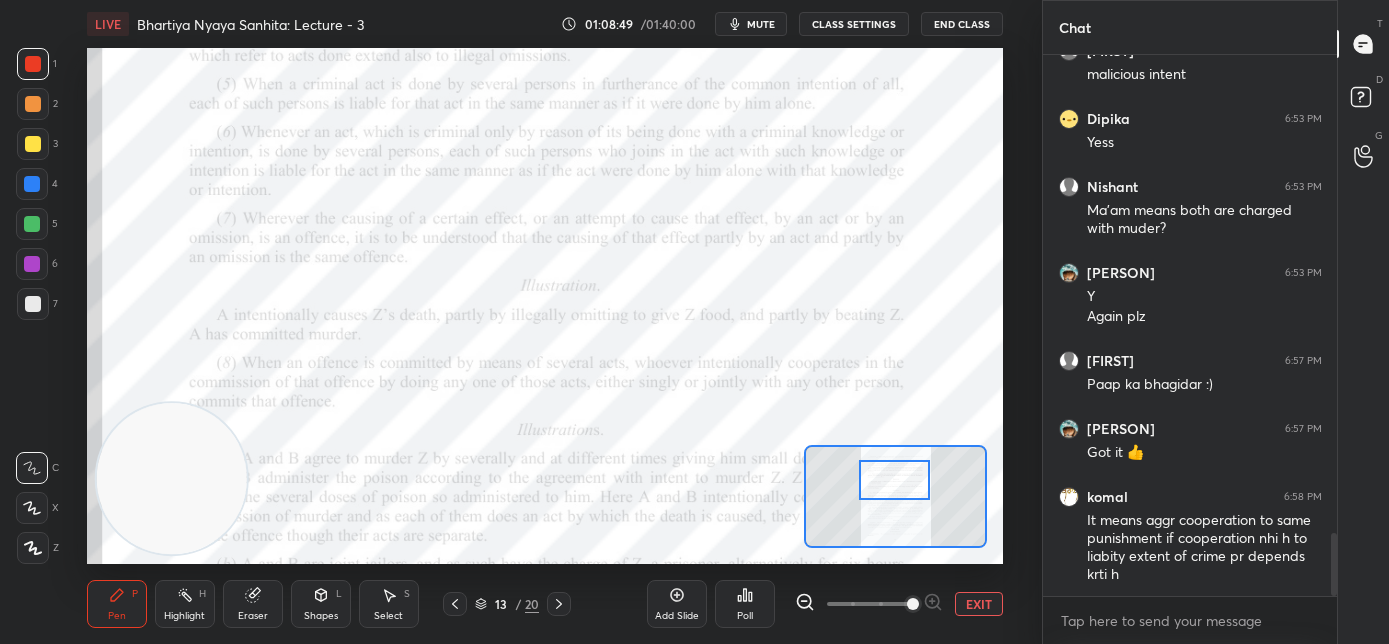 drag, startPoint x: 896, startPoint y: 526, endPoint x: 890, endPoint y: 482, distance: 44.407207 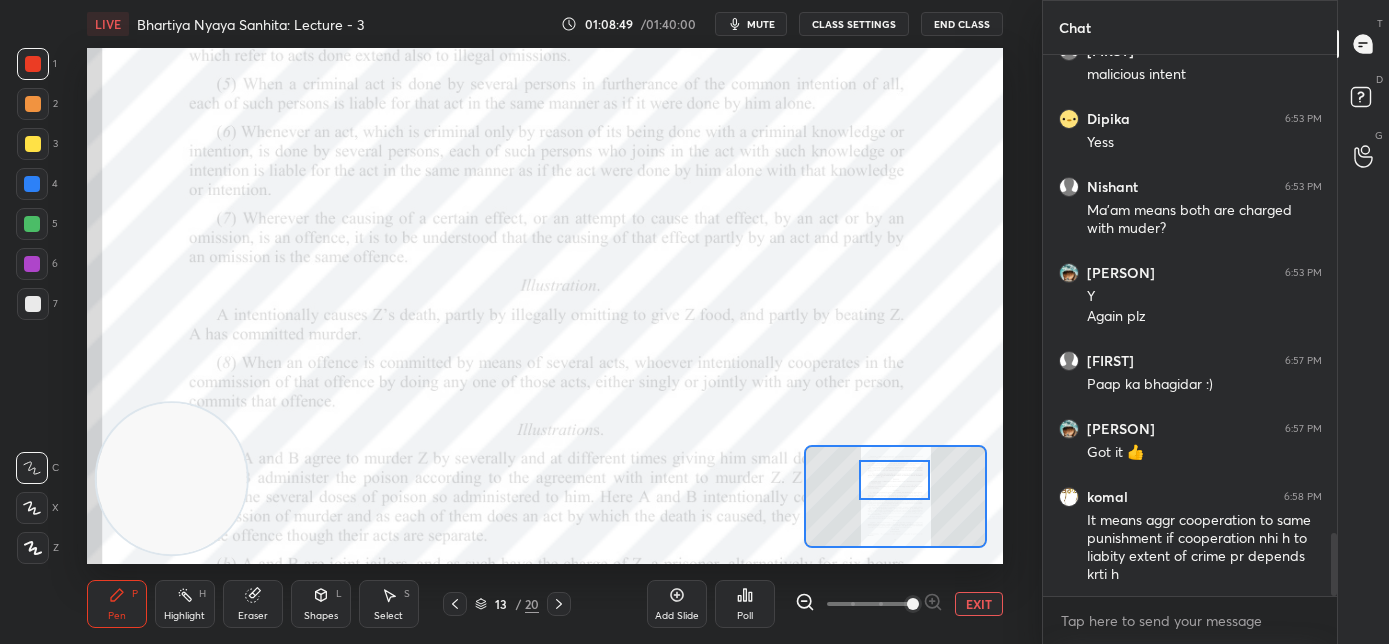 click at bounding box center (895, 480) 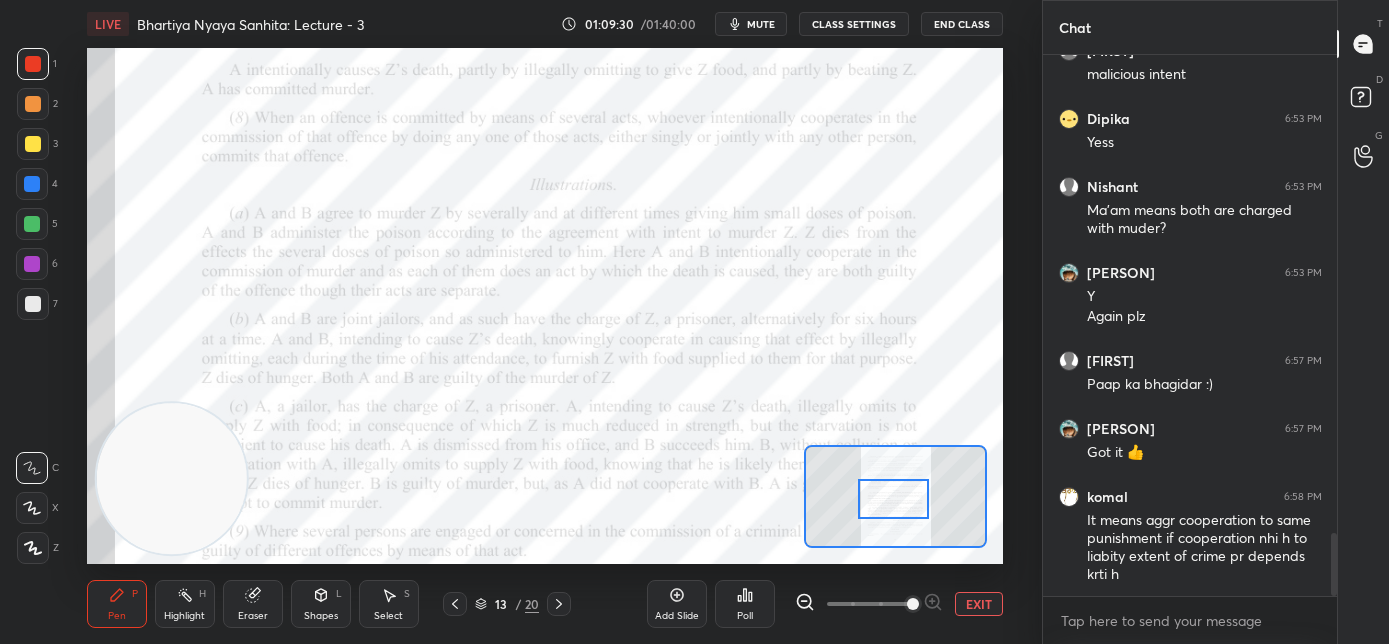 drag, startPoint x: 901, startPoint y: 485, endPoint x: 901, endPoint y: 504, distance: 19 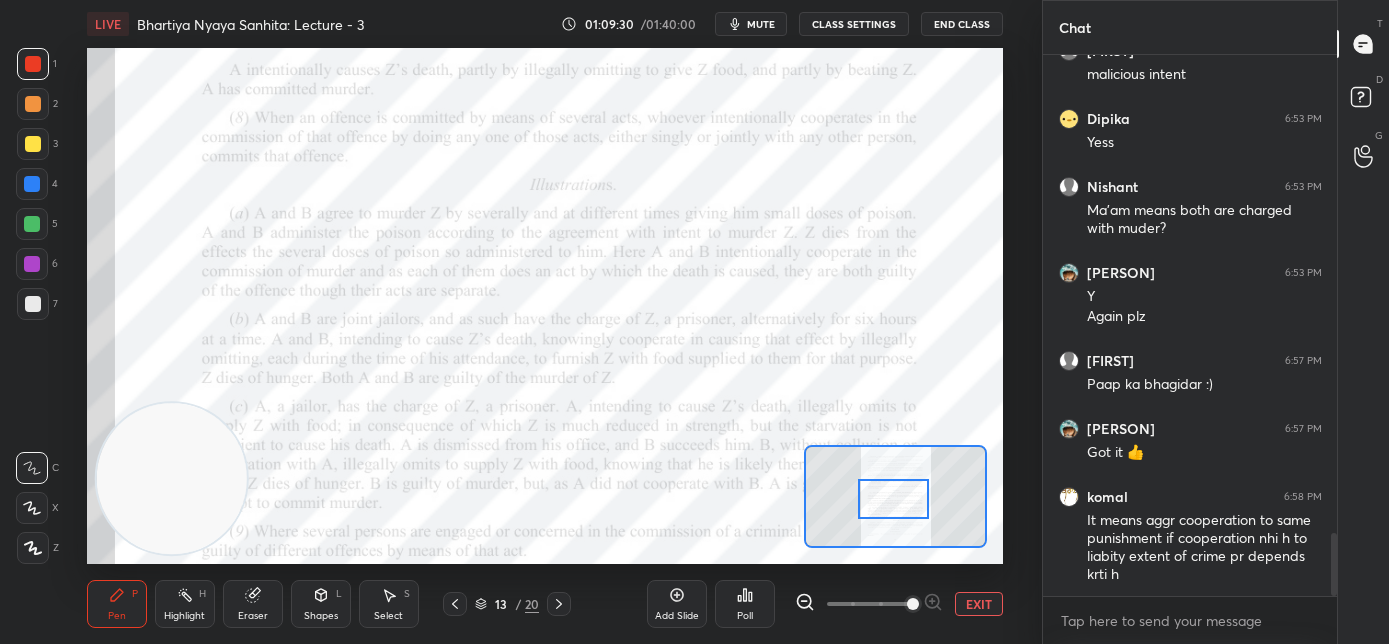 click at bounding box center [894, 499] 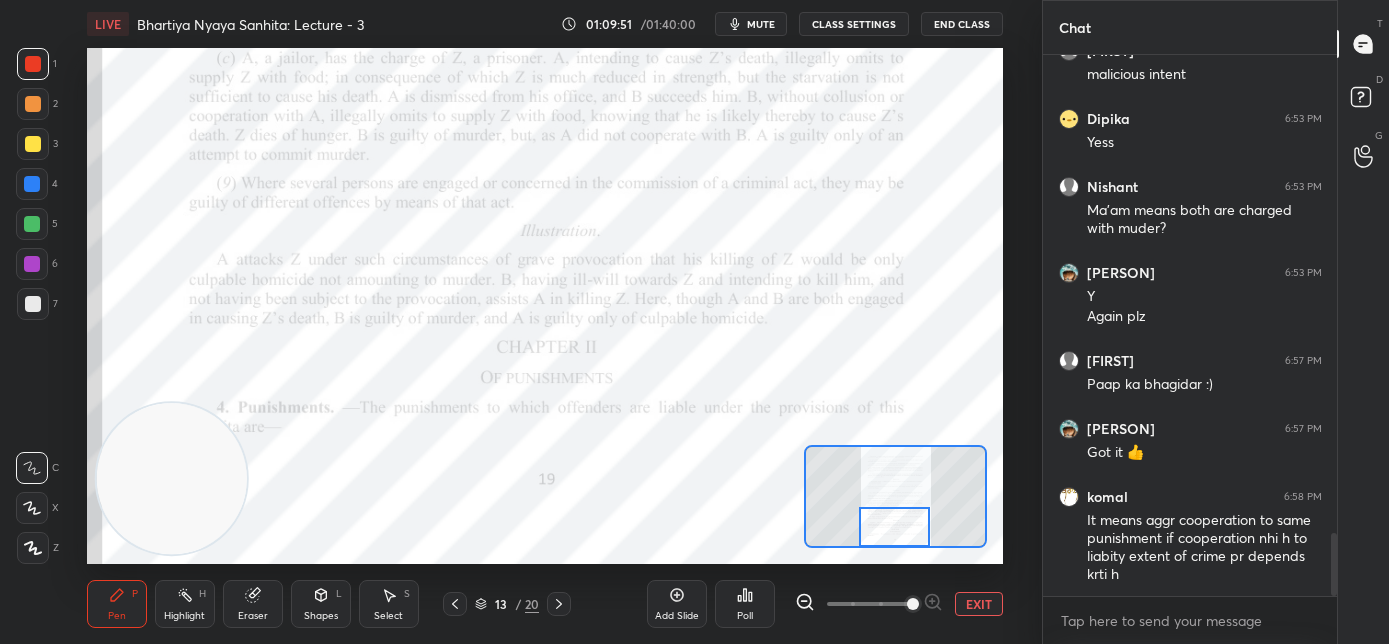click at bounding box center [895, 527] 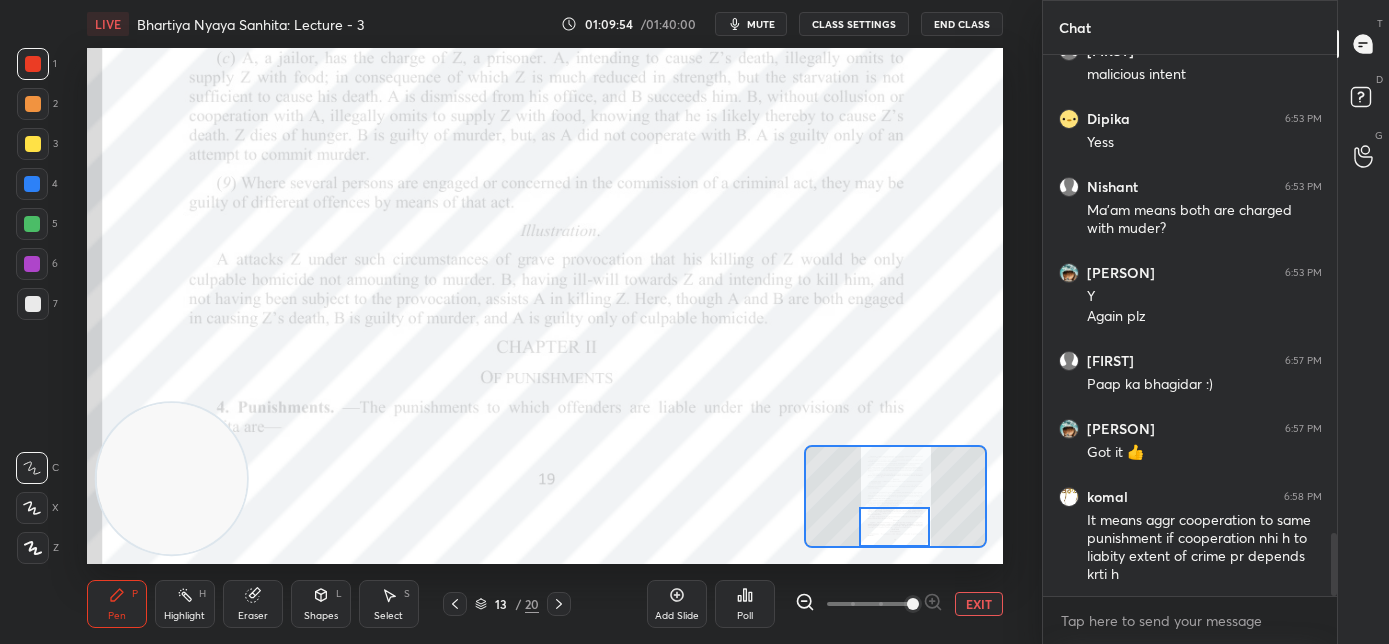 click at bounding box center [32, 184] 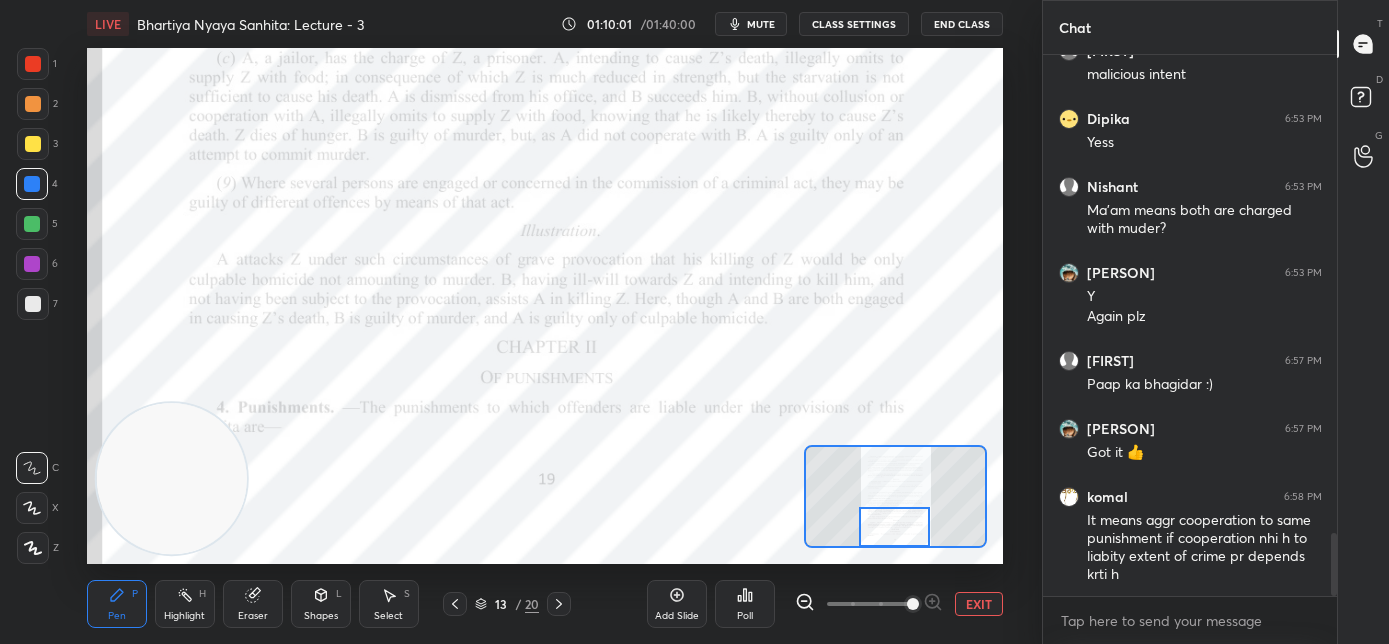 click 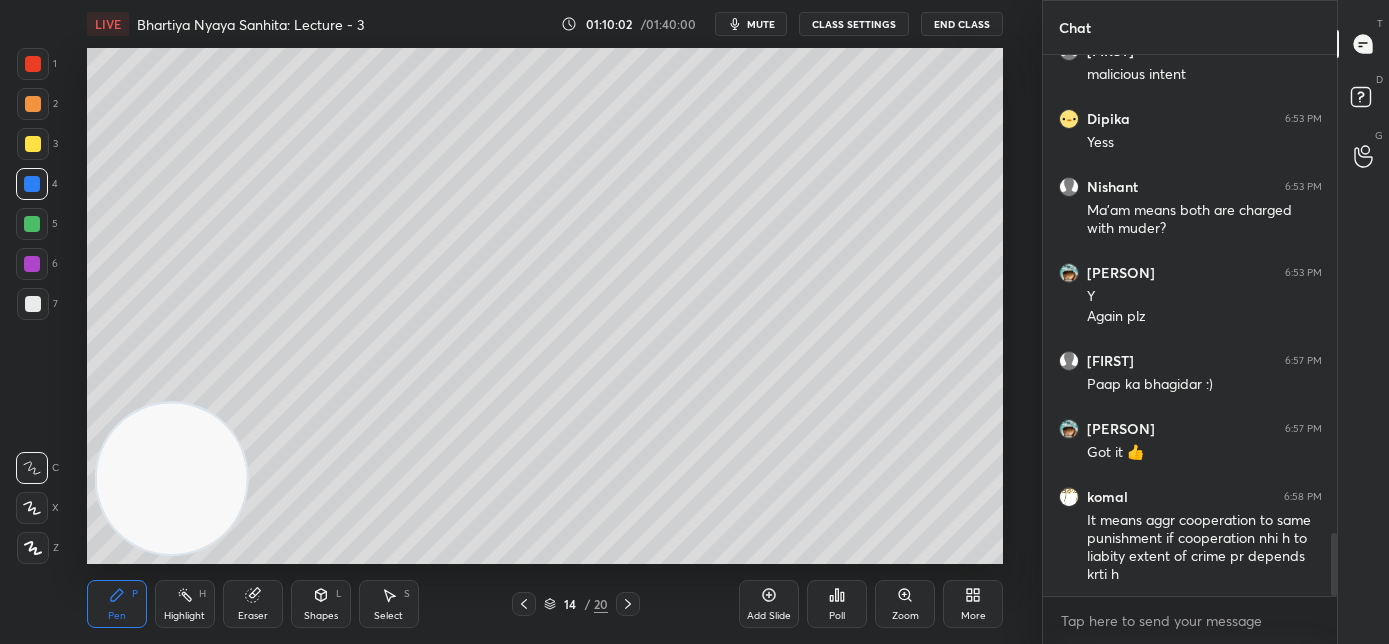 click 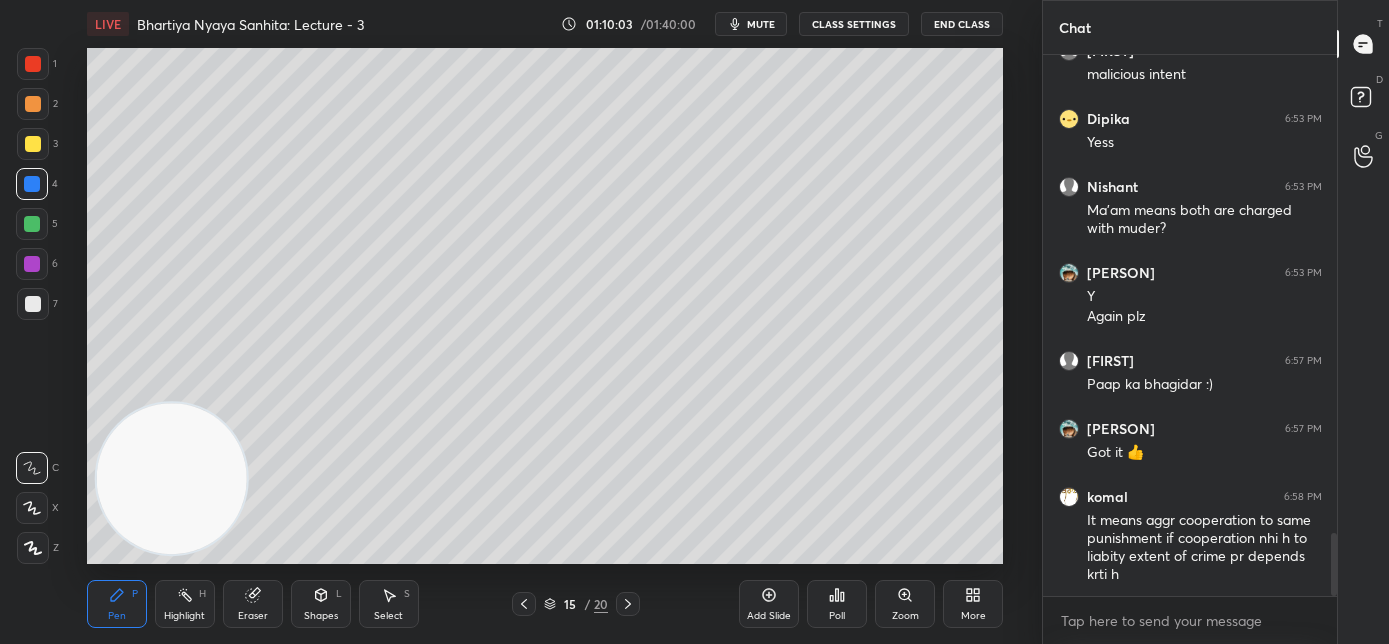 click 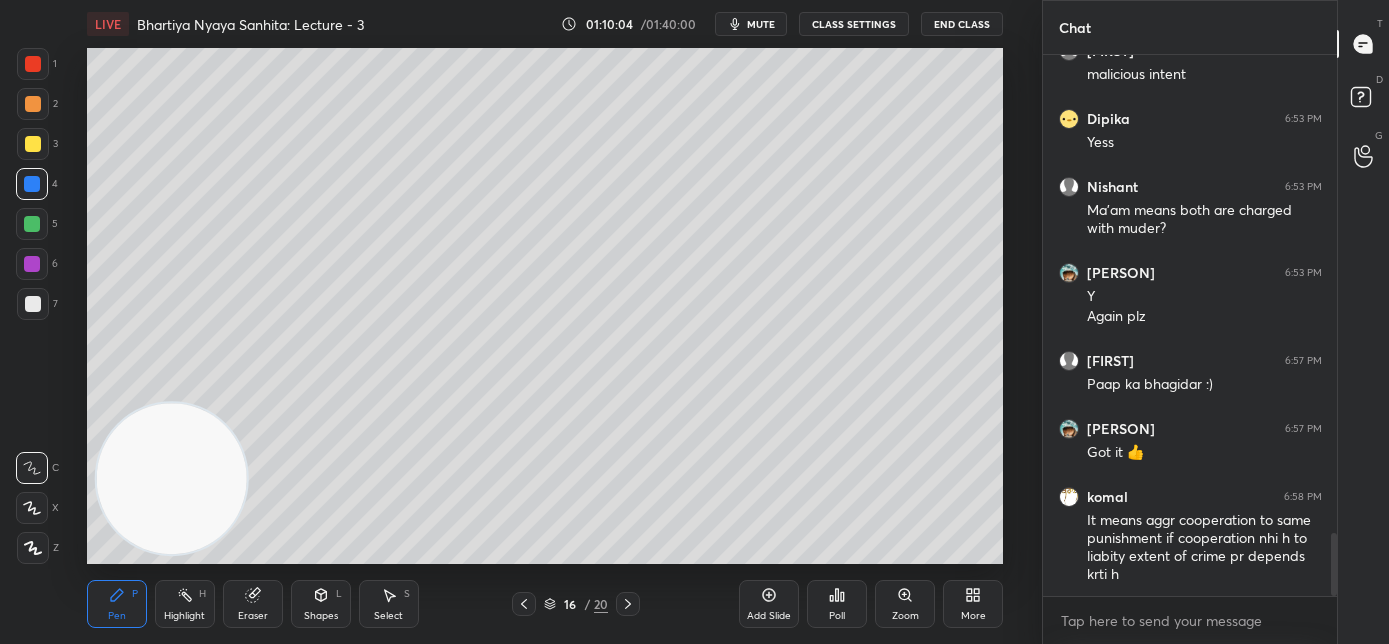 click on "Add Slide" at bounding box center (769, 604) 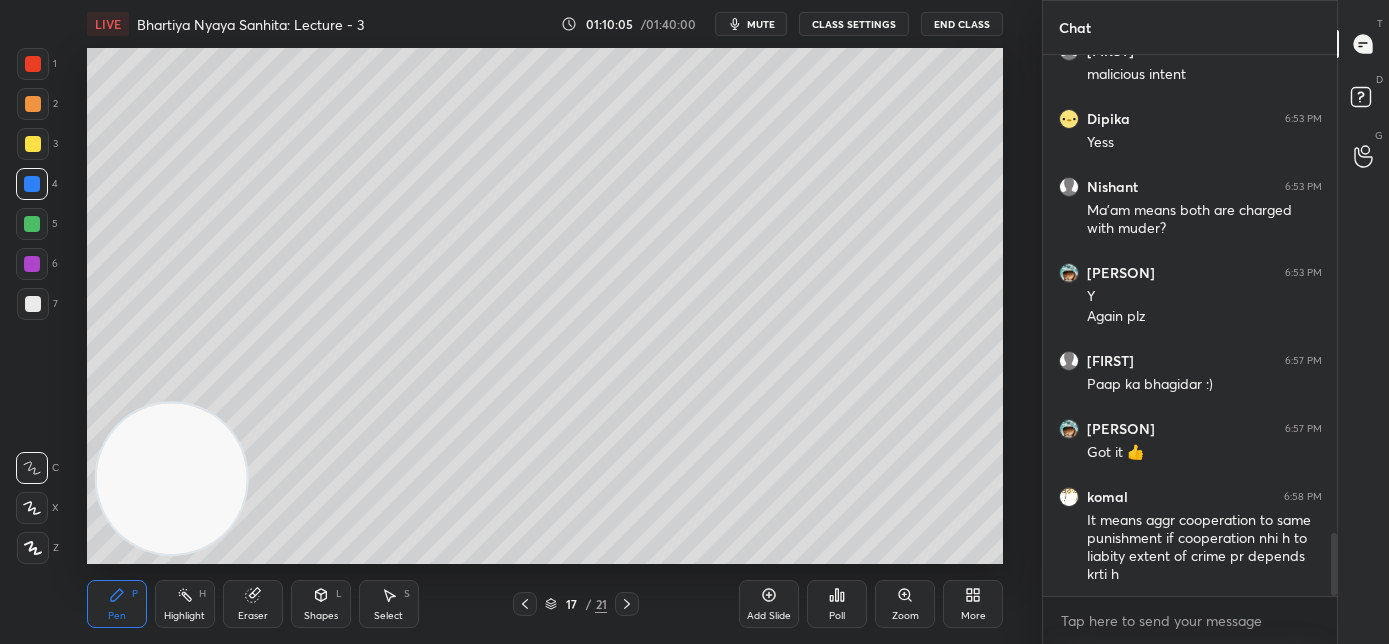 click at bounding box center (33, 304) 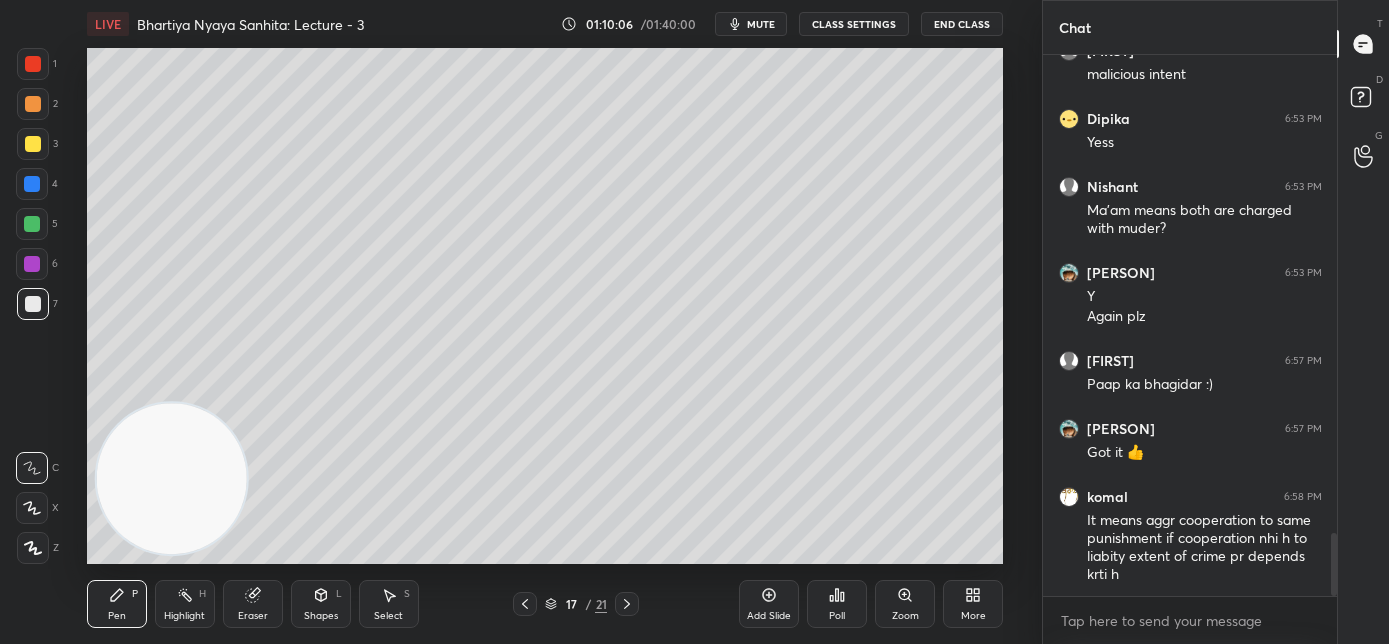 click 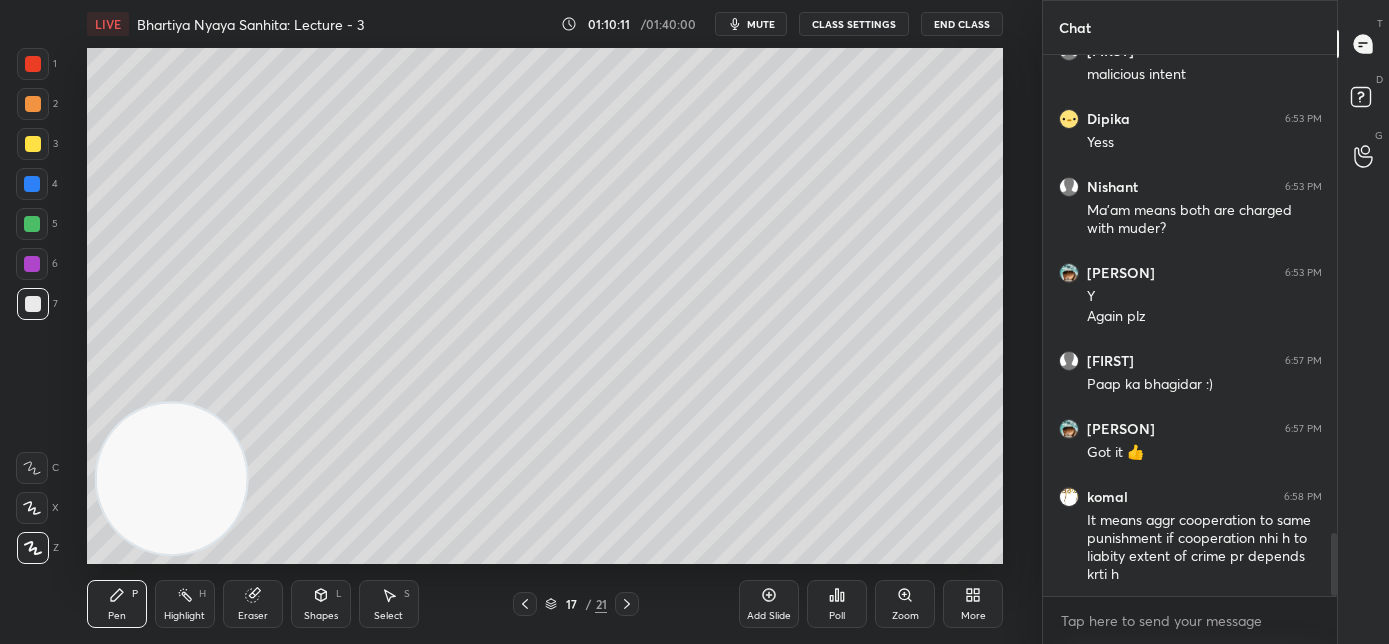 scroll, scrollTop: 494, scrollLeft: 288, axis: both 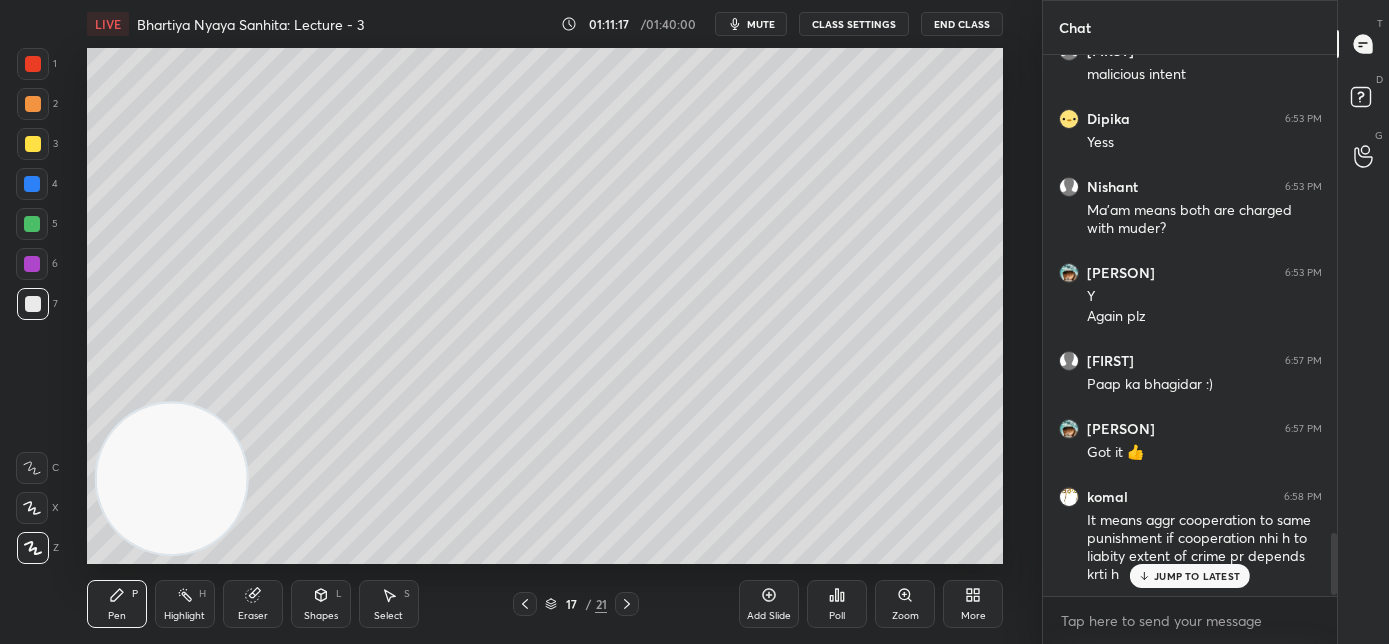 click 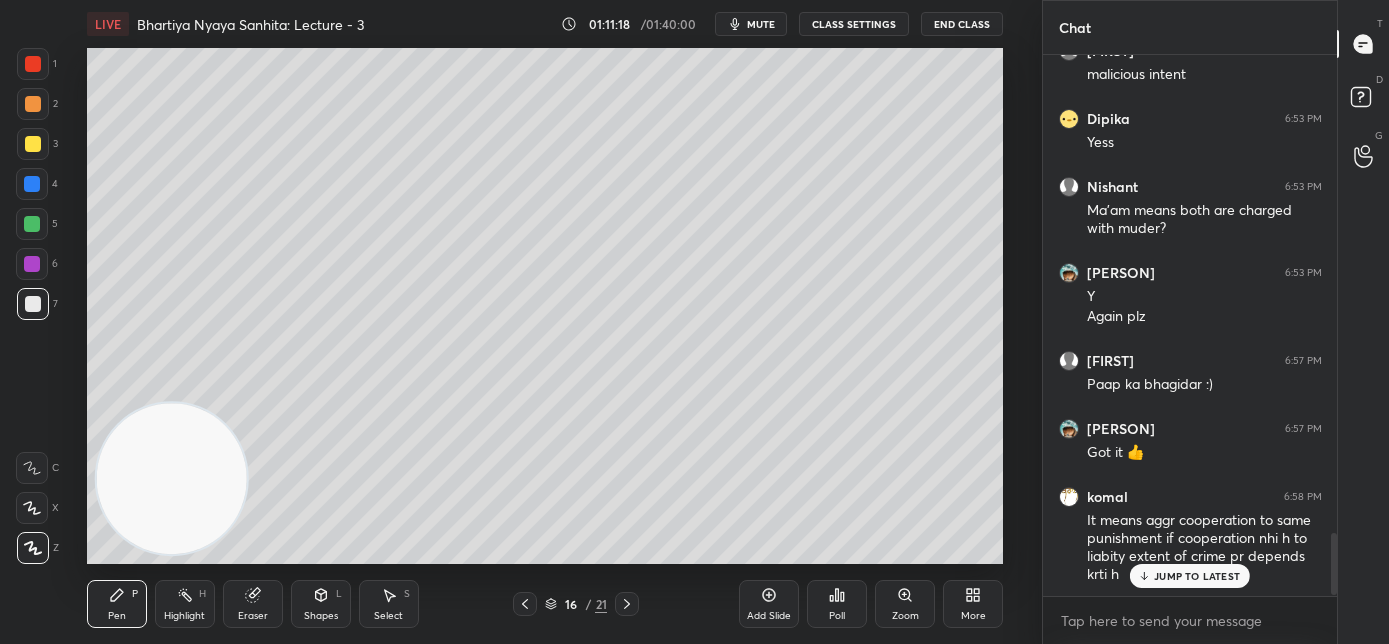 click 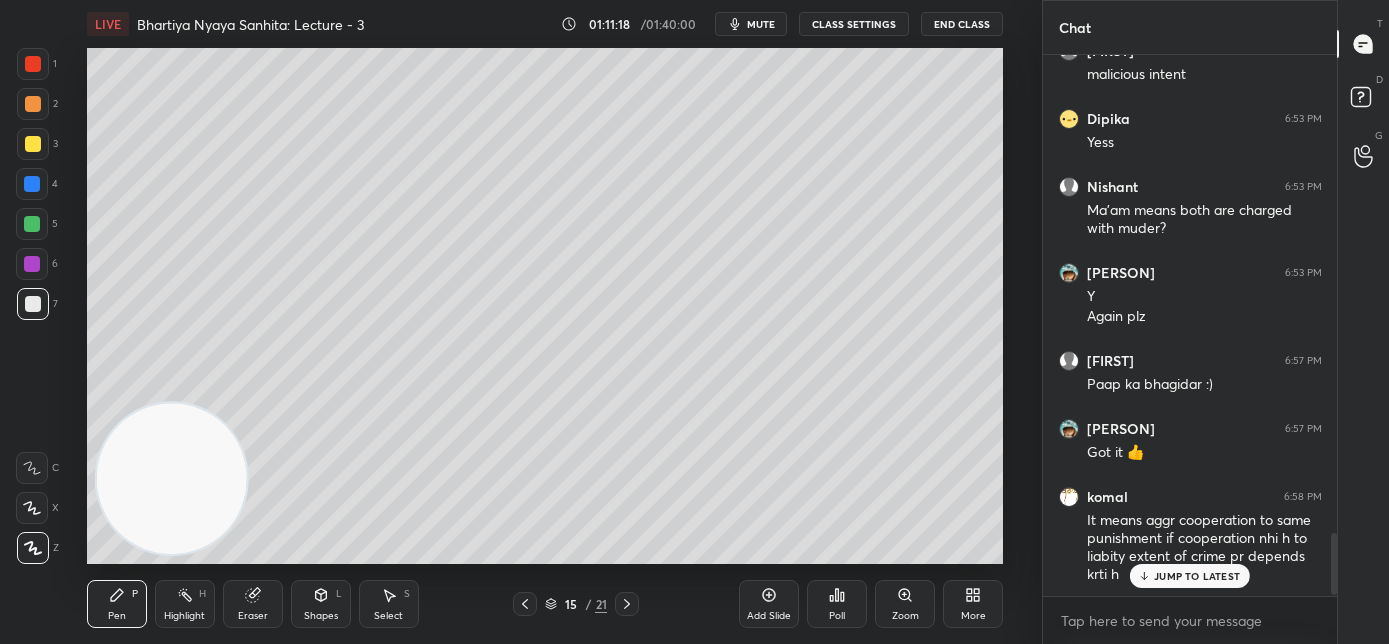 click 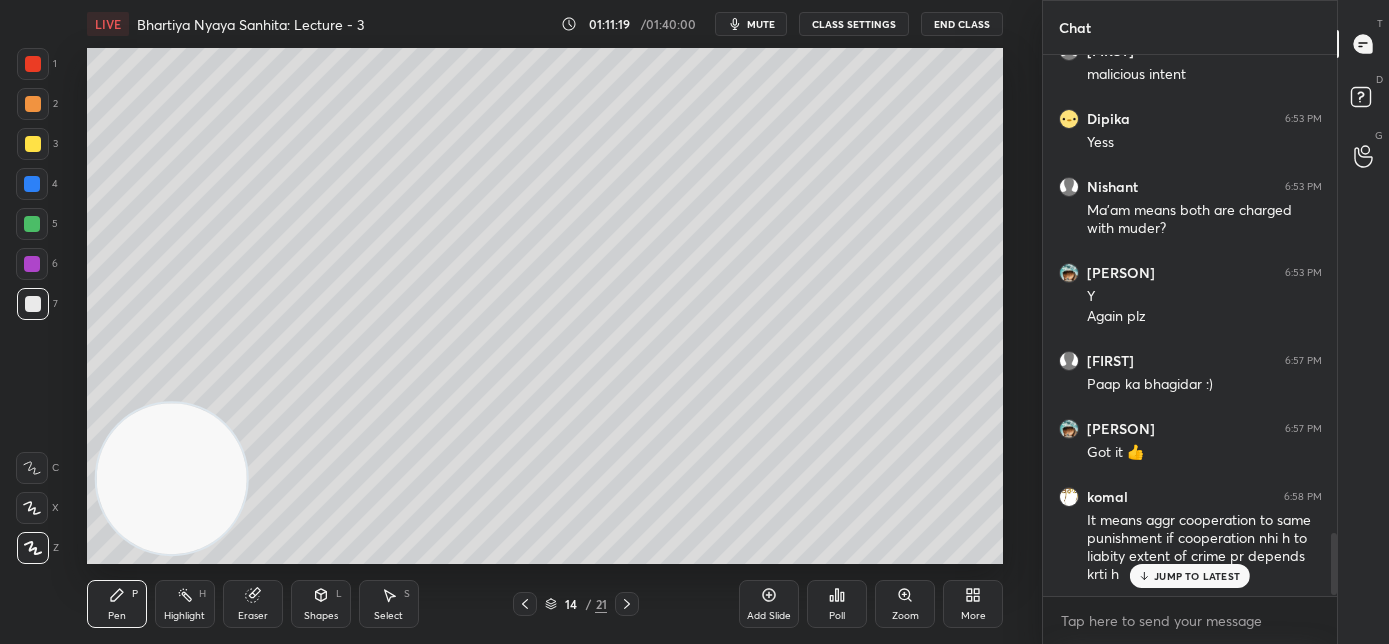 click 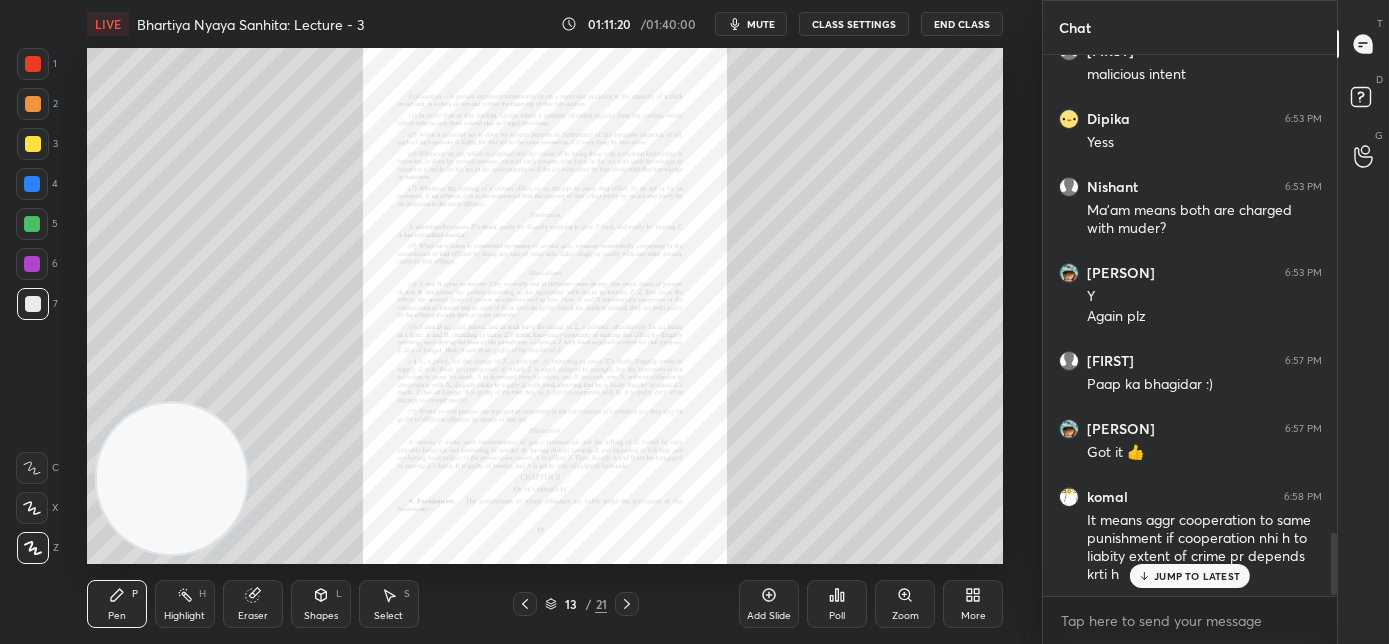 click on "Zoom" at bounding box center [905, 616] 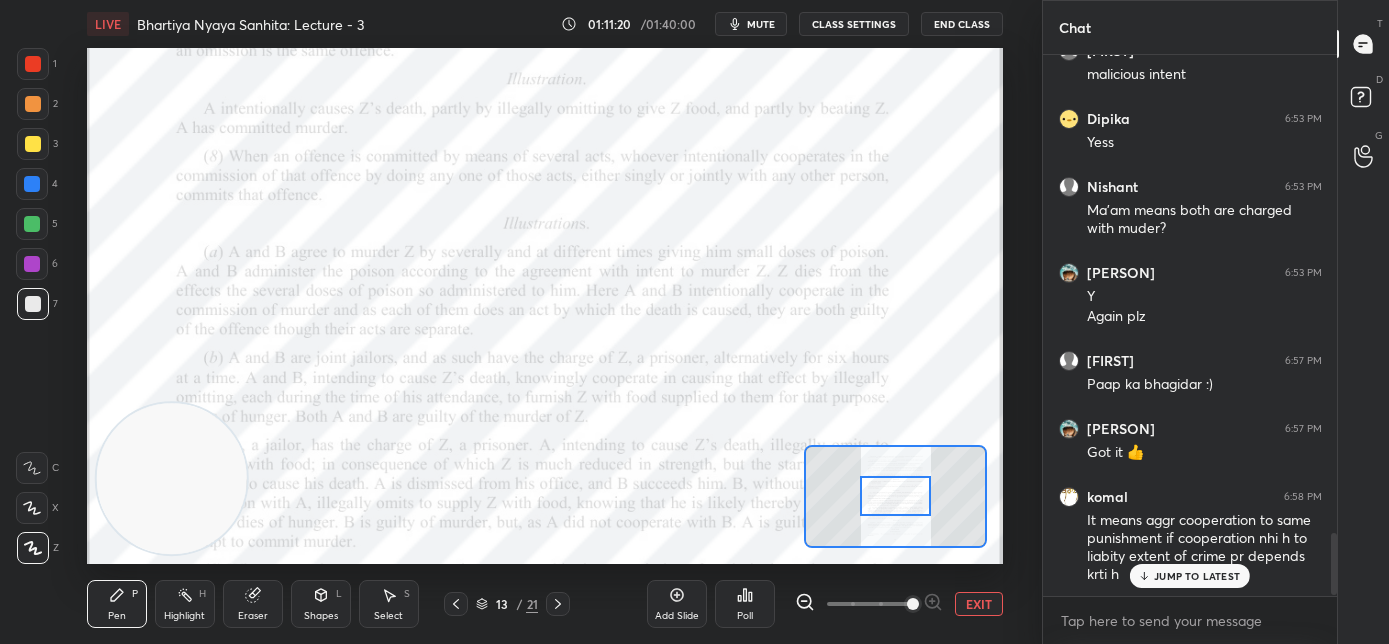 click at bounding box center [913, 604] 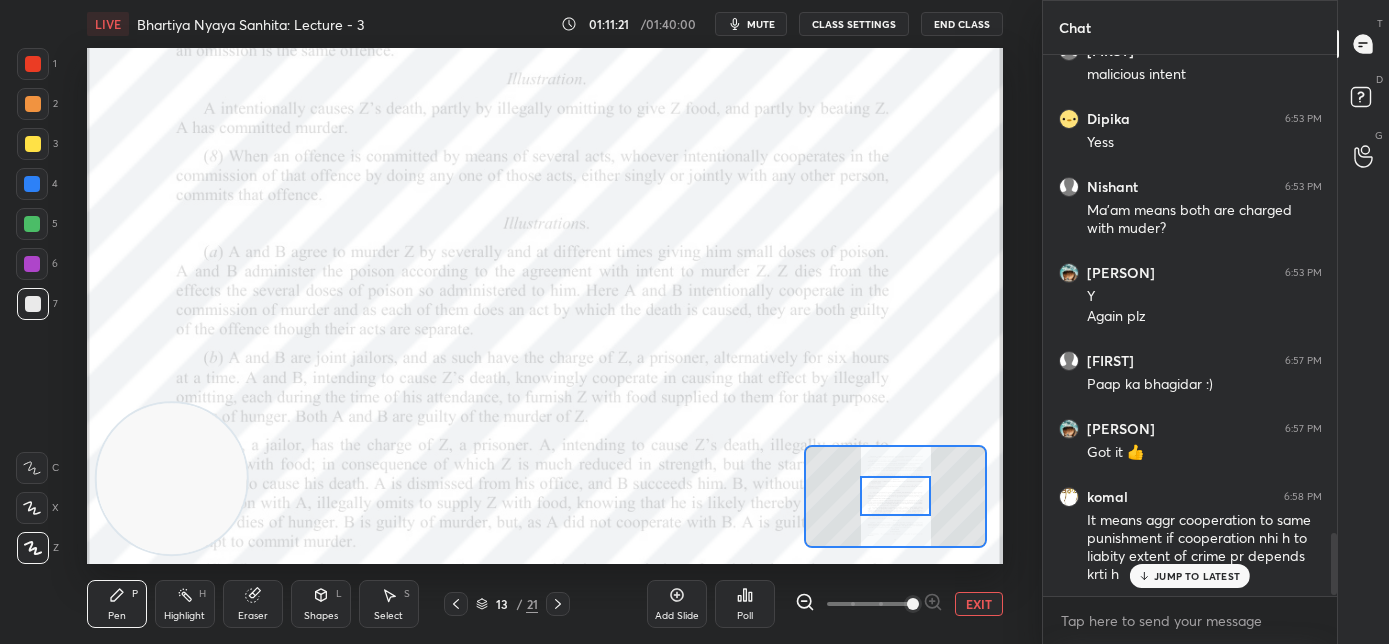drag, startPoint x: 915, startPoint y: 610, endPoint x: 918, endPoint y: 597, distance: 13.341664 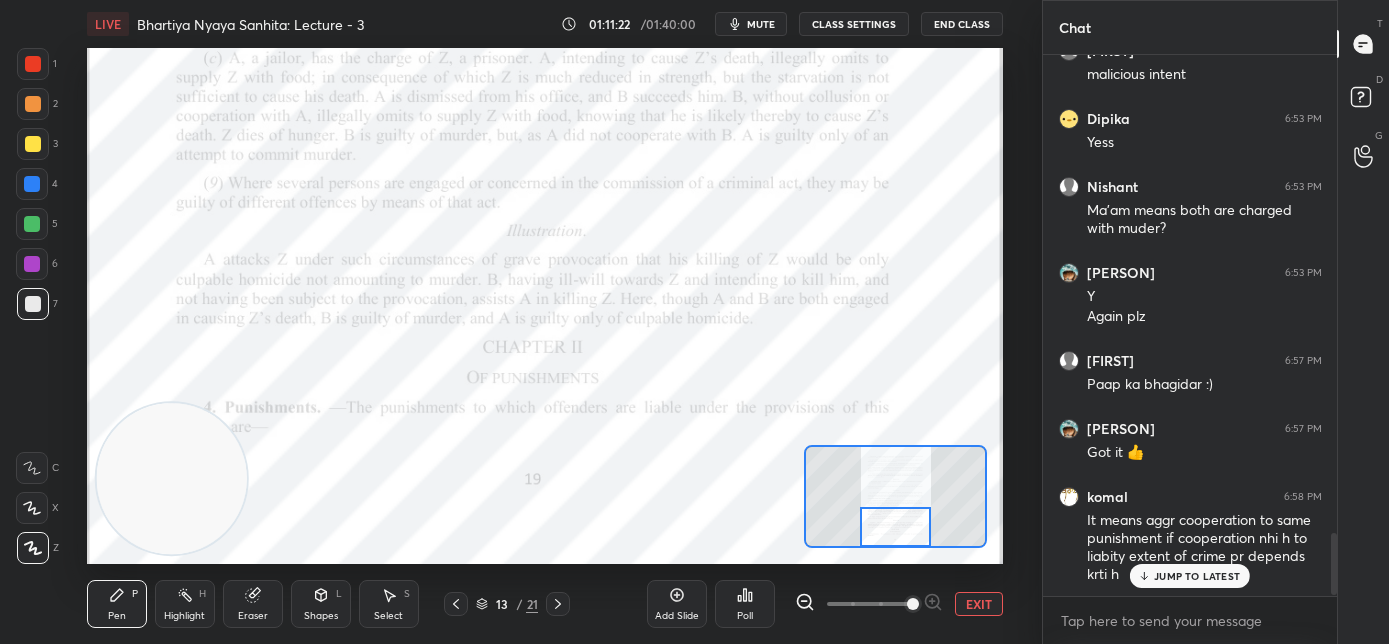 click at bounding box center [896, 527] 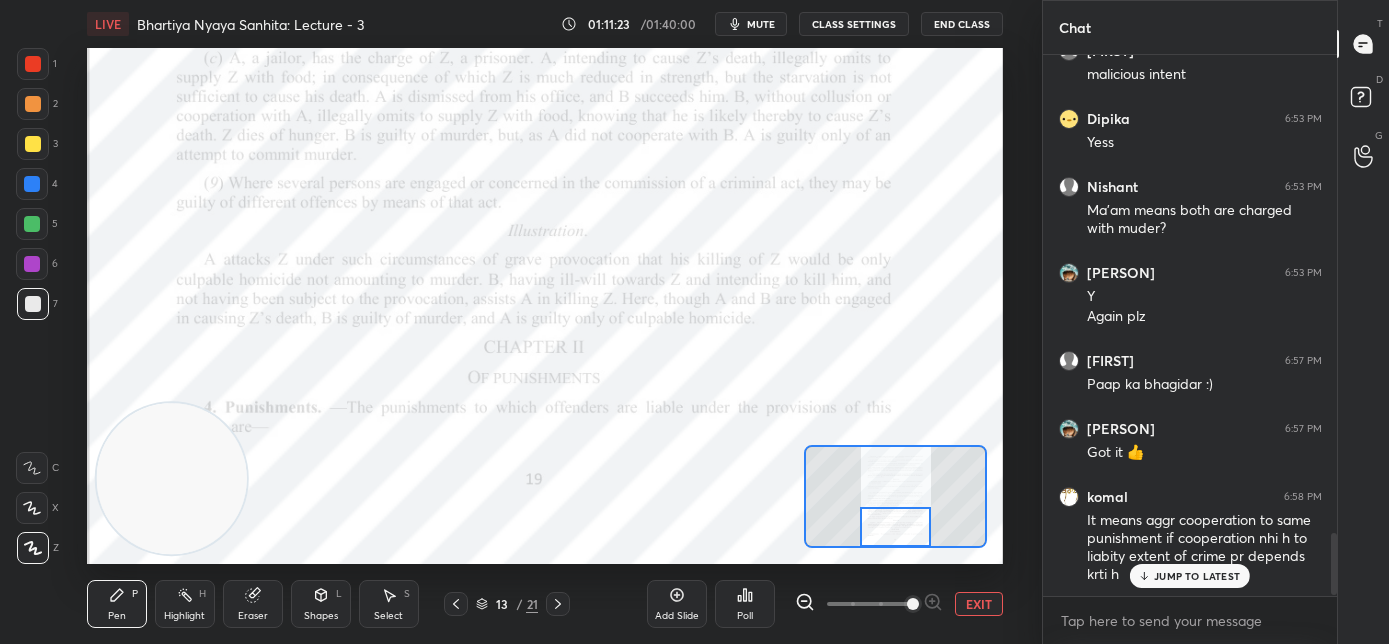click on "6" at bounding box center [37, 268] 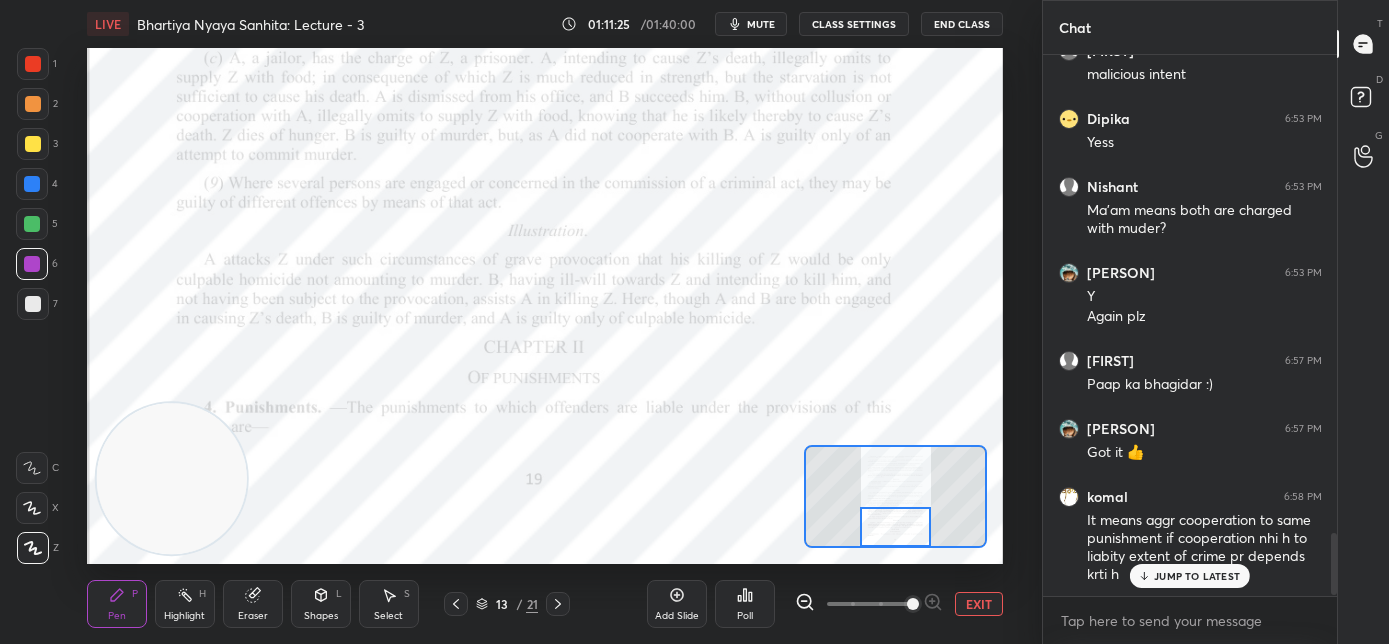 click 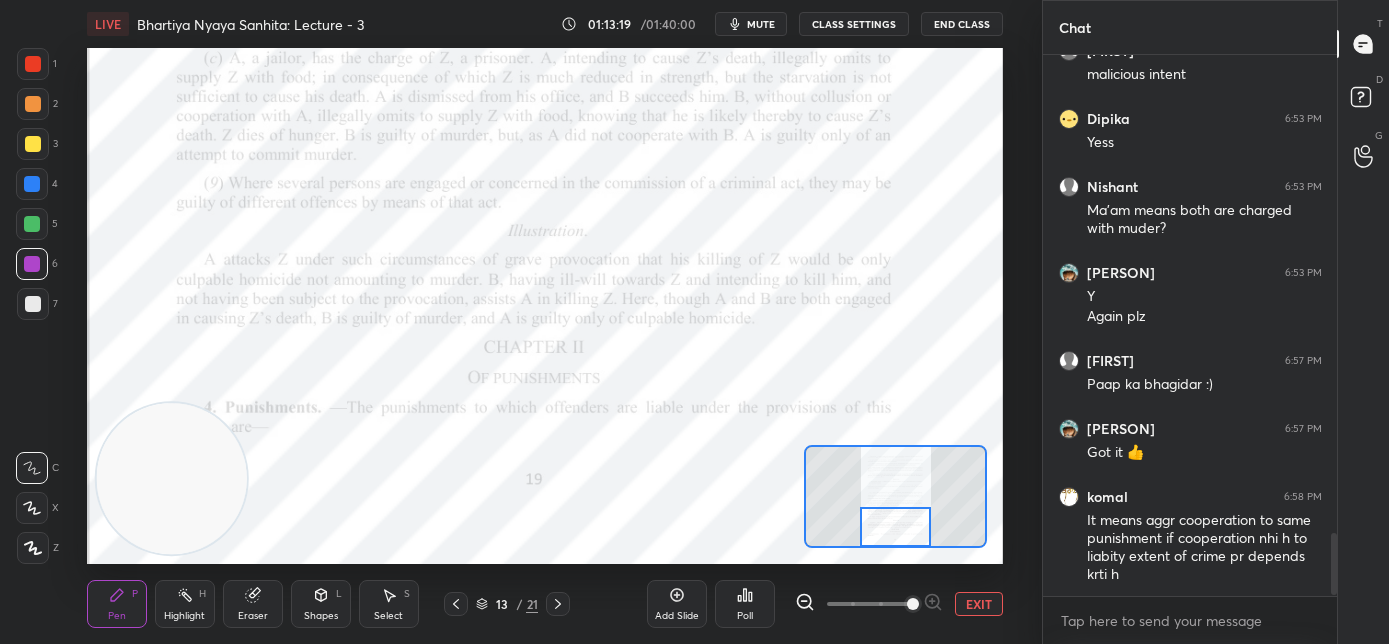scroll, scrollTop: 4240, scrollLeft: 0, axis: vertical 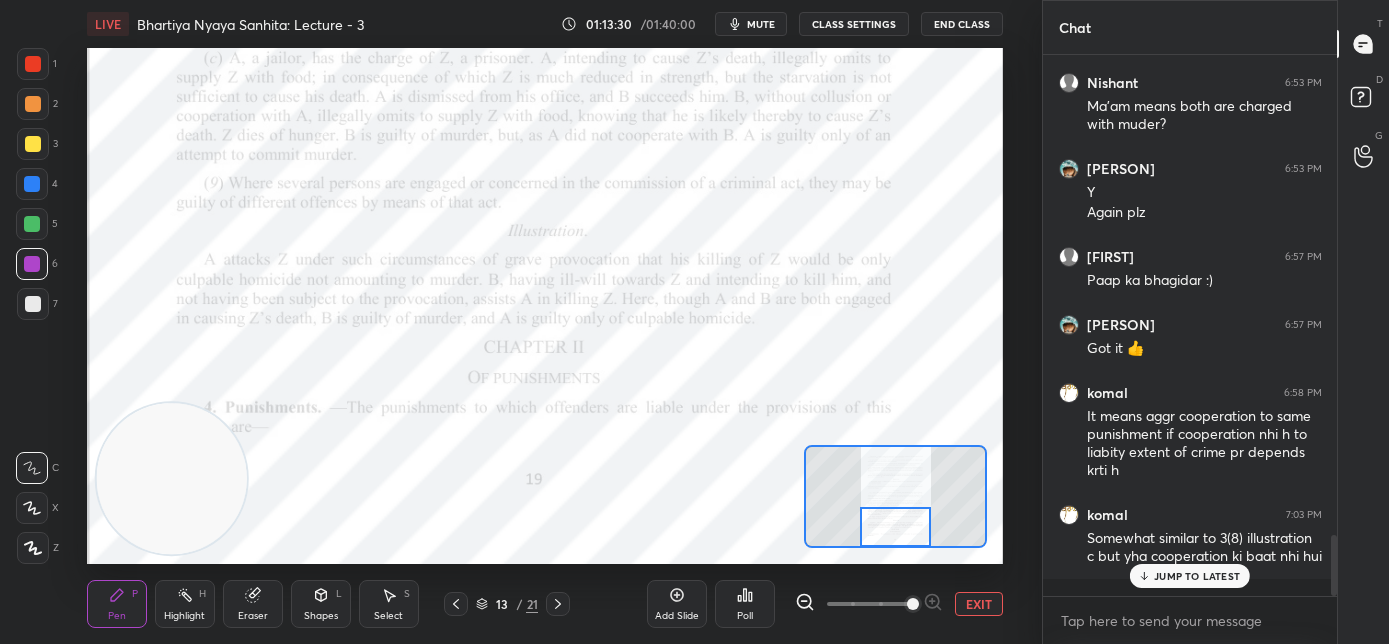 click on "JUMP TO LATEST" at bounding box center [1197, 576] 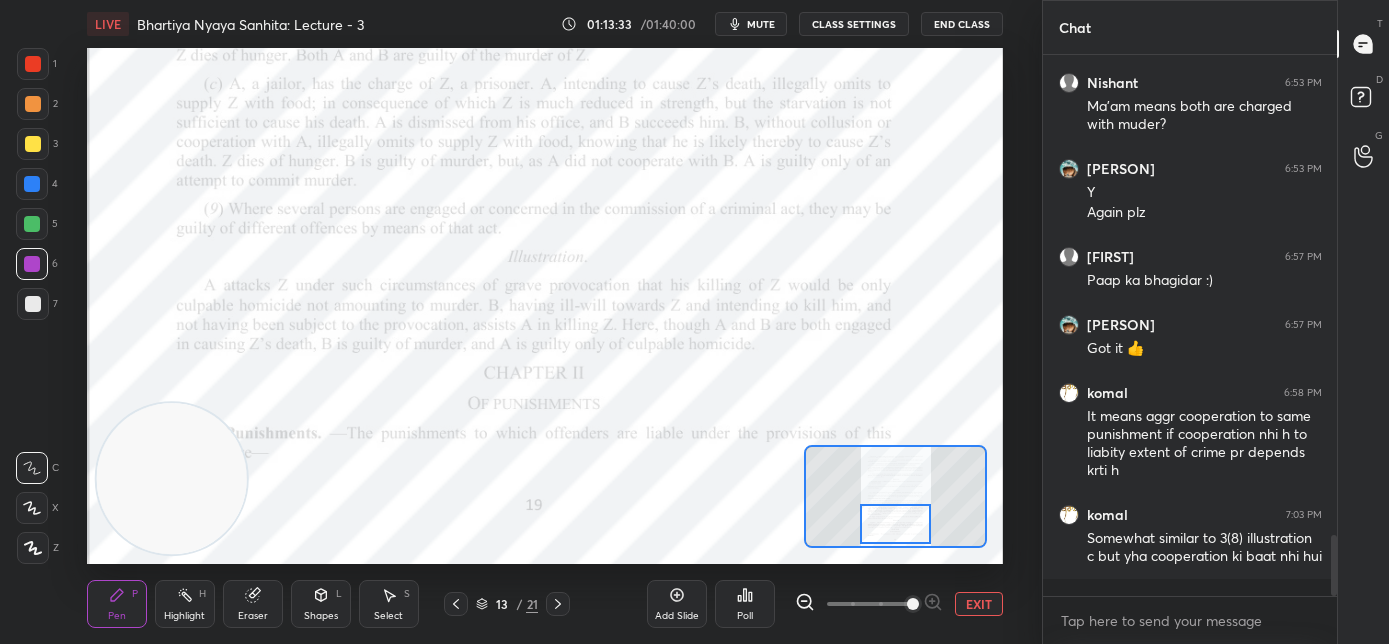 click at bounding box center (896, 524) 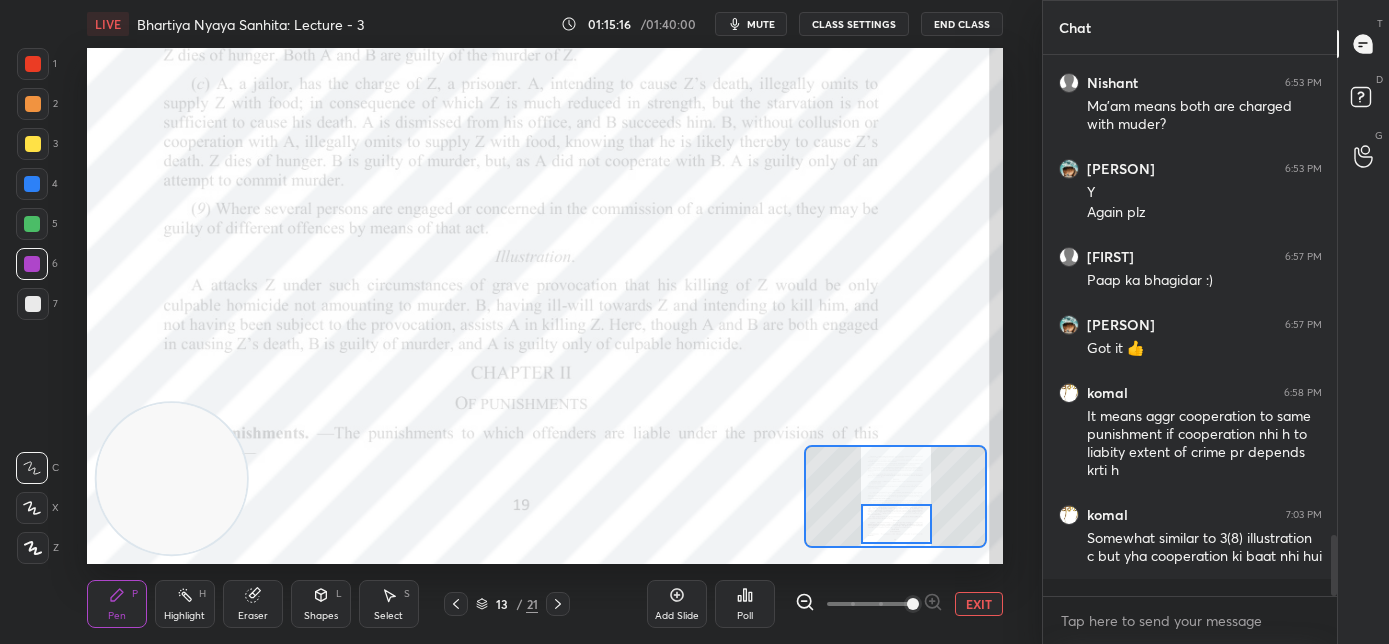 scroll, scrollTop: 494, scrollLeft: 288, axis: both 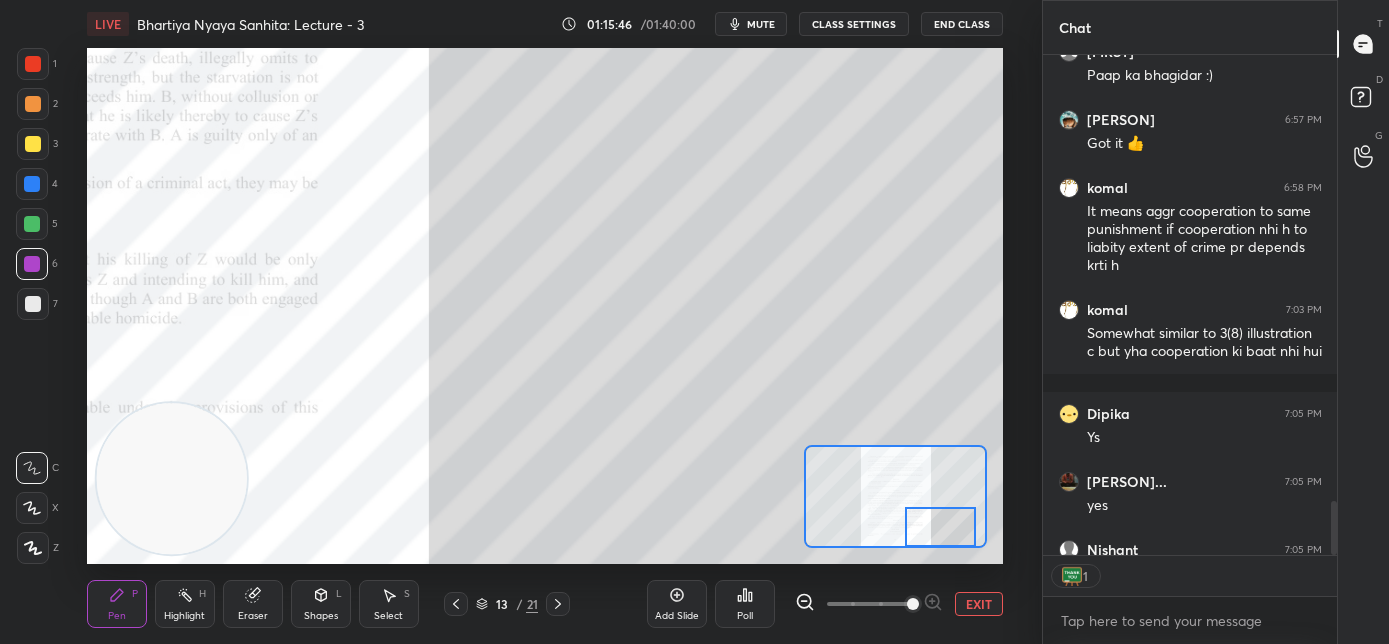 drag, startPoint x: 900, startPoint y: 536, endPoint x: 939, endPoint y: 541, distance: 39.319206 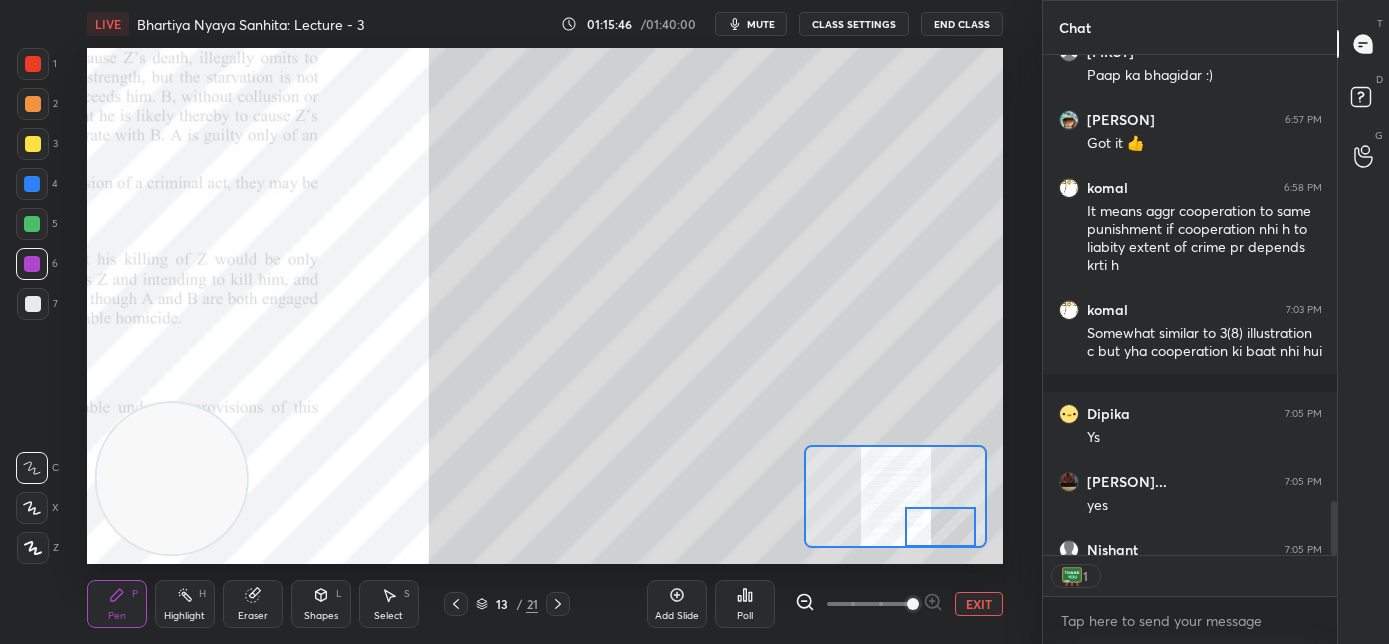 click at bounding box center [941, 527] 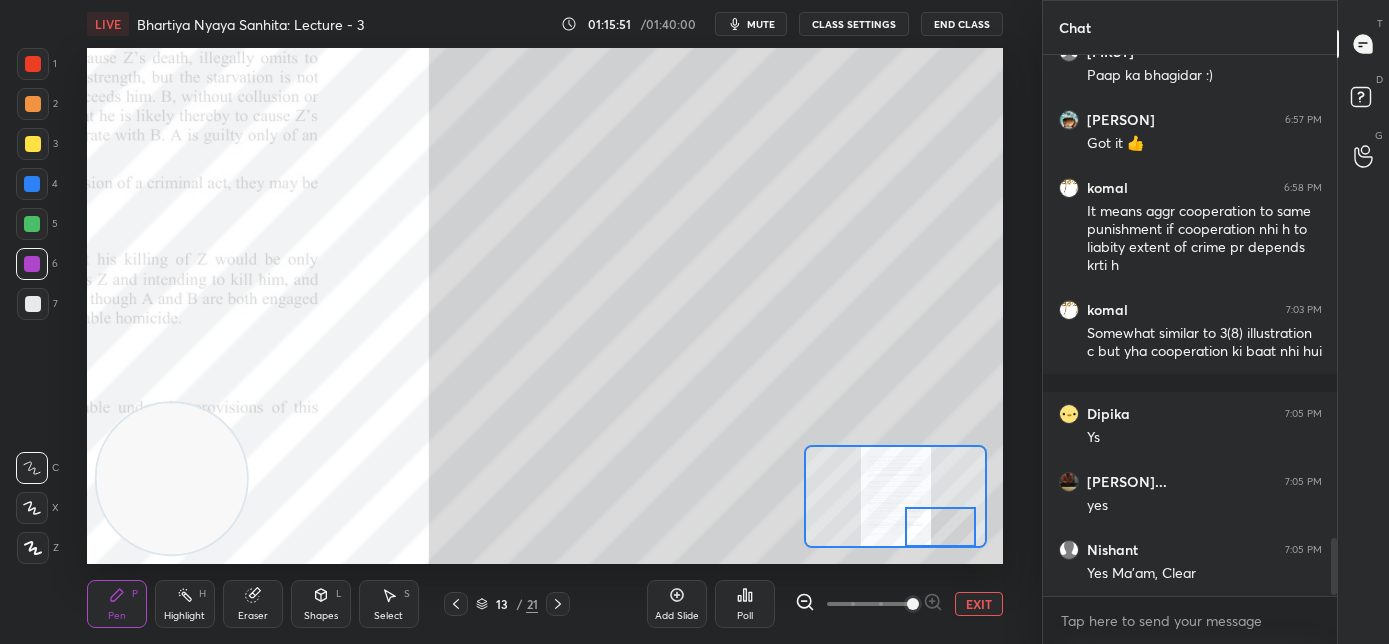 scroll, scrollTop: 6, scrollLeft: 7, axis: both 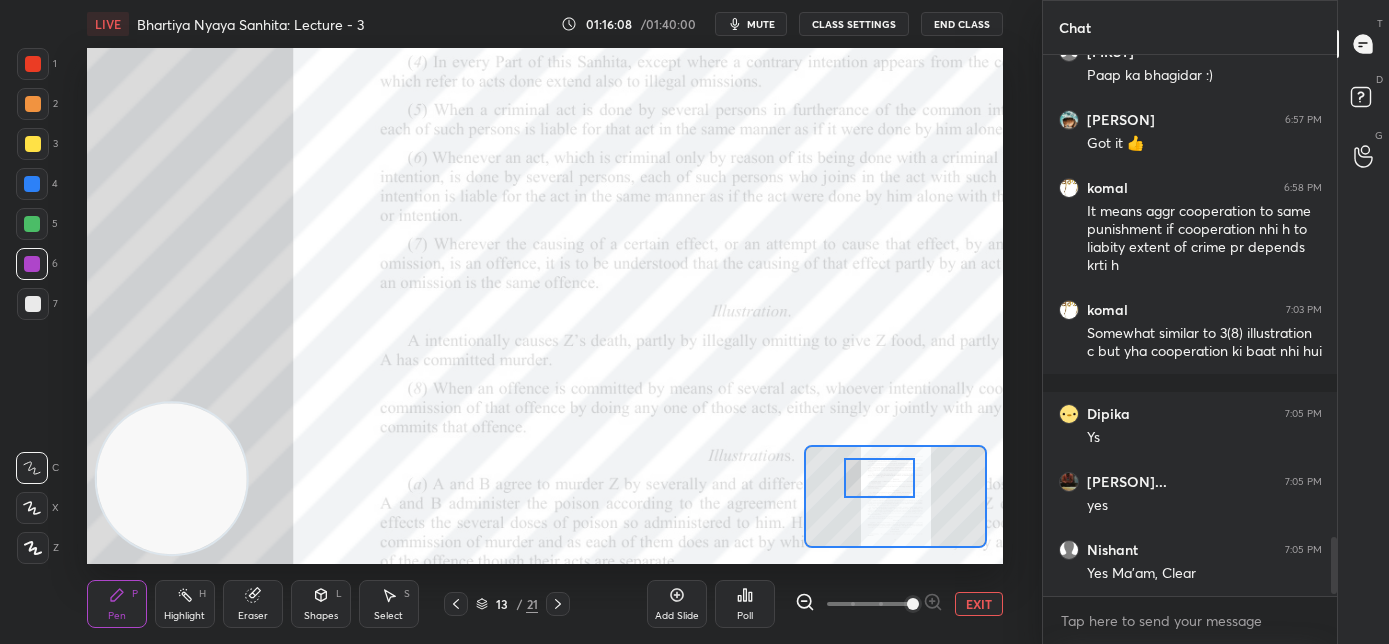 drag, startPoint x: 909, startPoint y: 520, endPoint x: 884, endPoint y: 474, distance: 52.35456 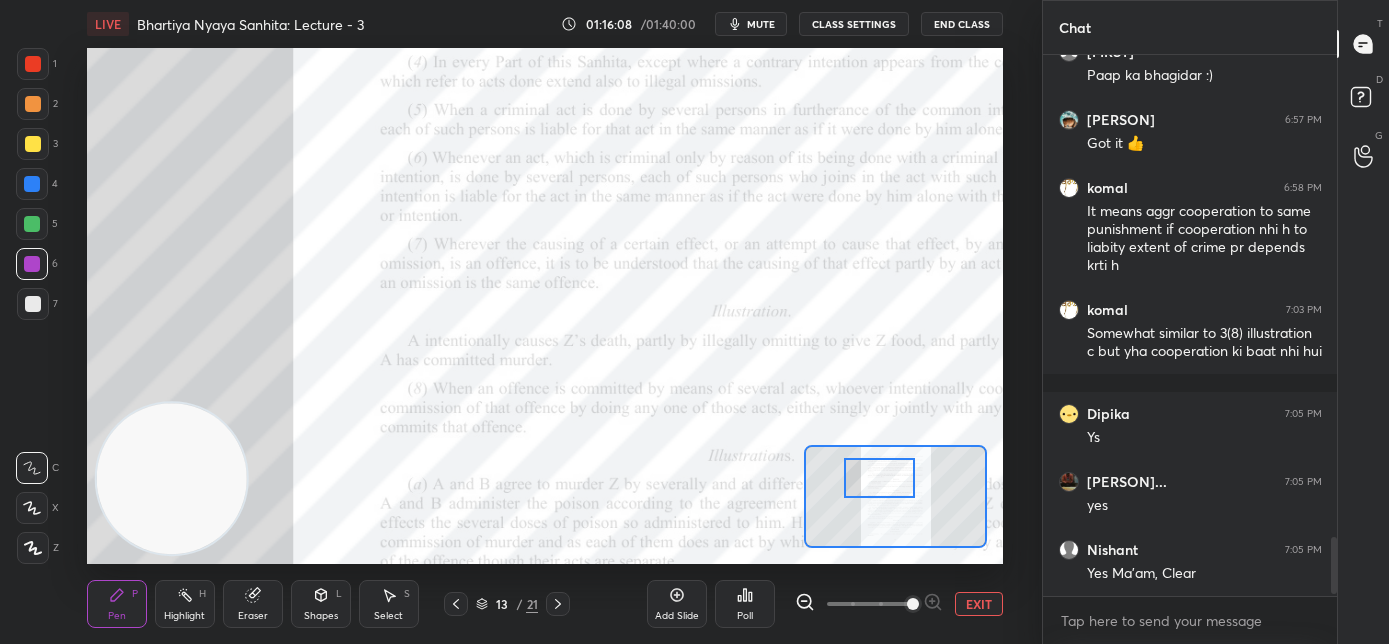 click at bounding box center [880, 478] 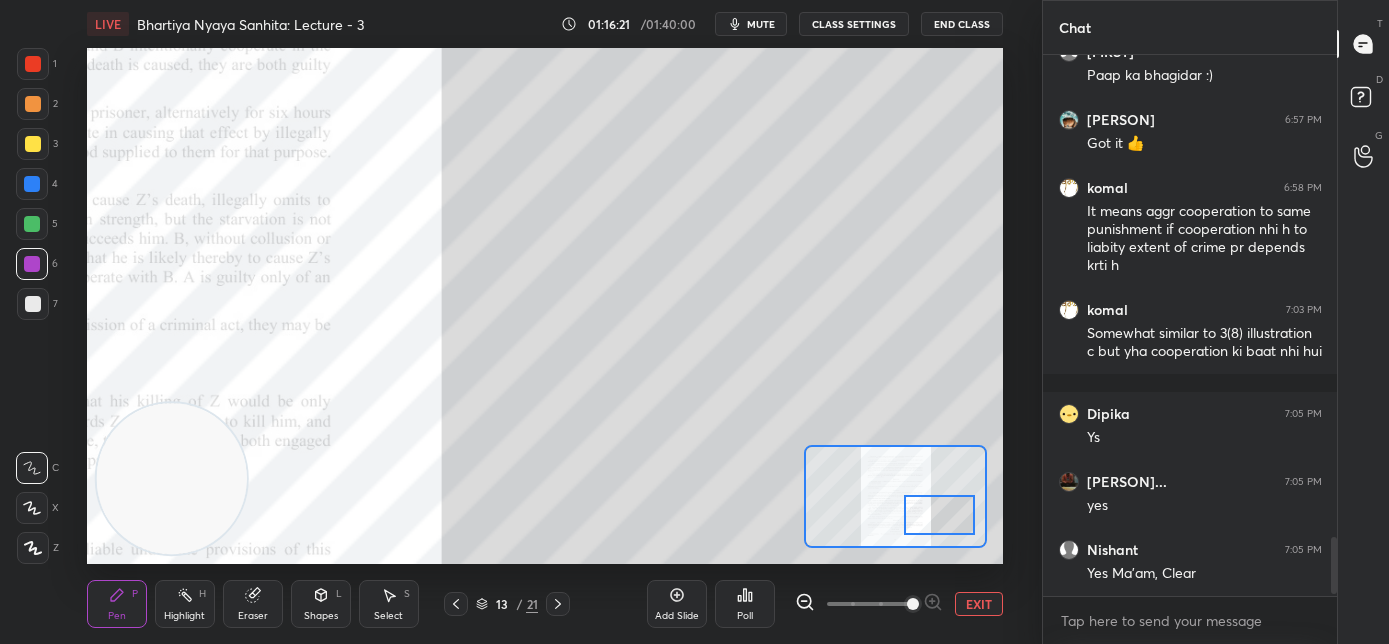 drag, startPoint x: 877, startPoint y: 493, endPoint x: 937, endPoint y: 516, distance: 64.25729 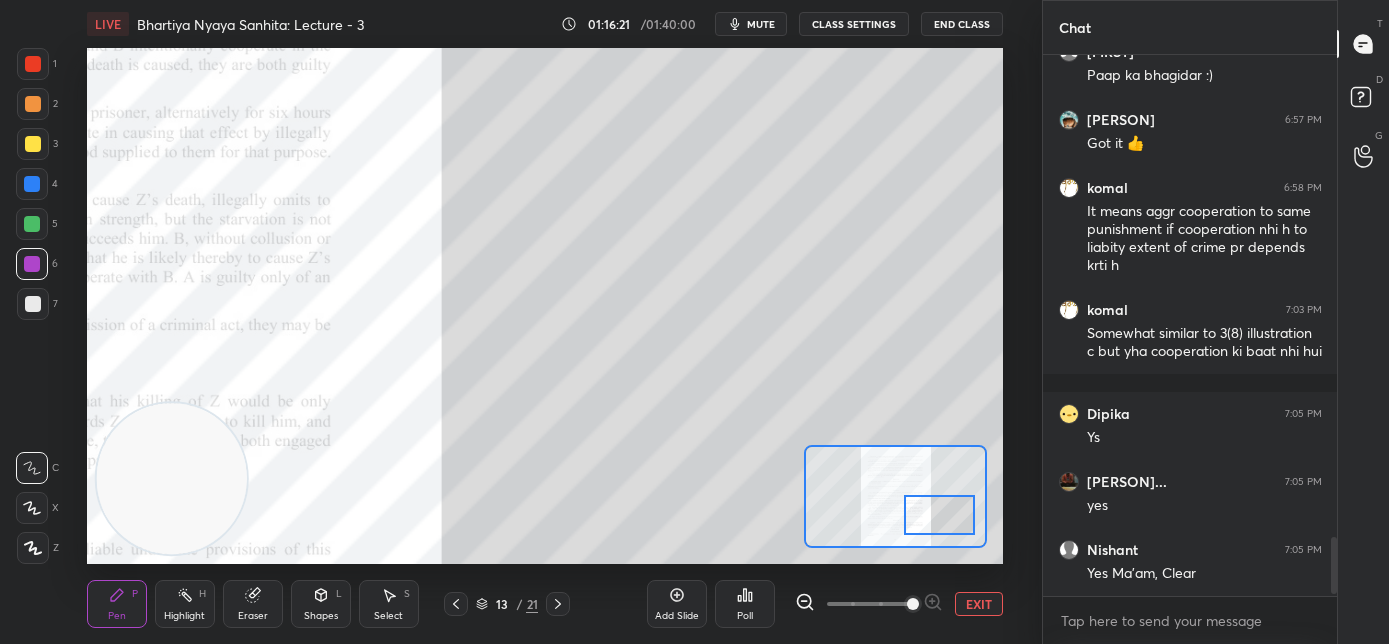click at bounding box center (940, 515) 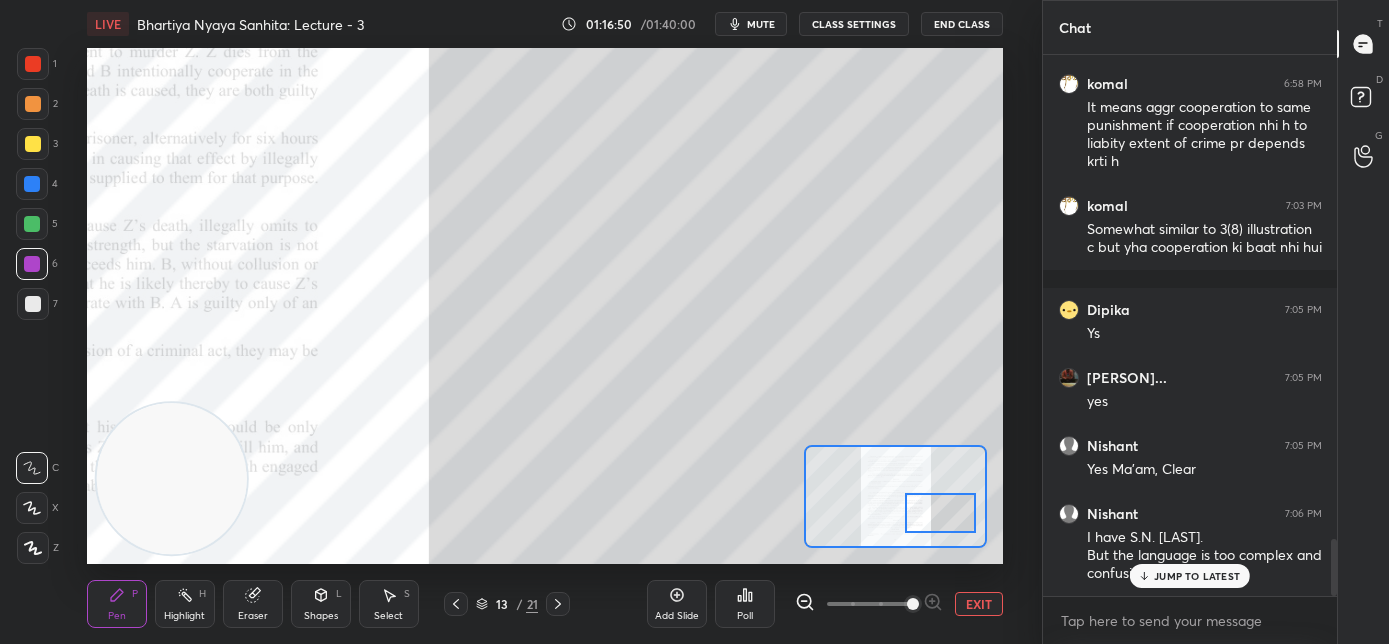 scroll, scrollTop: 4616, scrollLeft: 0, axis: vertical 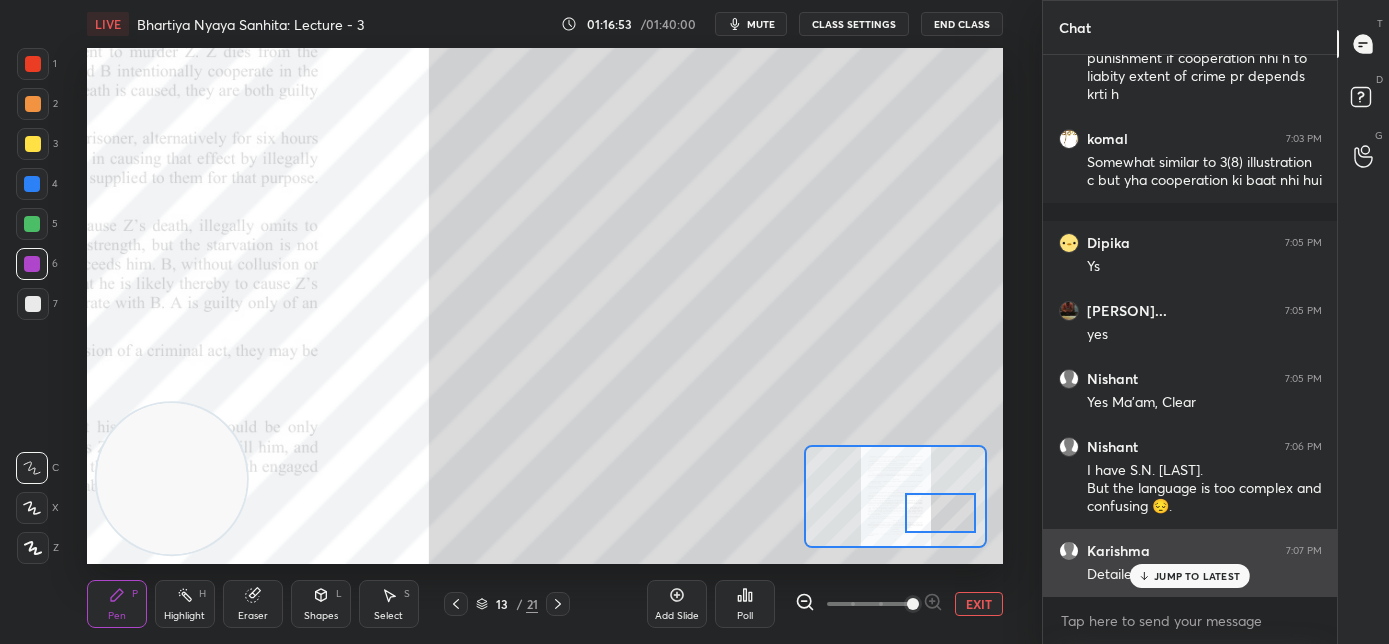 drag, startPoint x: 1155, startPoint y: 574, endPoint x: 1136, endPoint y: 568, distance: 19.924858 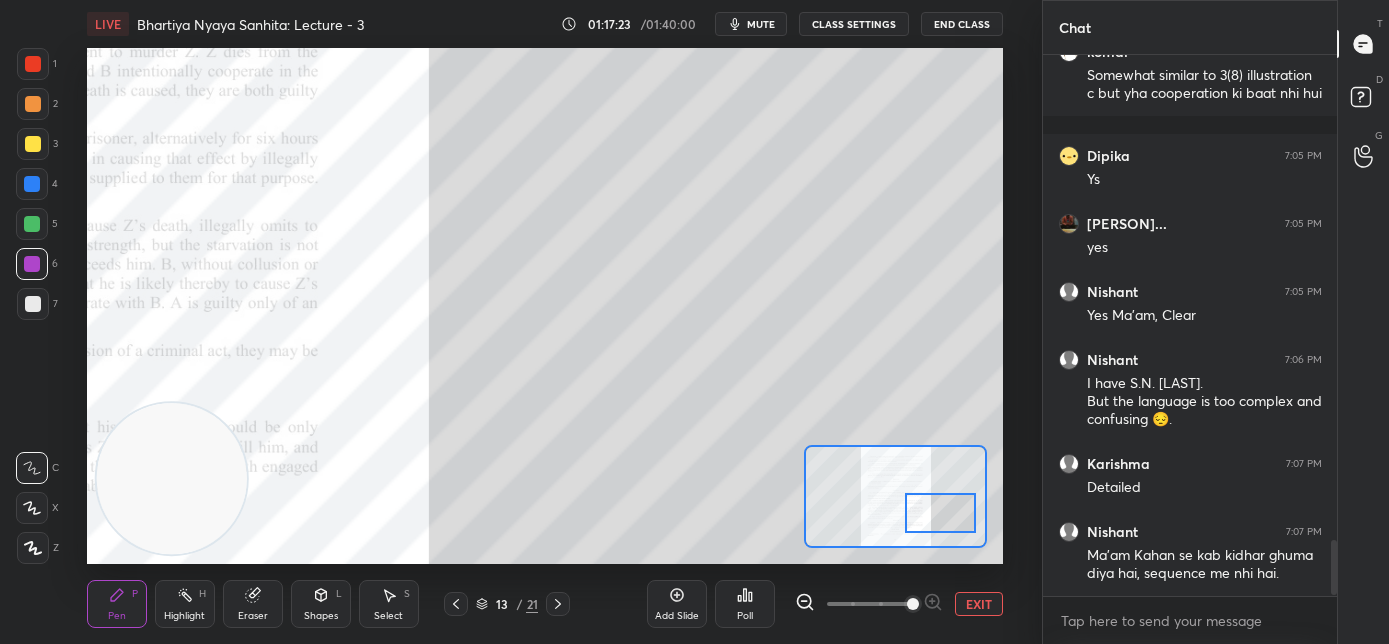 scroll, scrollTop: 4770, scrollLeft: 0, axis: vertical 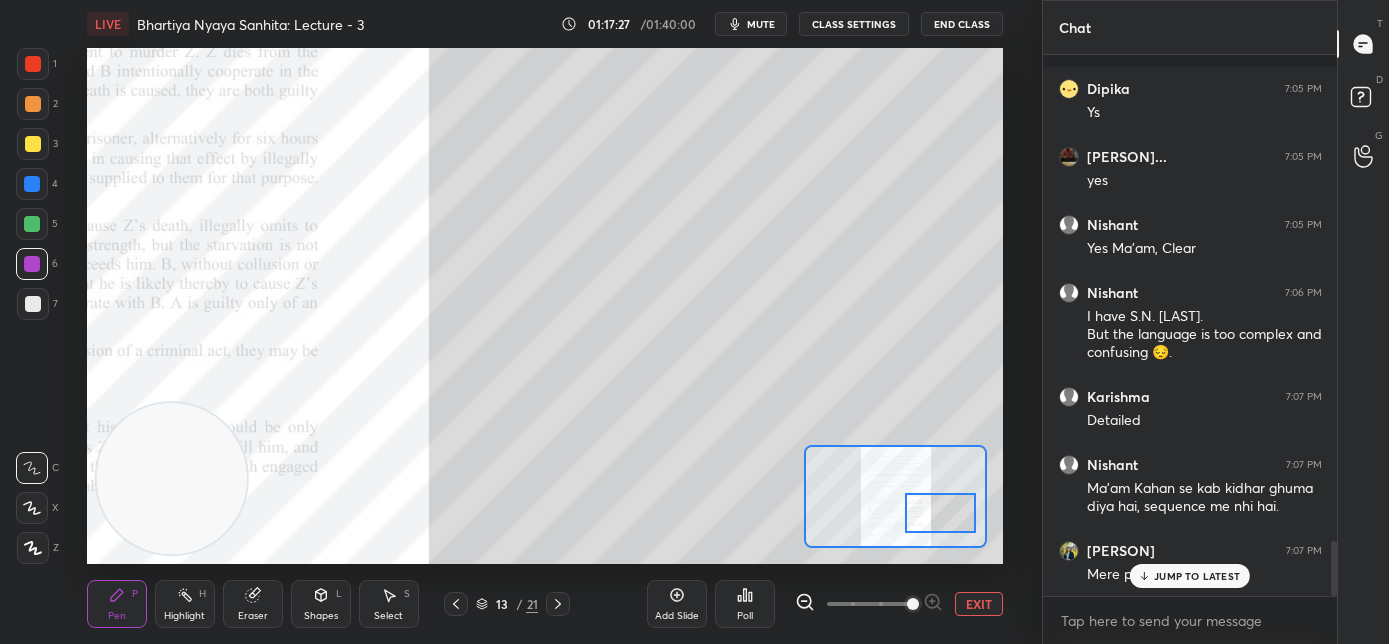 click on "JUMP TO LATEST" at bounding box center [1197, 576] 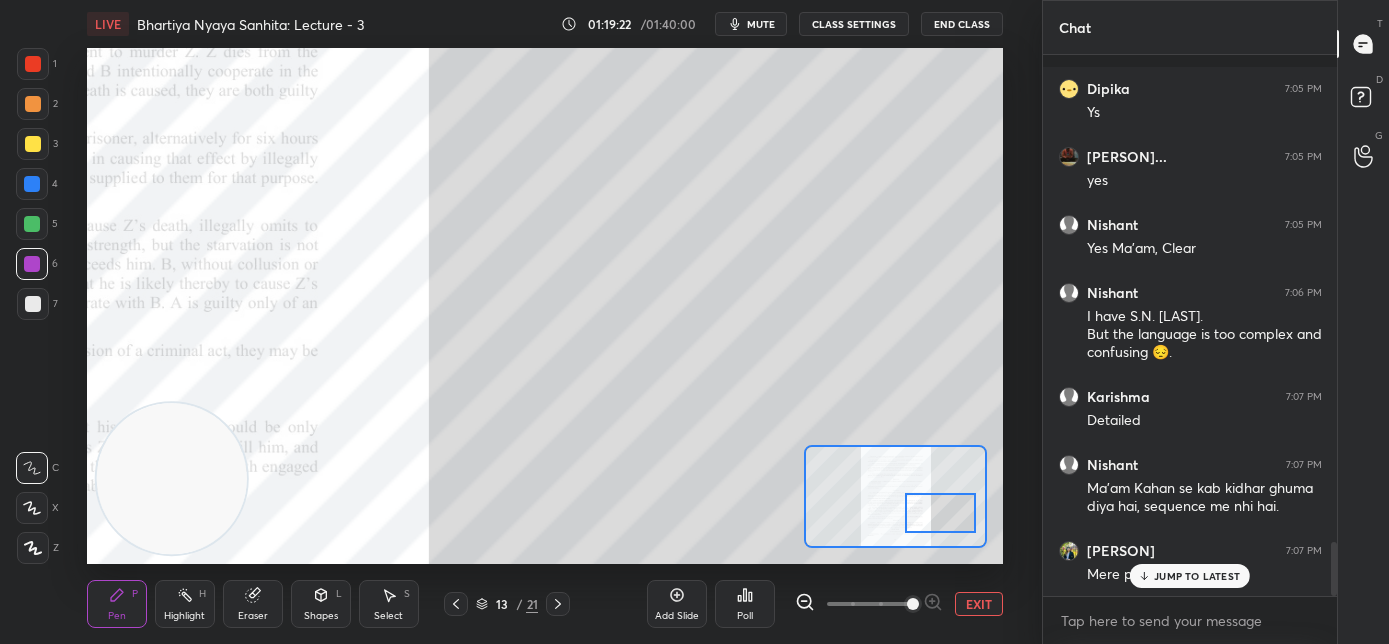 scroll, scrollTop: 4856, scrollLeft: 0, axis: vertical 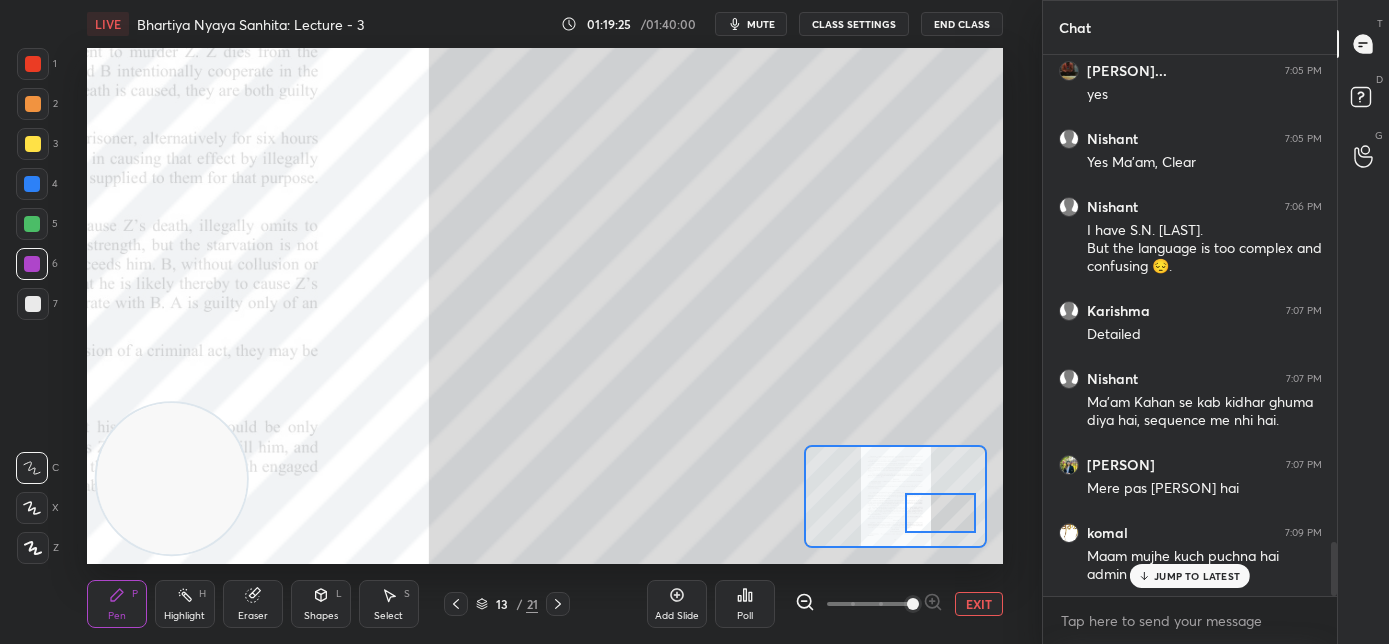 click on "JUMP TO LATEST" at bounding box center [1190, 576] 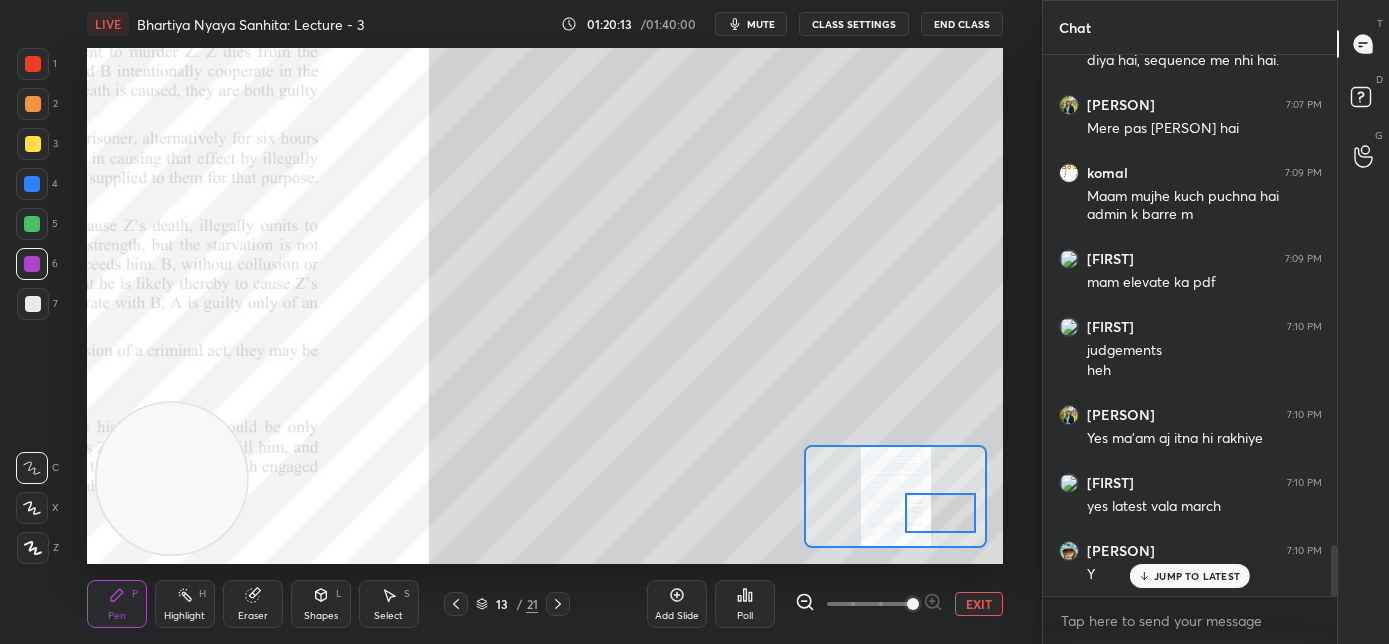 scroll, scrollTop: 5320, scrollLeft: 0, axis: vertical 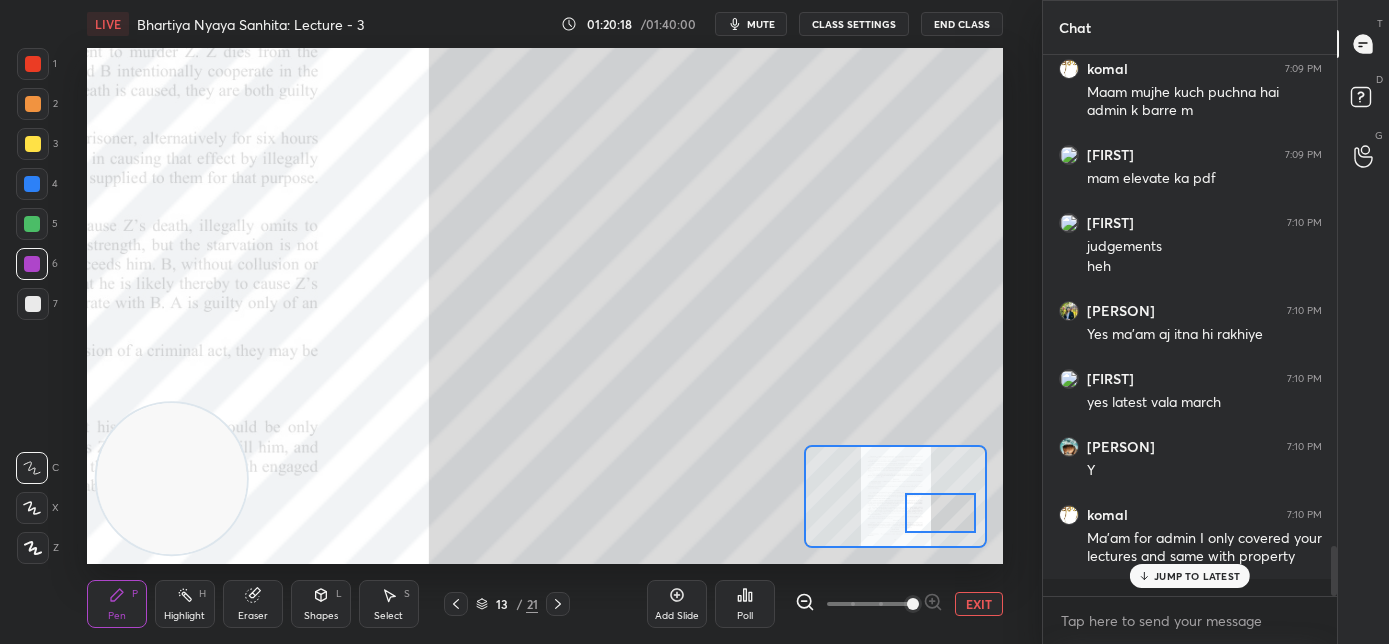 click on "JUMP TO LATEST" at bounding box center (1190, 576) 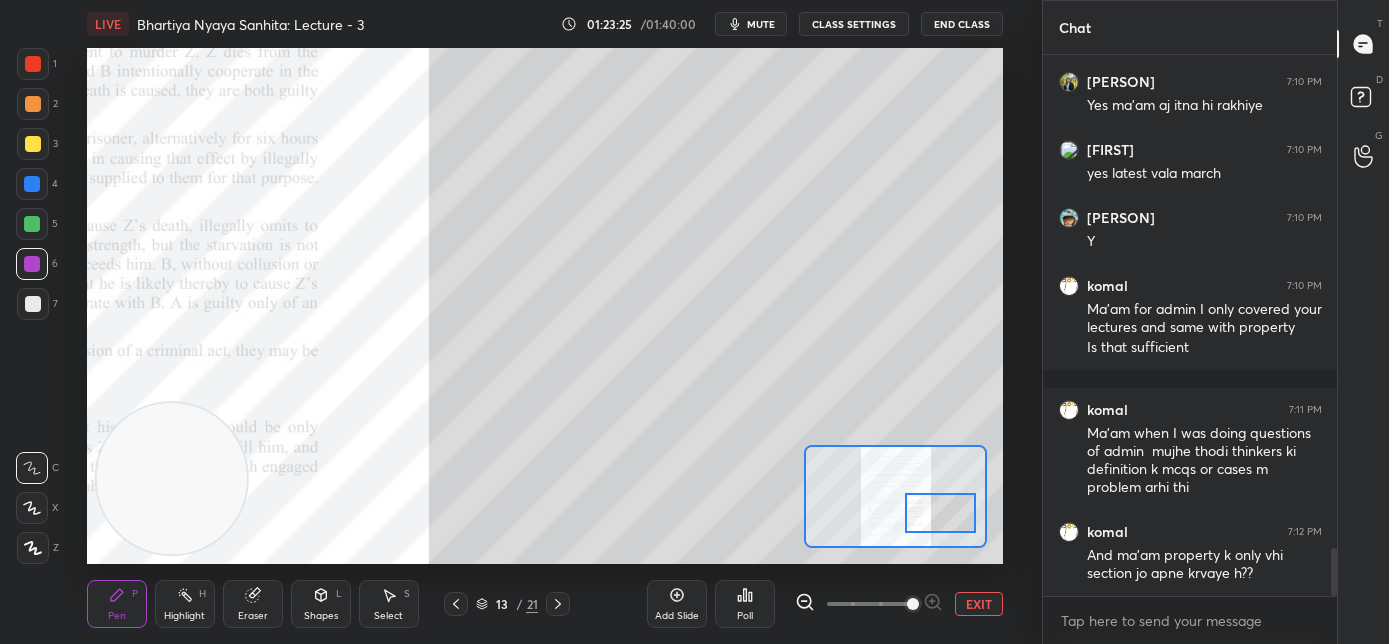 scroll, scrollTop: 5616, scrollLeft: 0, axis: vertical 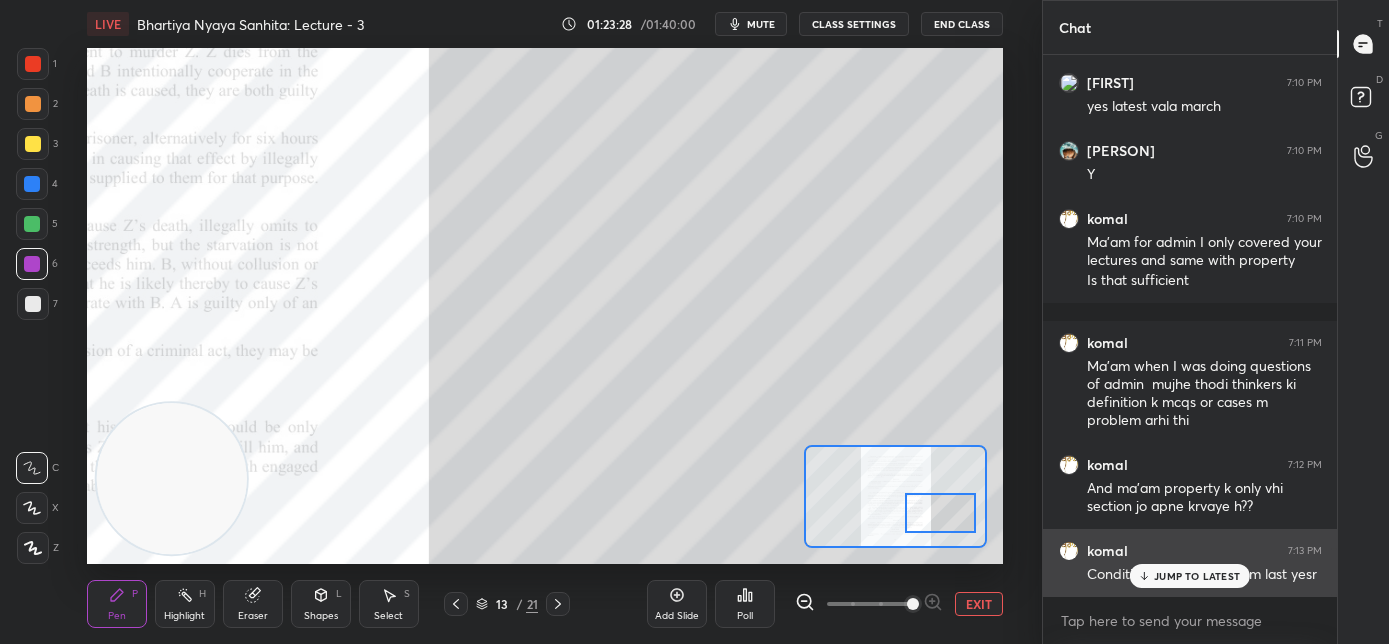 click on "JUMP TO LATEST" at bounding box center (1197, 576) 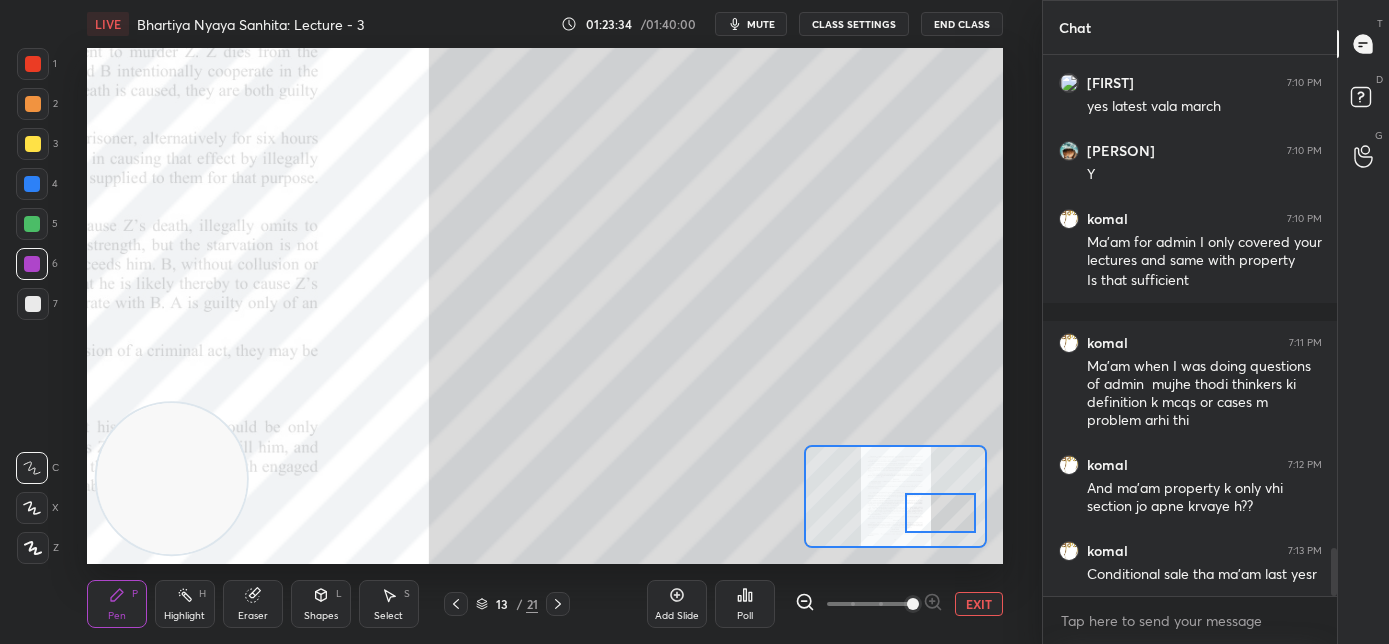 scroll, scrollTop: 5720, scrollLeft: 0, axis: vertical 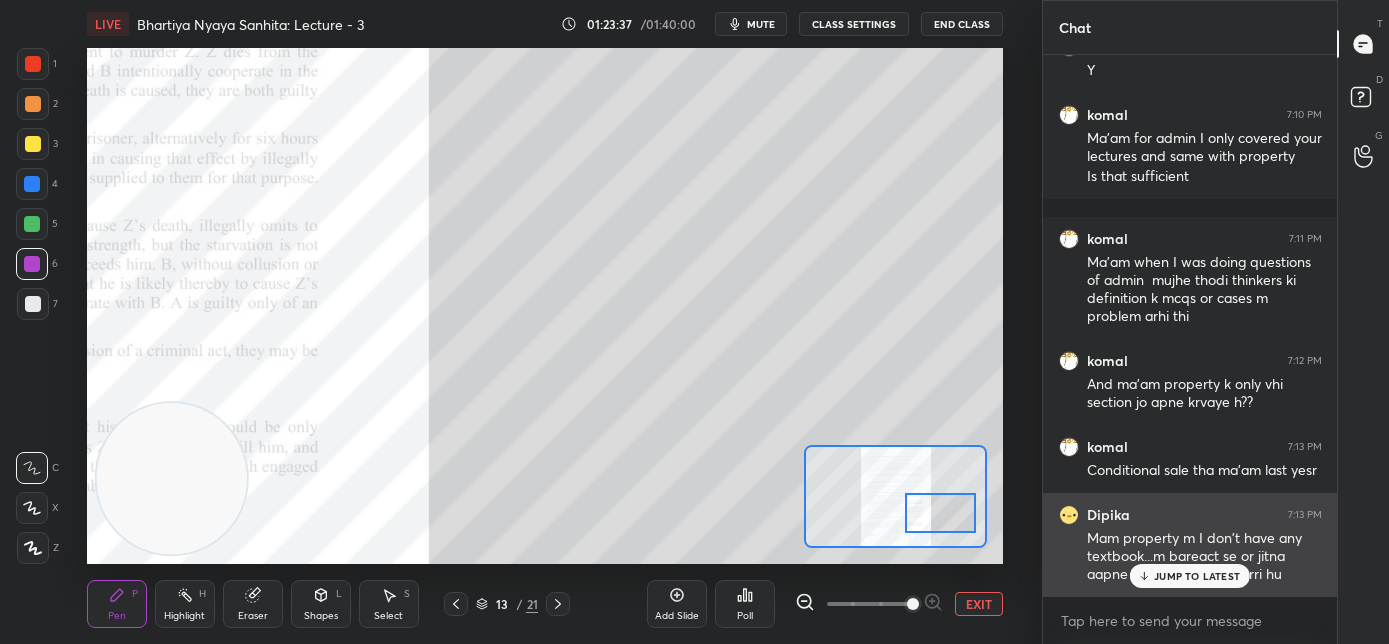 click on "JUMP TO LATEST" at bounding box center [1197, 576] 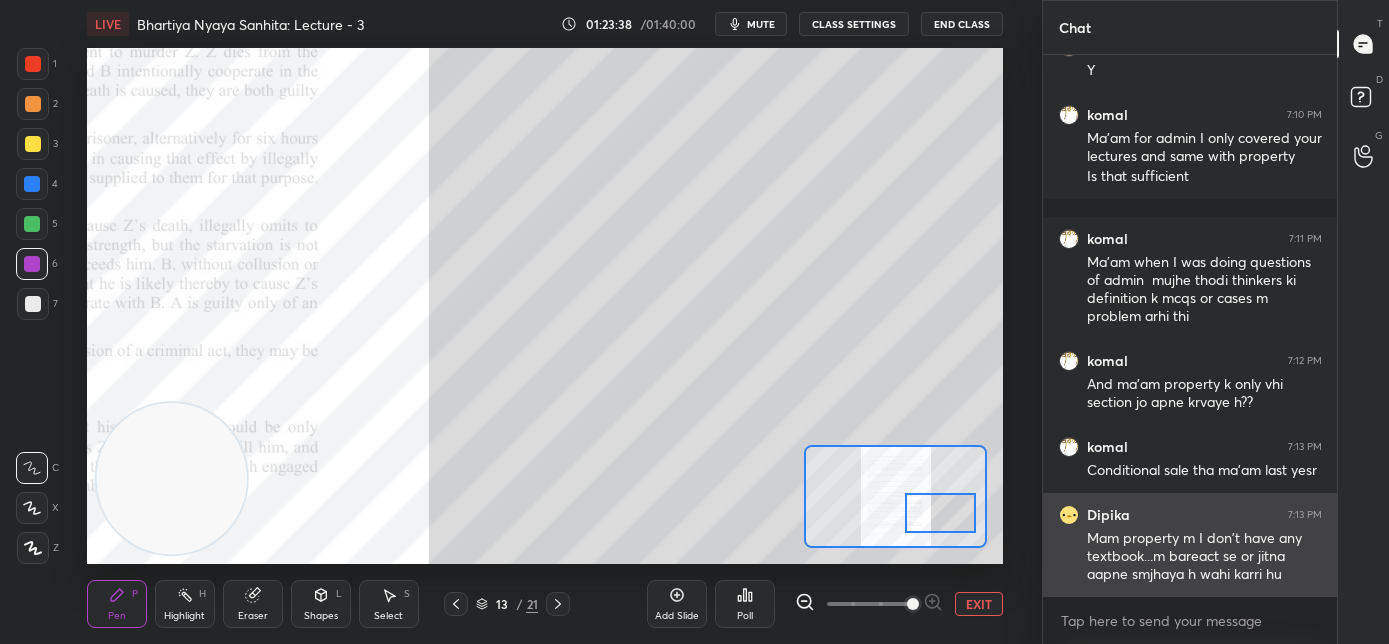 scroll, scrollTop: 5789, scrollLeft: 0, axis: vertical 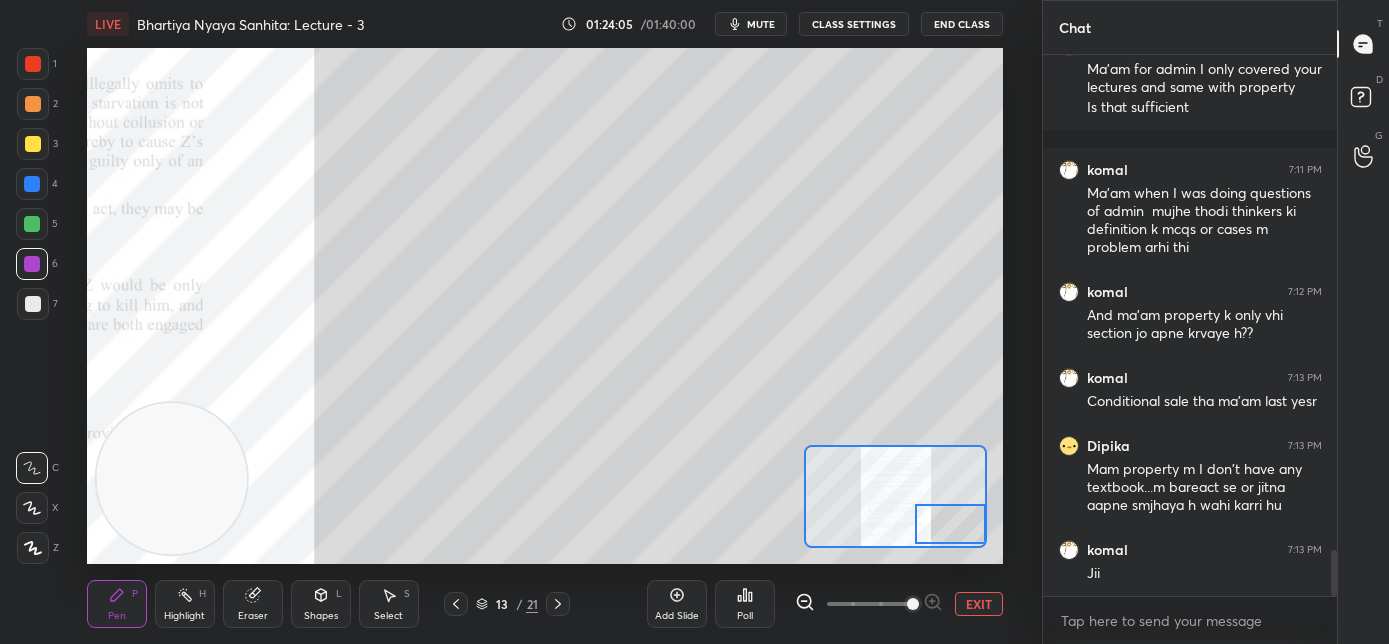 drag, startPoint x: 944, startPoint y: 509, endPoint x: 949, endPoint y: 520, distance: 12.083046 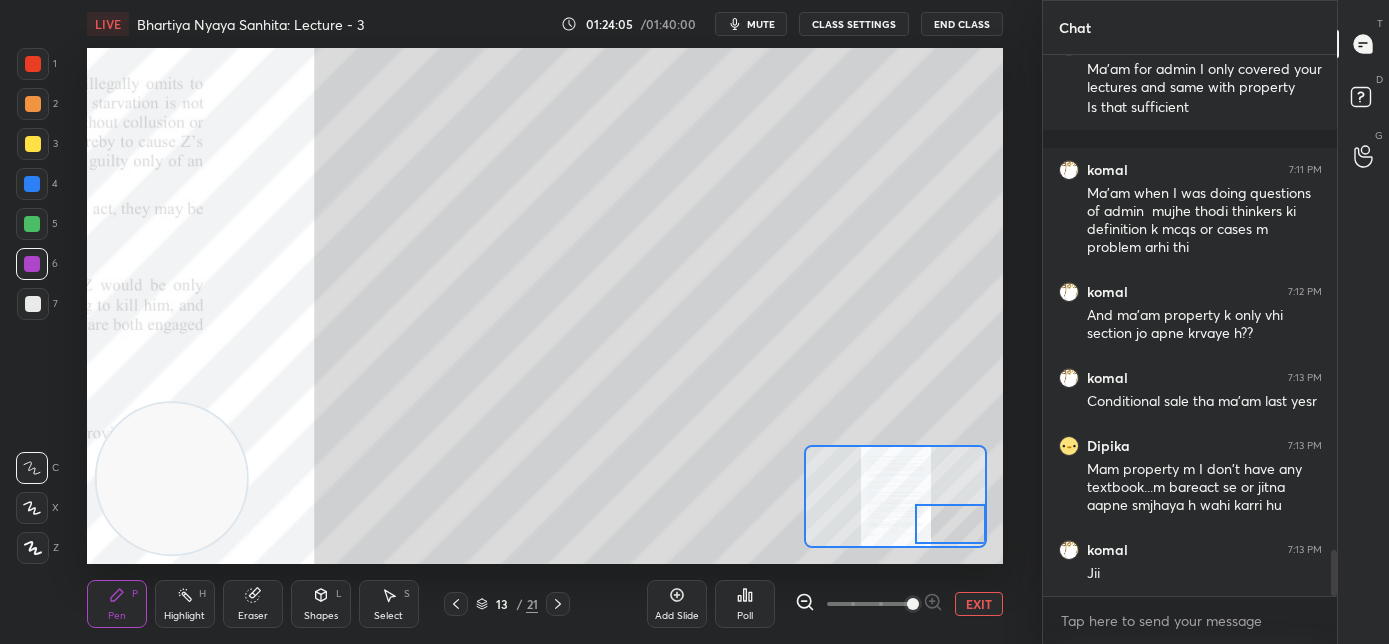 click at bounding box center (951, 524) 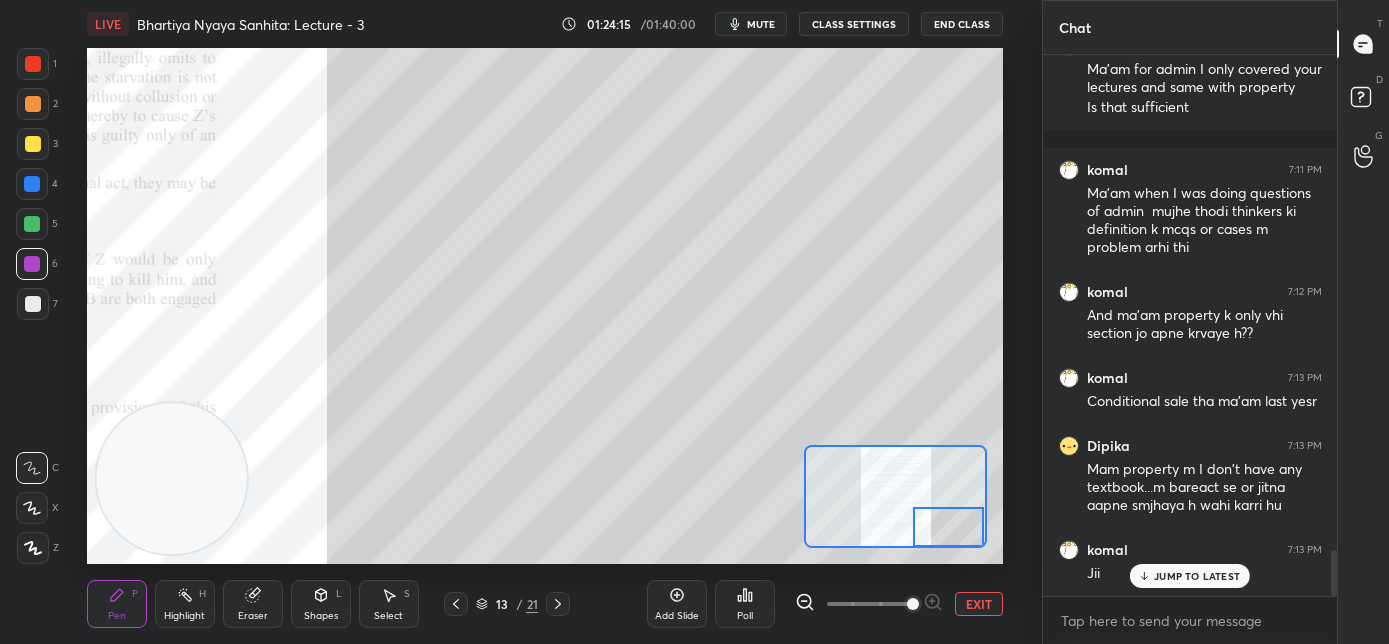 scroll, scrollTop: 5874, scrollLeft: 0, axis: vertical 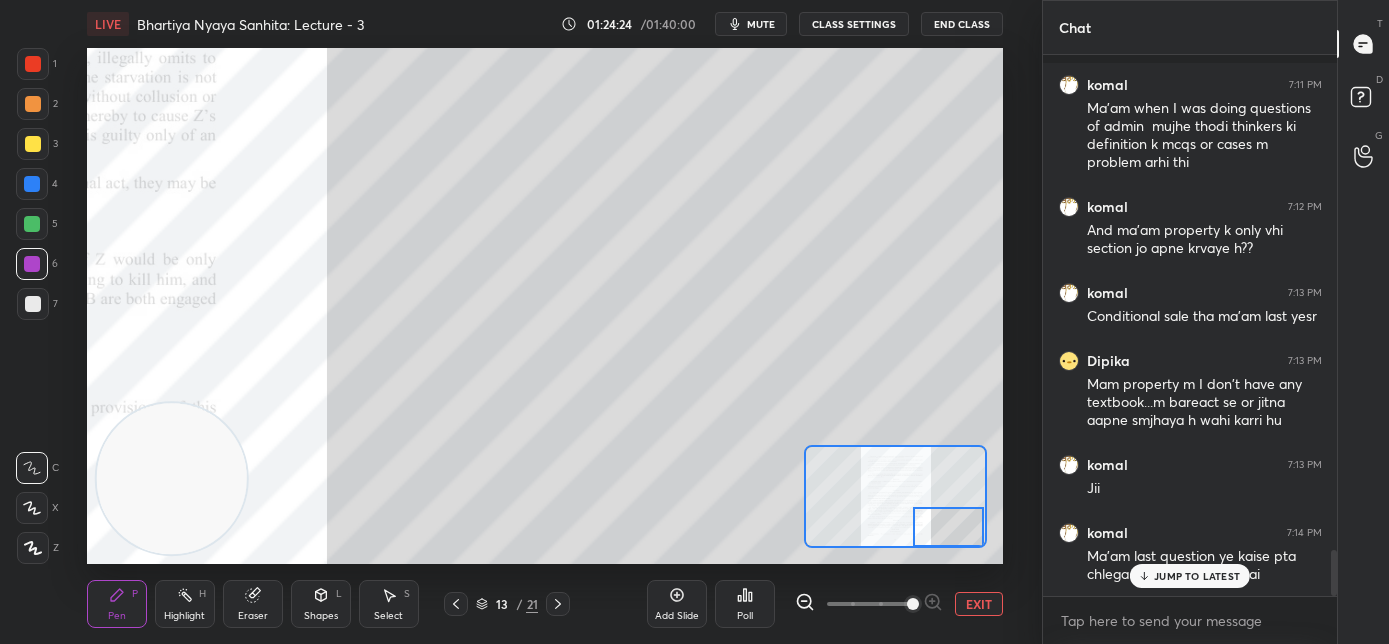 click on "JUMP TO LATEST" at bounding box center [1190, 576] 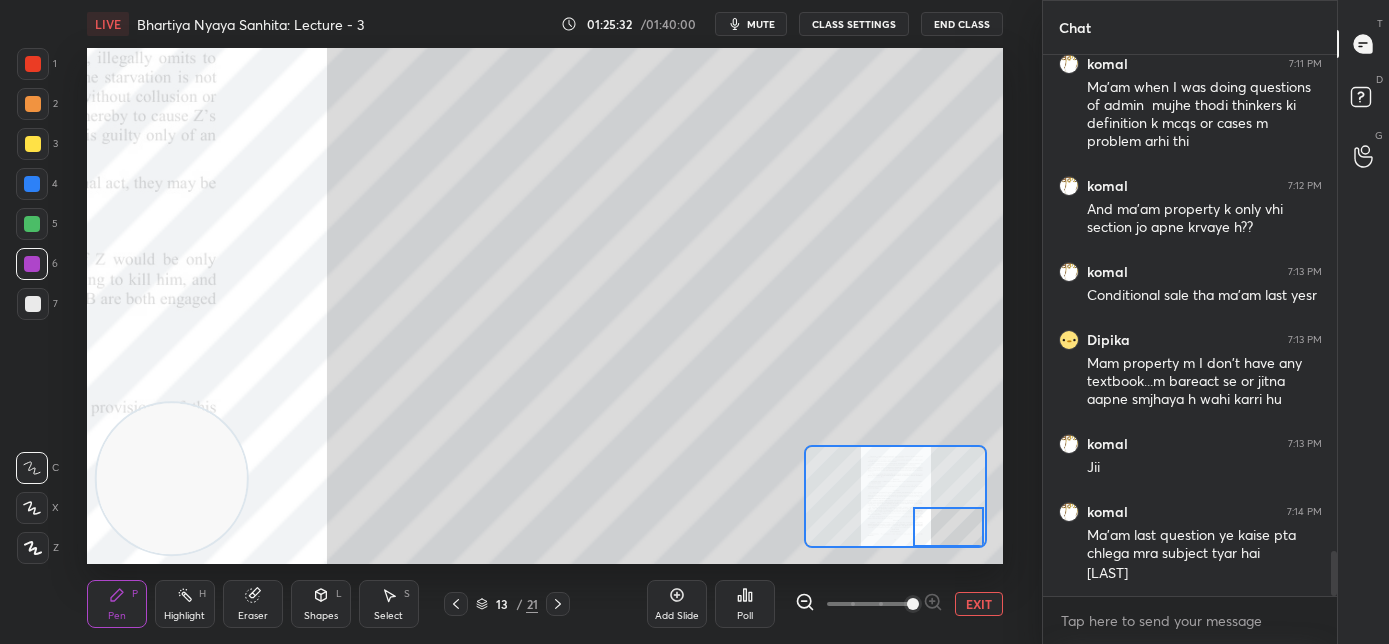 scroll, scrollTop: 5962, scrollLeft: 0, axis: vertical 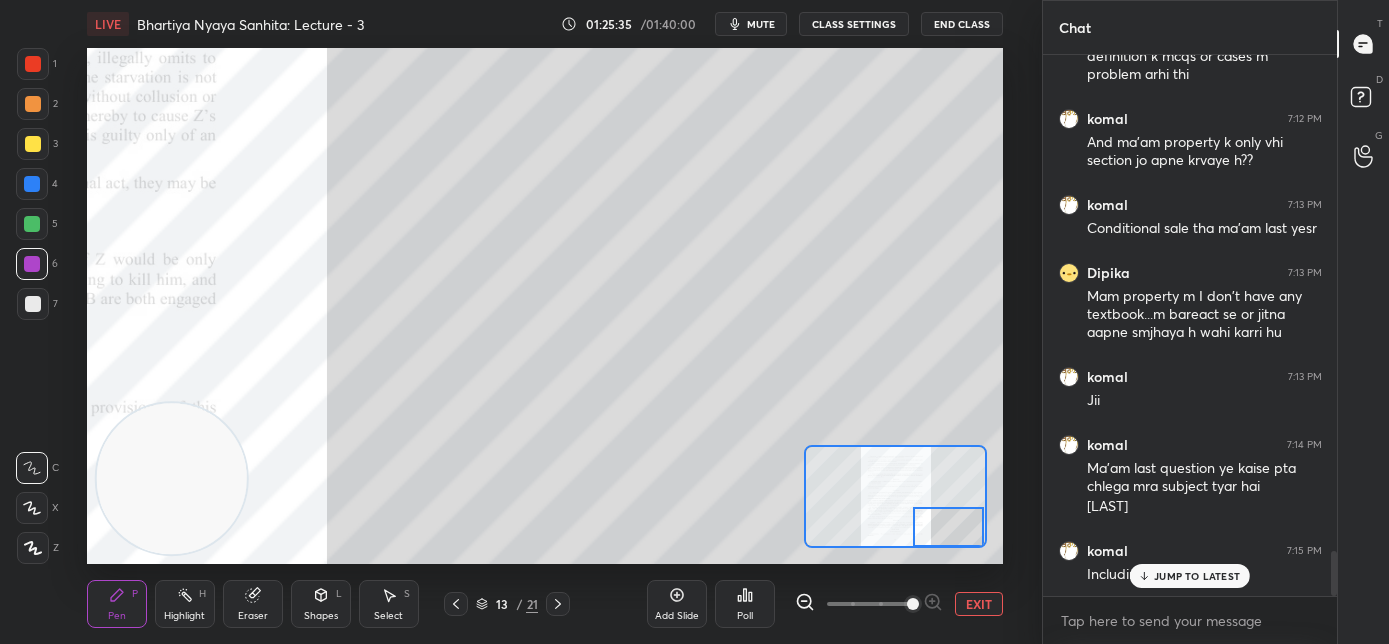 click 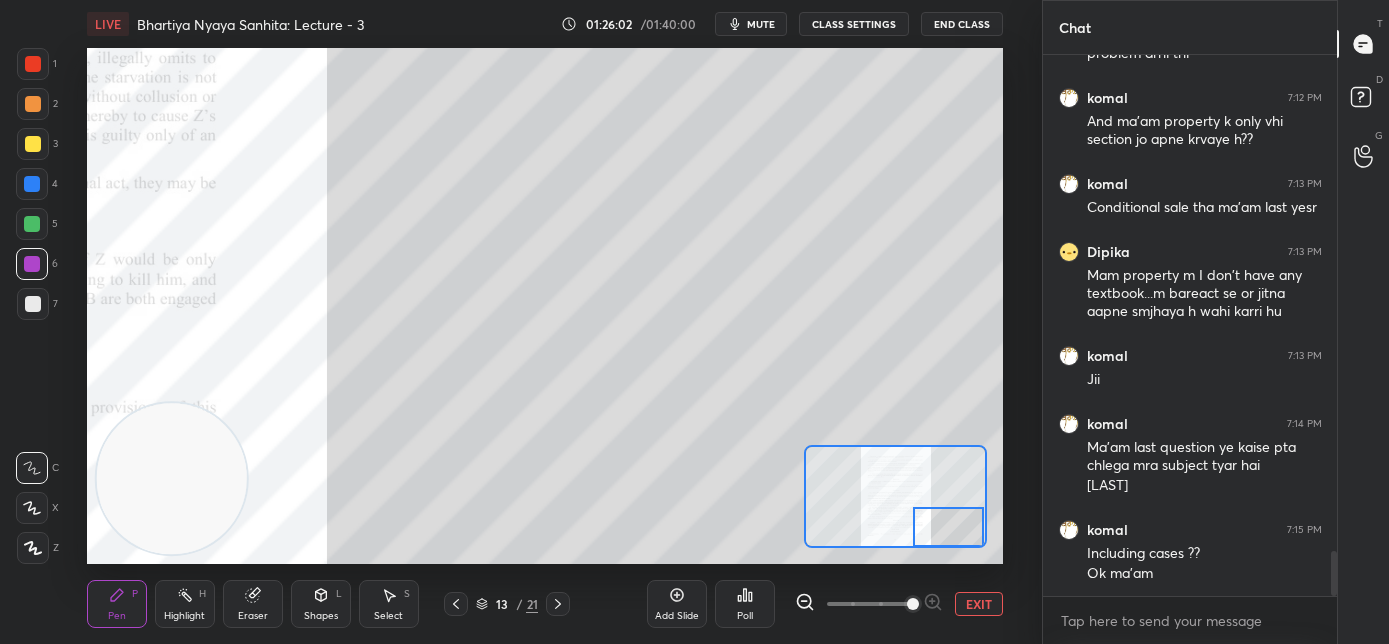 scroll, scrollTop: 6050, scrollLeft: 0, axis: vertical 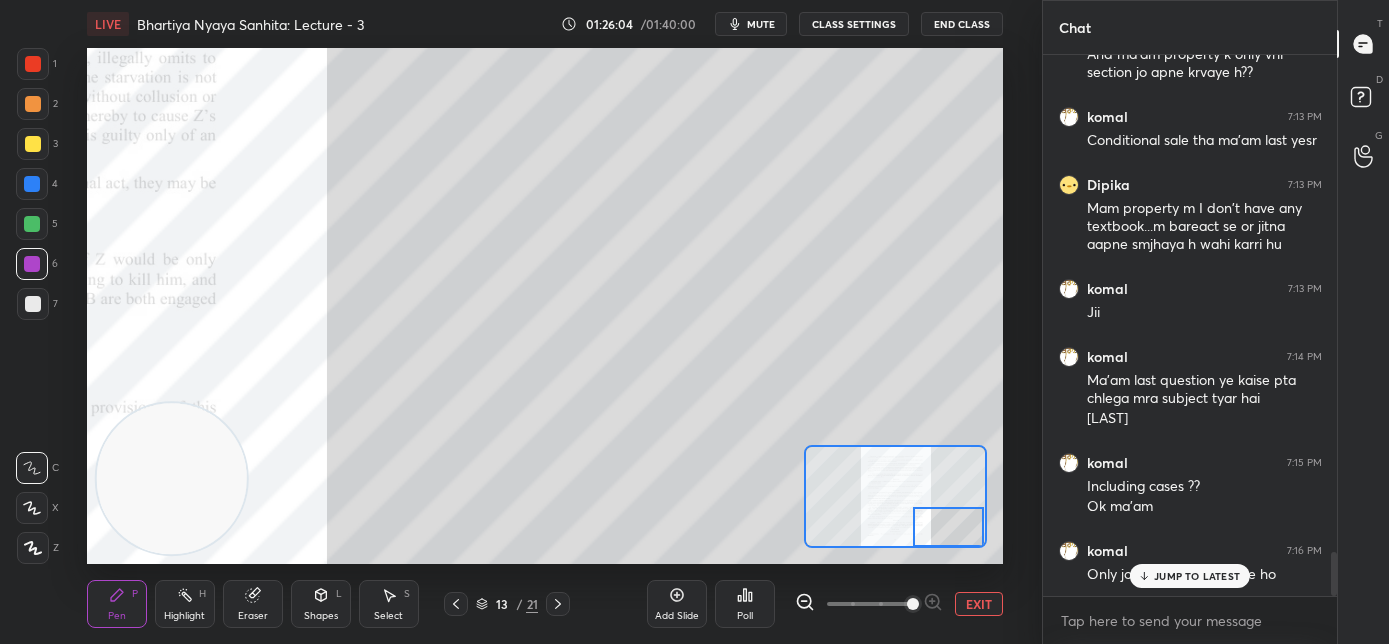 click on "JUMP TO LATEST" at bounding box center (1197, 576) 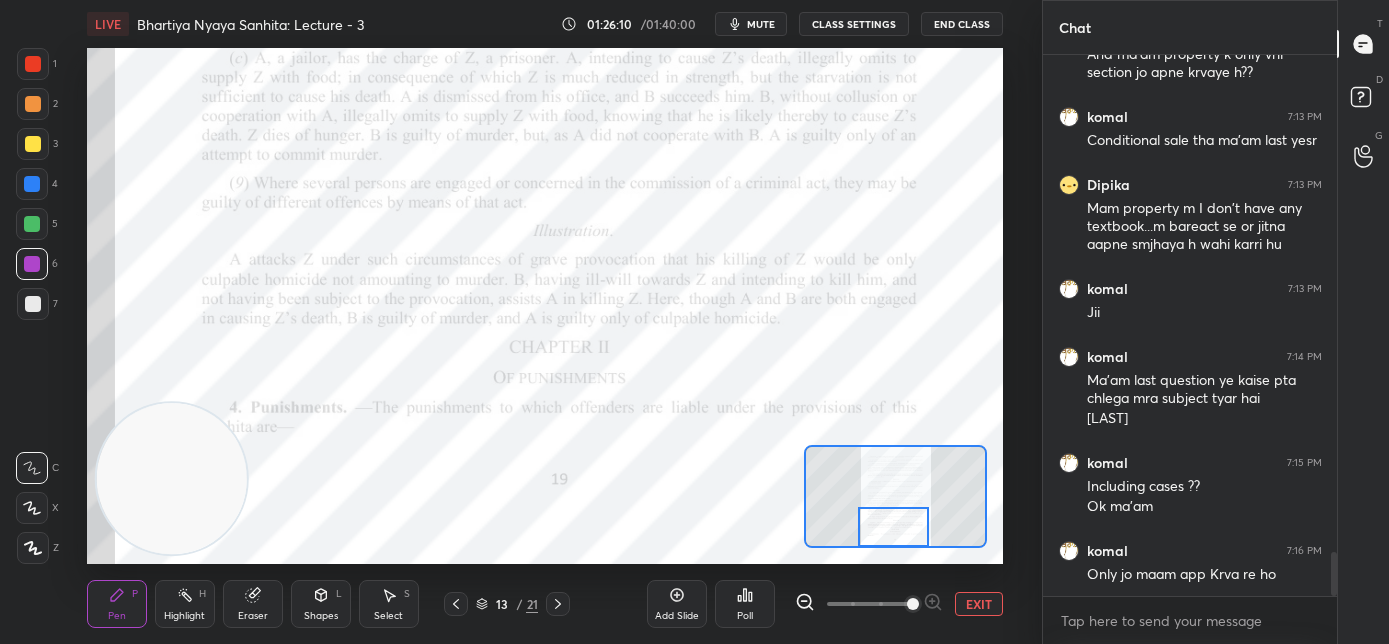 drag, startPoint x: 933, startPoint y: 528, endPoint x: 888, endPoint y: 542, distance: 47.127487 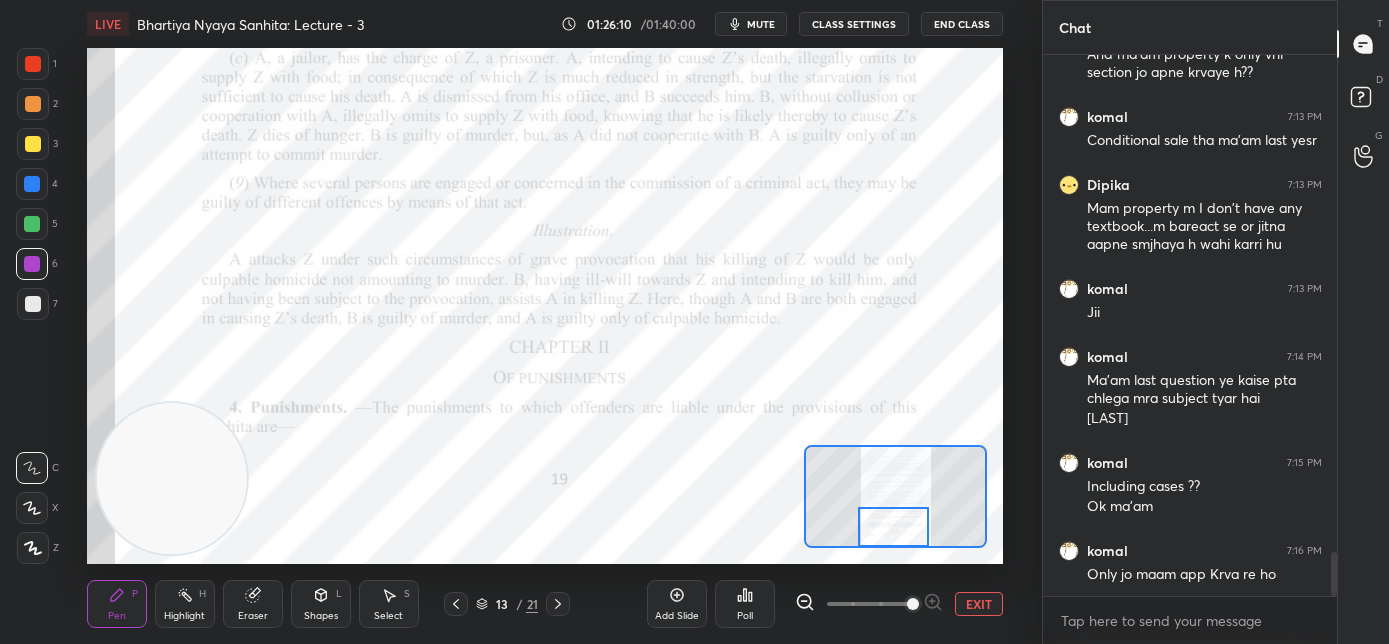 click at bounding box center [894, 527] 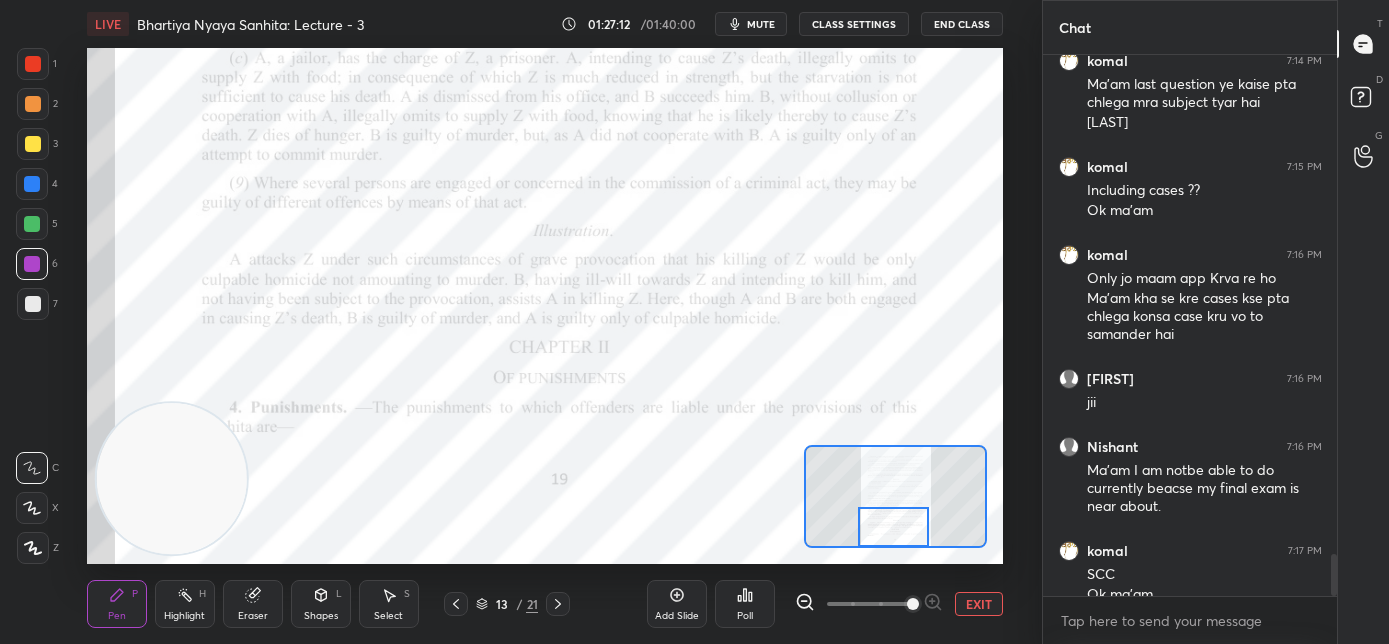 scroll, scrollTop: 6367, scrollLeft: 0, axis: vertical 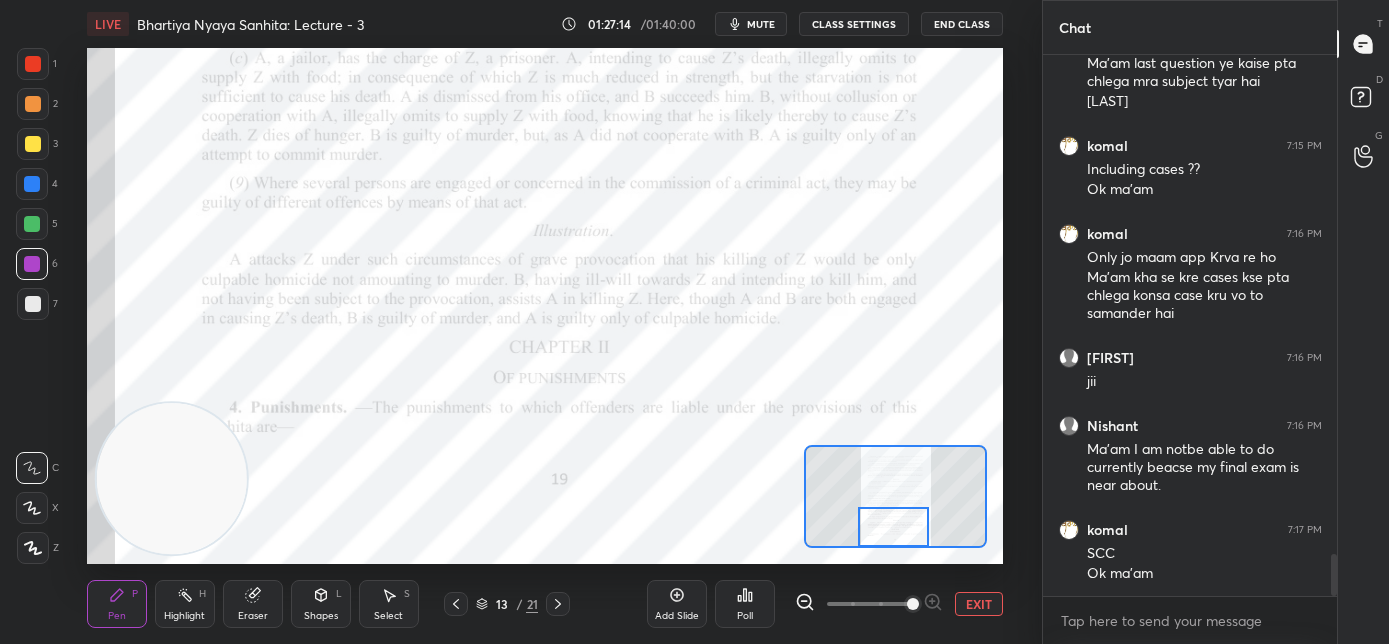 click on "Add Slide" at bounding box center (677, 604) 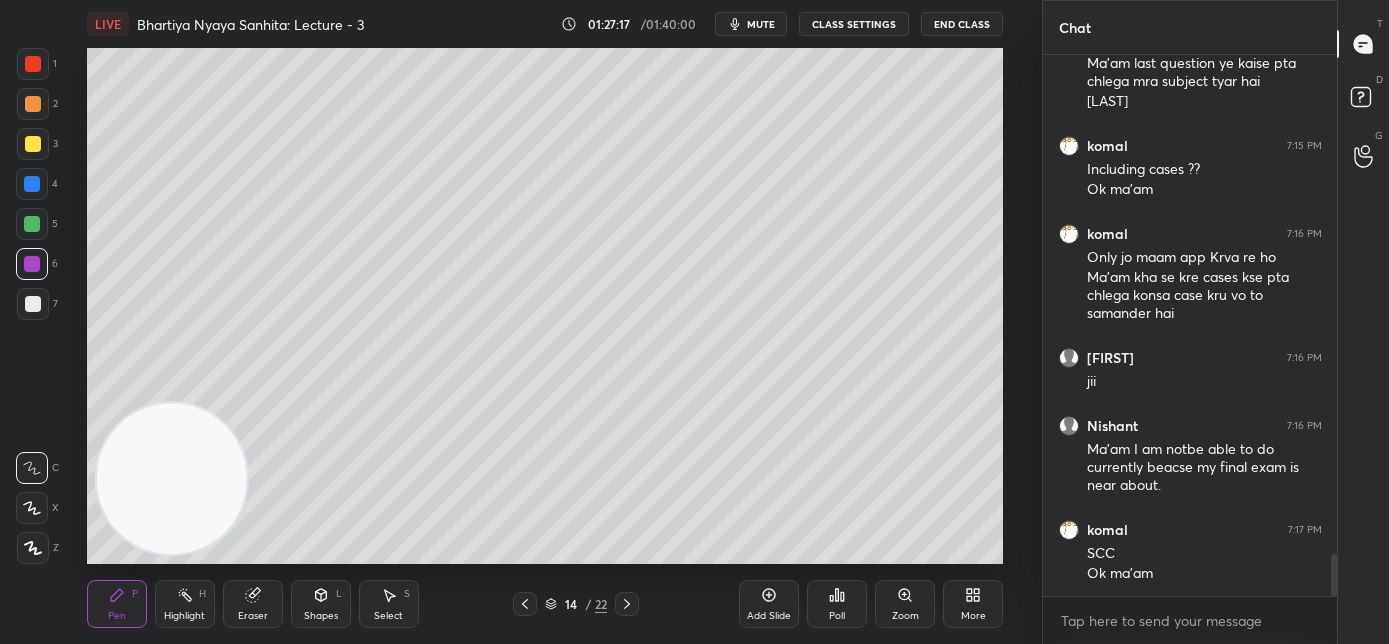 drag, startPoint x: 29, startPoint y: 308, endPoint x: 83, endPoint y: 323, distance: 56.044624 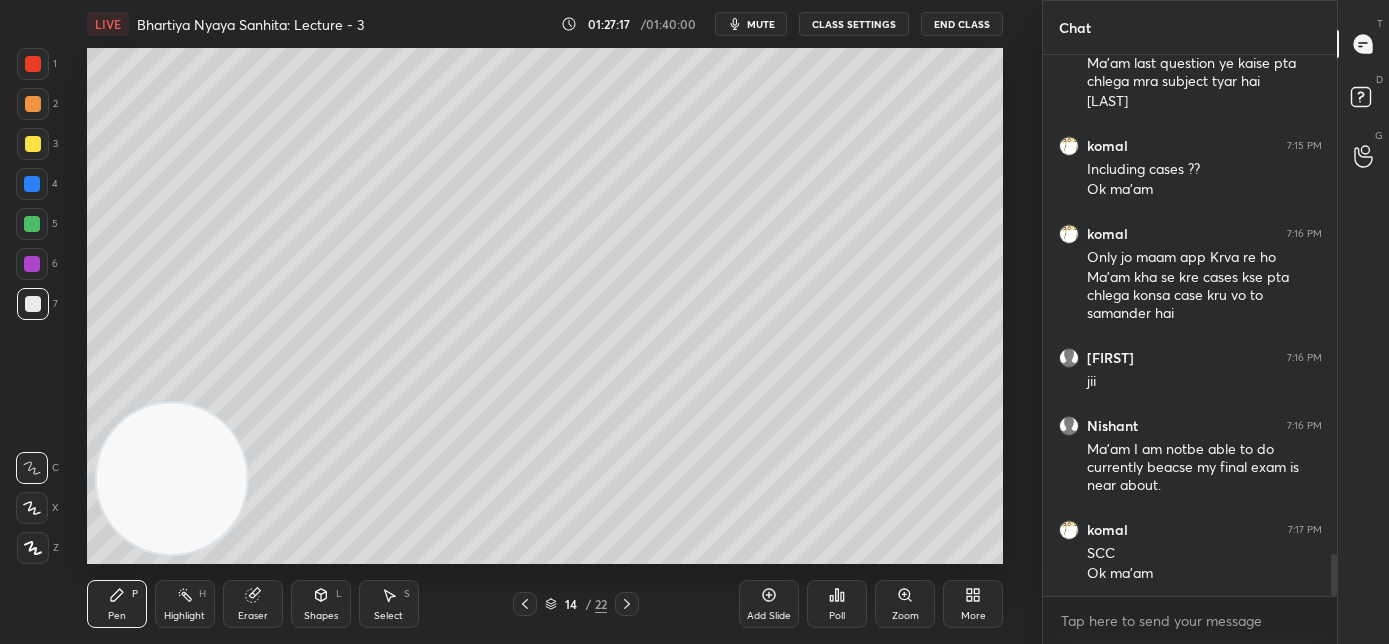 click at bounding box center (33, 548) 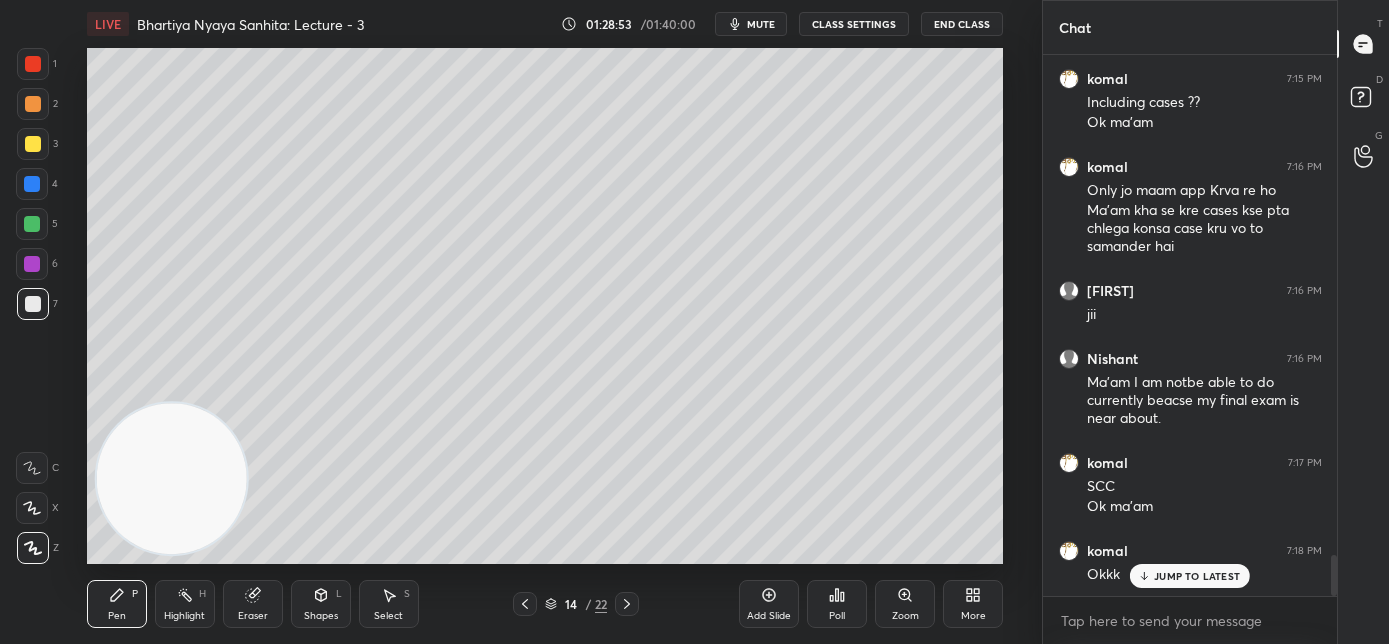 scroll, scrollTop: 6538, scrollLeft: 0, axis: vertical 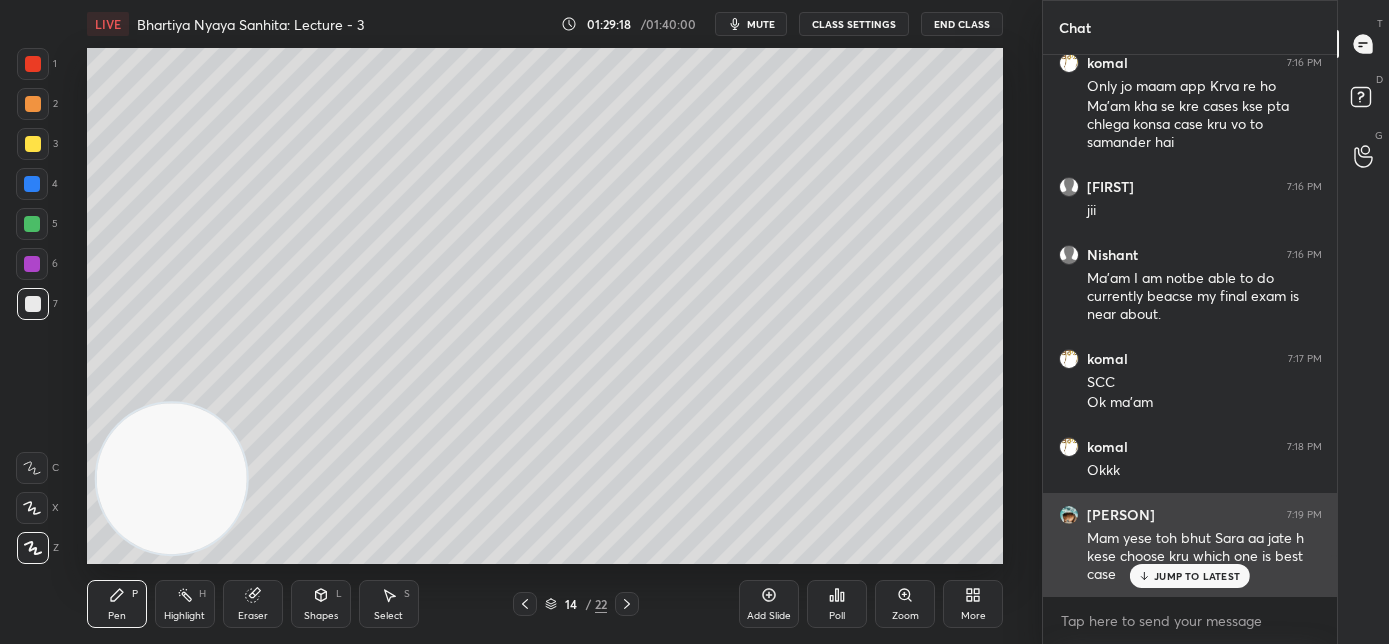 drag, startPoint x: 1151, startPoint y: 577, endPoint x: 1141, endPoint y: 576, distance: 10.049875 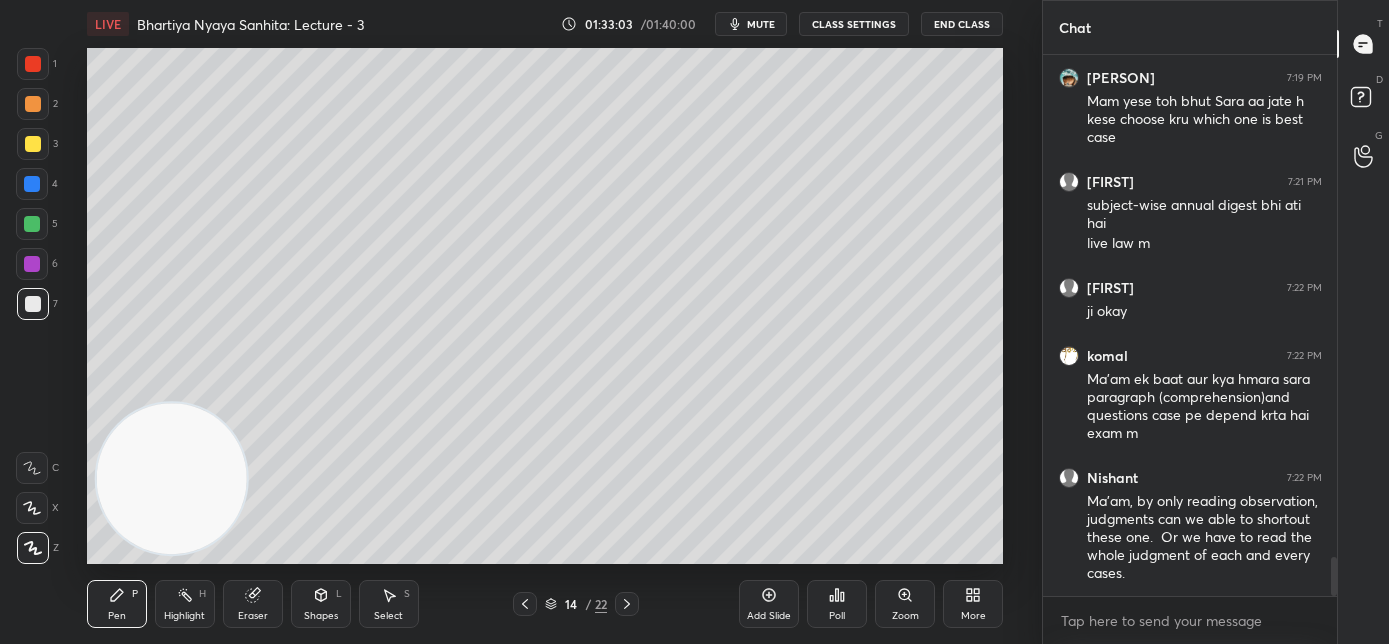 scroll, scrollTop: 7042, scrollLeft: 0, axis: vertical 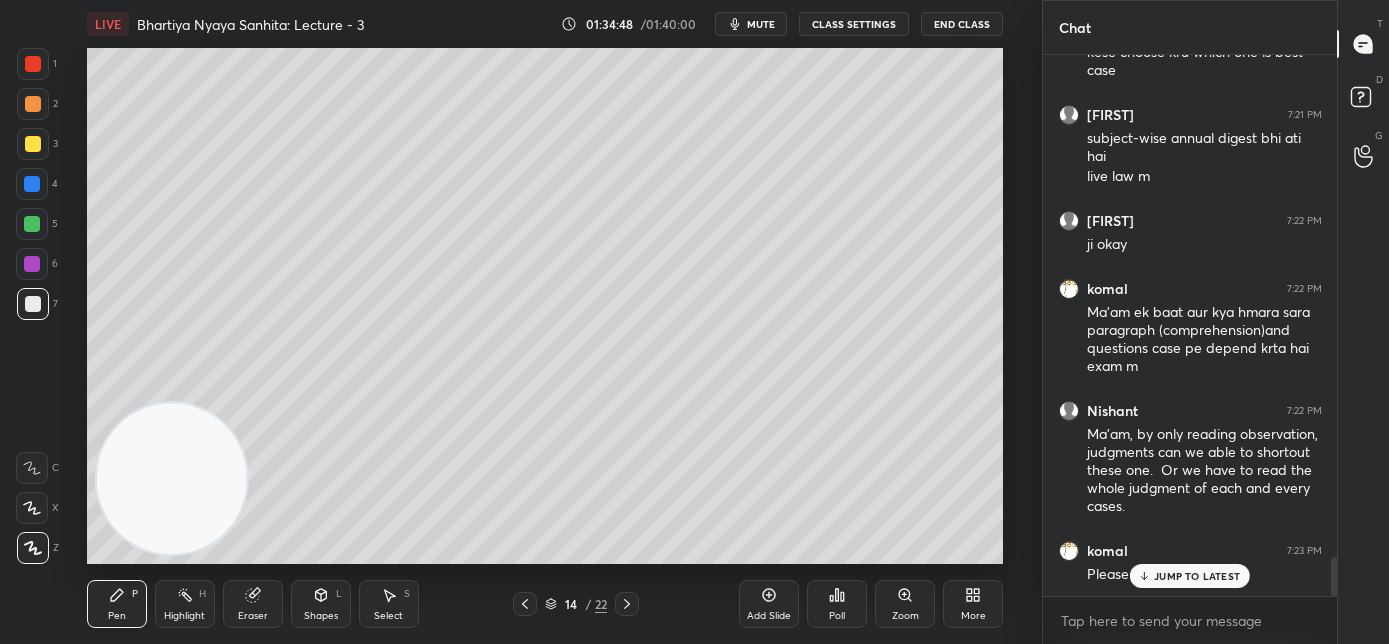 click on "JUMP TO LATEST" at bounding box center (1197, 576) 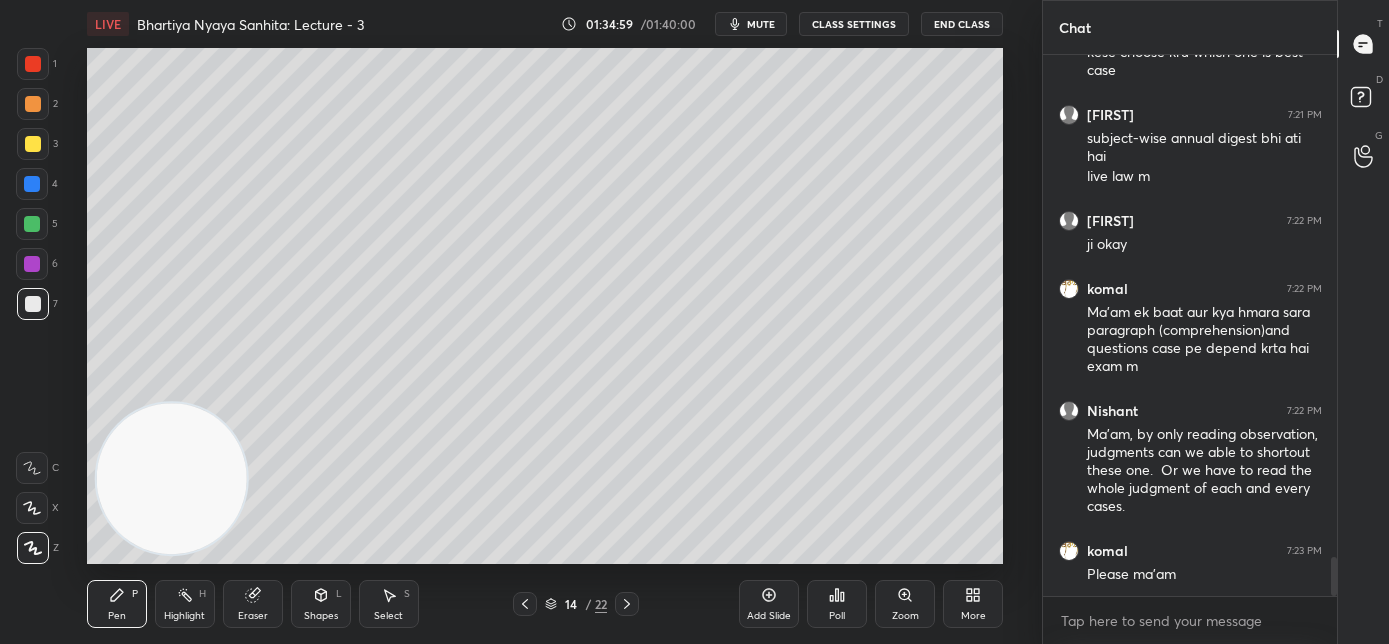 scroll, scrollTop: 7111, scrollLeft: 0, axis: vertical 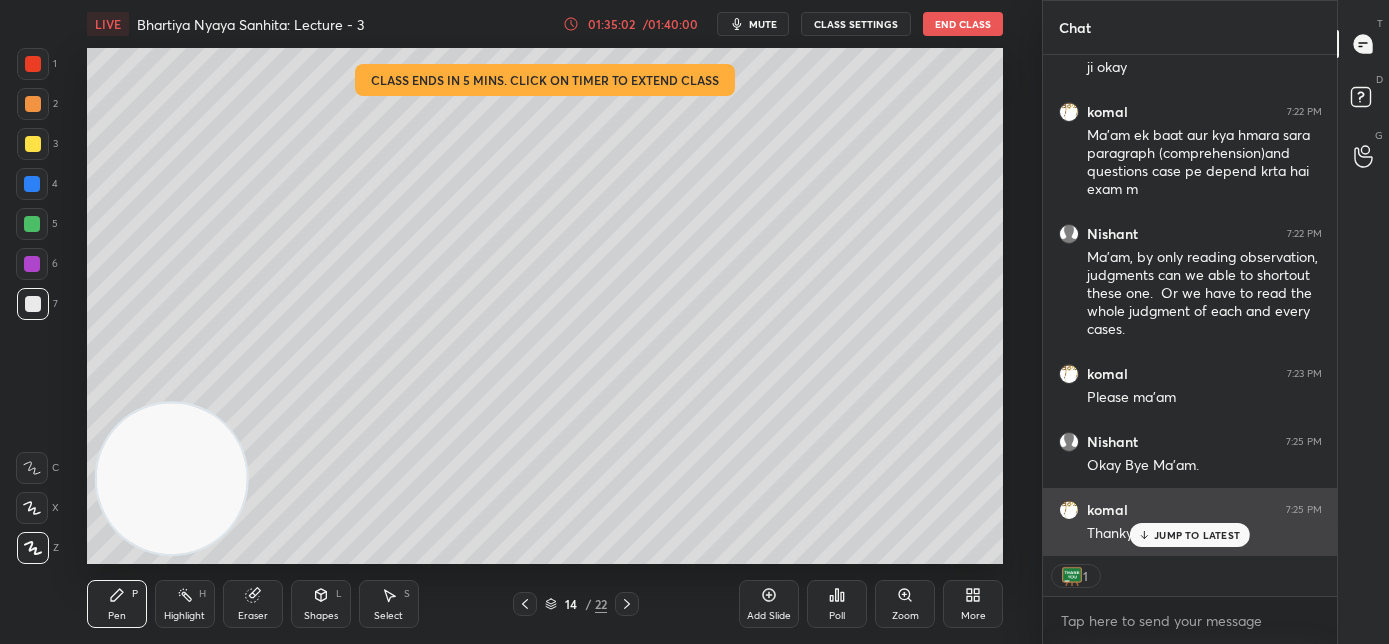 click on "JUMP TO LATEST" at bounding box center (1197, 535) 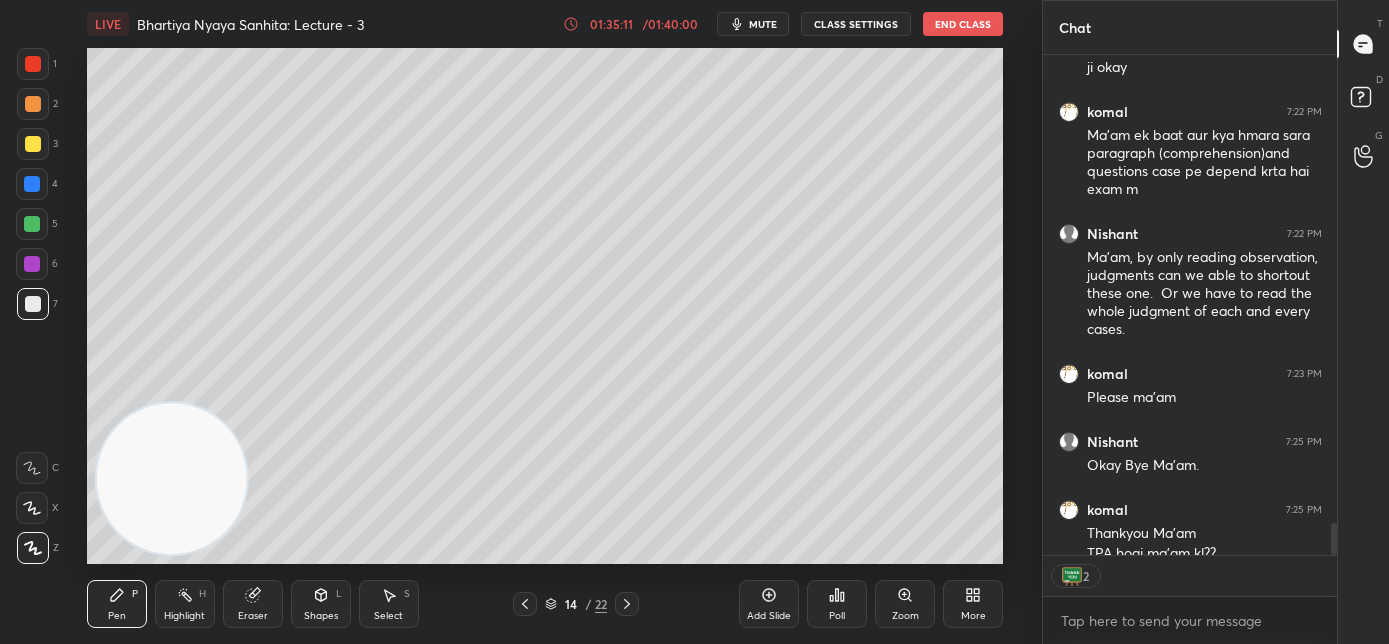 scroll, scrollTop: 7240, scrollLeft: 0, axis: vertical 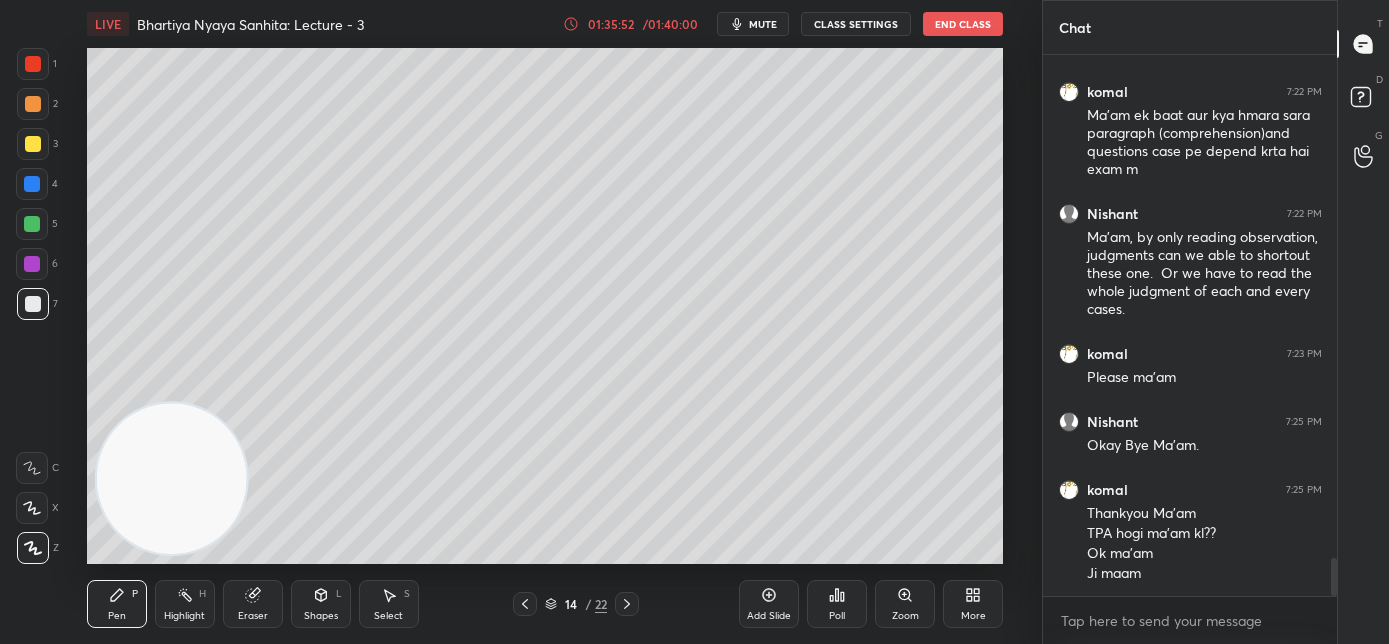click on "mute" at bounding box center [763, 24] 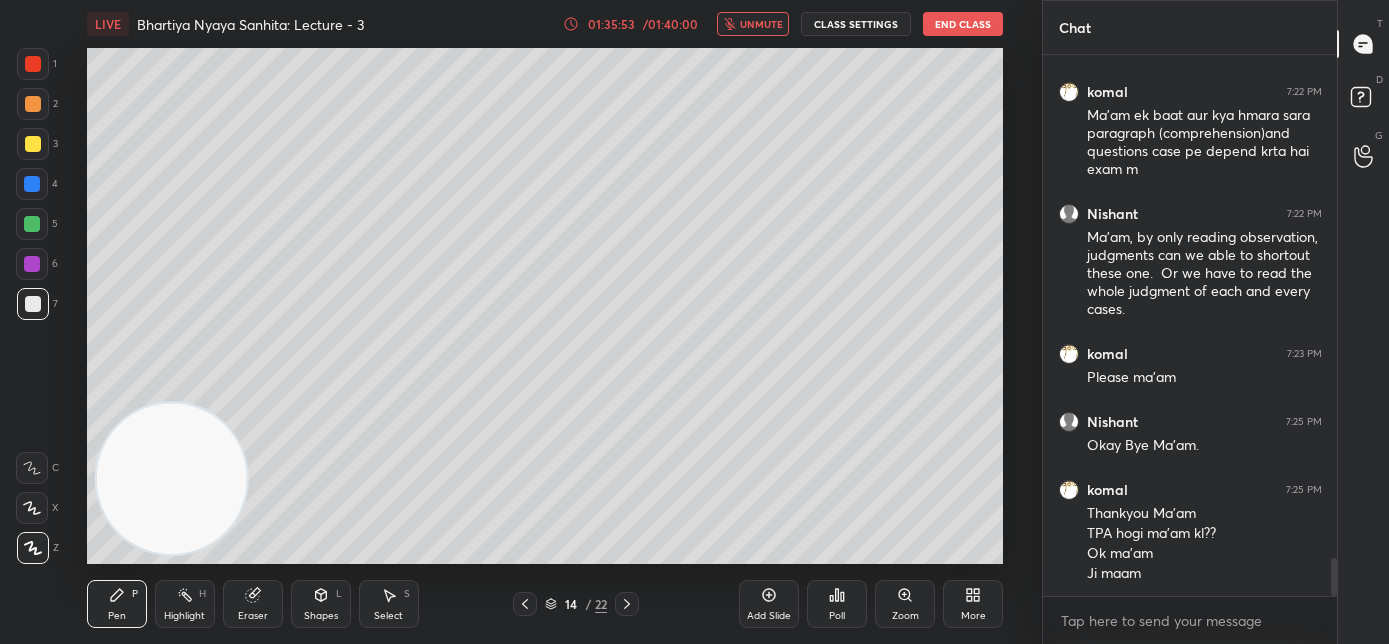 click on "End Class" at bounding box center (963, 24) 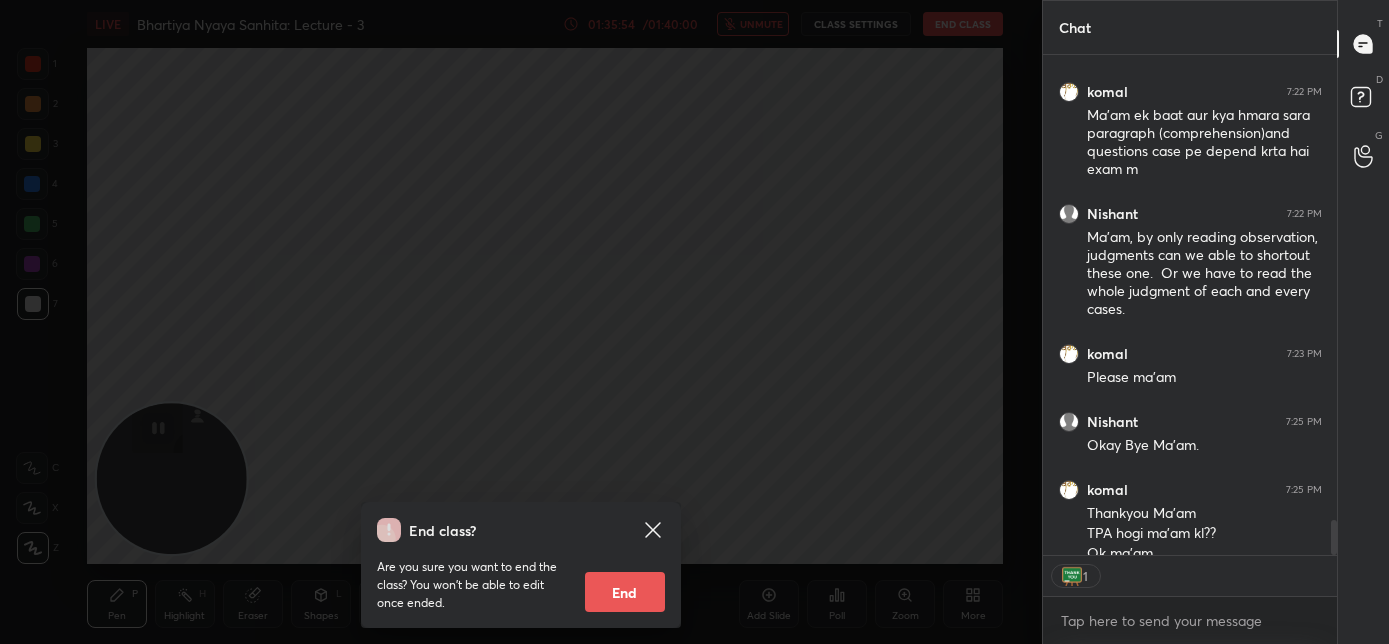 click on "End" at bounding box center [625, 592] 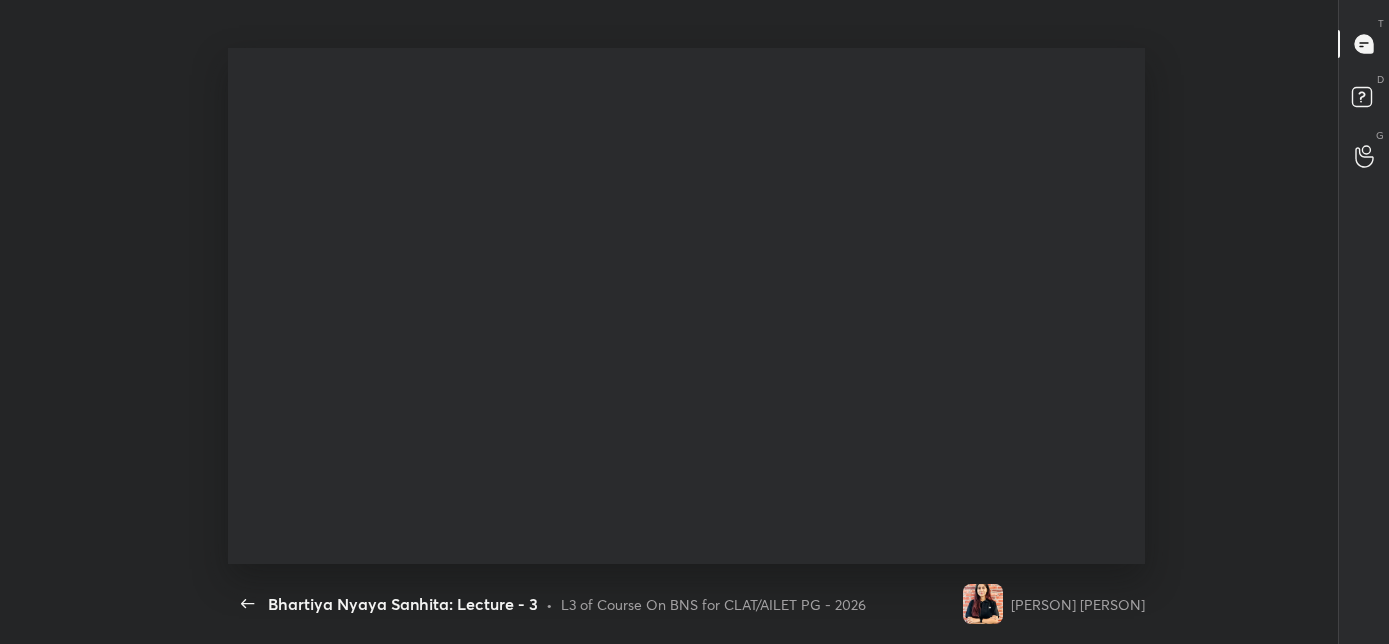 scroll, scrollTop: 99484, scrollLeft: 98973, axis: both 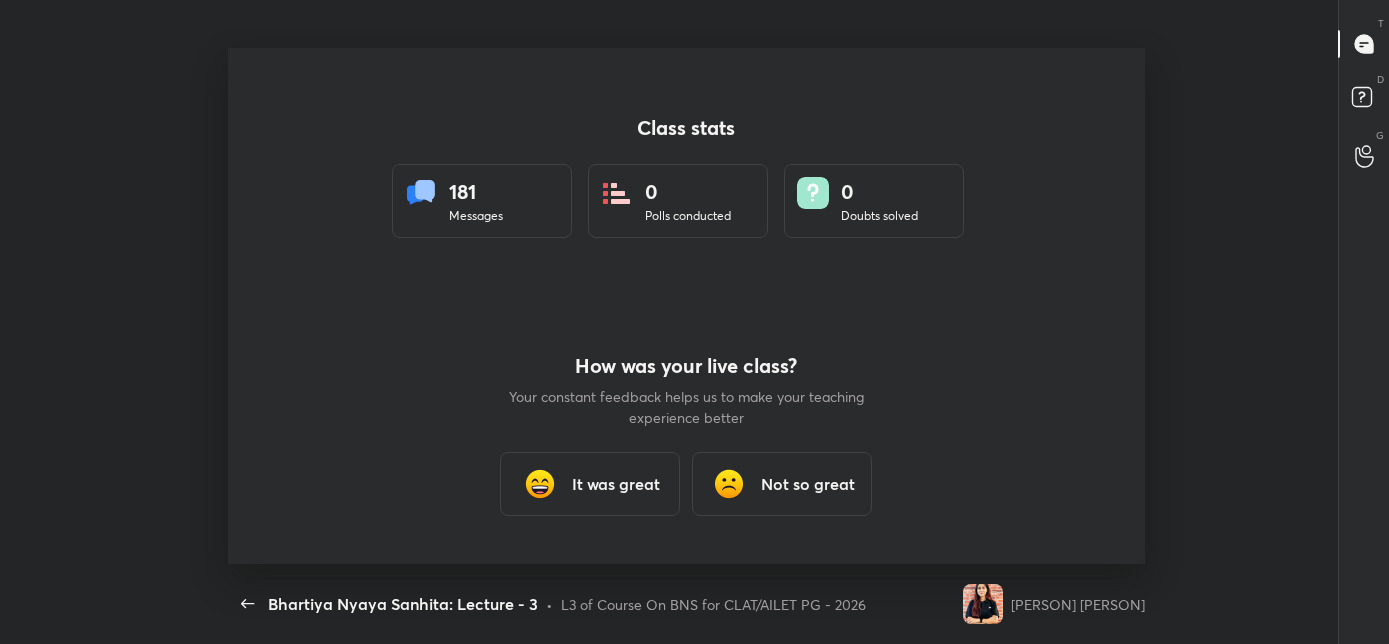 click on "It was great" at bounding box center [590, 484] 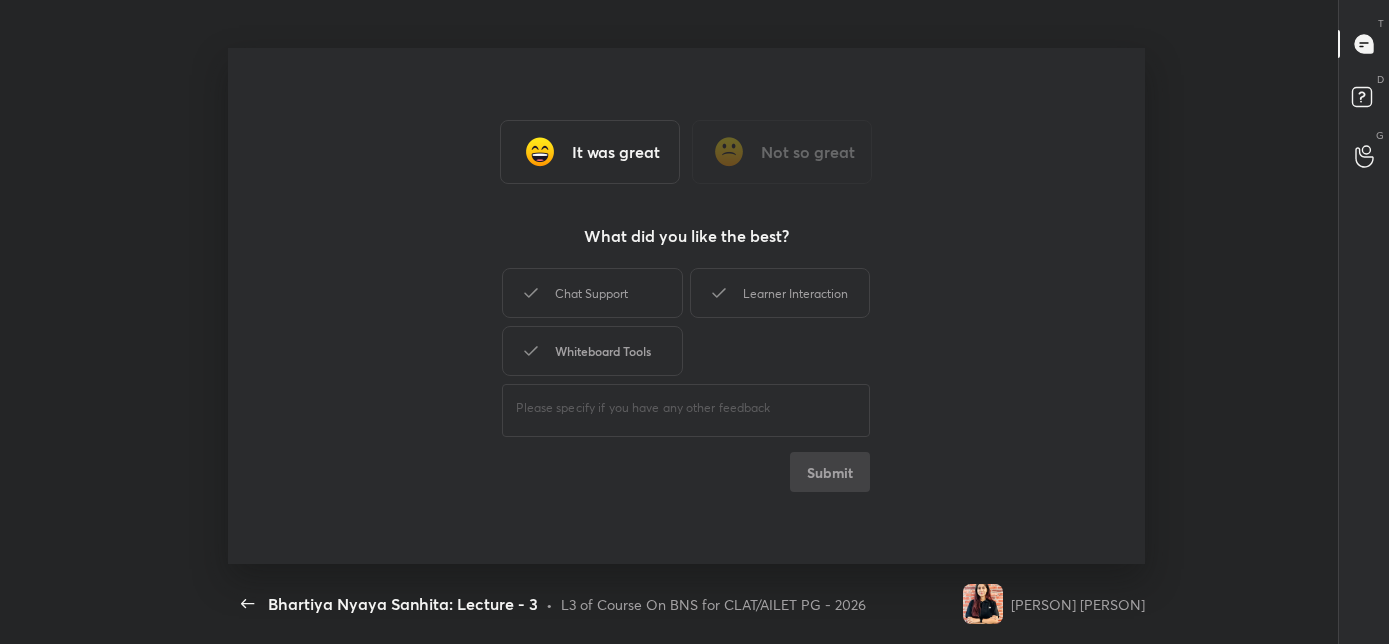 click on "Whiteboard Tools" at bounding box center [592, 351] 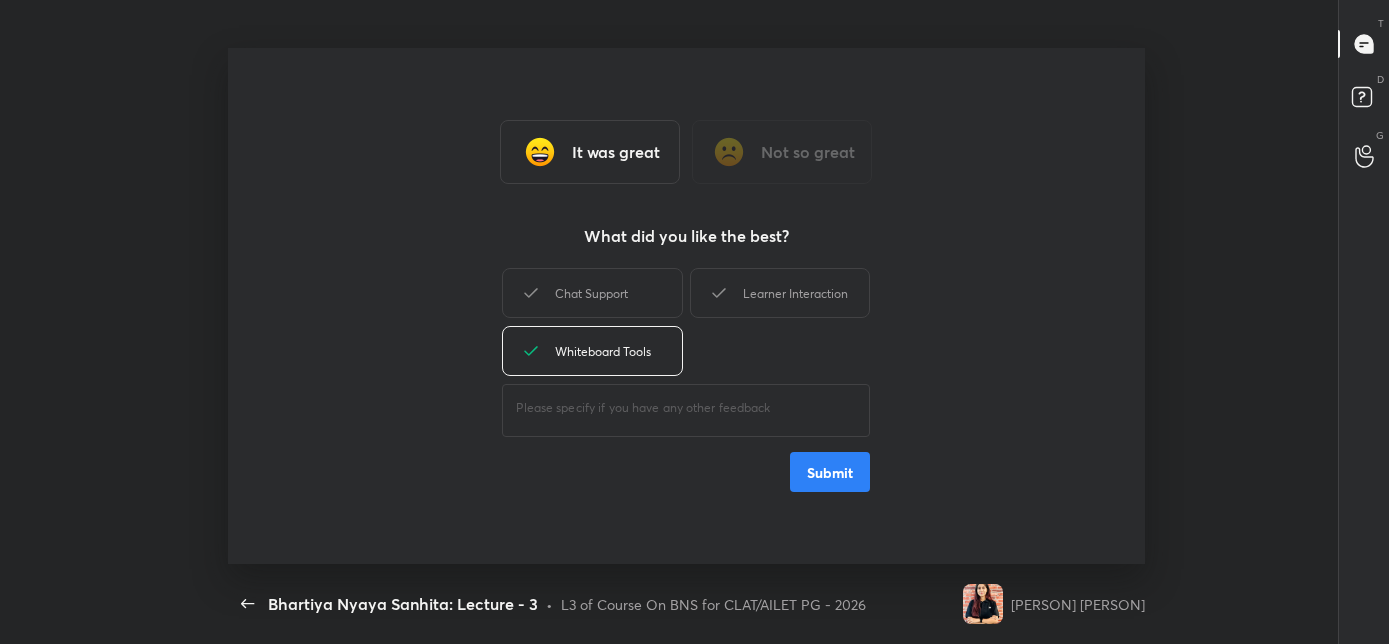 drag, startPoint x: 629, startPoint y: 313, endPoint x: 685, endPoint y: 296, distance: 58.5235 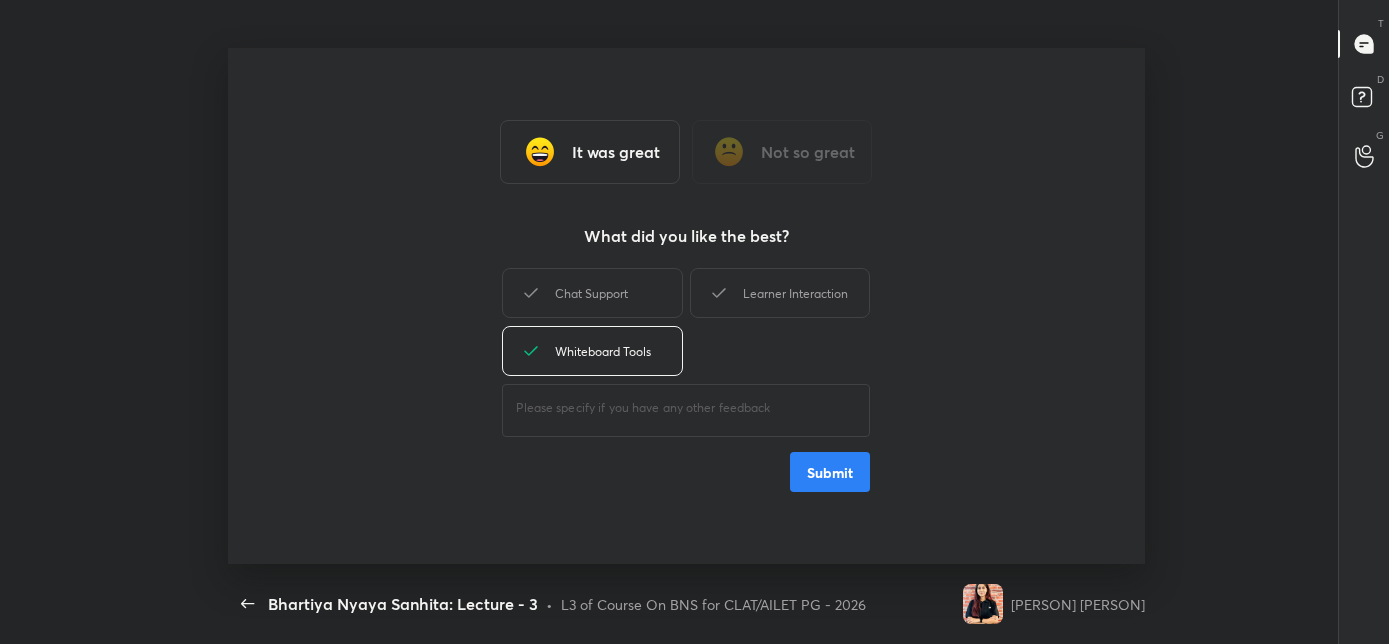 click on "Chat Support" at bounding box center [592, 293] 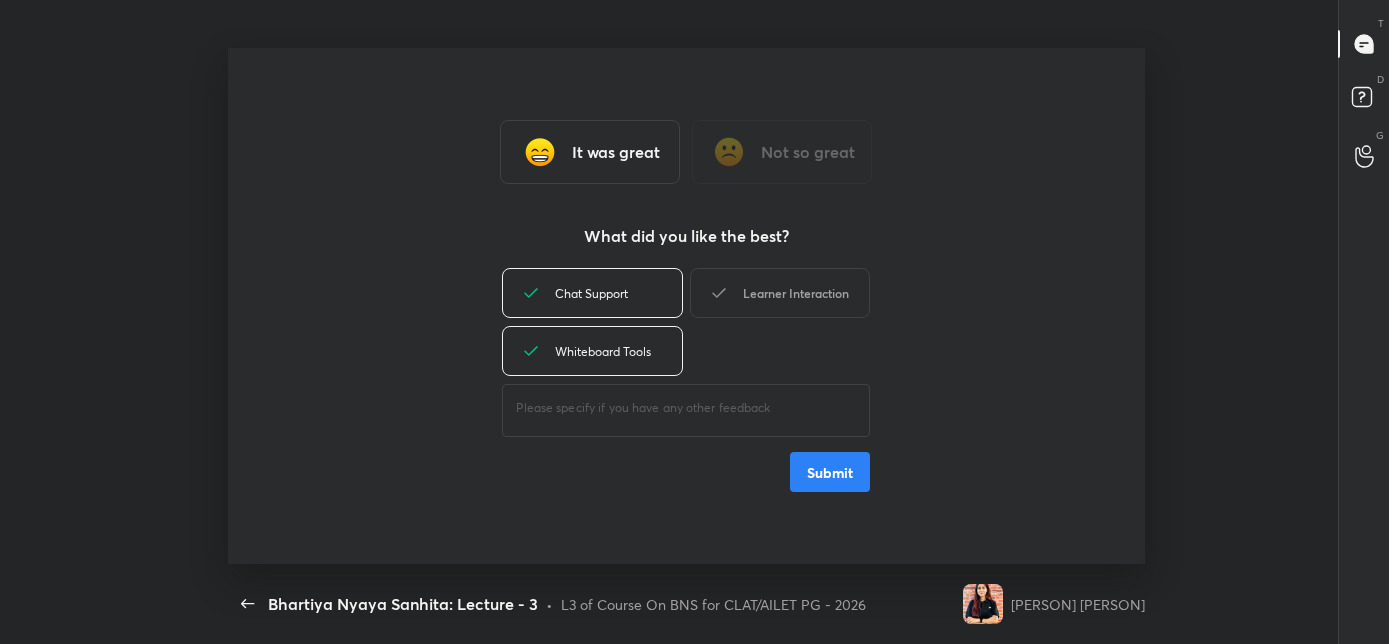 click on "Learner Interaction" at bounding box center [780, 293] 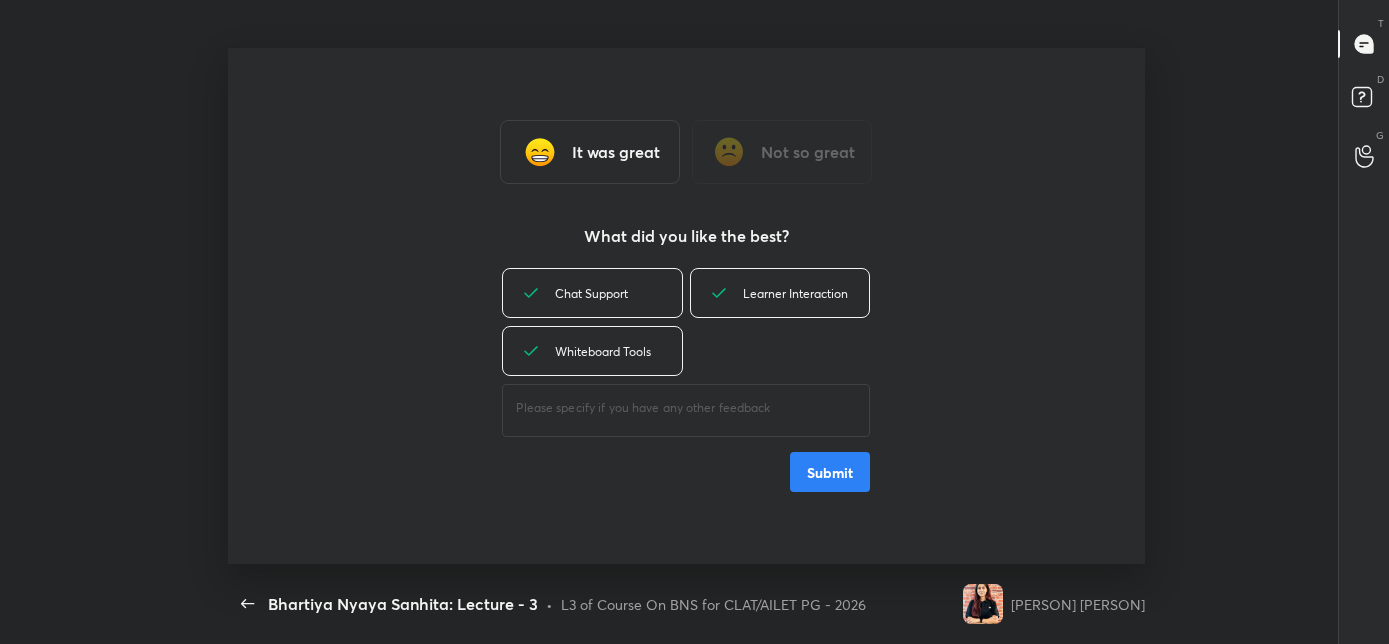click on "Submit" at bounding box center [830, 472] 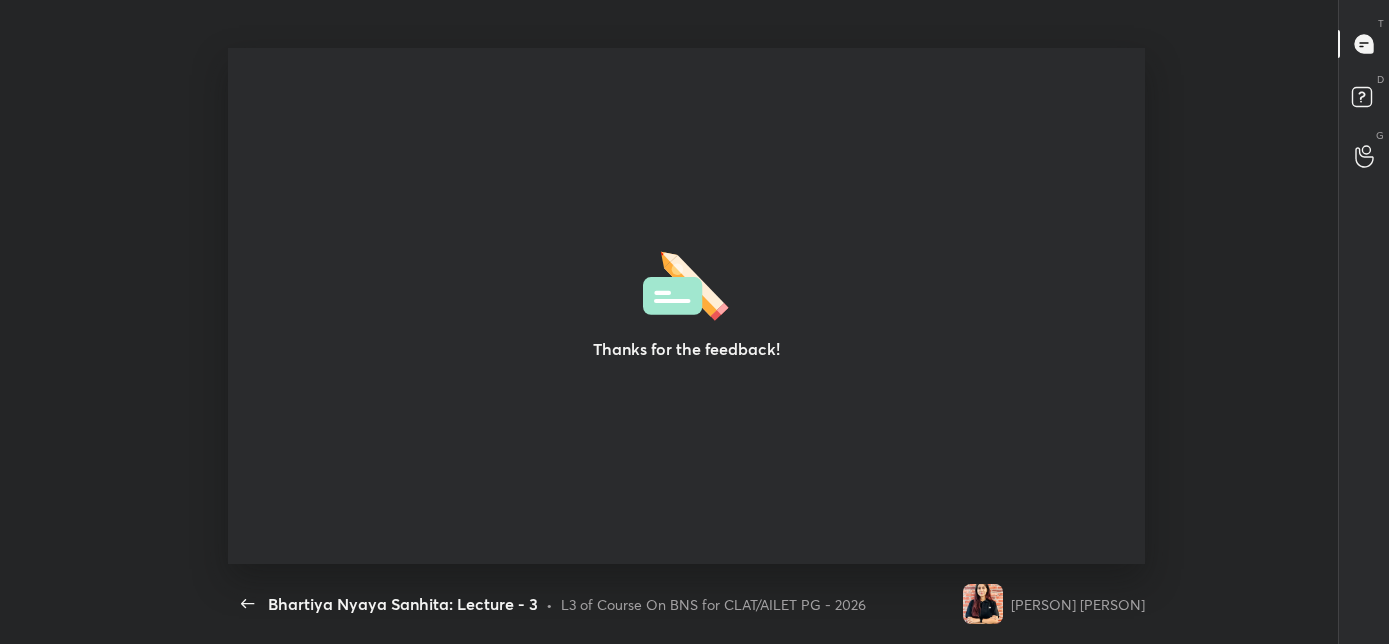 type on "x" 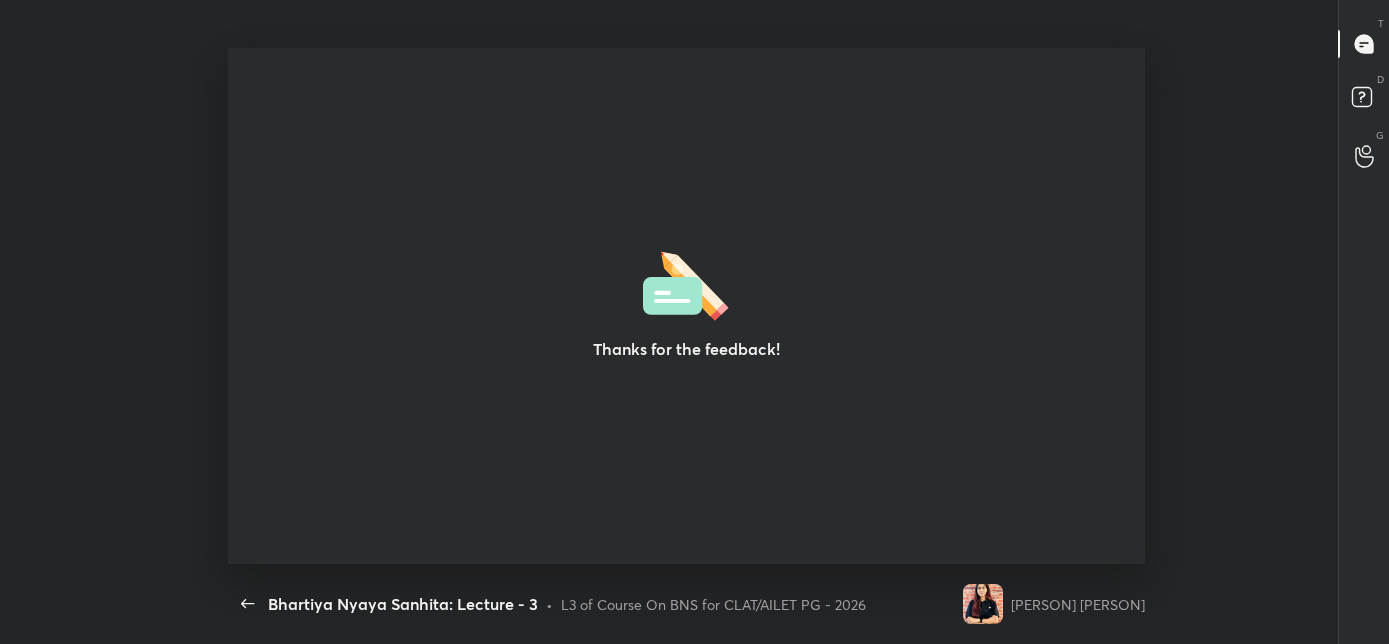 scroll, scrollTop: 6, scrollLeft: 0, axis: vertical 